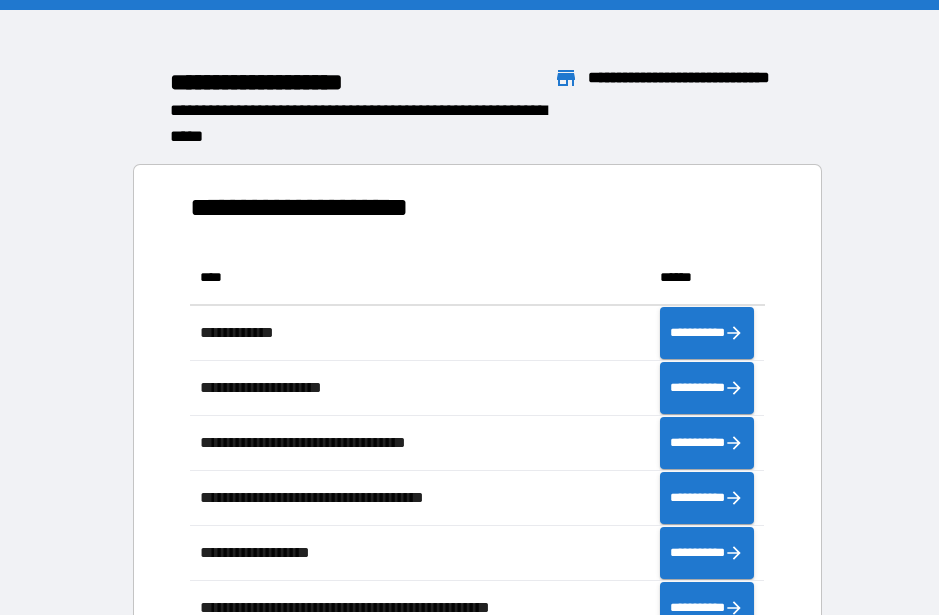 scroll, scrollTop: 0, scrollLeft: 0, axis: both 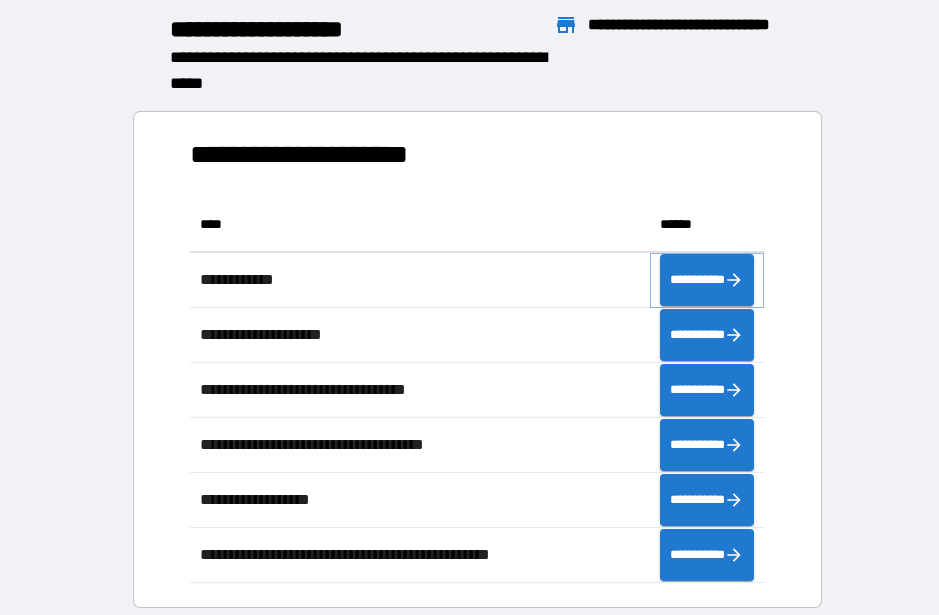 click on "**********" at bounding box center [707, 280] 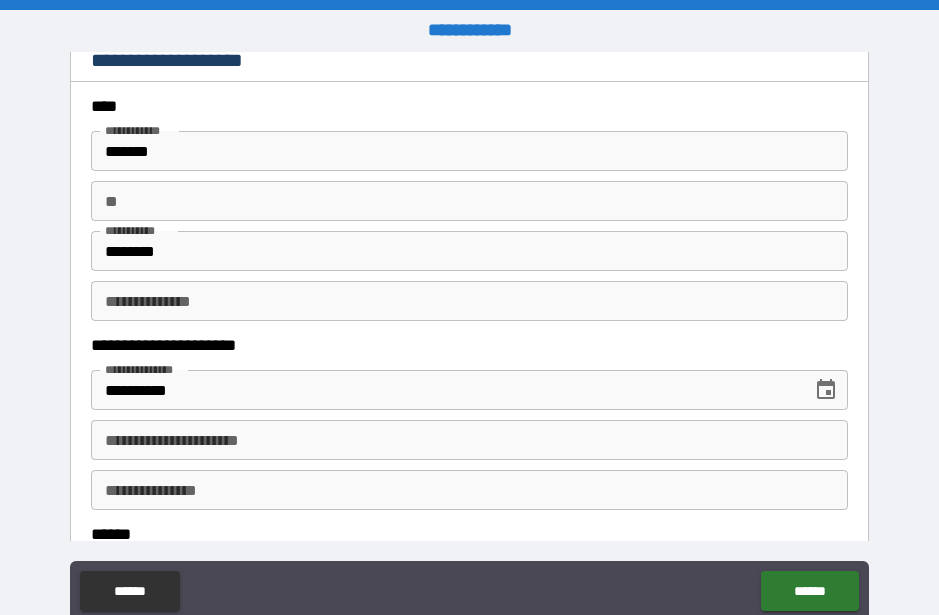 scroll, scrollTop: 71, scrollLeft: 0, axis: vertical 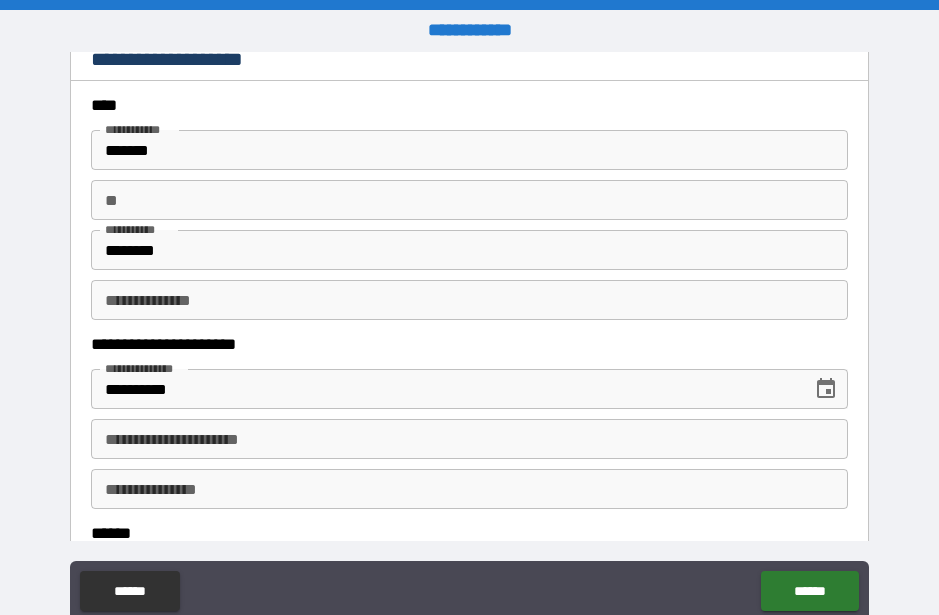 click on "**" at bounding box center [469, 200] 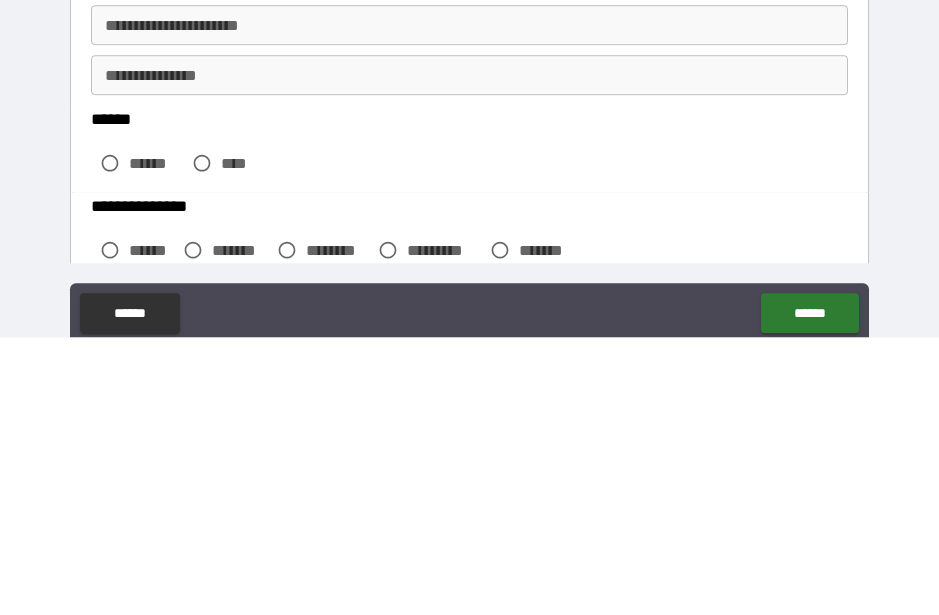 scroll, scrollTop: 235, scrollLeft: 0, axis: vertical 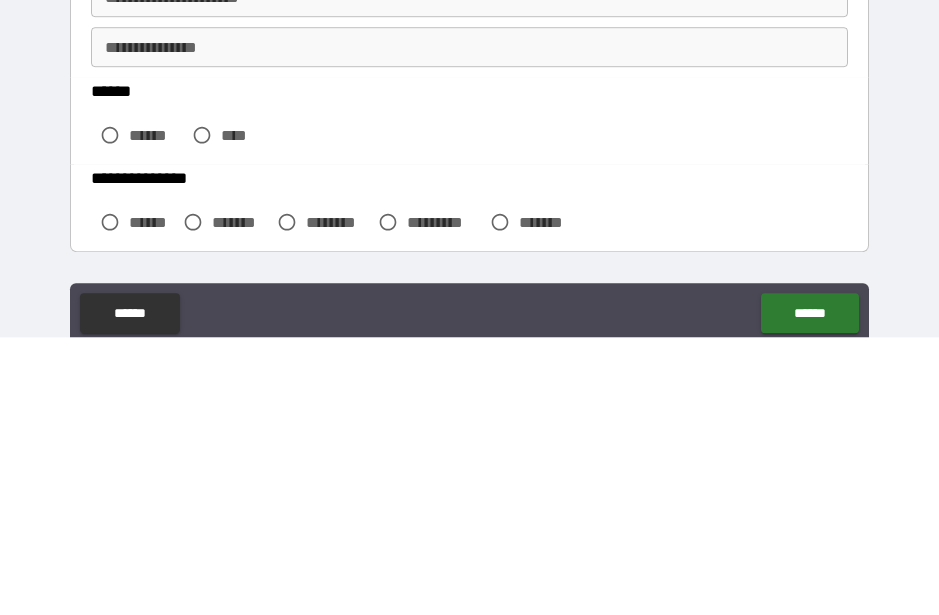 type on "*" 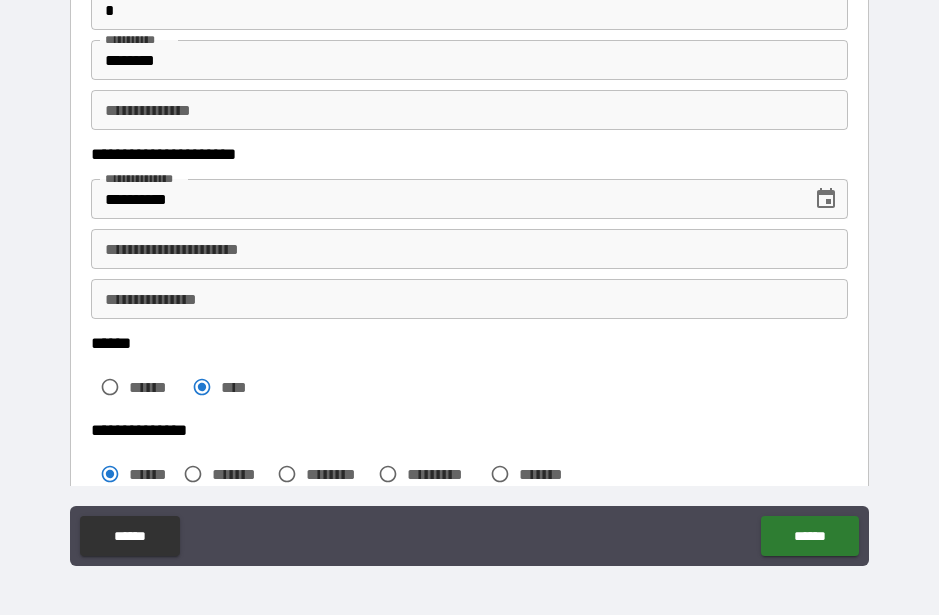 scroll, scrollTop: 203, scrollLeft: 0, axis: vertical 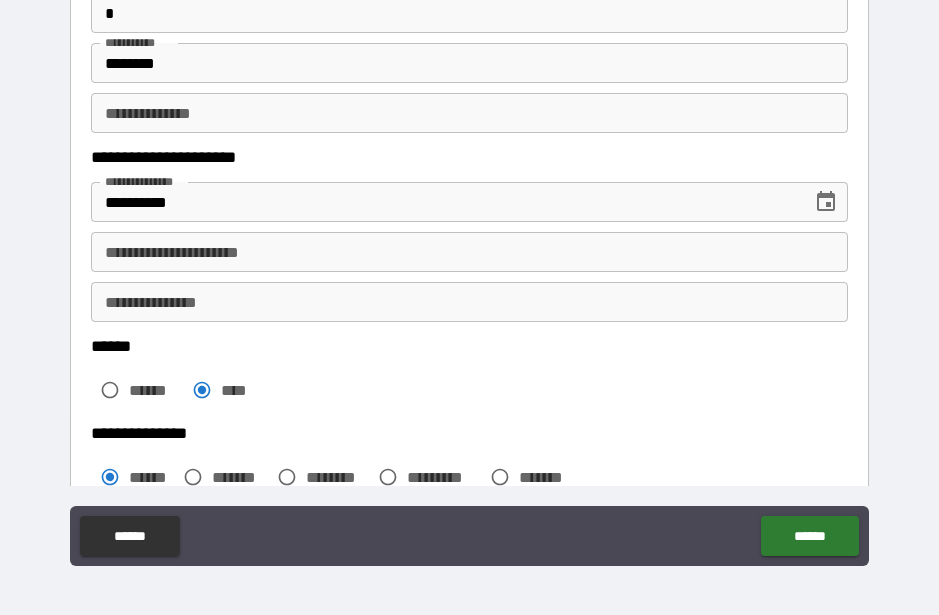click on "**********" at bounding box center (469, 252) 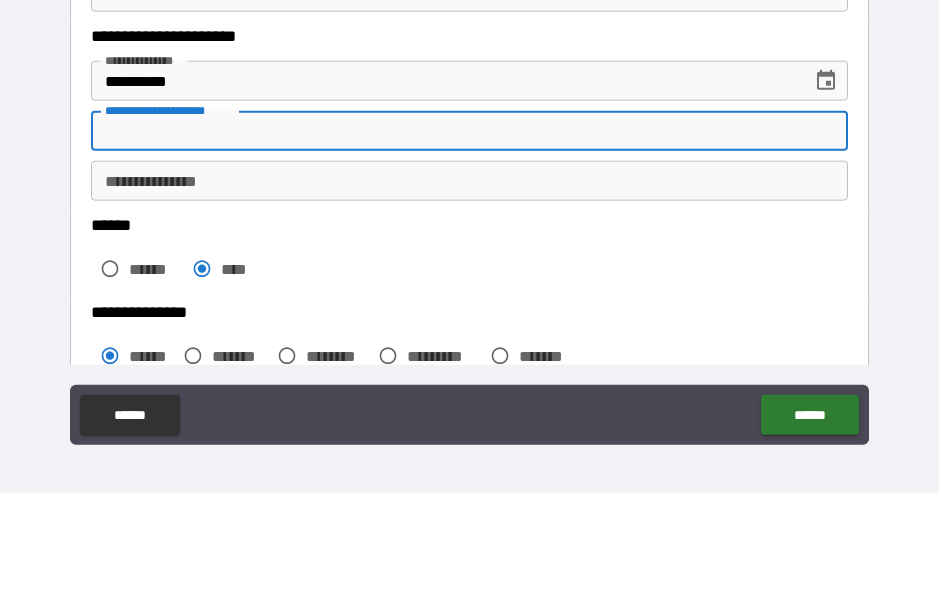 scroll, scrollTop: 54, scrollLeft: 0, axis: vertical 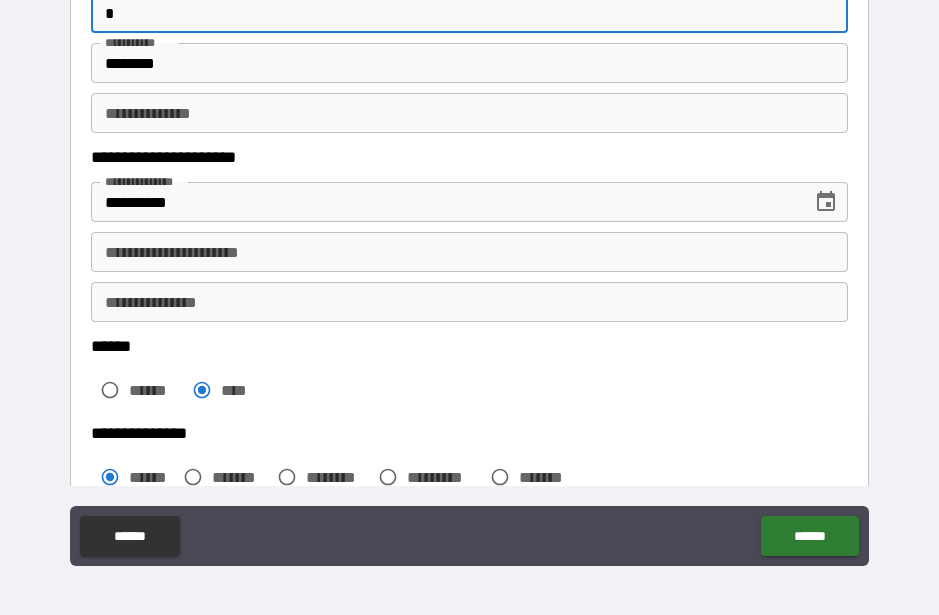 click on "**********" at bounding box center (469, 252) 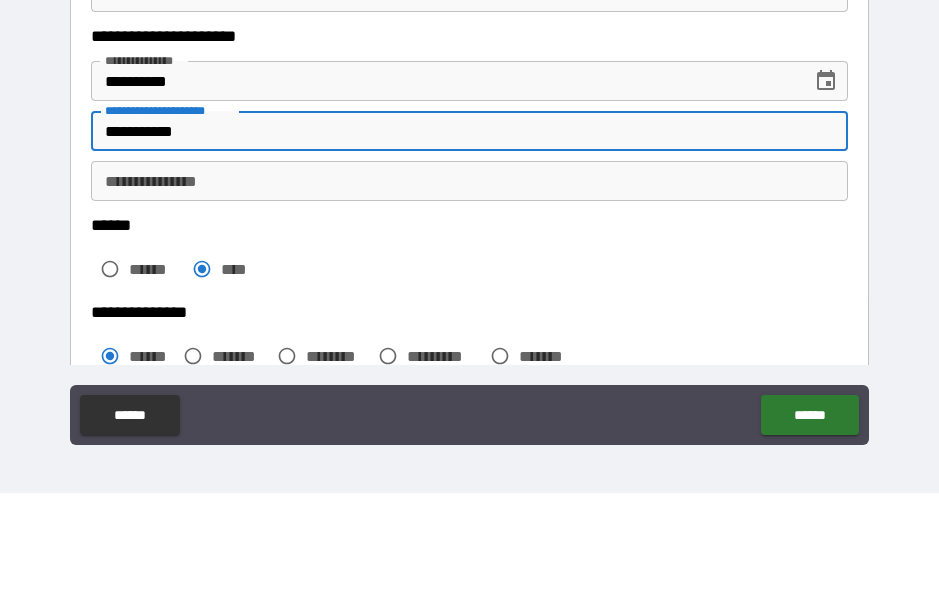 type on "**********" 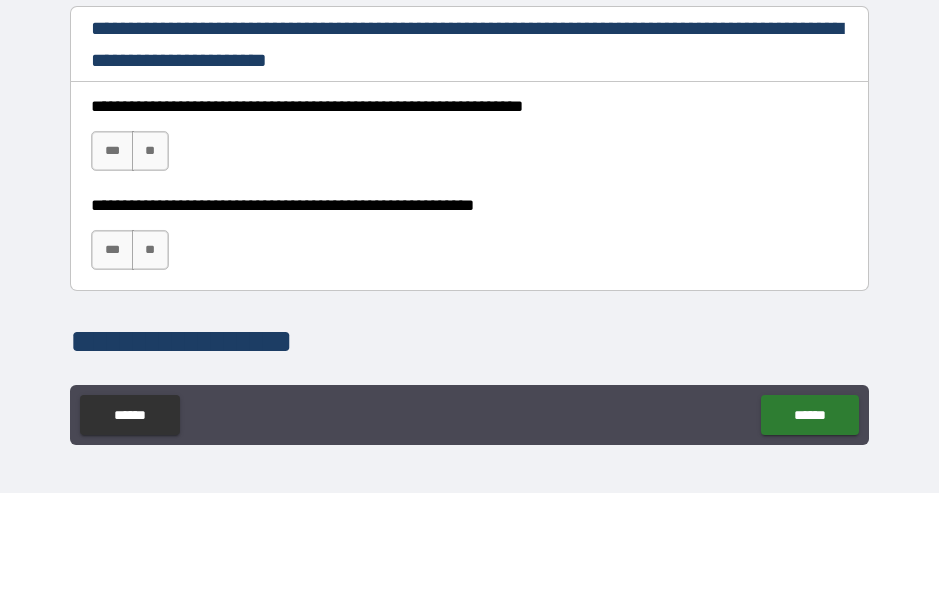 scroll, scrollTop: 1233, scrollLeft: 0, axis: vertical 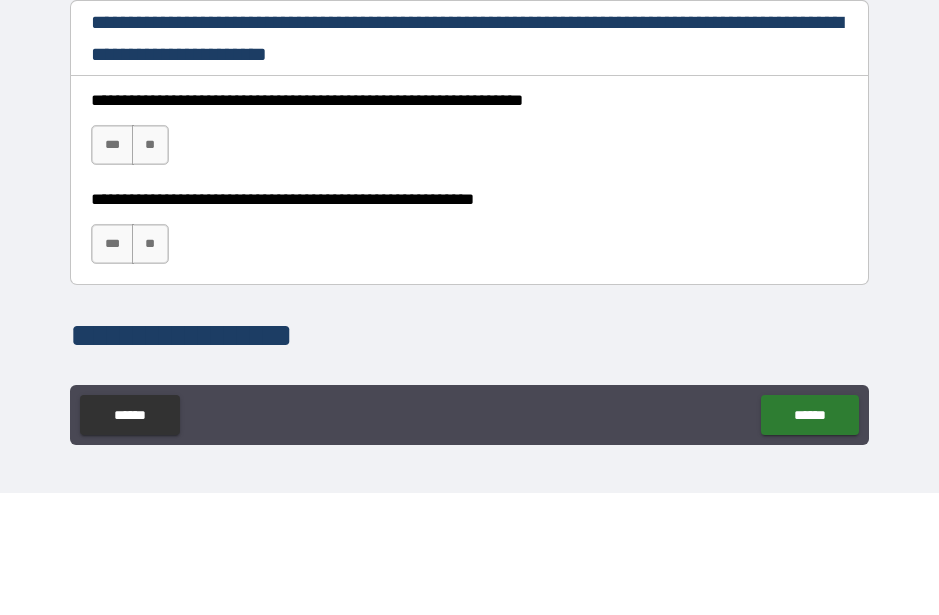 click on "***" at bounding box center [112, 267] 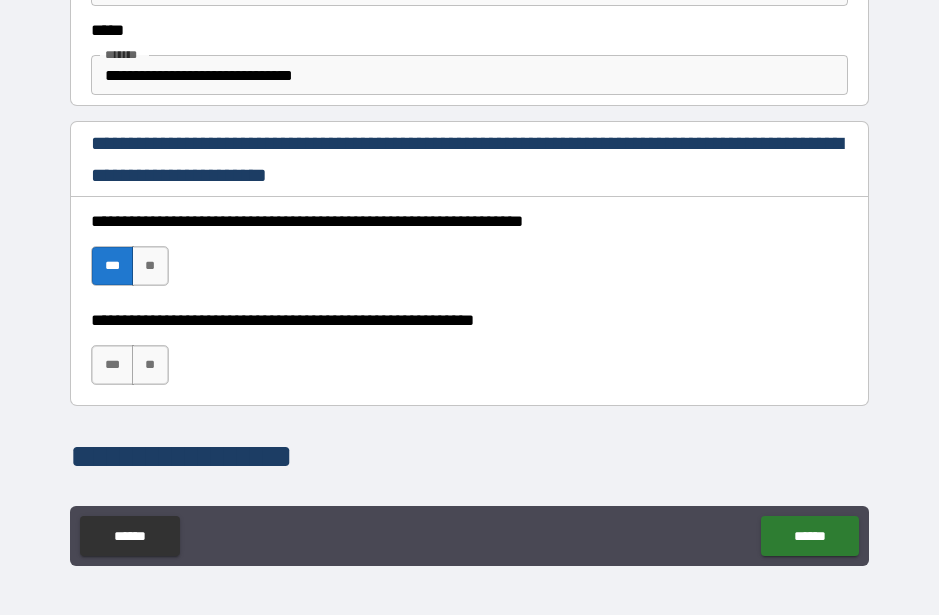 click on "***" at bounding box center [112, 365] 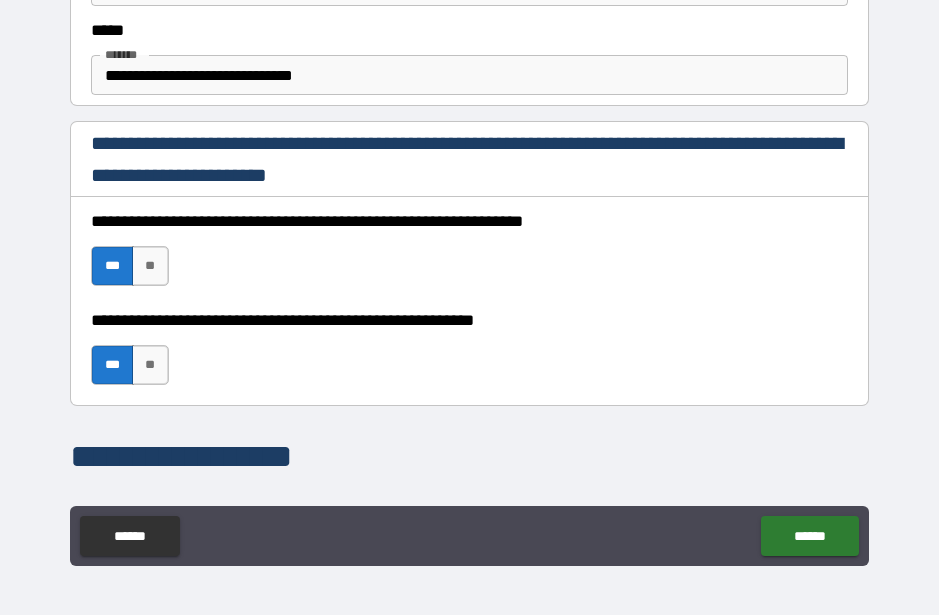 click on "******" at bounding box center (809, 536) 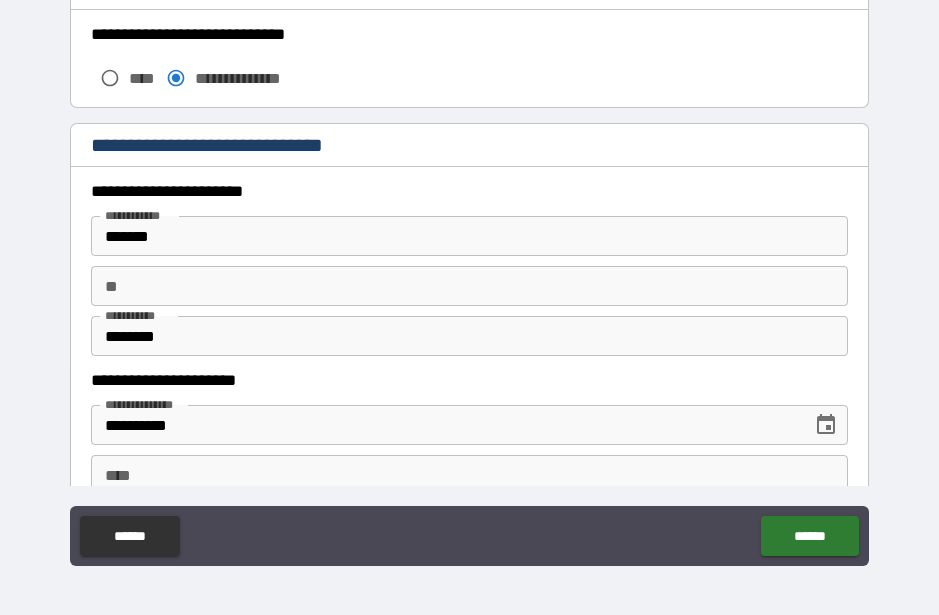 scroll, scrollTop: 1816, scrollLeft: 0, axis: vertical 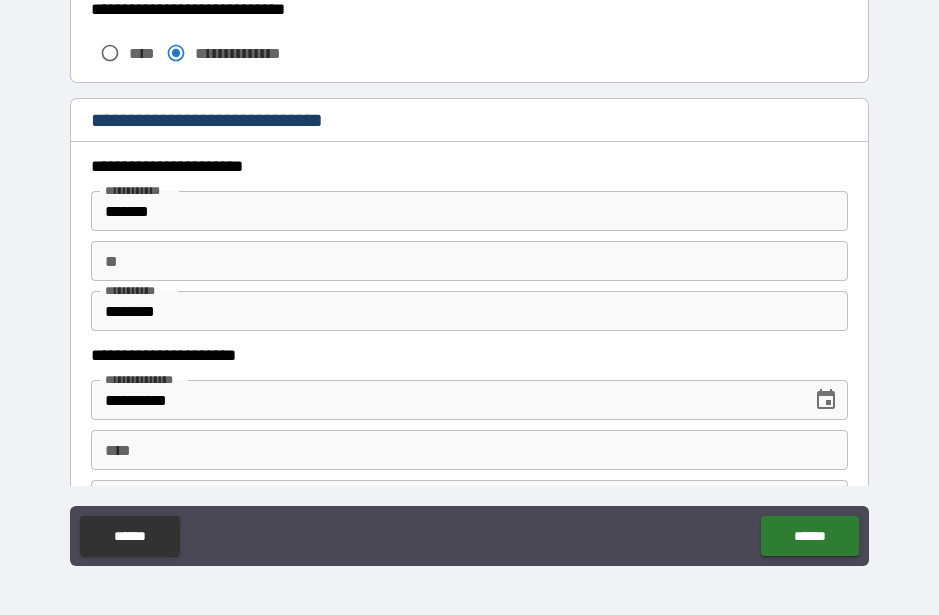 click on "*******" at bounding box center [469, 211] 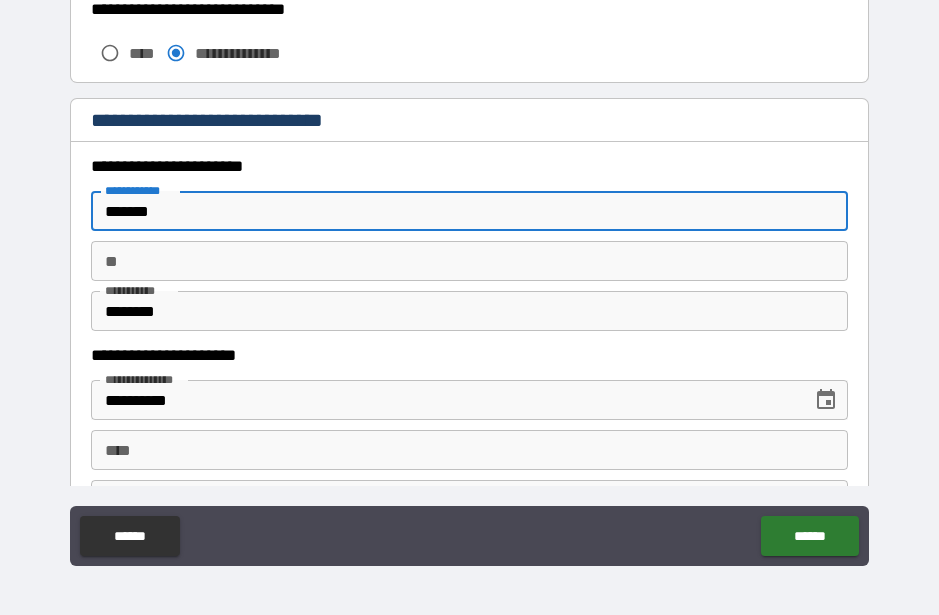 scroll, scrollTop: 54, scrollLeft: 0, axis: vertical 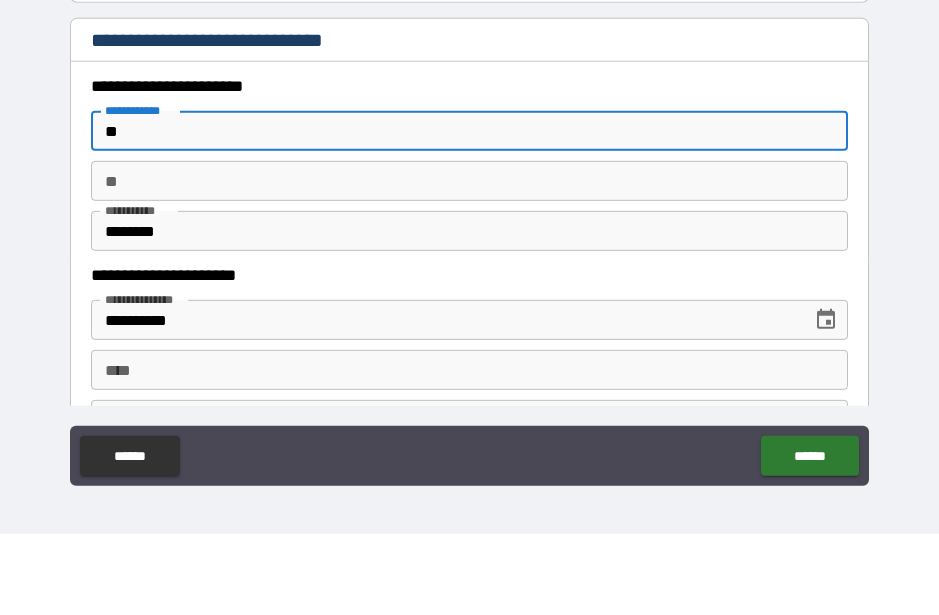 type on "*" 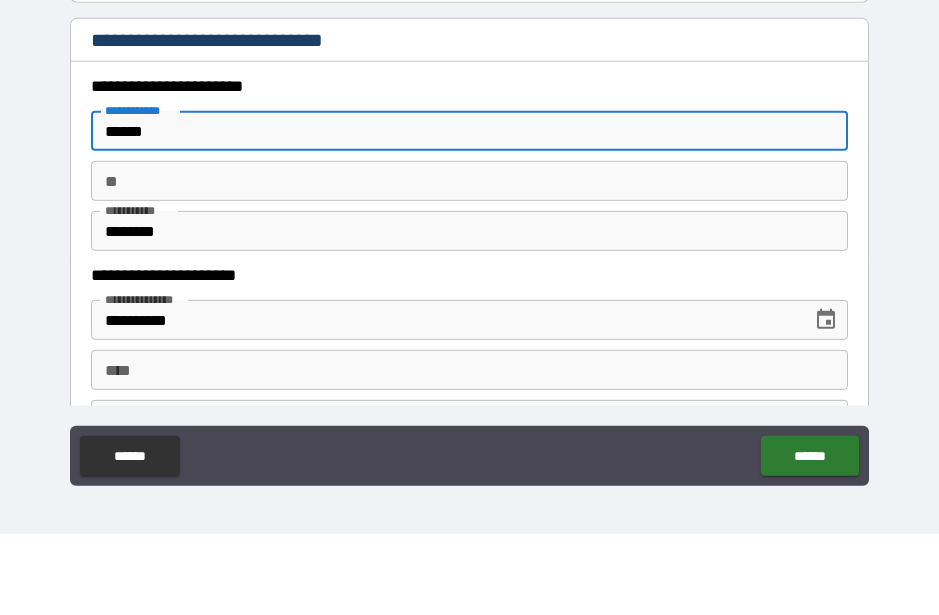 type on "*******" 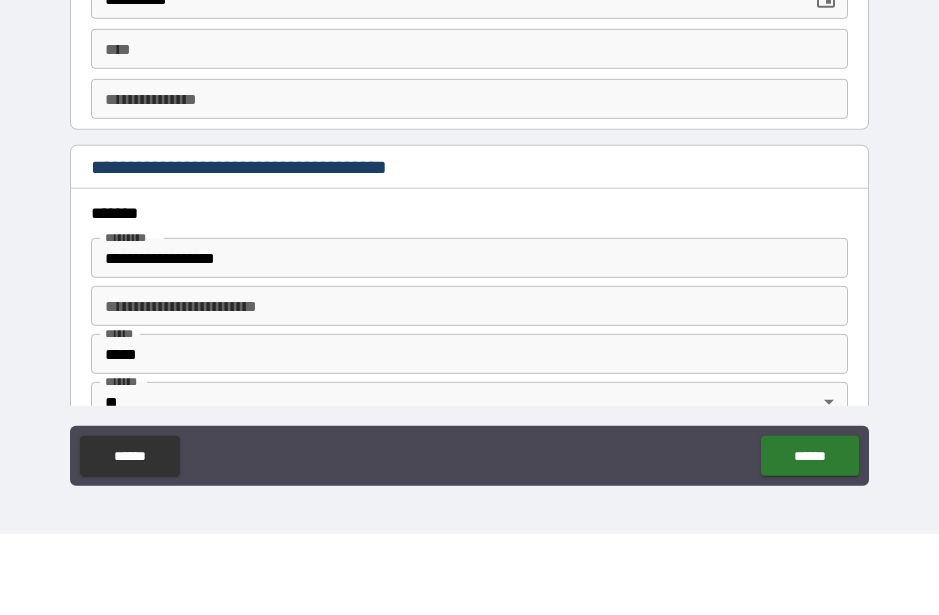 scroll, scrollTop: 2126, scrollLeft: 0, axis: vertical 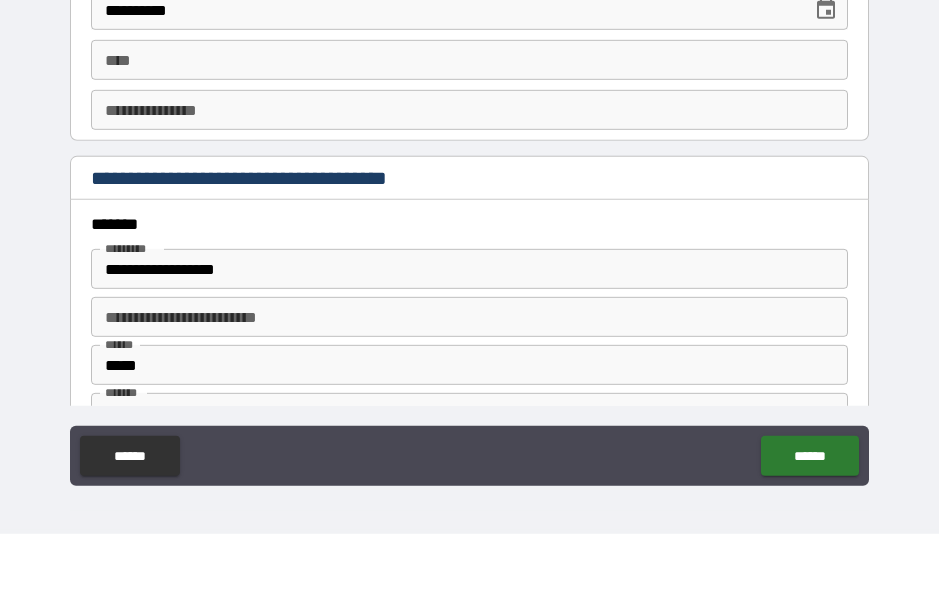 click on "****" at bounding box center [469, 141] 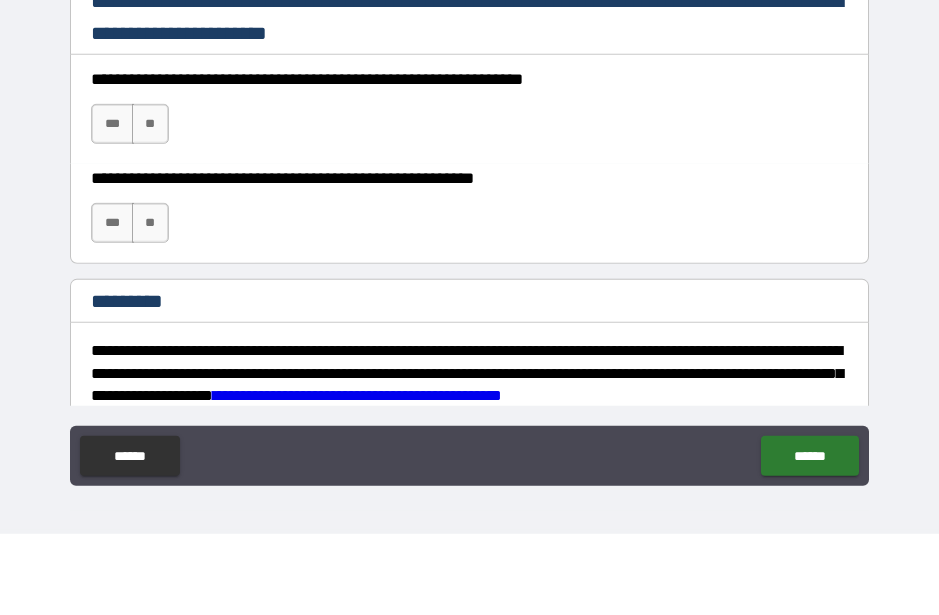 scroll, scrollTop: 2935, scrollLeft: 0, axis: vertical 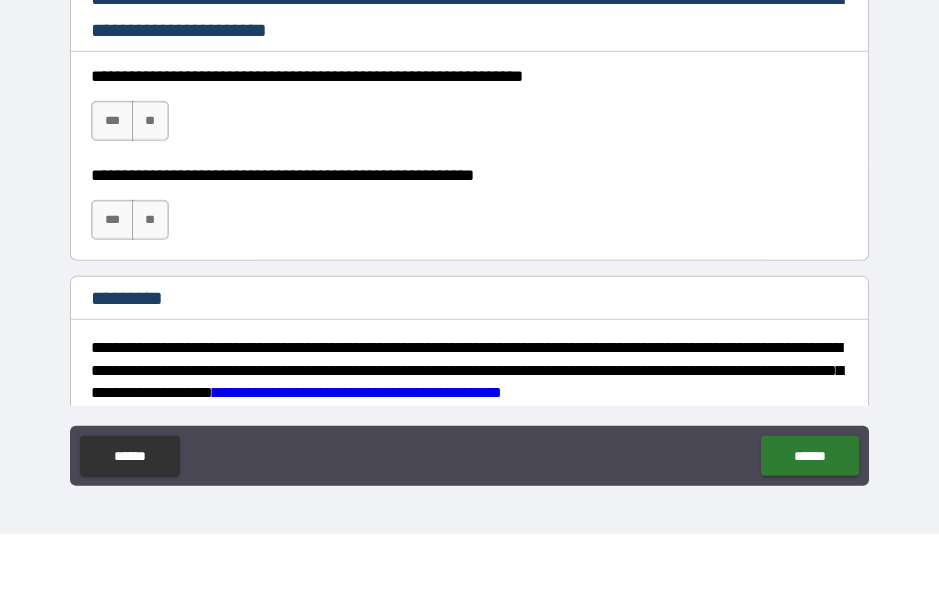 type on "**********" 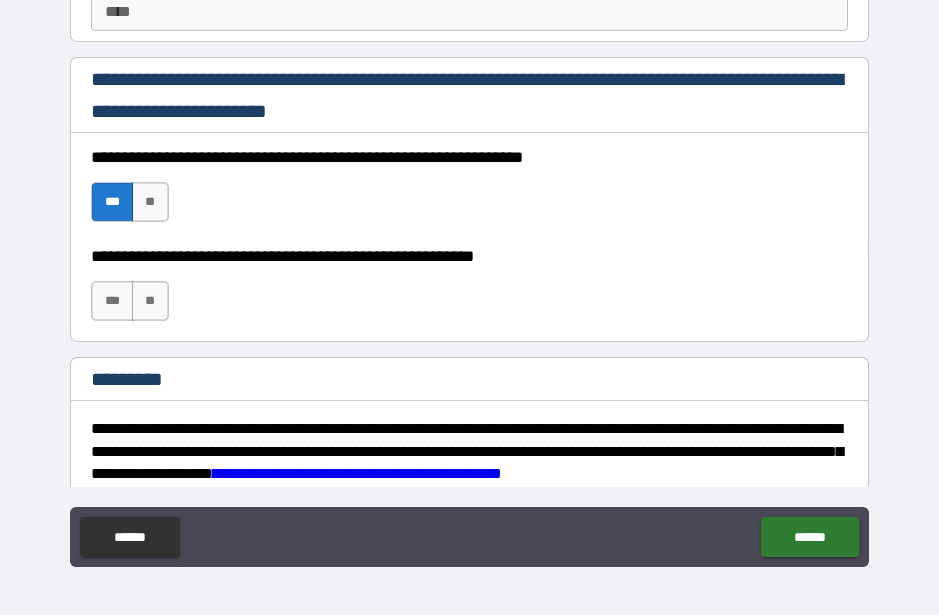 scroll, scrollTop: 55, scrollLeft: 0, axis: vertical 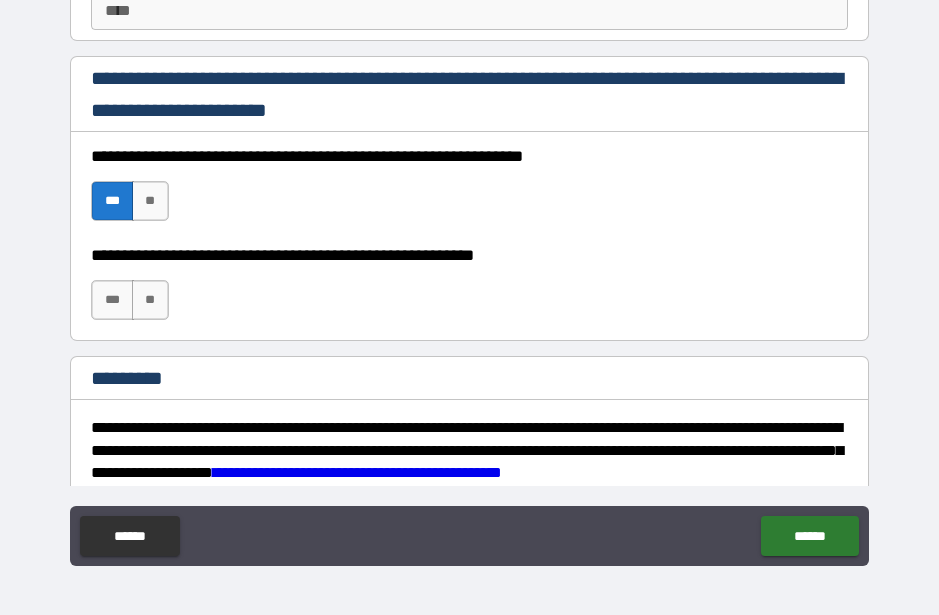 click on "***" at bounding box center (112, 300) 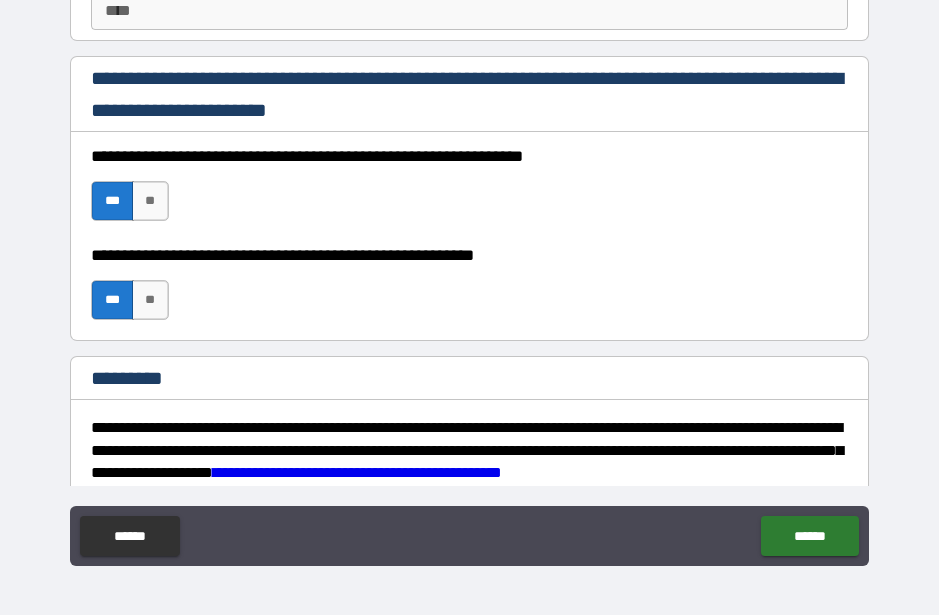 click on "******" at bounding box center (809, 536) 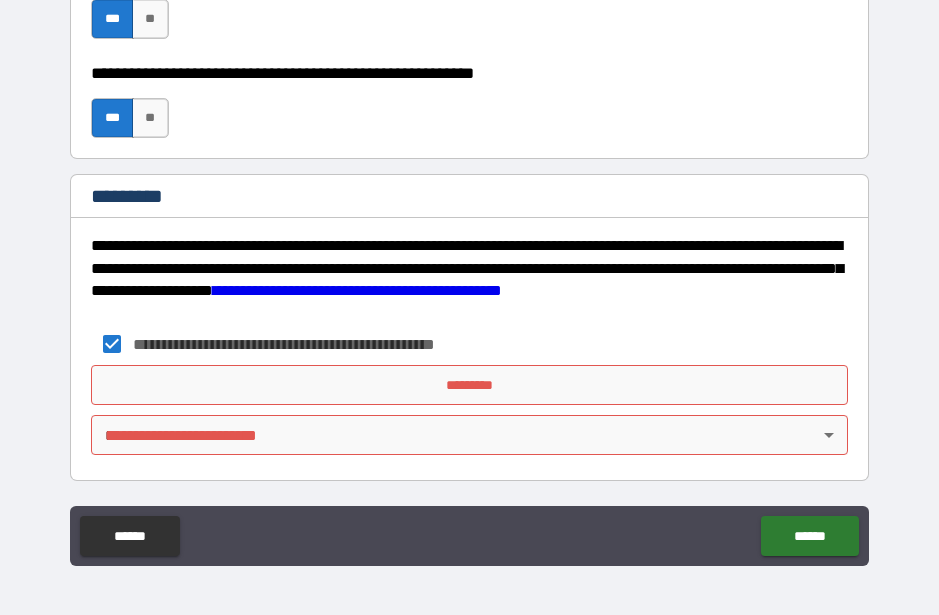 scroll, scrollTop: 3117, scrollLeft: 0, axis: vertical 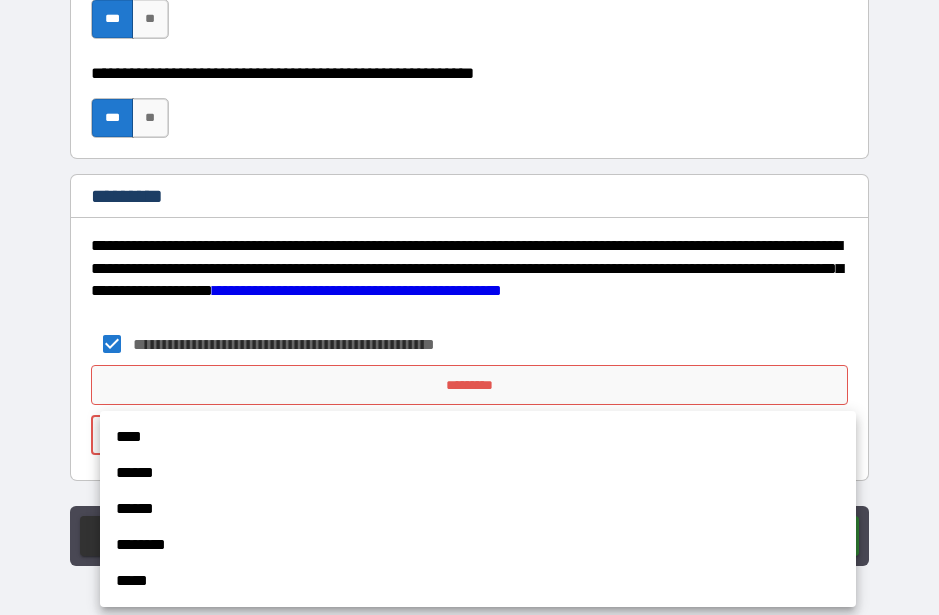 click on "******" at bounding box center (478, 473) 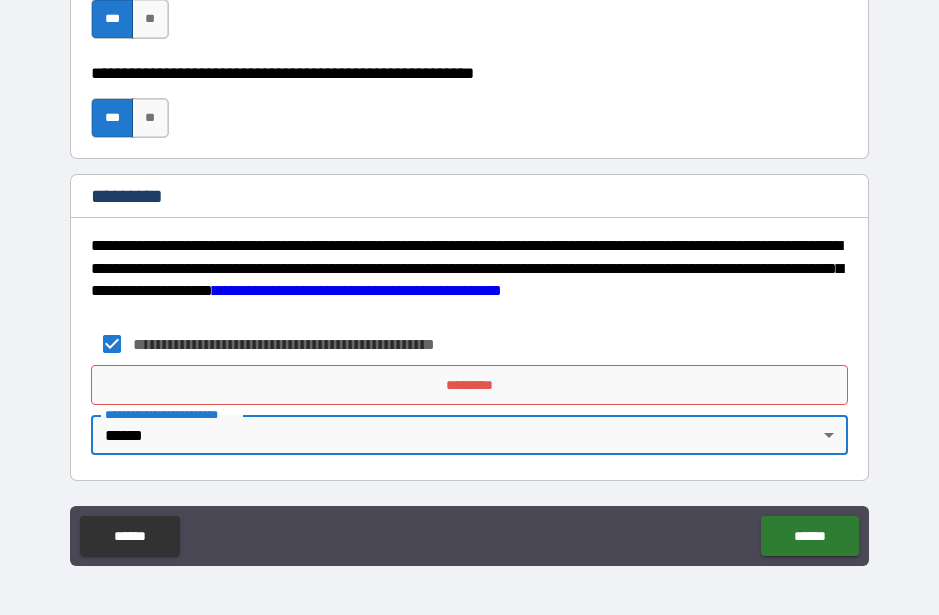 scroll, scrollTop: 3117, scrollLeft: 0, axis: vertical 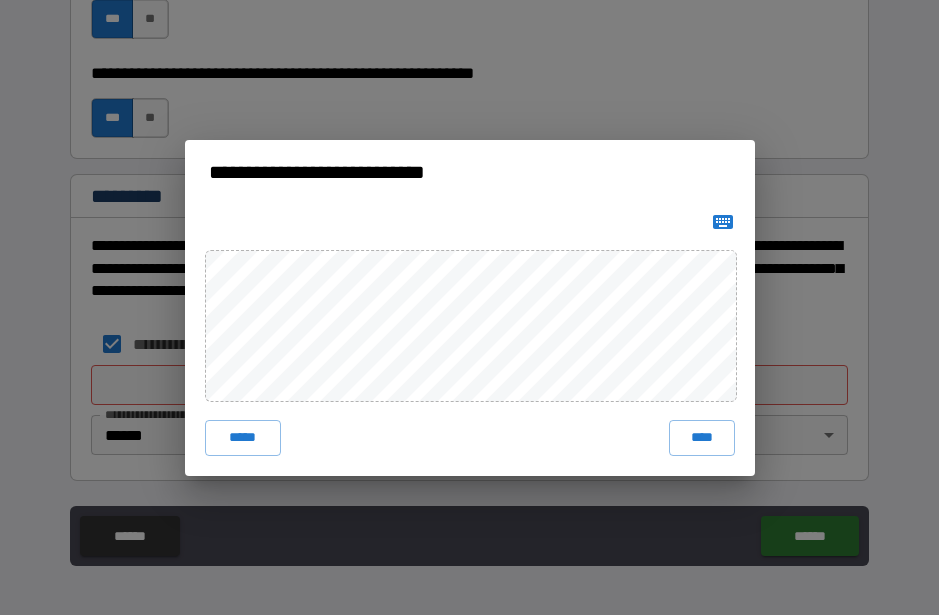 click on "****" at bounding box center [702, 438] 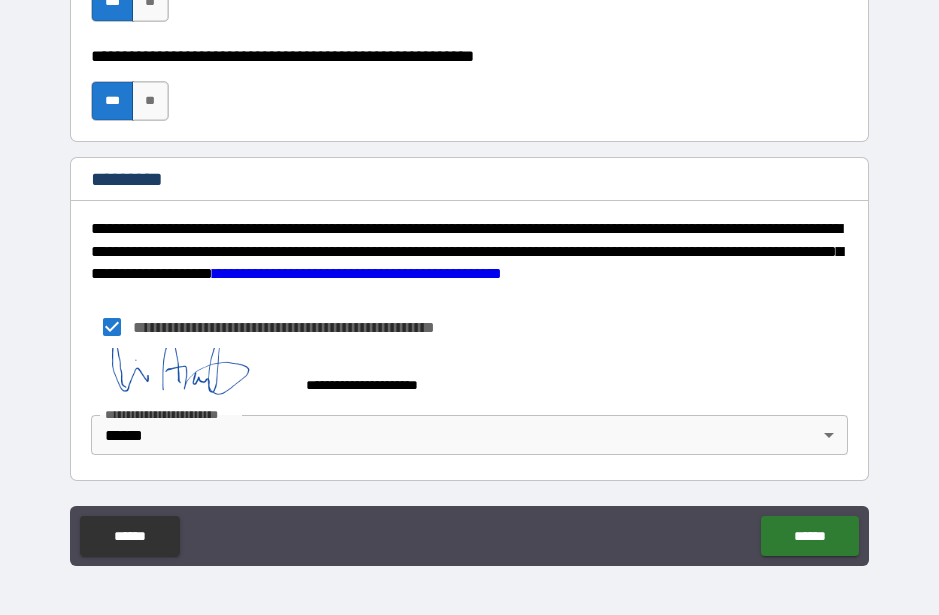 scroll, scrollTop: 3134, scrollLeft: 0, axis: vertical 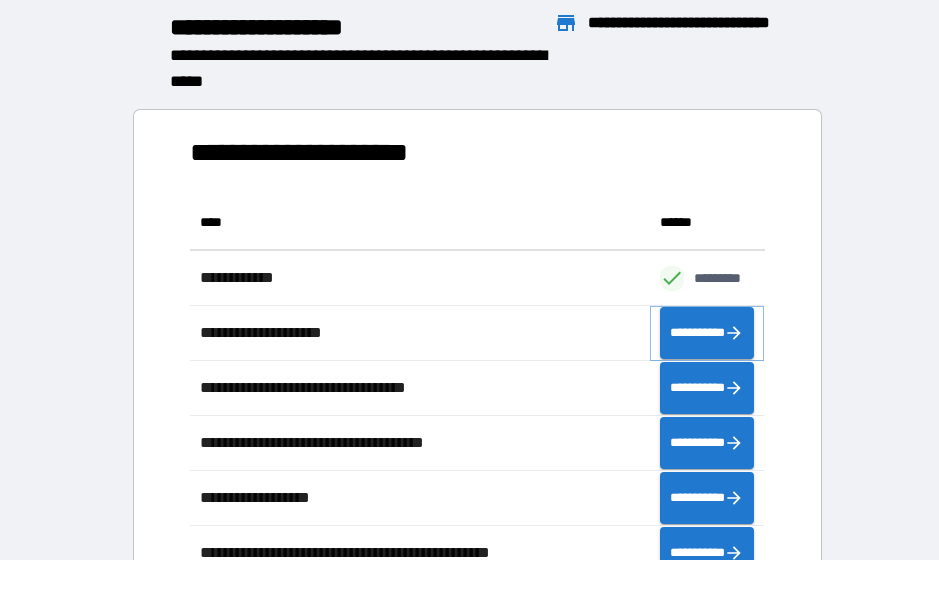 click on "**********" at bounding box center (707, 333) 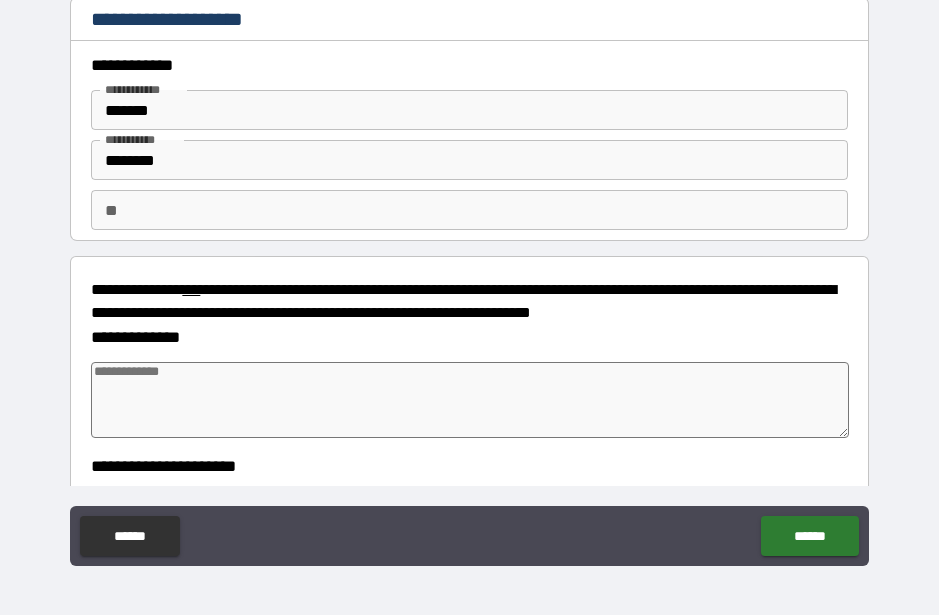 type on "*" 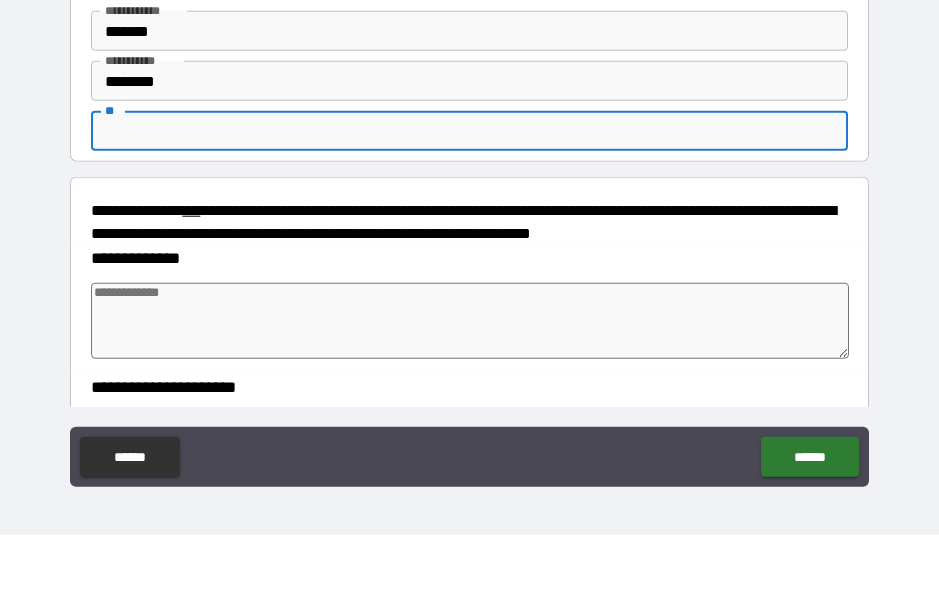 type on "*" 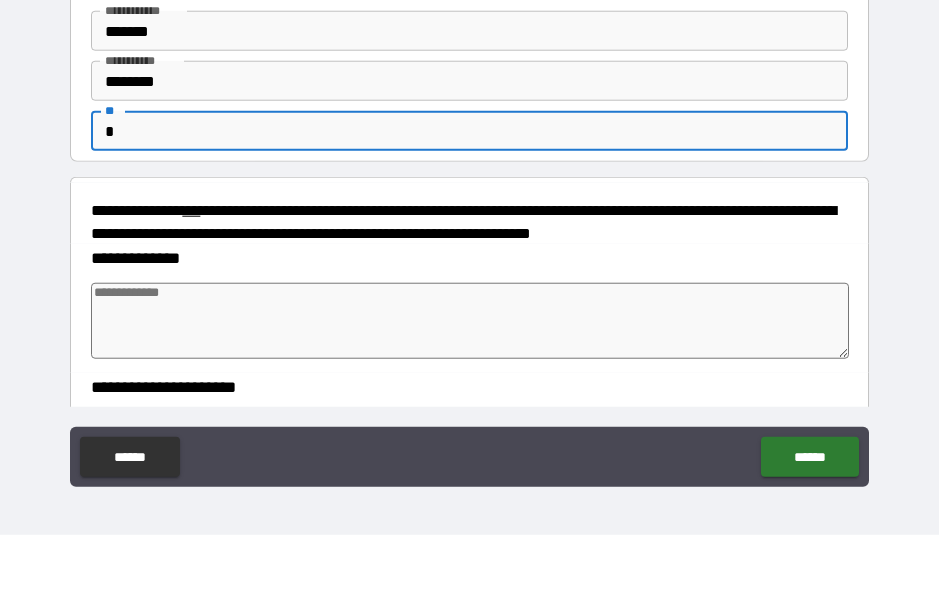 type on "*" 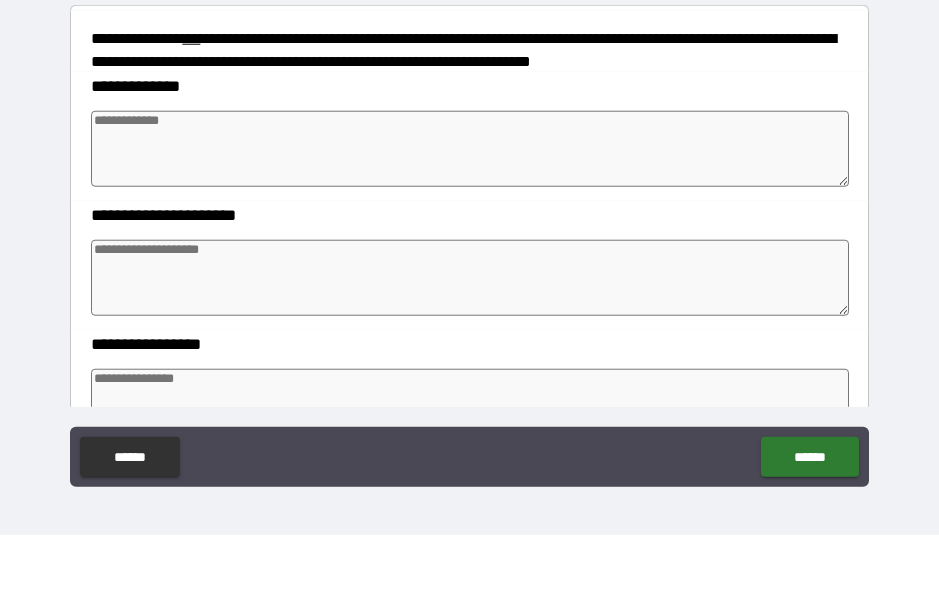 scroll, scrollTop: 175, scrollLeft: 0, axis: vertical 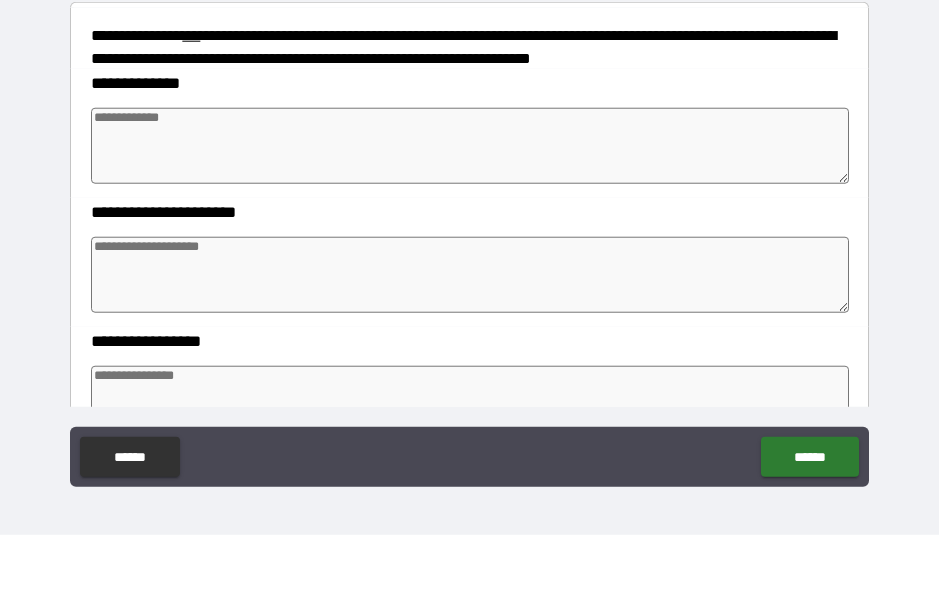 type on "*" 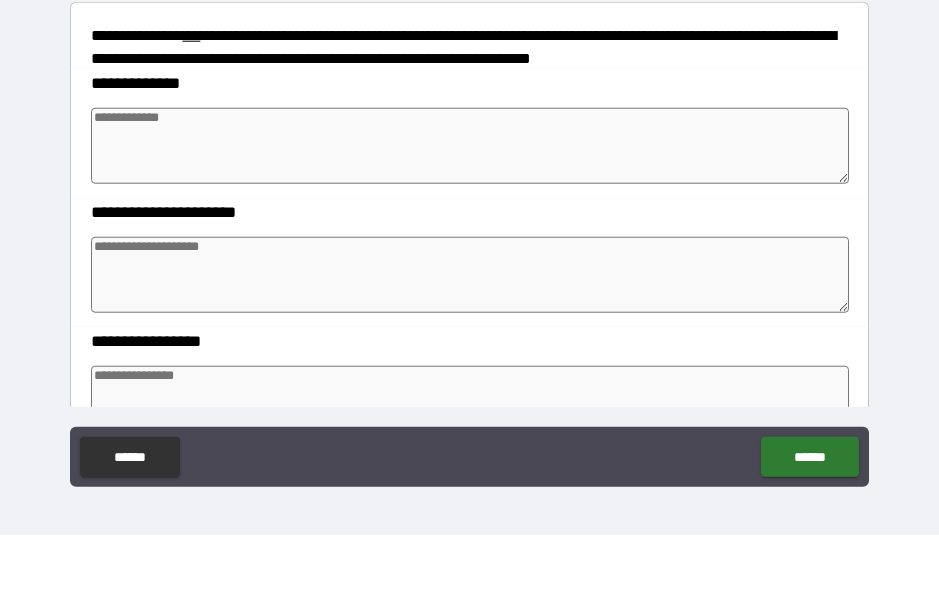 type on "*" 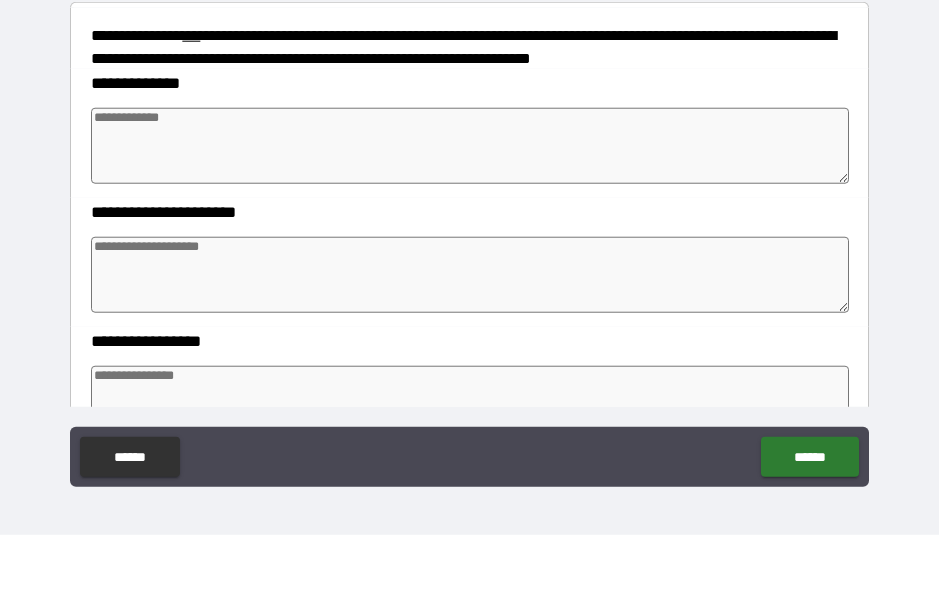 type on "*" 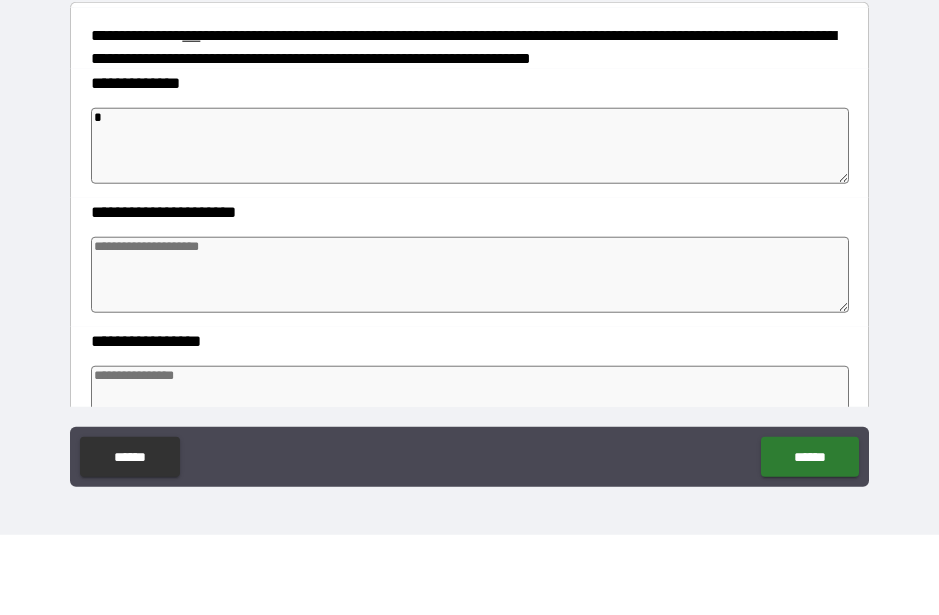 type on "**" 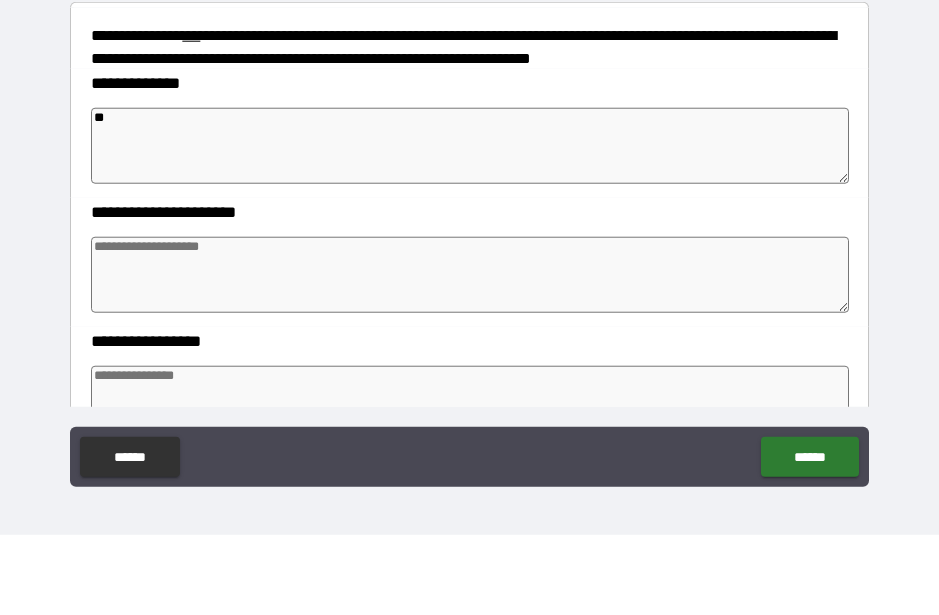 type on "*" 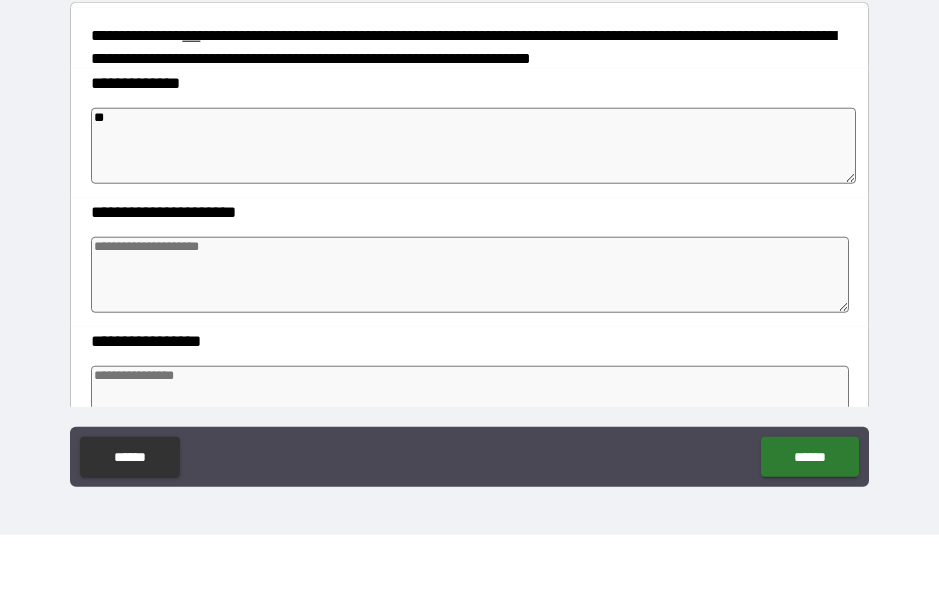 type on "*" 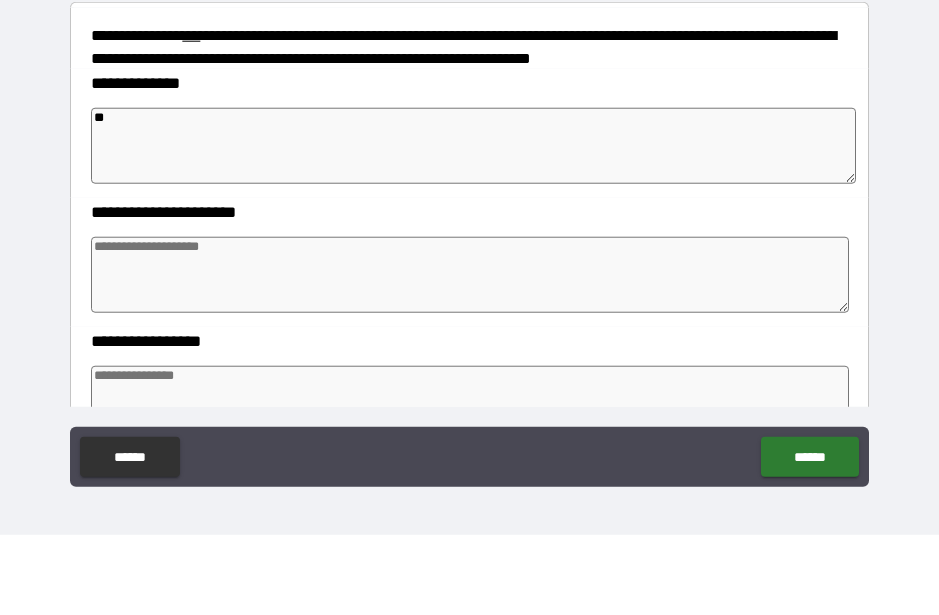 type on "*" 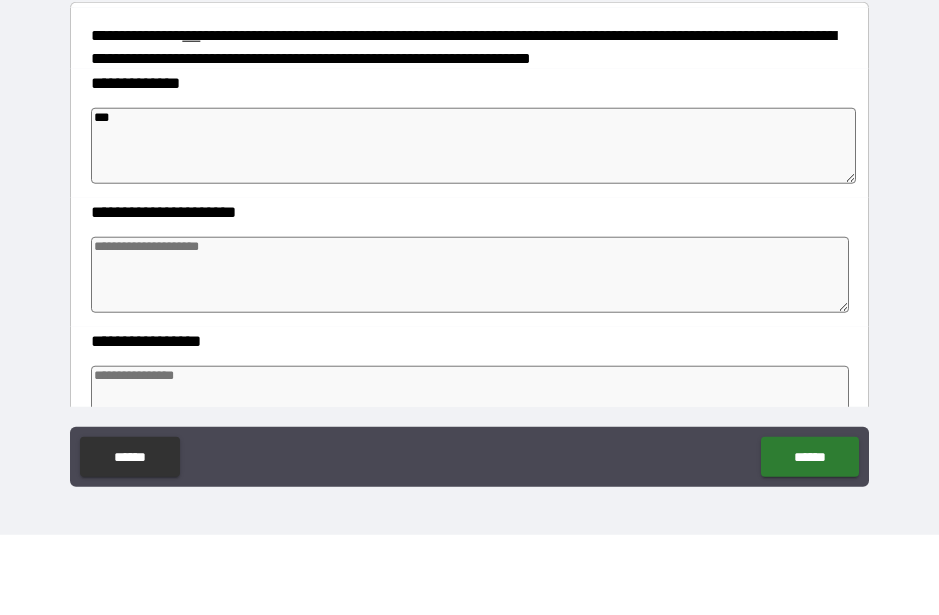 type on "*" 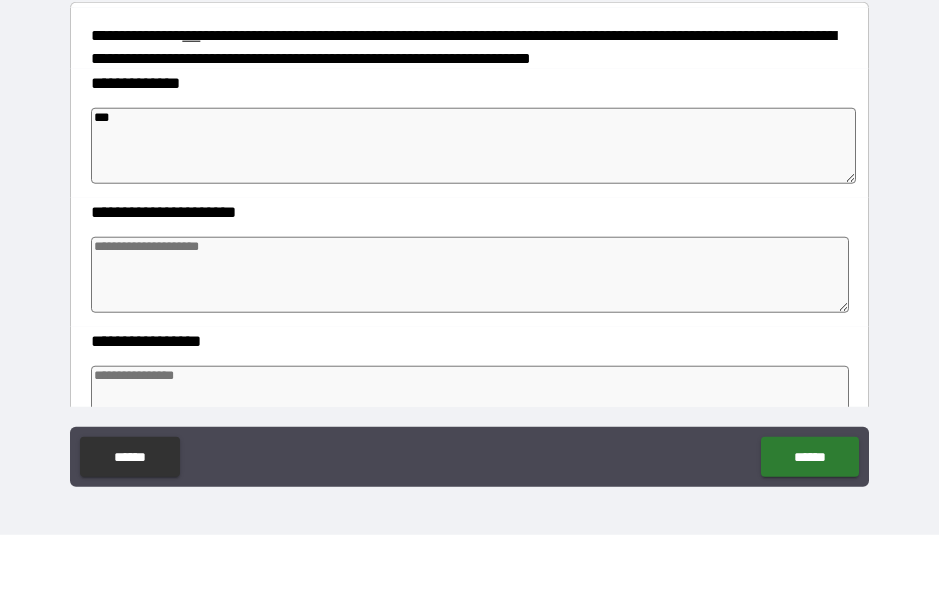 type on "*" 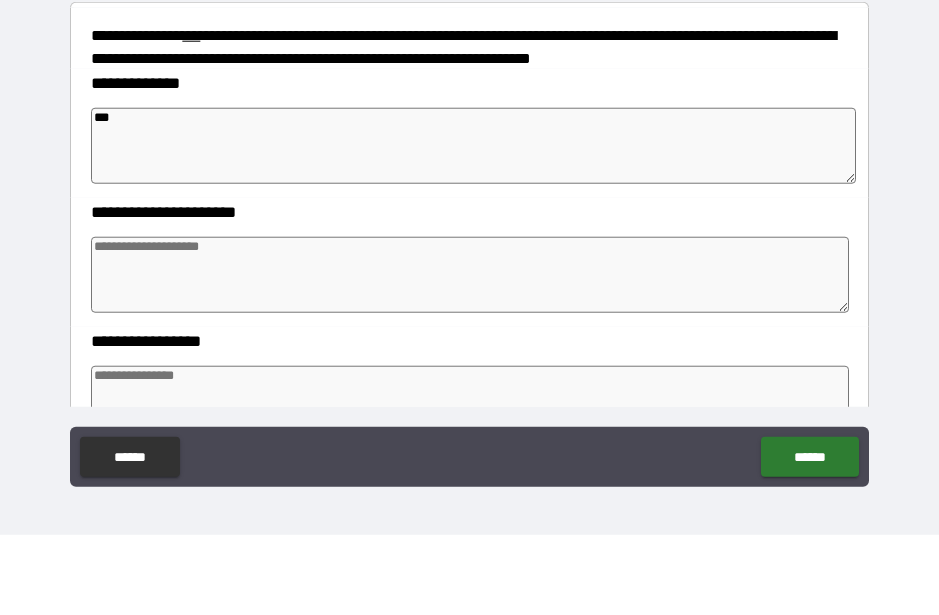 type on "*" 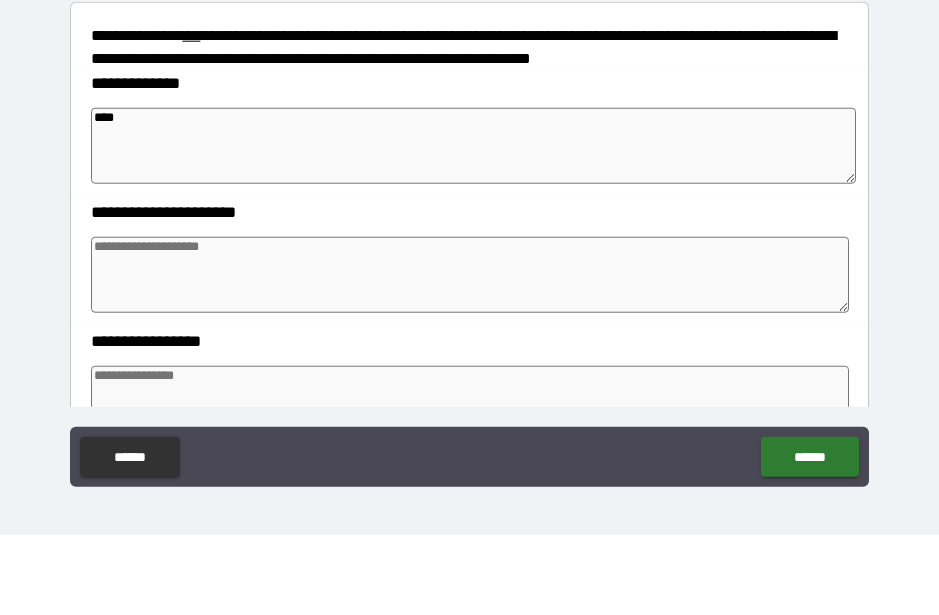 type on "*" 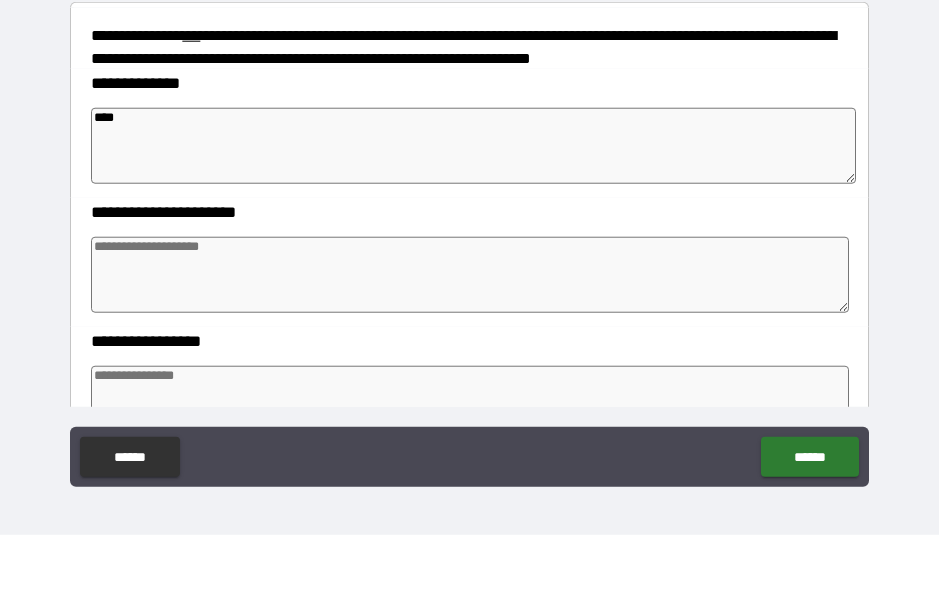 type on "*" 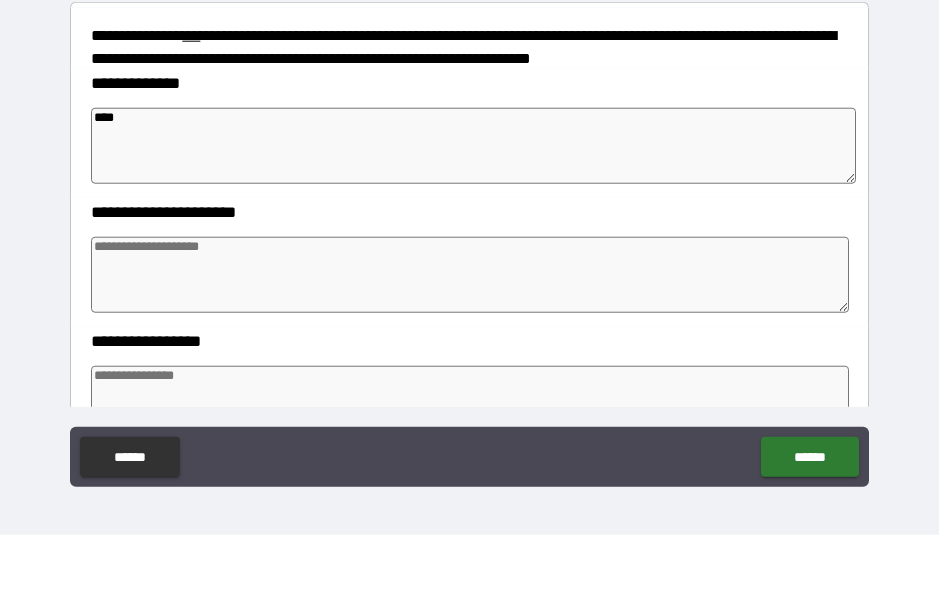 type on "*" 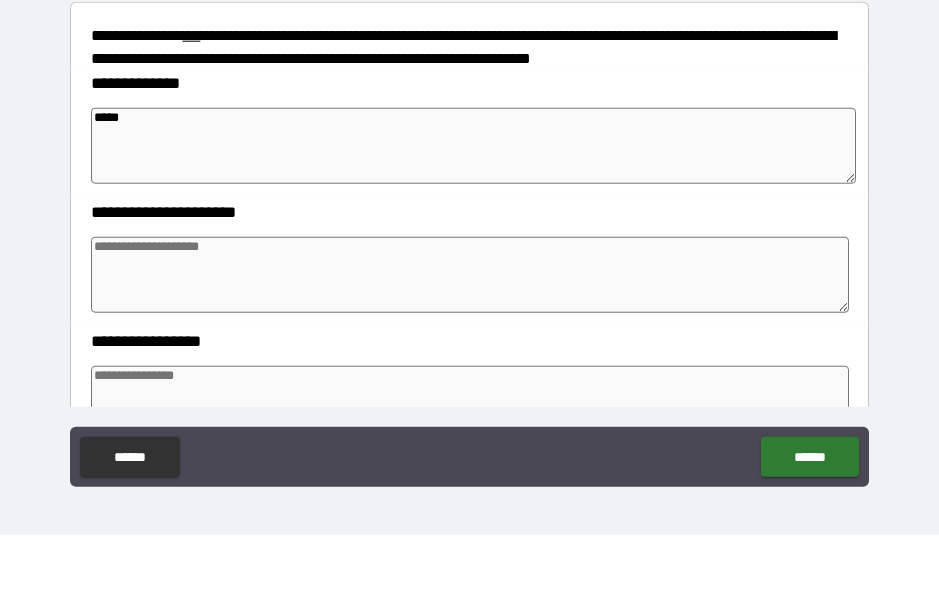 type on "*" 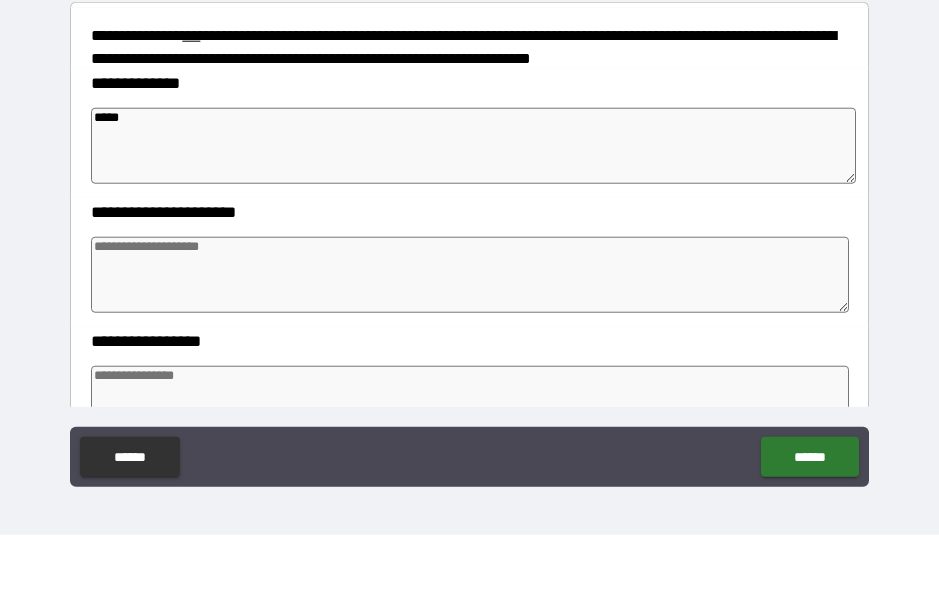 type on "******" 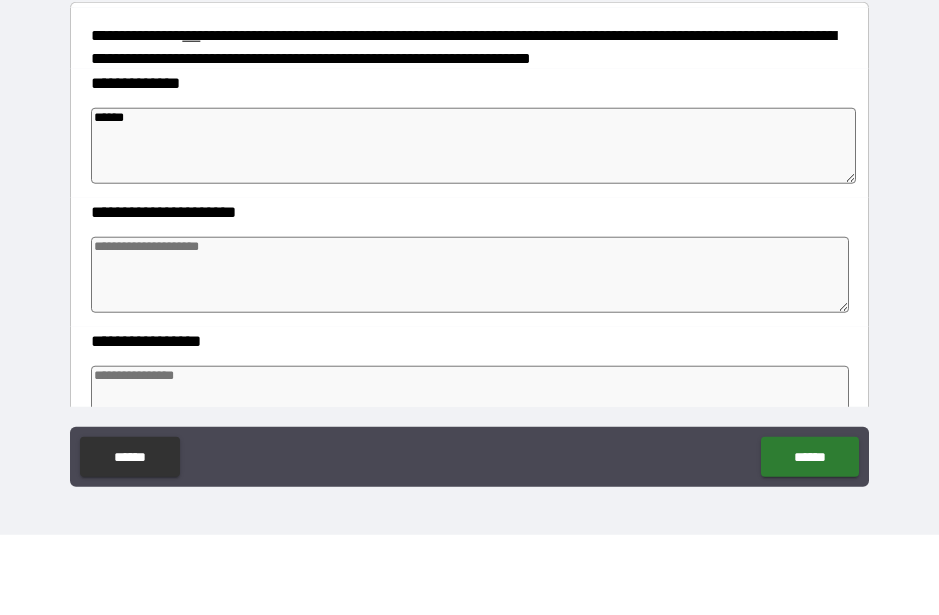 type on "*" 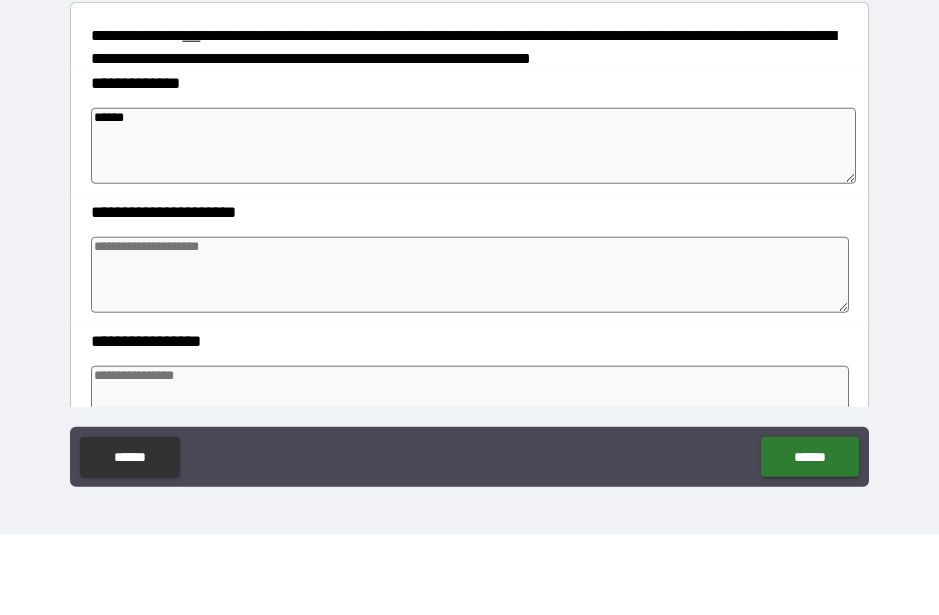 type on "*" 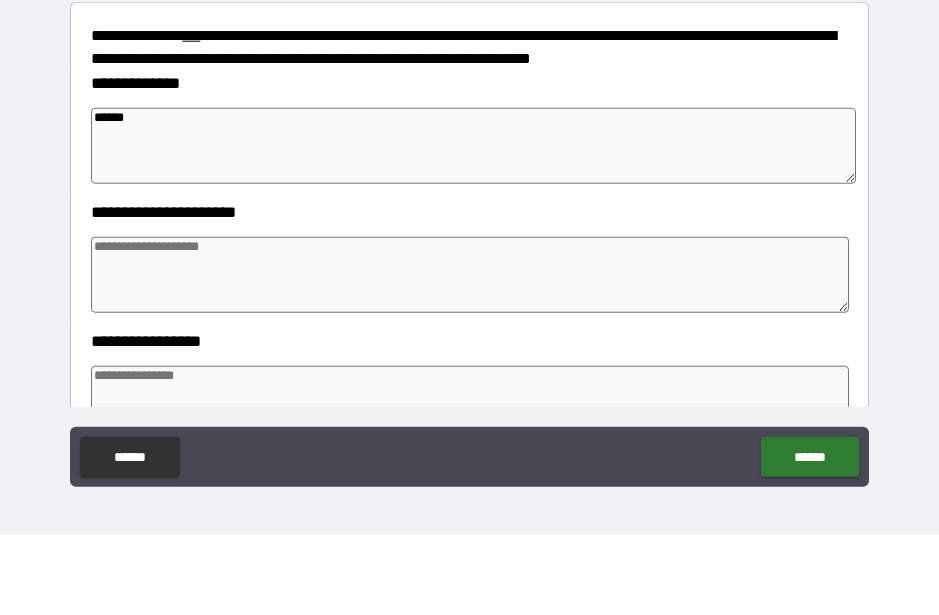 type on "*" 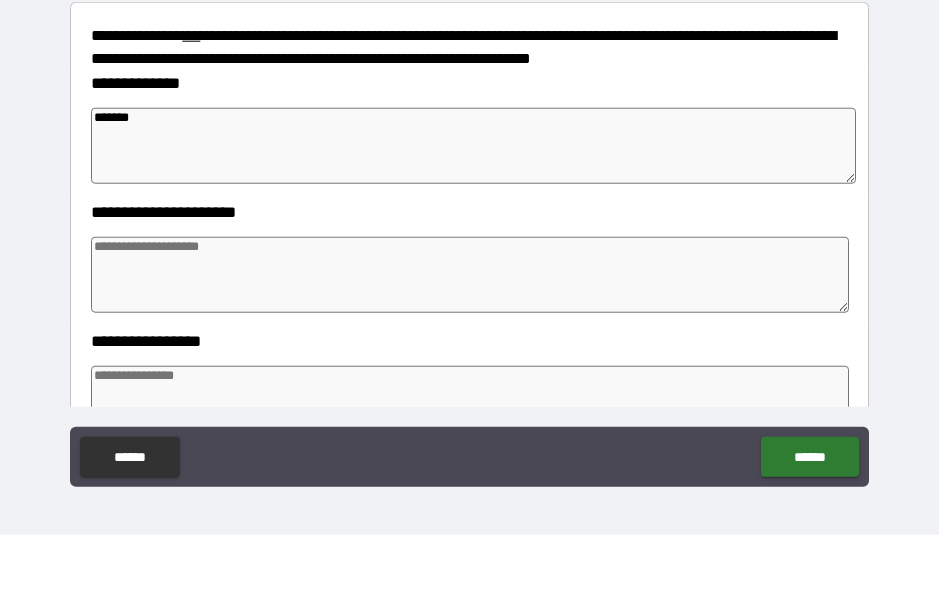 type on "*" 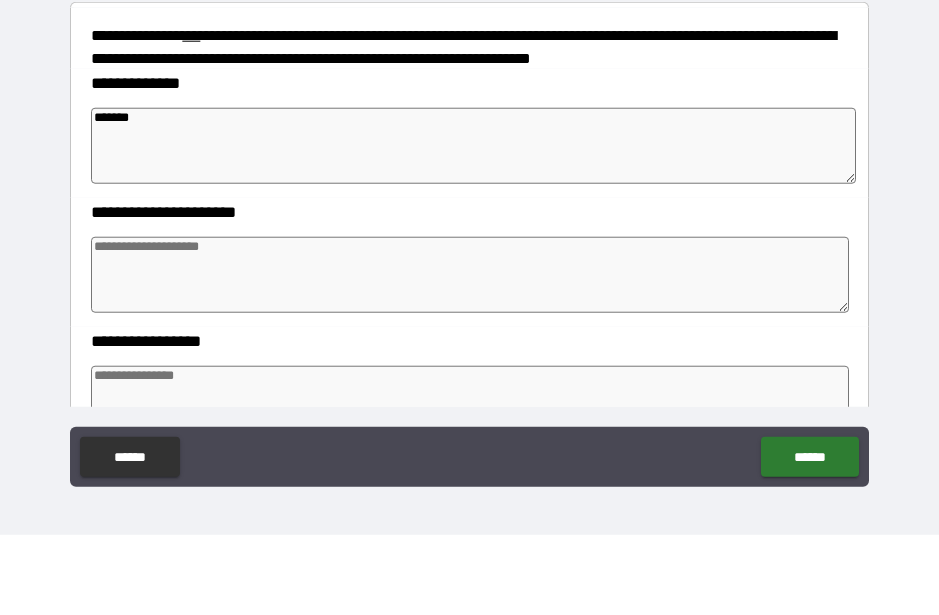 type on "********" 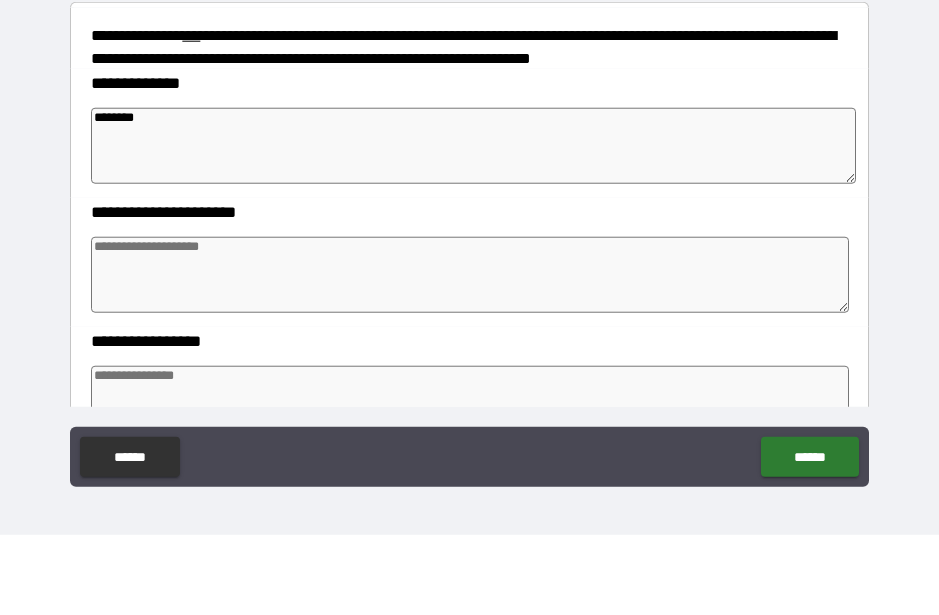 type on "*" 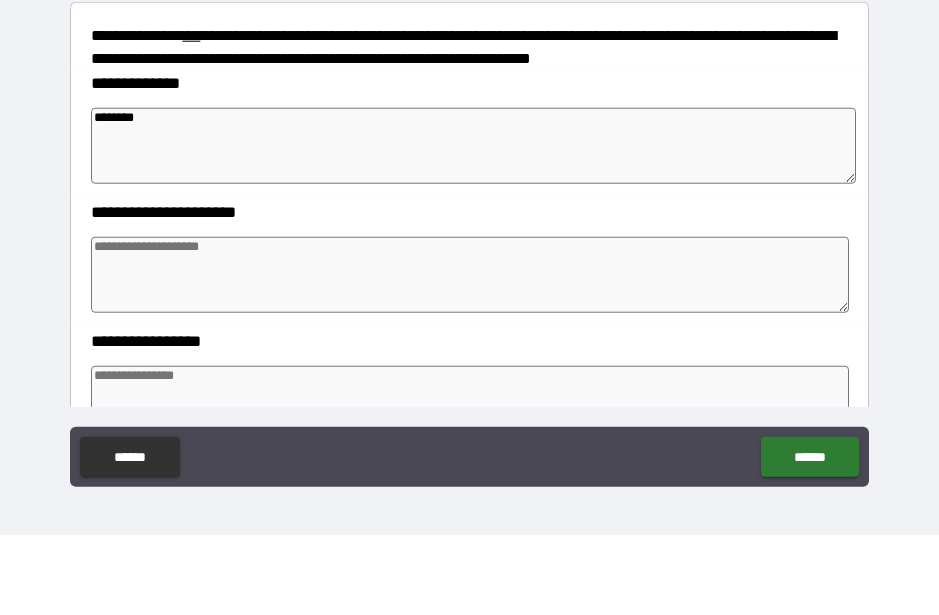 type on "*" 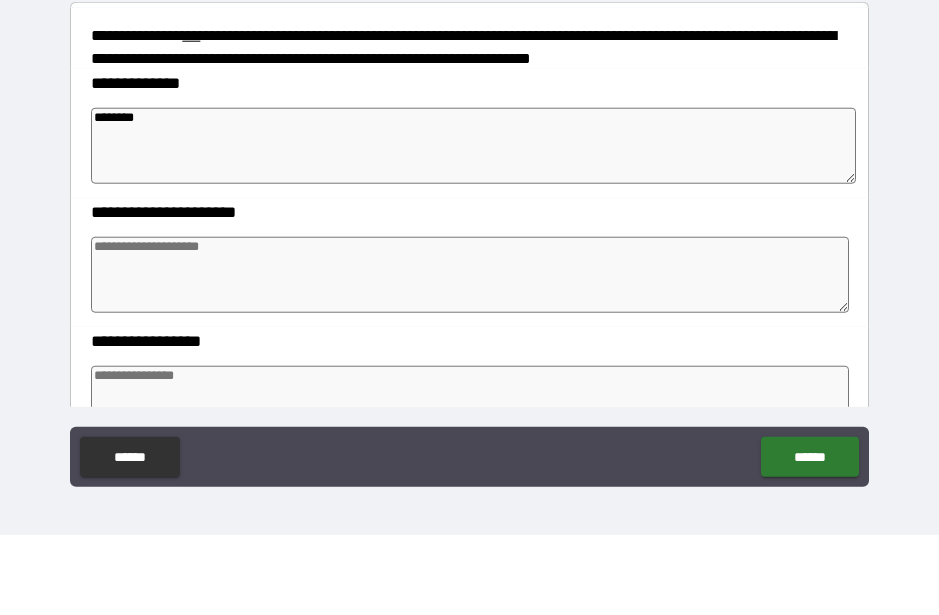 type on "*" 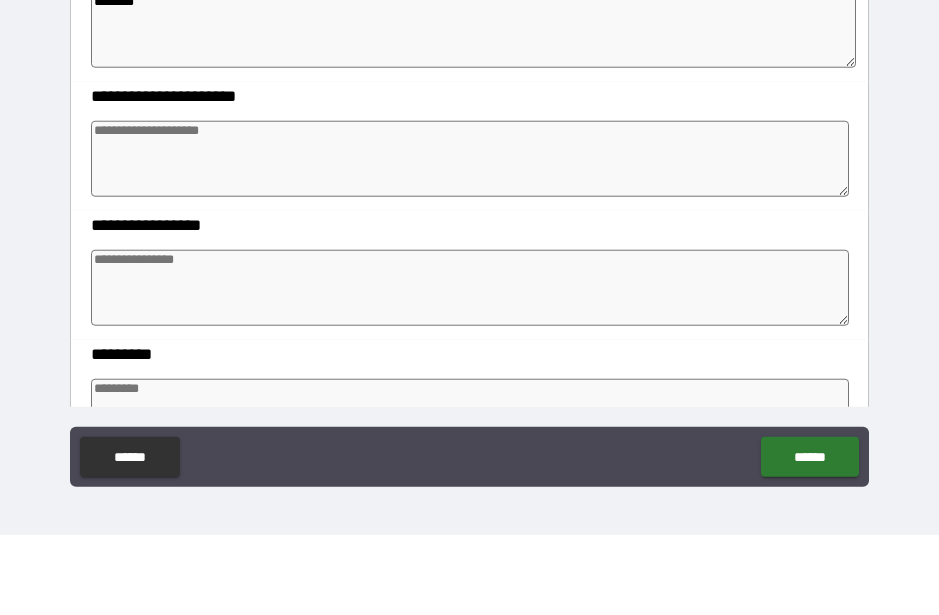 type on "********" 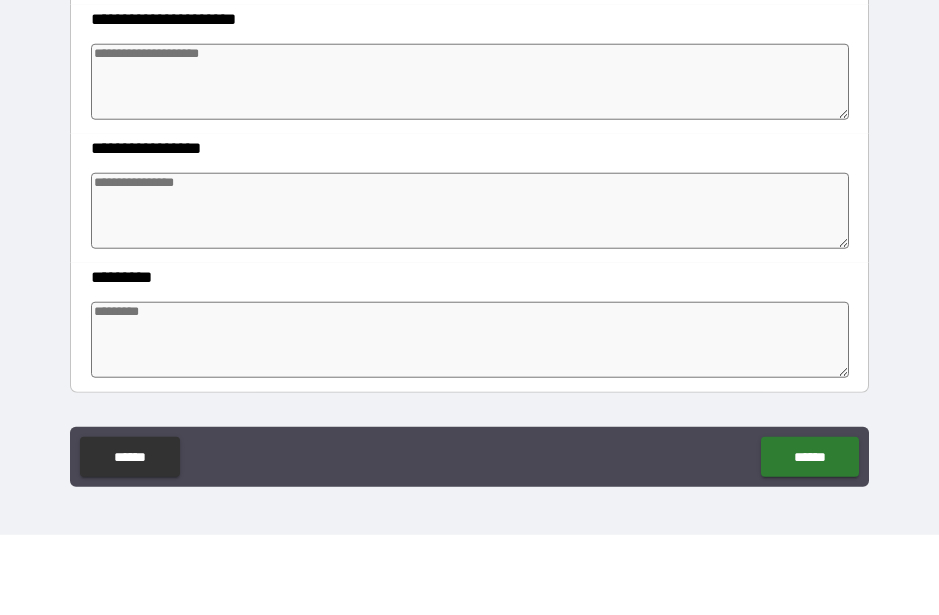 scroll, scrollTop: 365, scrollLeft: 0, axis: vertical 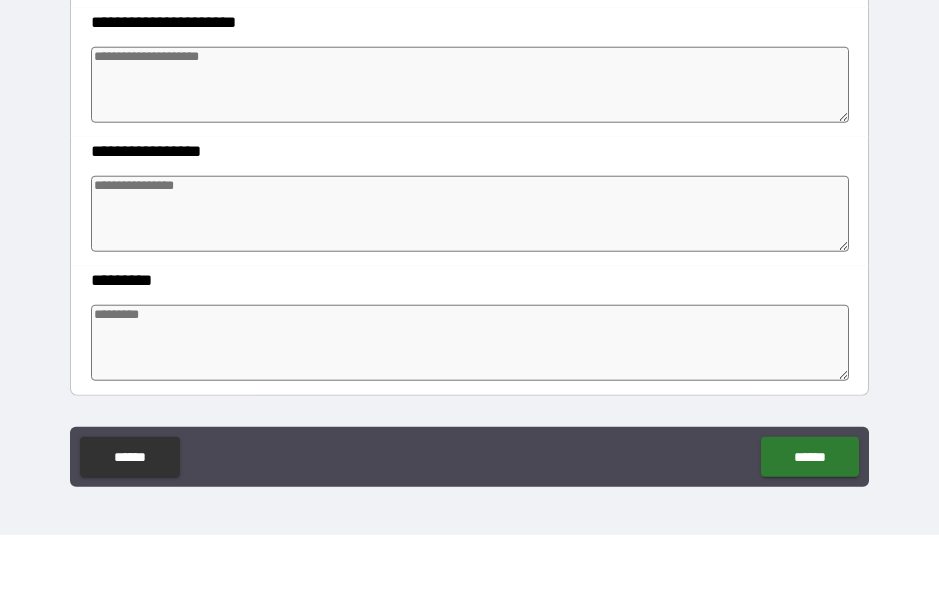 type on "*" 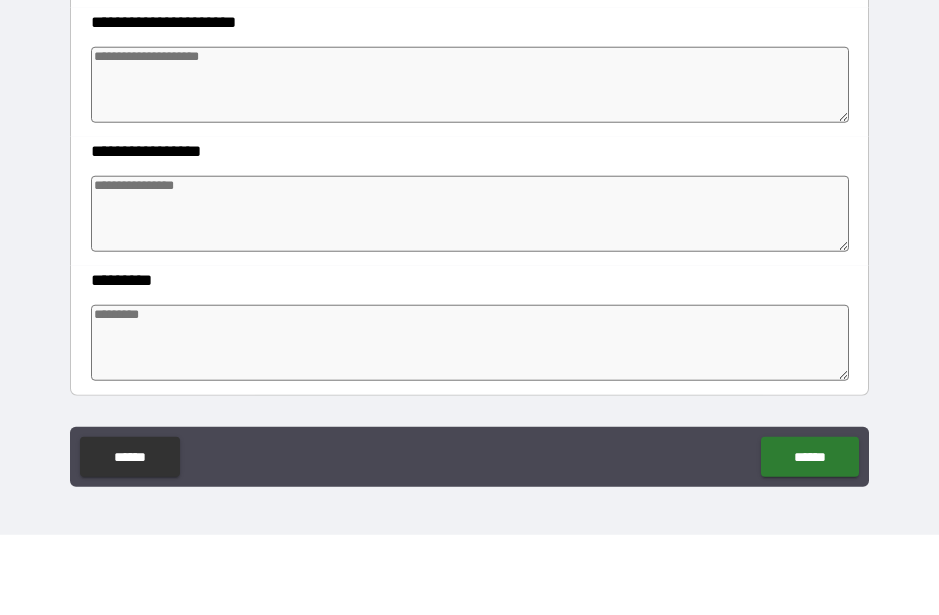 type on "*" 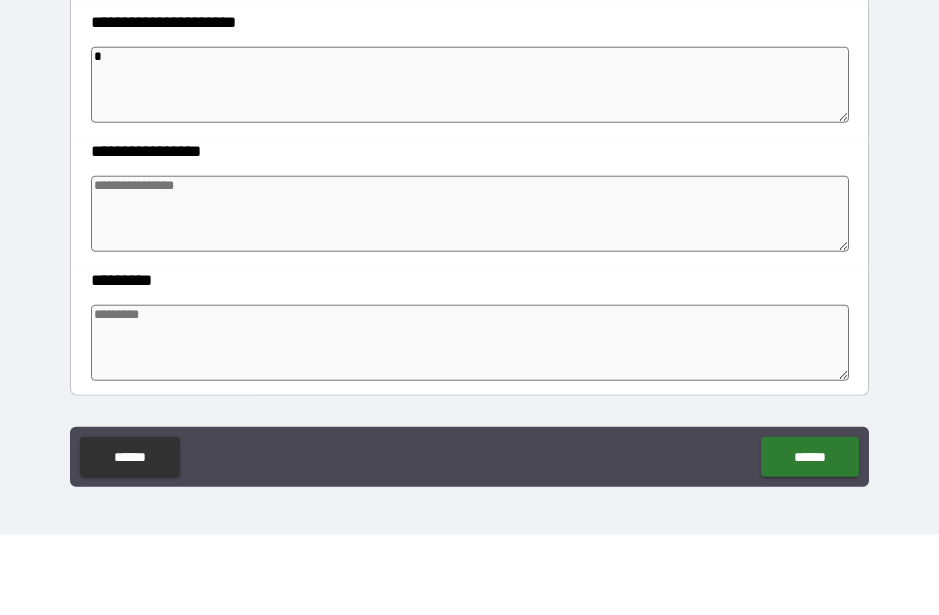 type on "*" 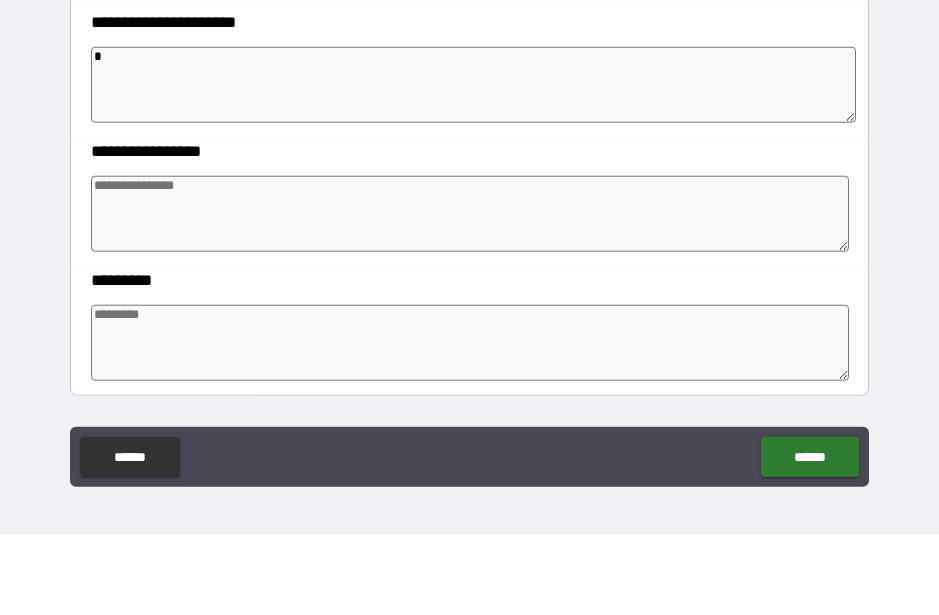 type on "**" 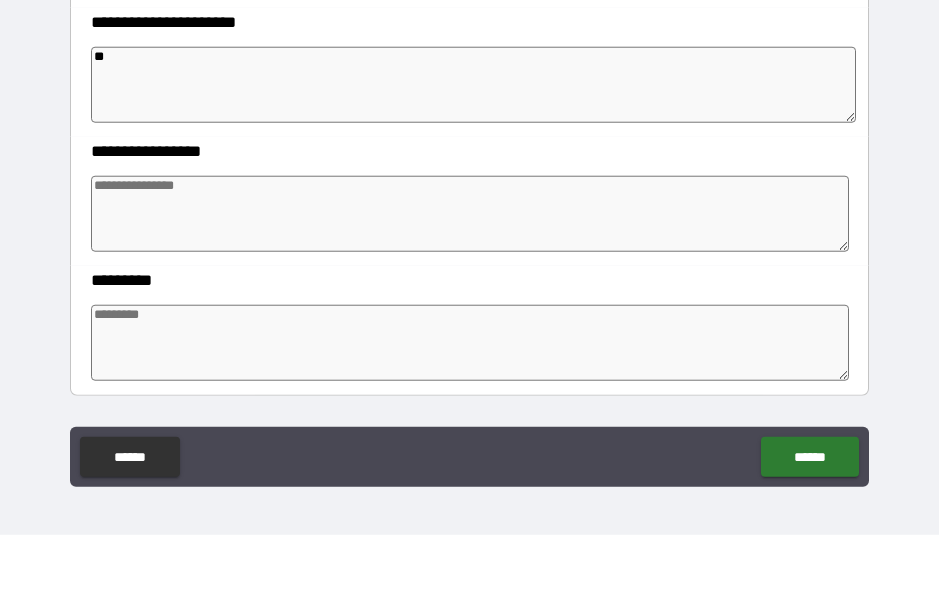 type on "*" 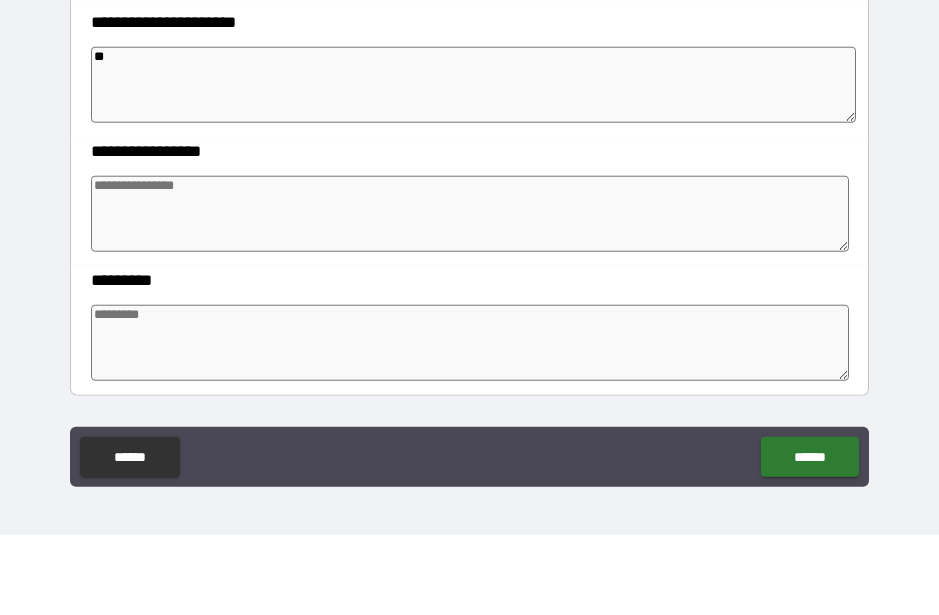 type on "*" 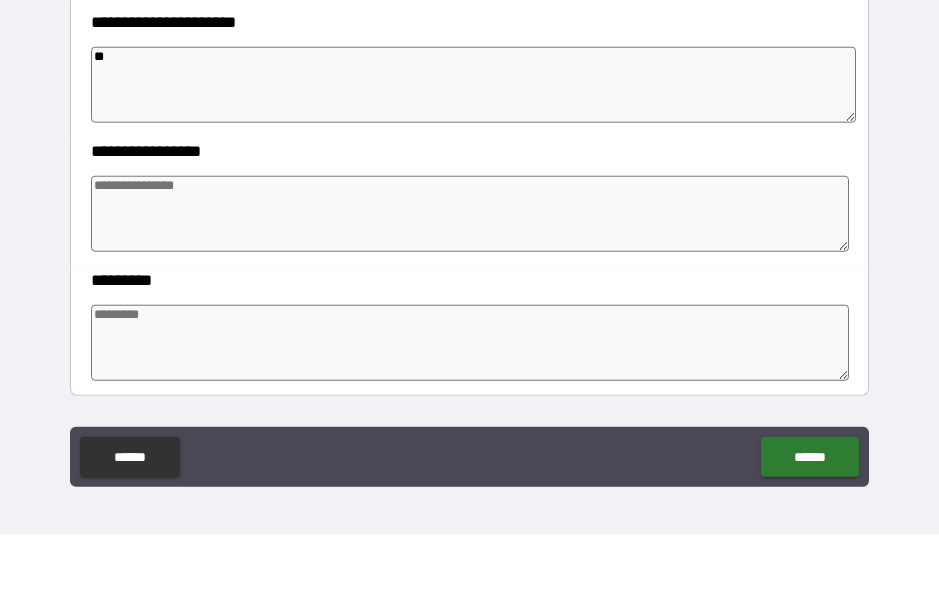 type on "*" 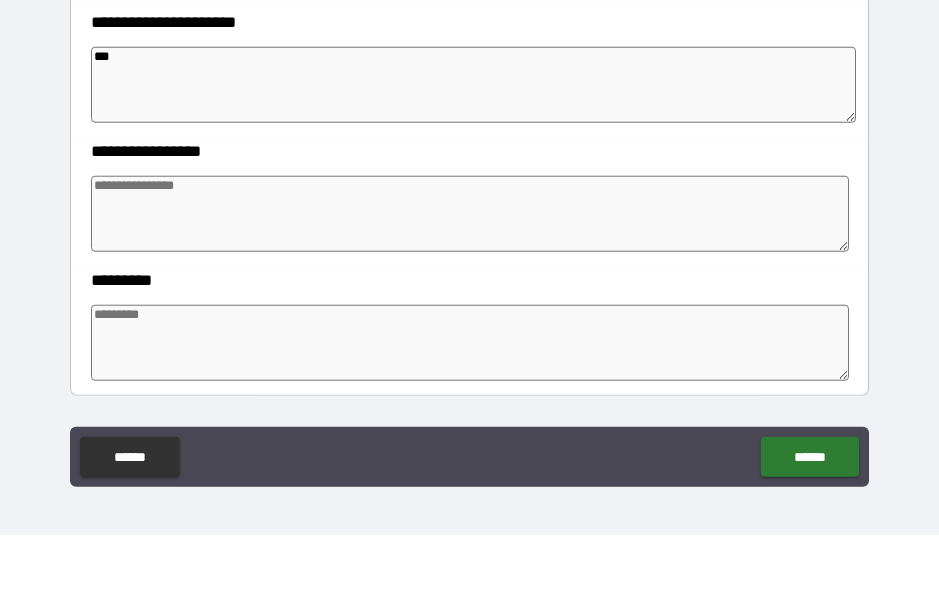 type on "*" 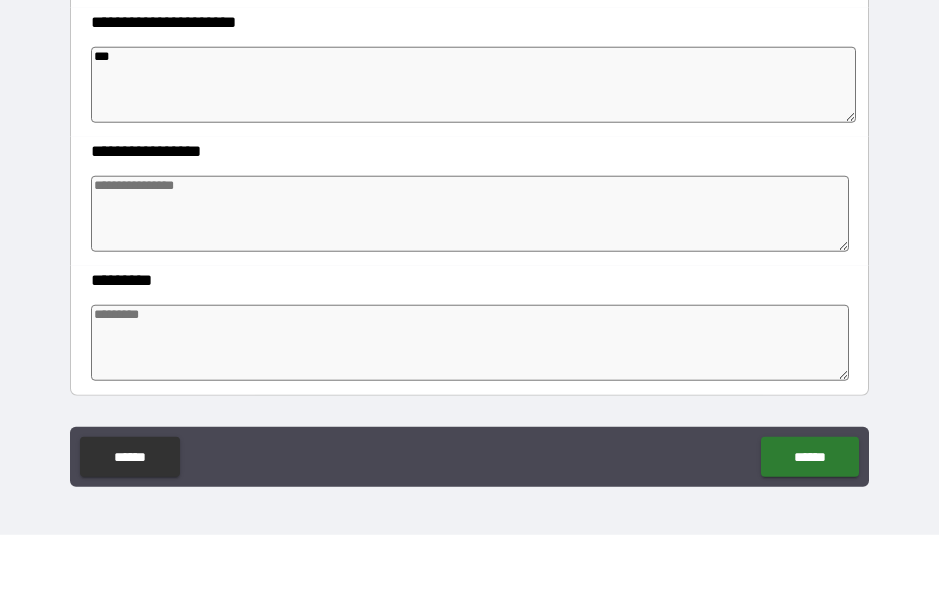 type on "*" 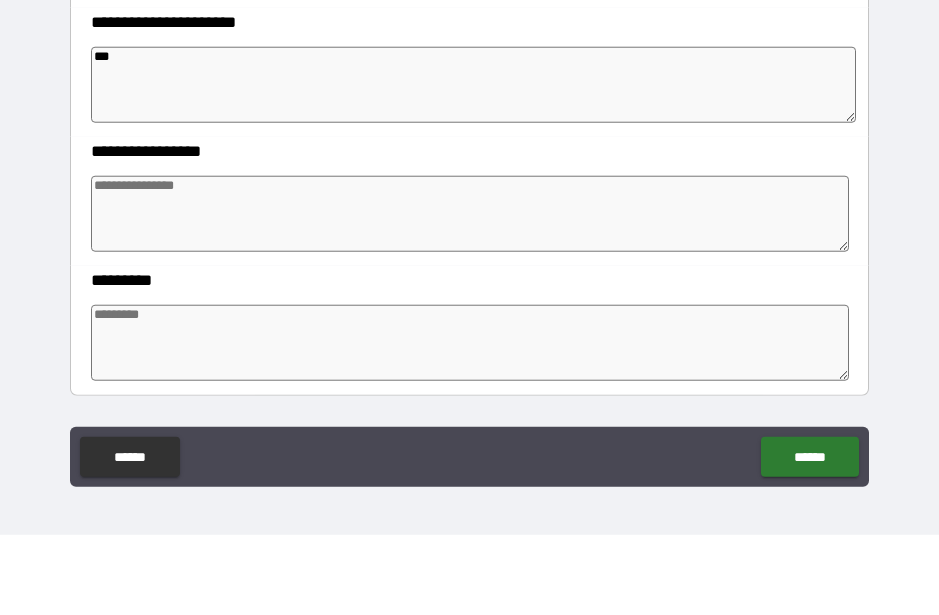 type on "*" 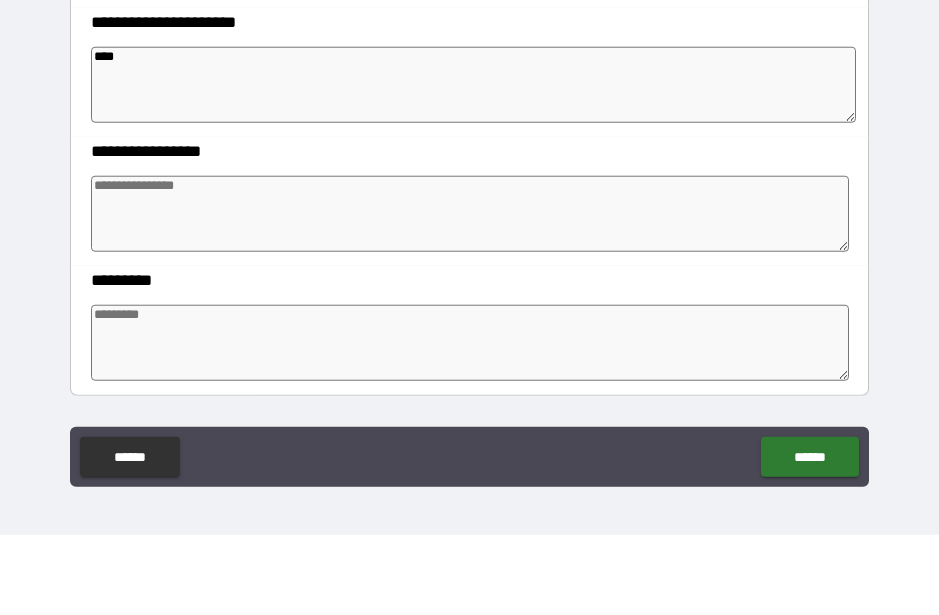 type on "*" 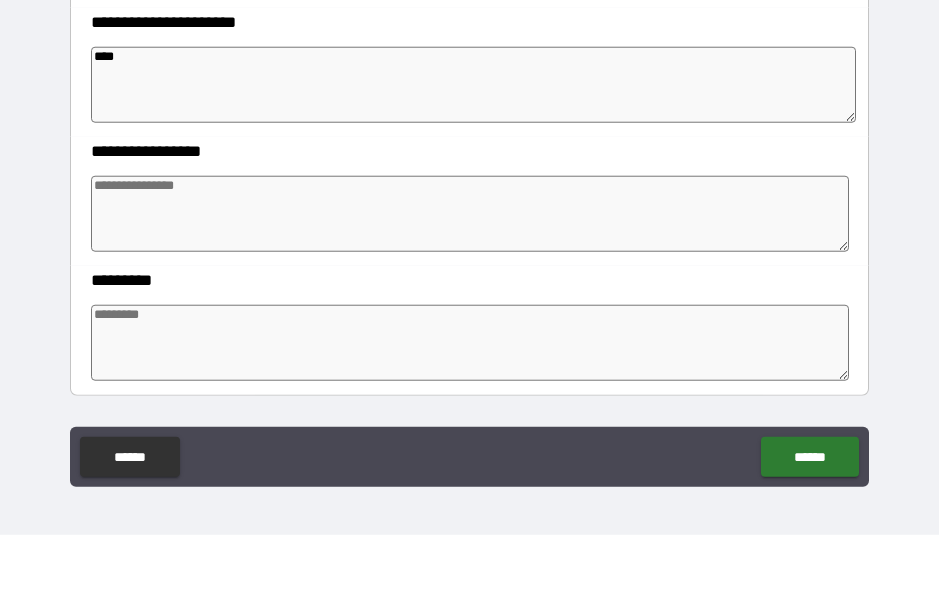 type on "*" 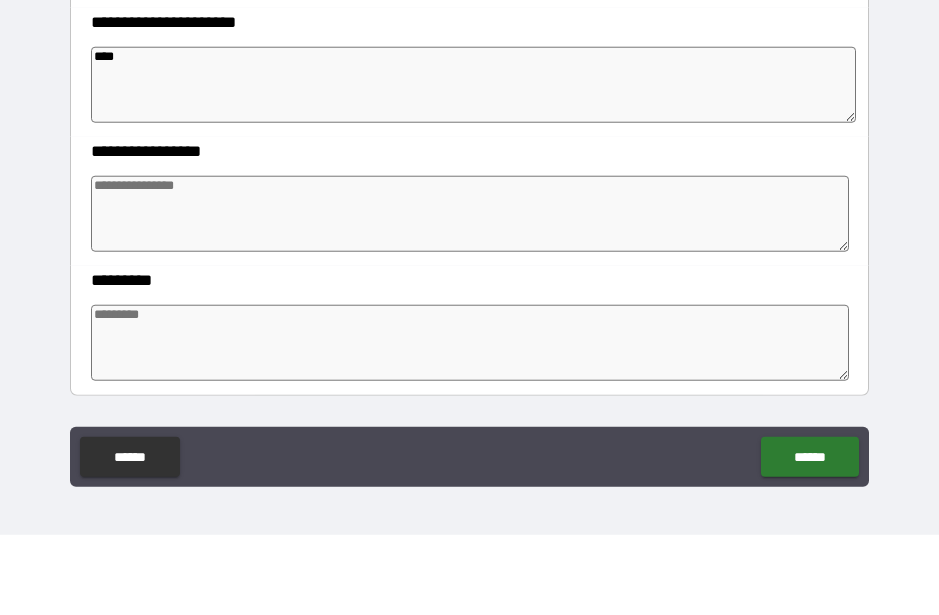 type on "*" 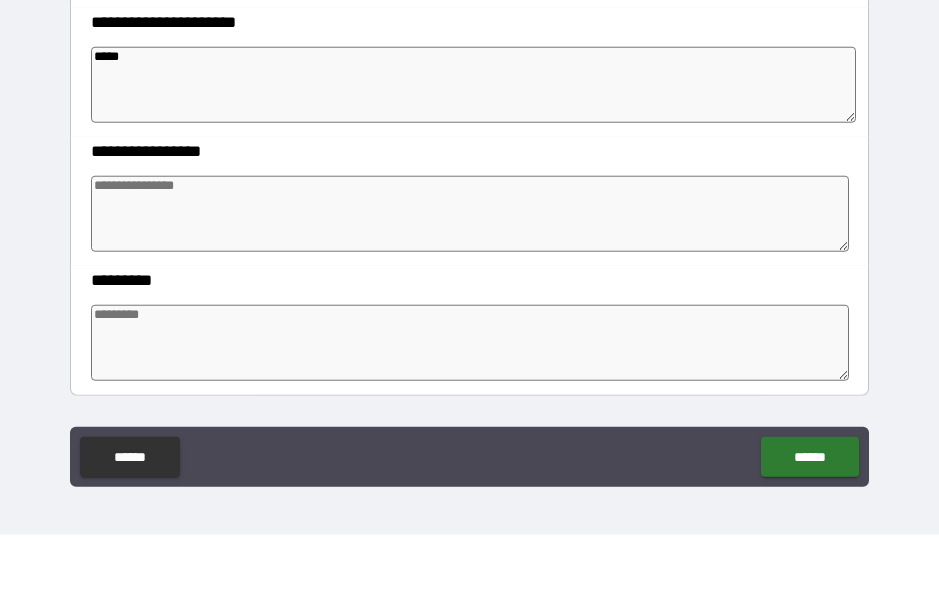 type on "*" 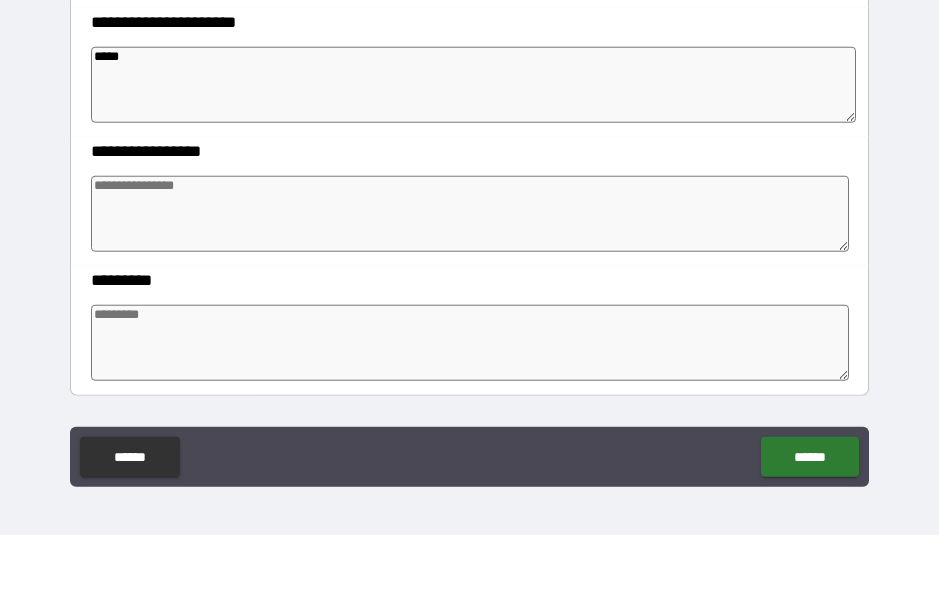 type on "*" 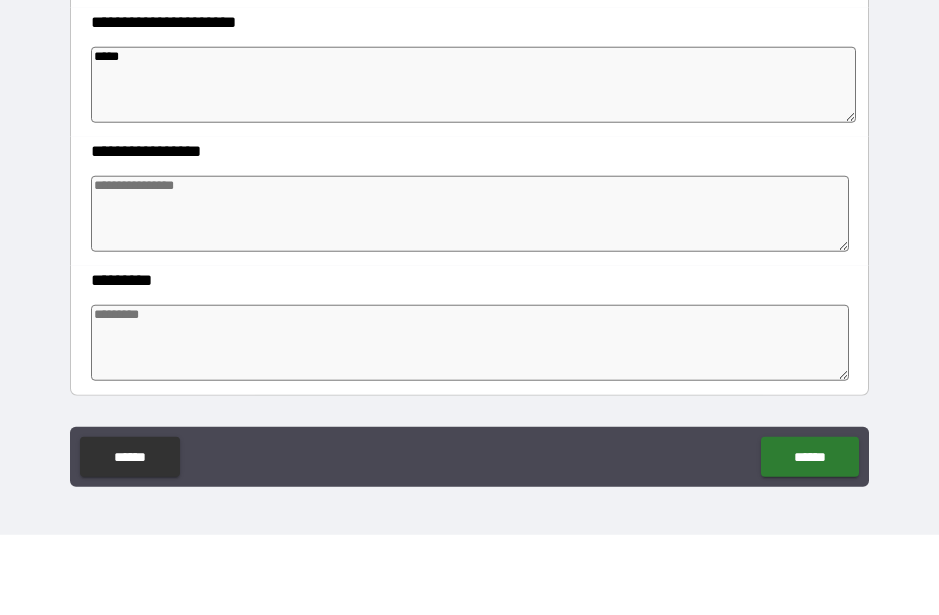 type on "******" 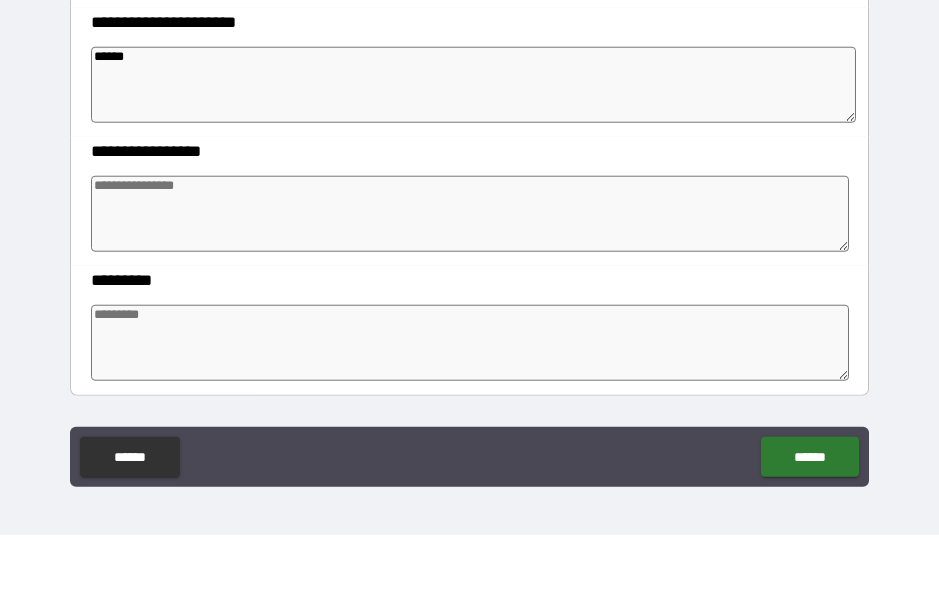 type on "*" 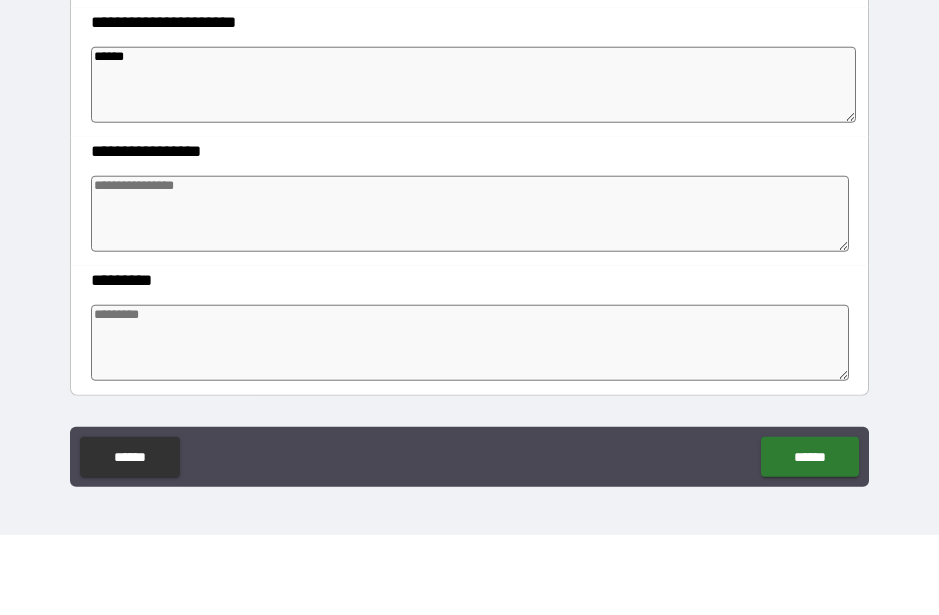 type on "*******" 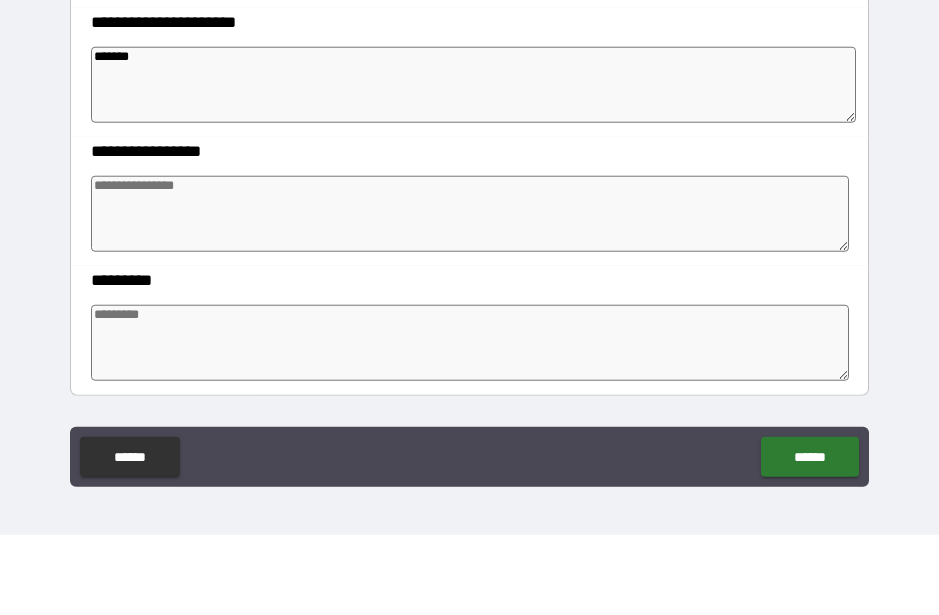 type on "*" 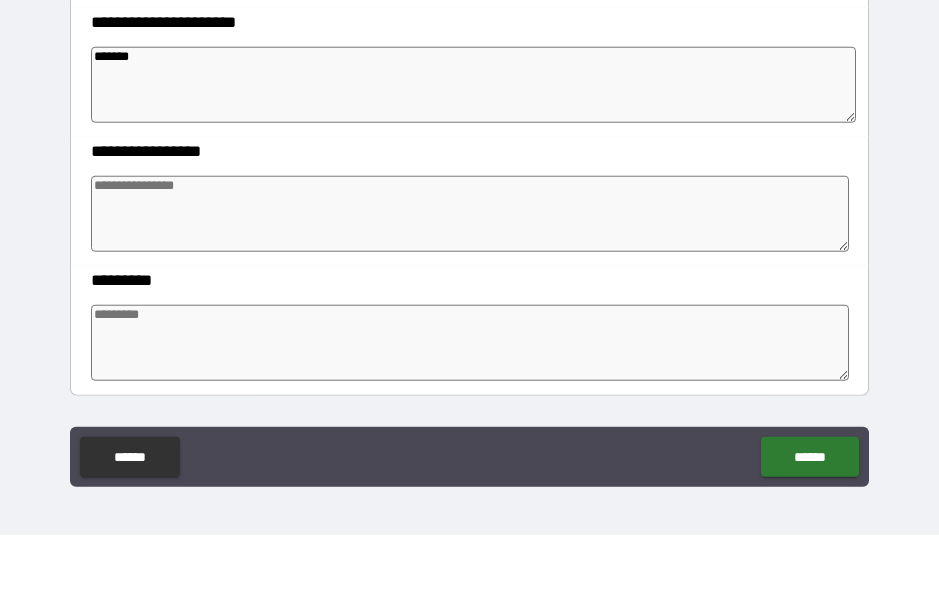 type on "*" 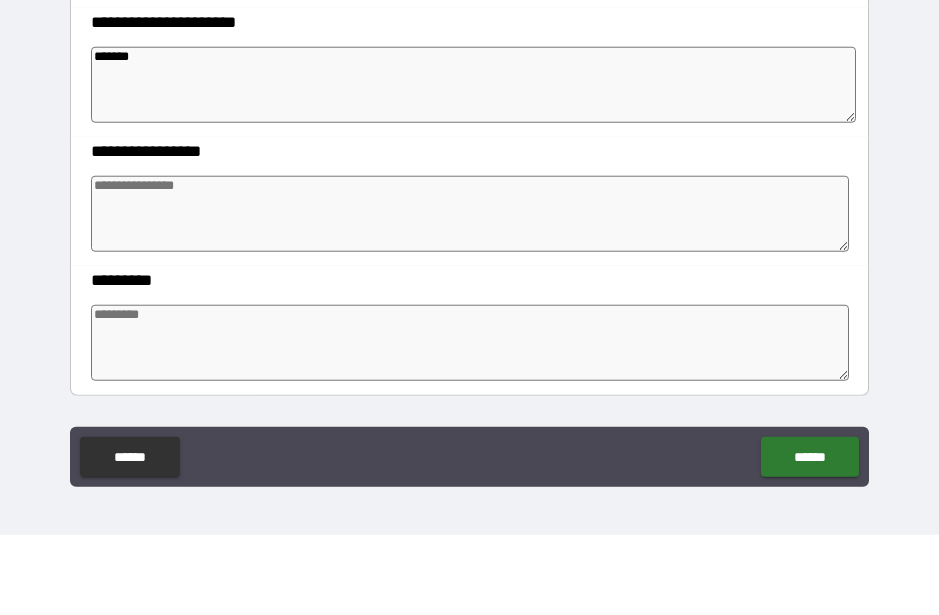 type on "*" 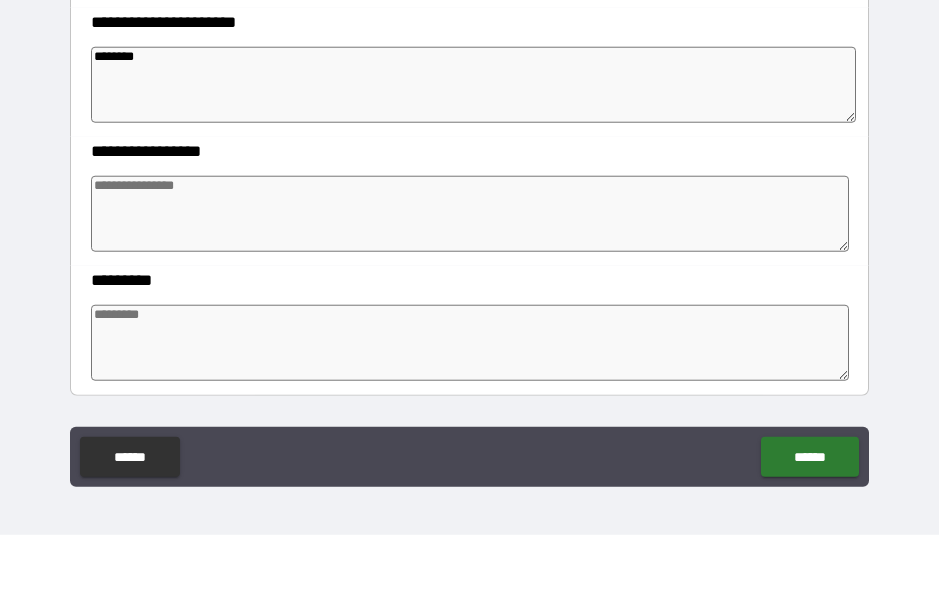 type on "*" 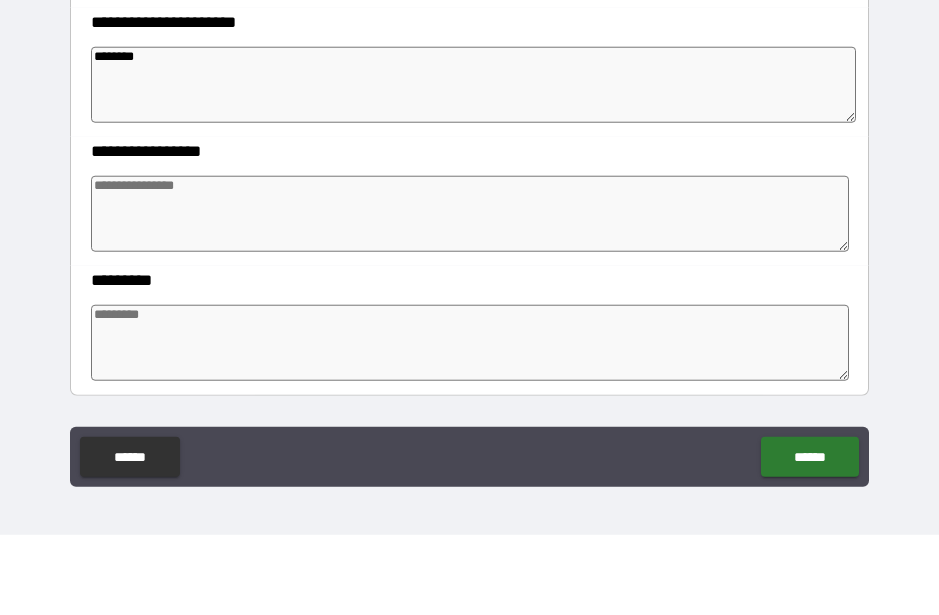 type on "*" 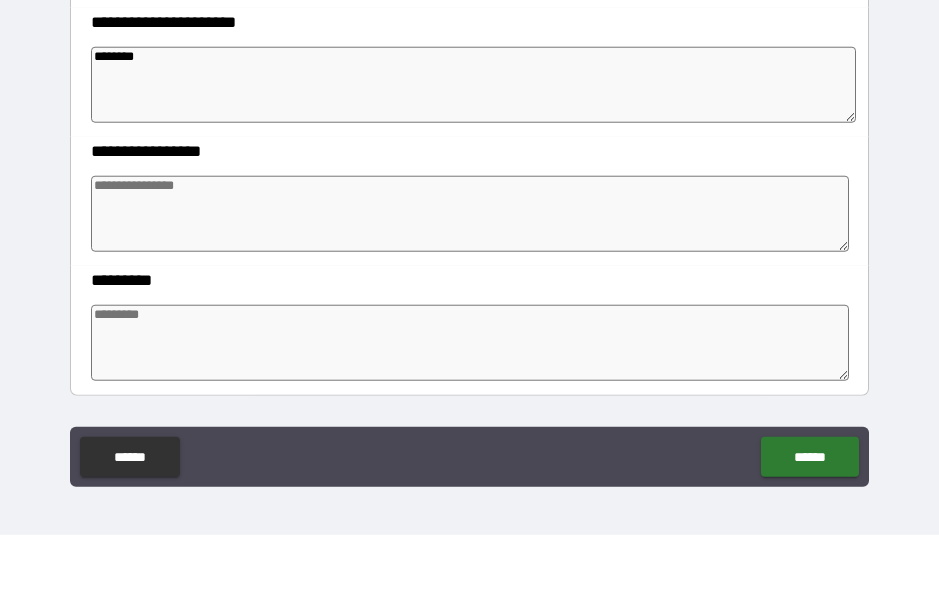 type on "*" 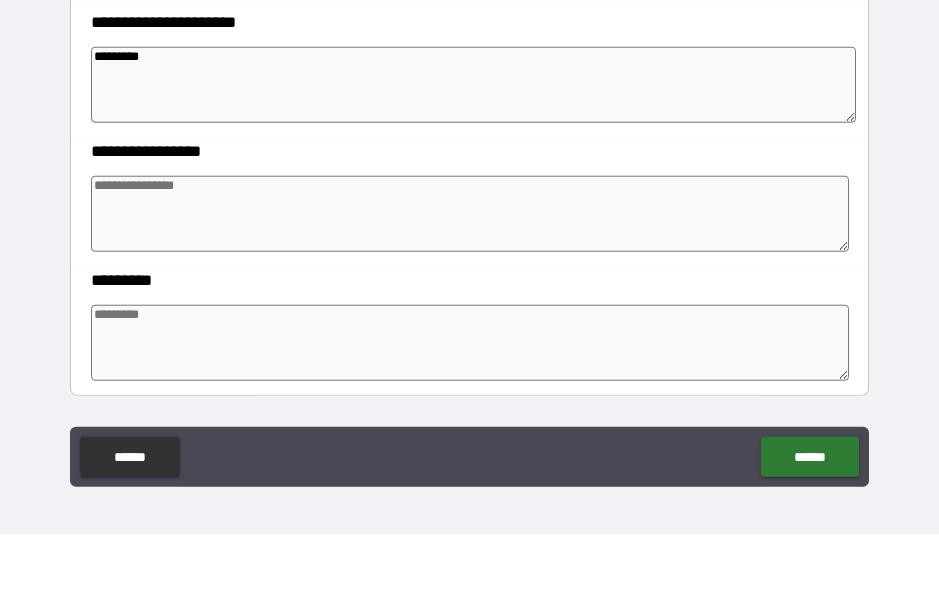 type on "*" 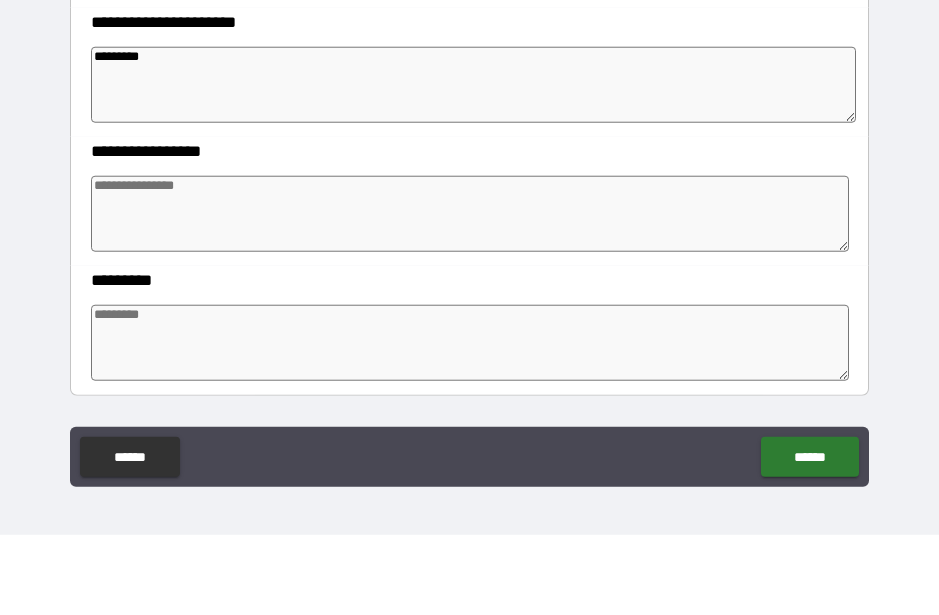 type on "**********" 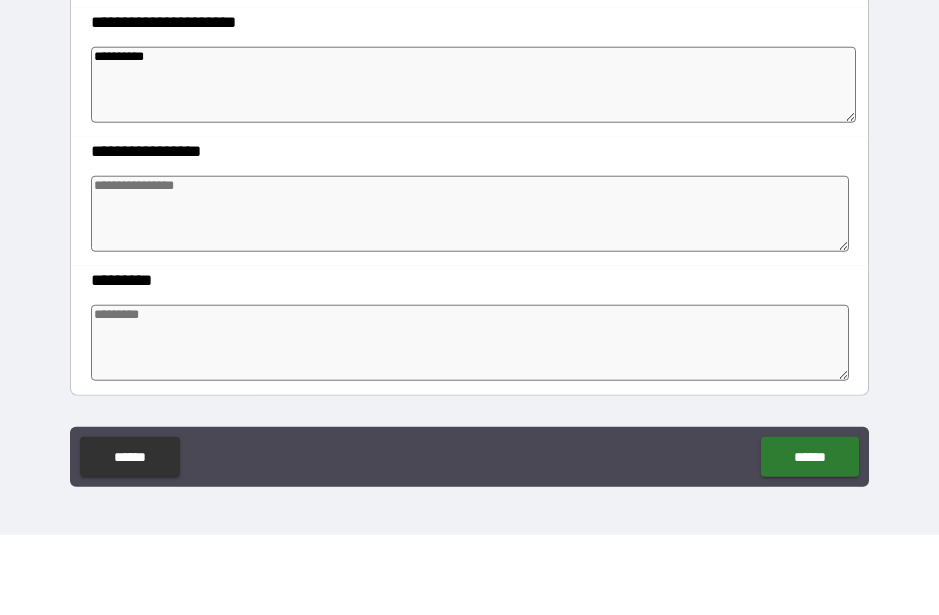 type on "*" 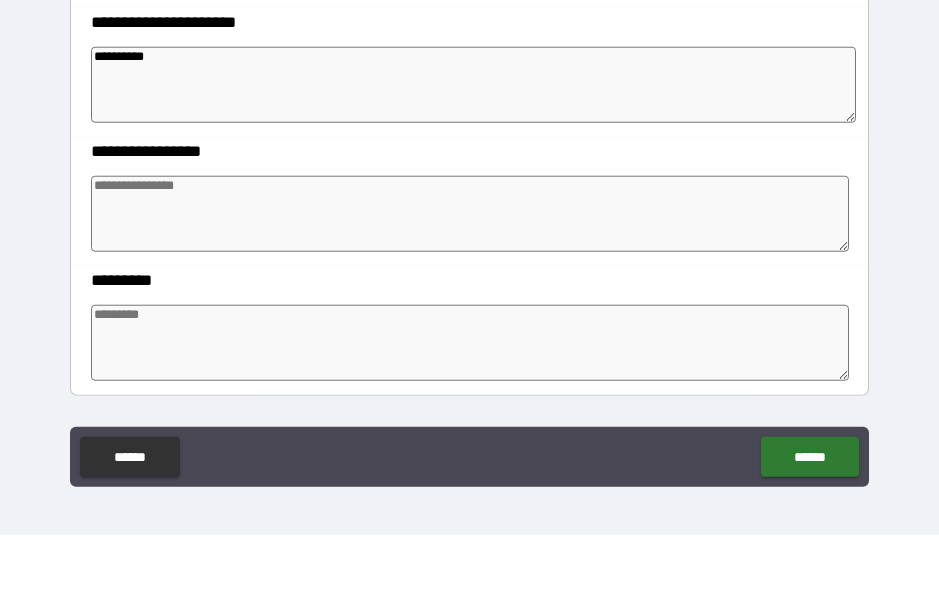 type on "*" 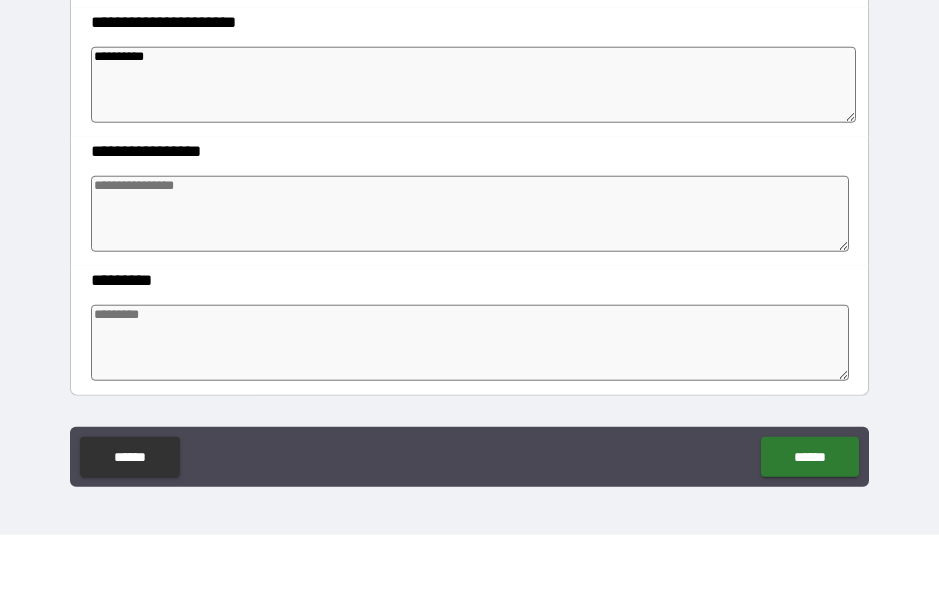 type on "*" 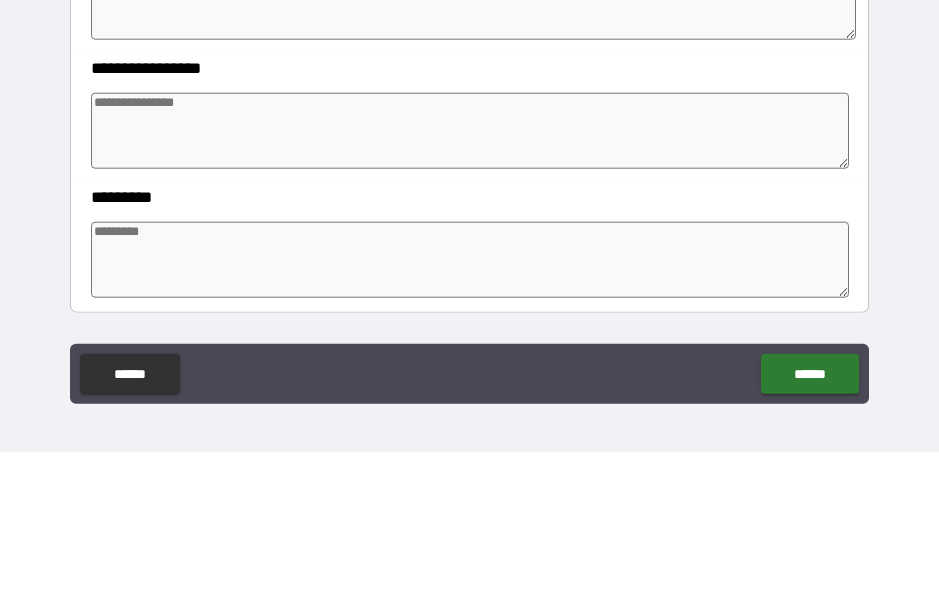 type on "*" 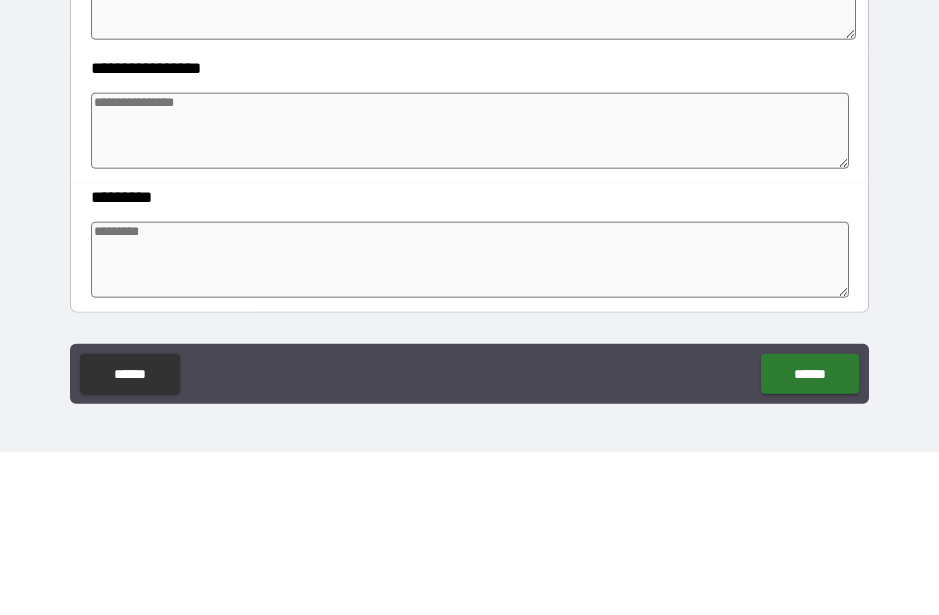 type on "*" 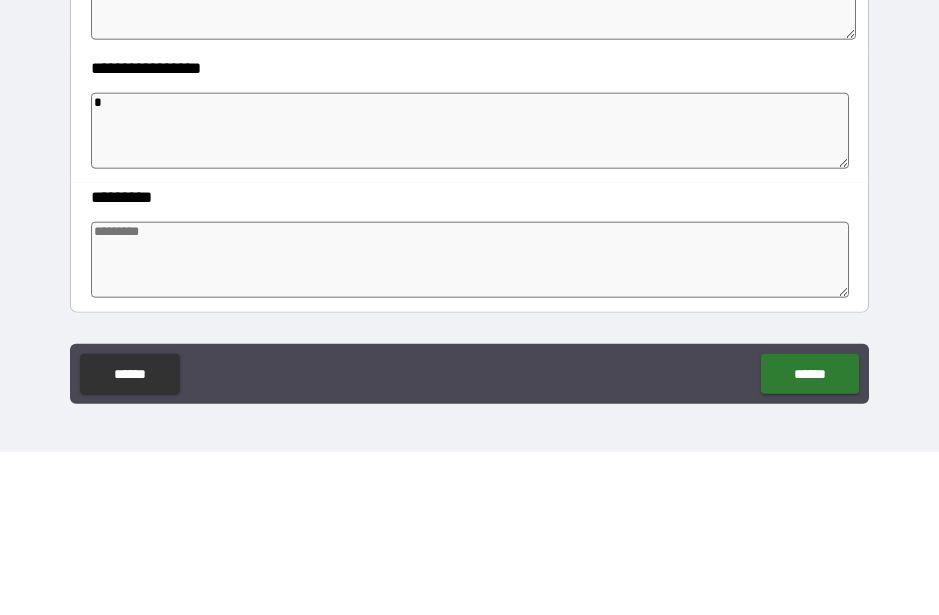 type on "**" 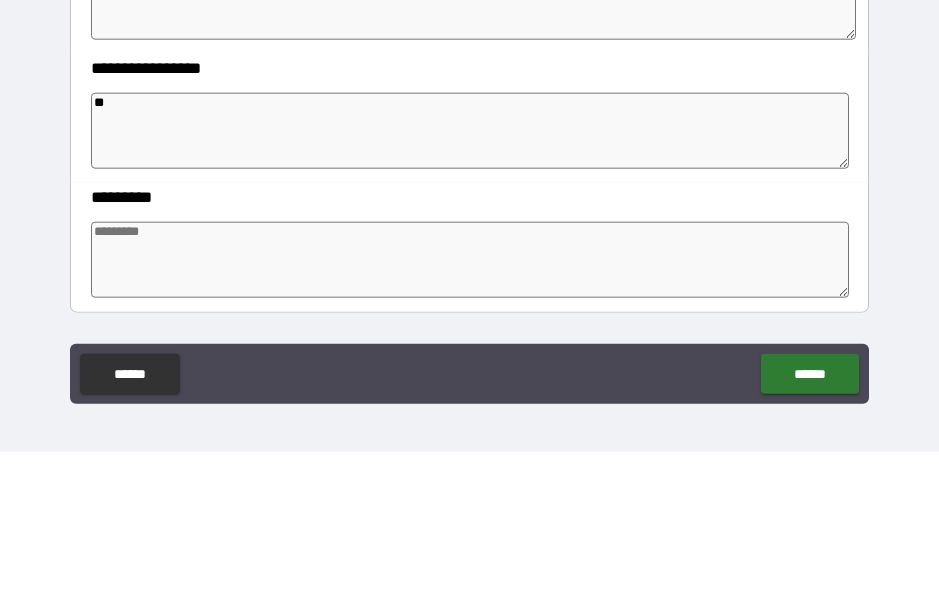 type on "*" 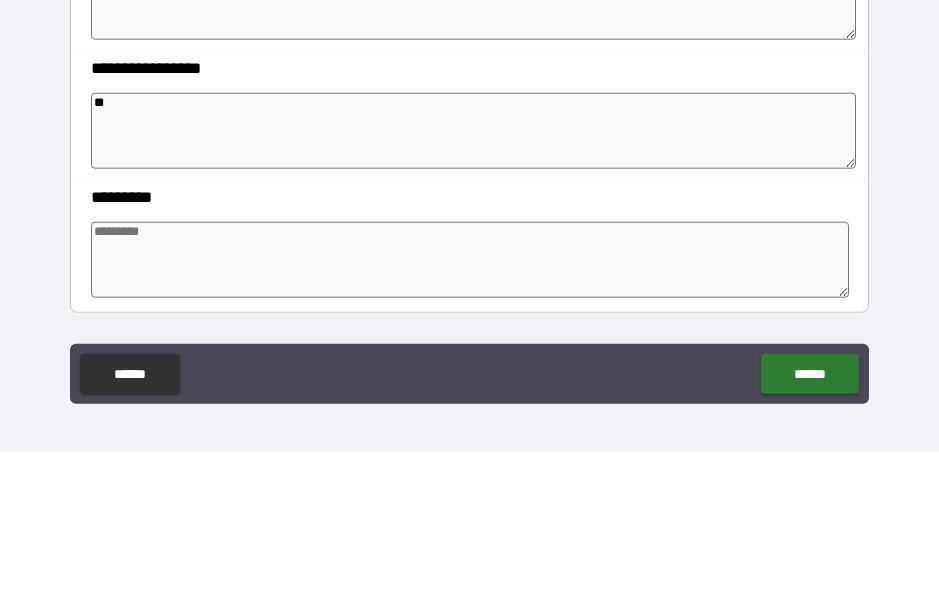 type on "*" 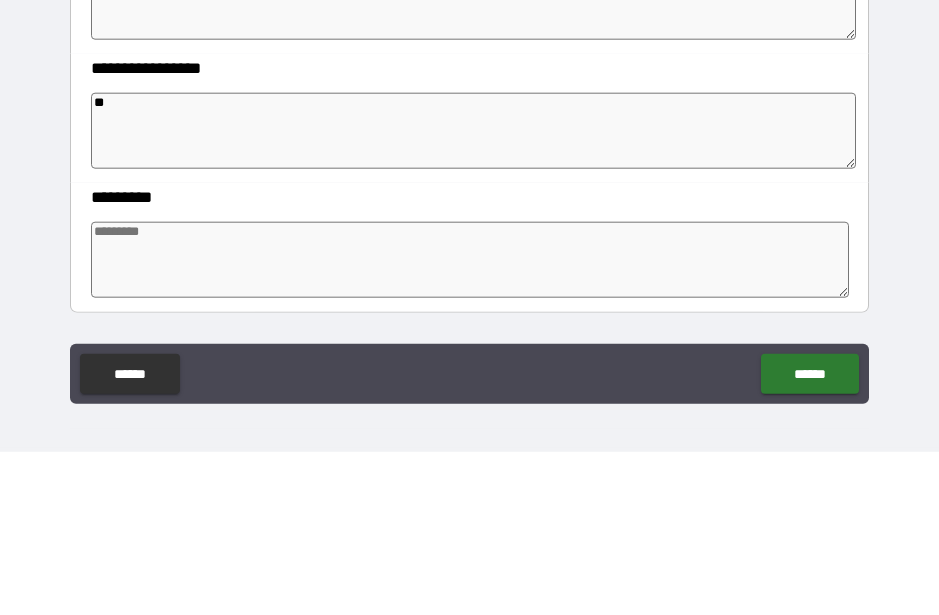 type on "*" 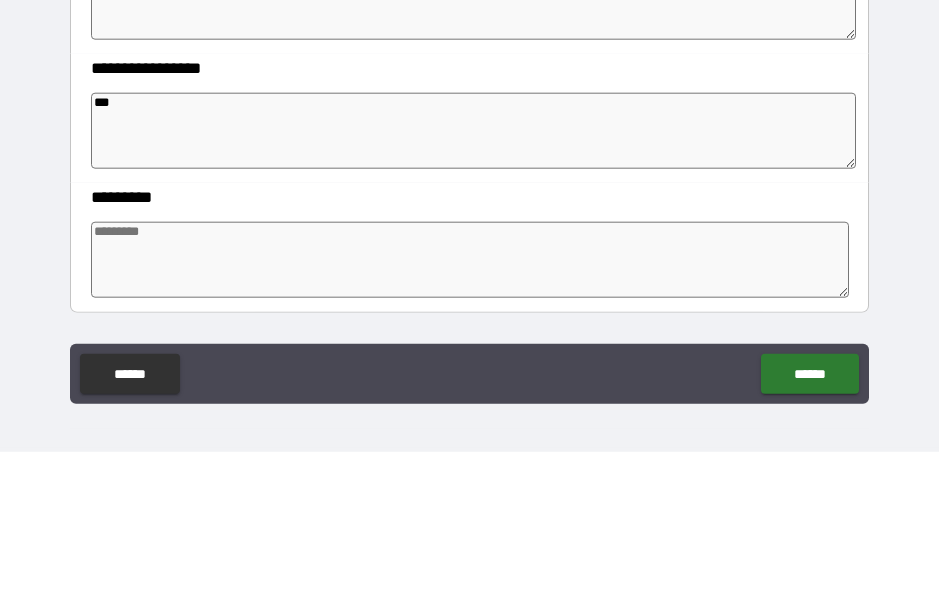 type on "*" 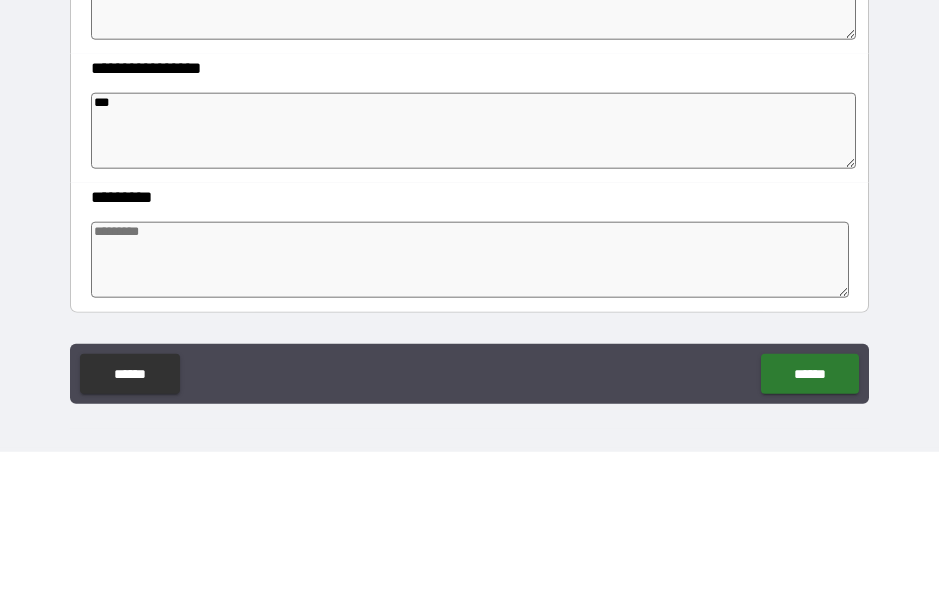 type on "*" 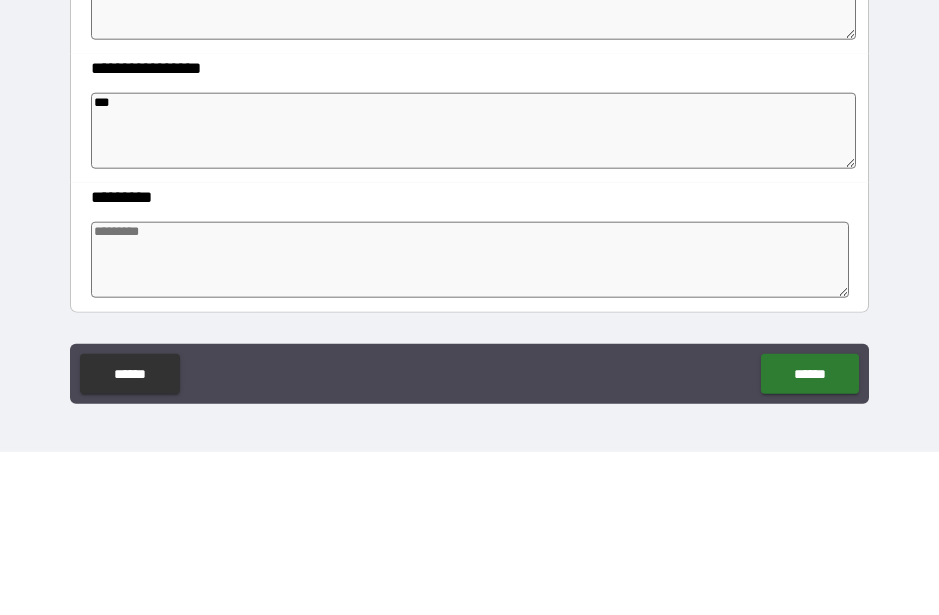 type on "*" 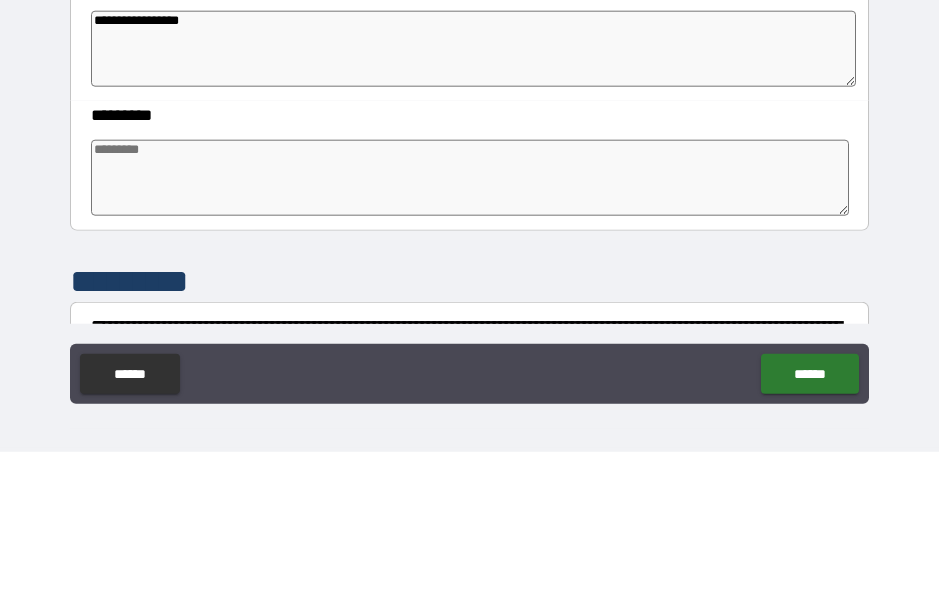 scroll, scrollTop: 472, scrollLeft: 0, axis: vertical 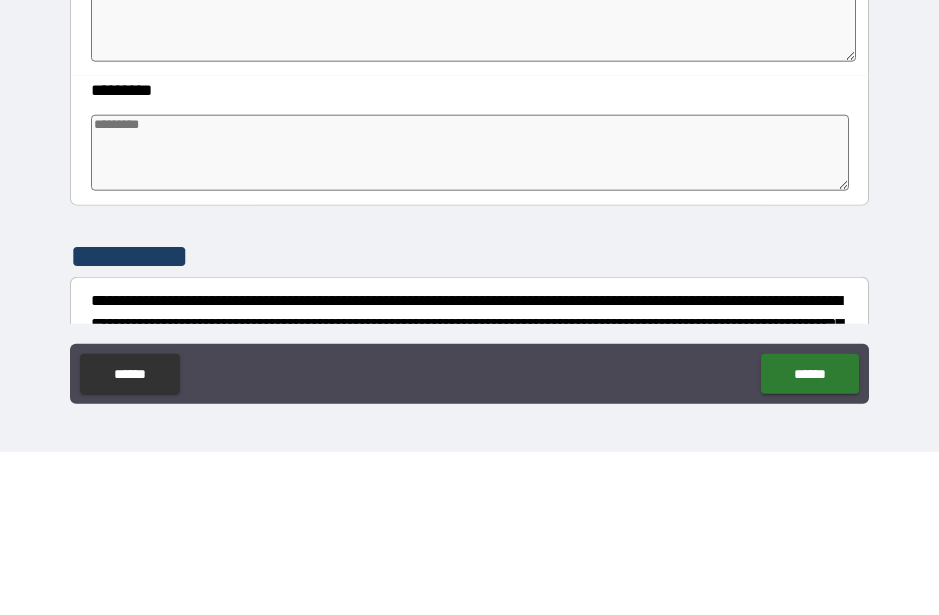 click at bounding box center [469, 316] 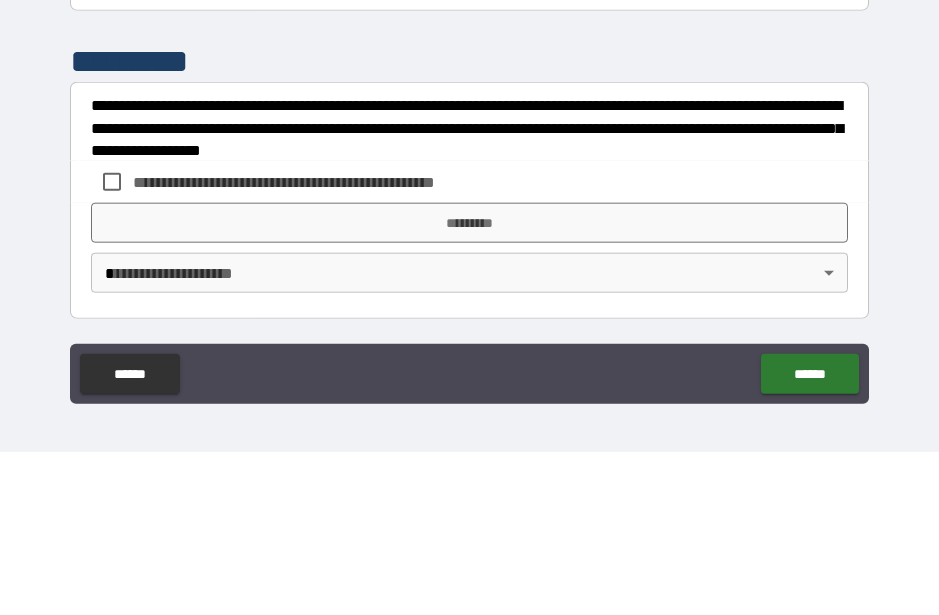 scroll, scrollTop: 667, scrollLeft: 0, axis: vertical 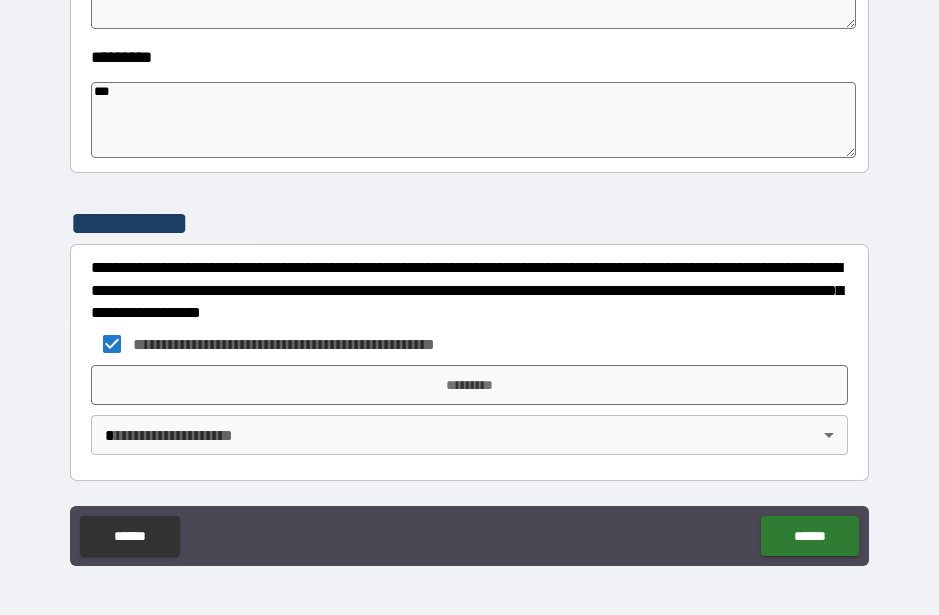 click on "**********" at bounding box center [469, 280] 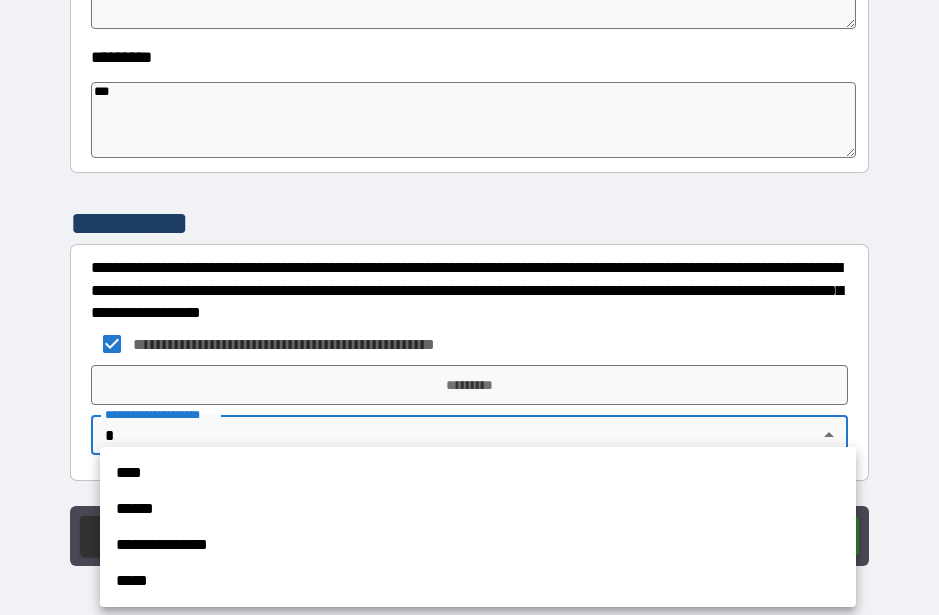 click on "**********" at bounding box center (478, 545) 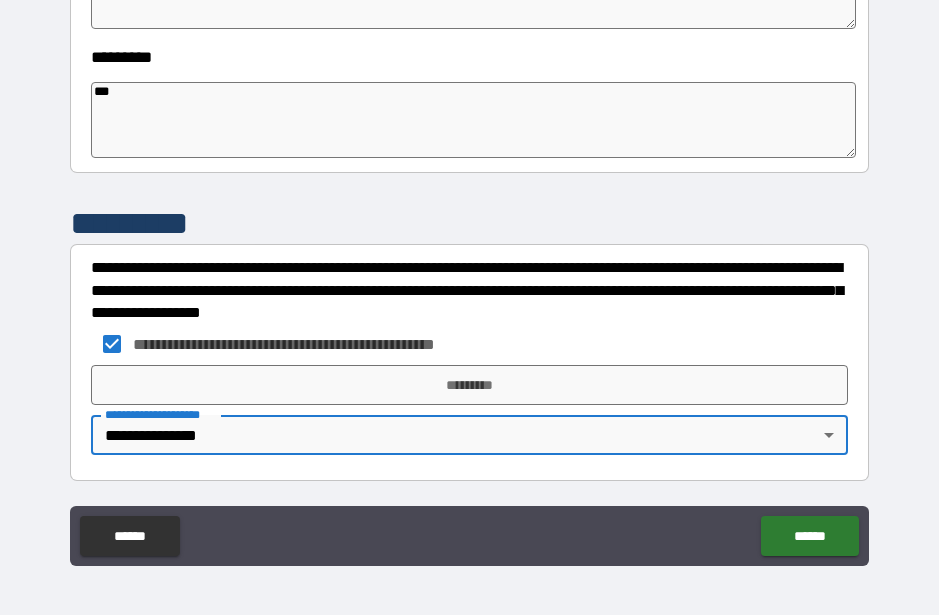 click on "*********" at bounding box center (469, 385) 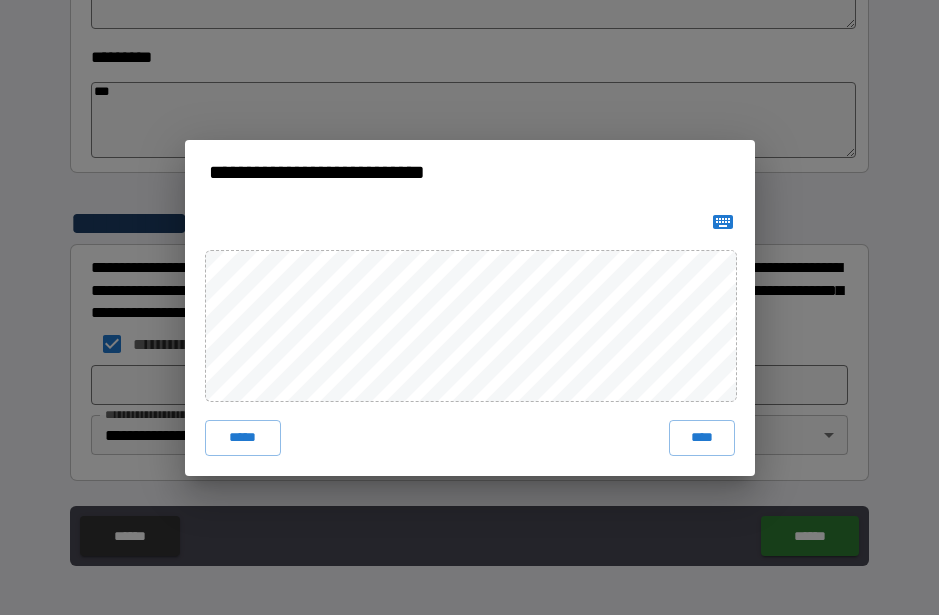 click on "****" at bounding box center [702, 438] 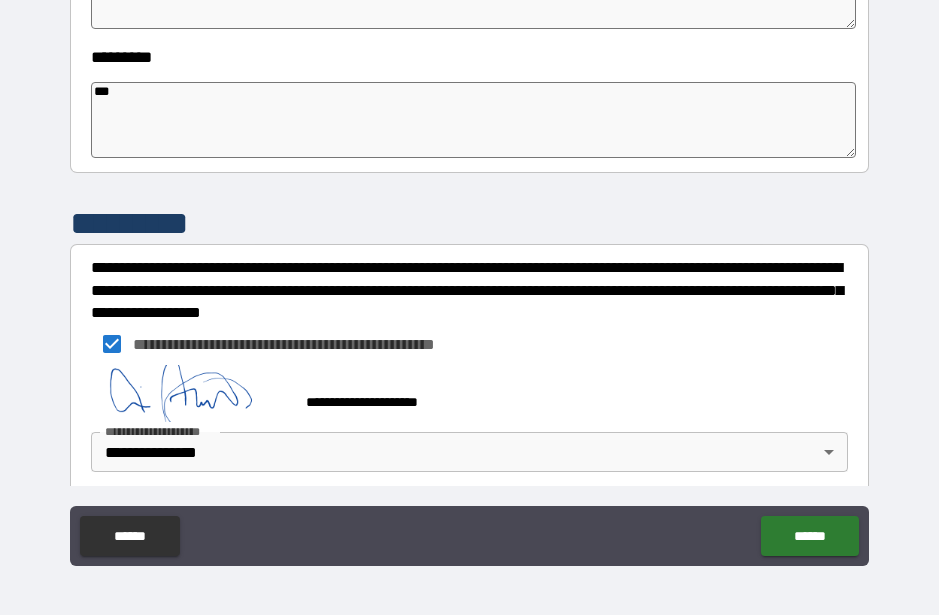 click on "******" at bounding box center (809, 536) 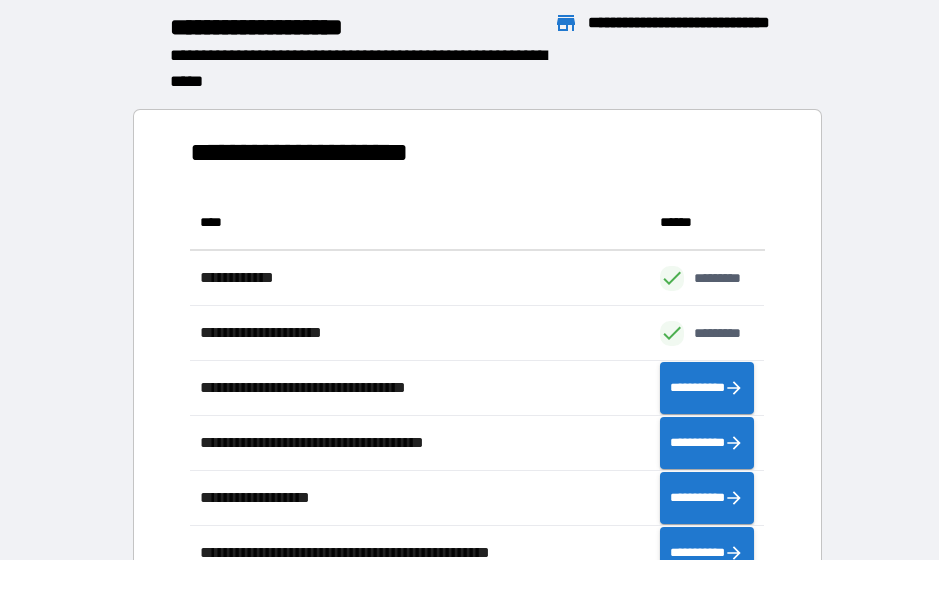 scroll, scrollTop: 386, scrollLeft: 575, axis: both 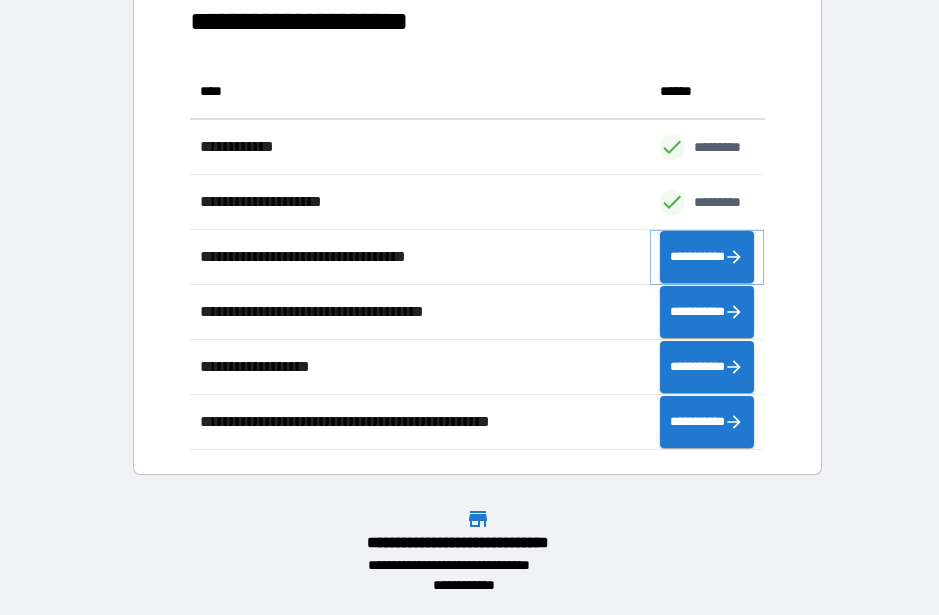 click on "**********" at bounding box center (707, 257) 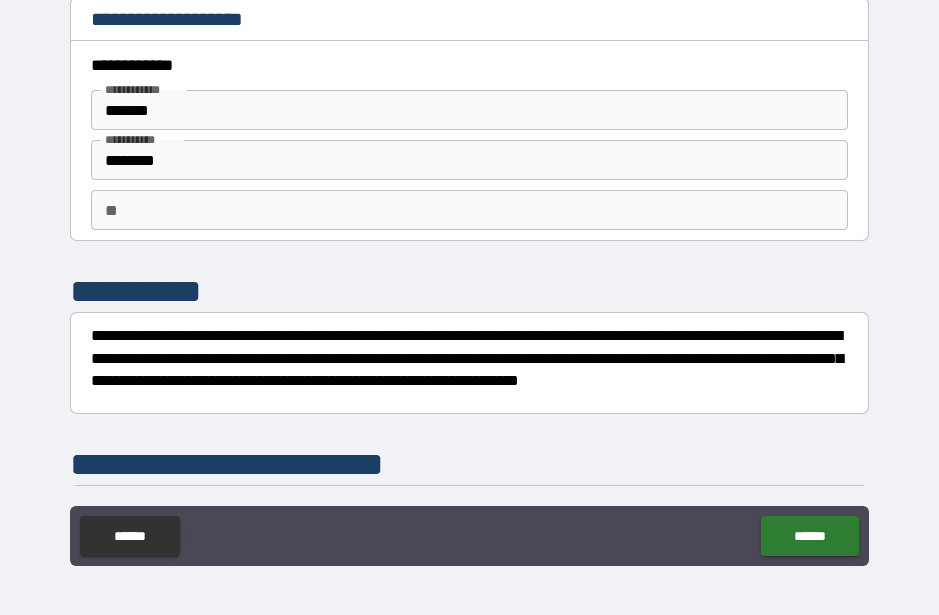 click on "**" at bounding box center [469, 210] 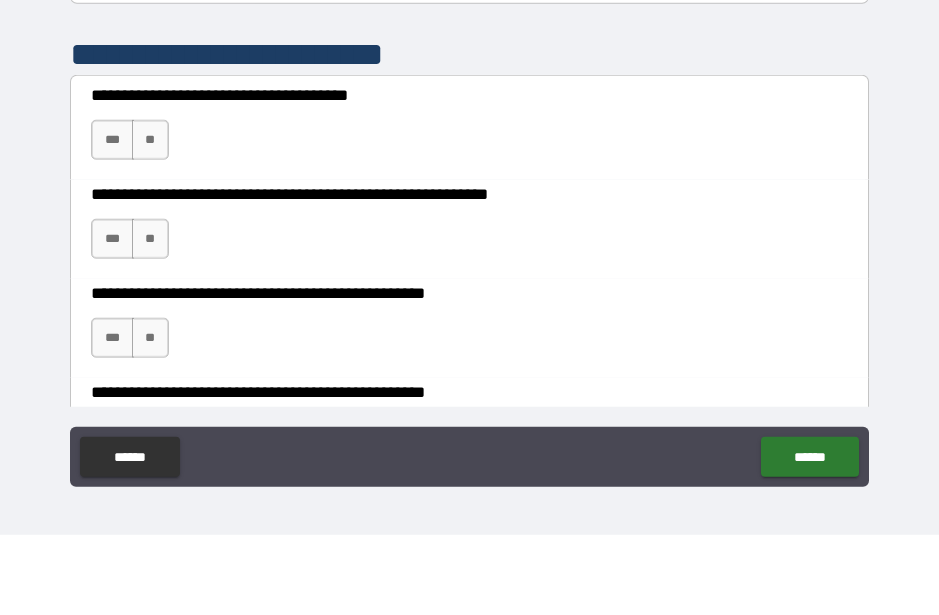 scroll, scrollTop: 335, scrollLeft: 0, axis: vertical 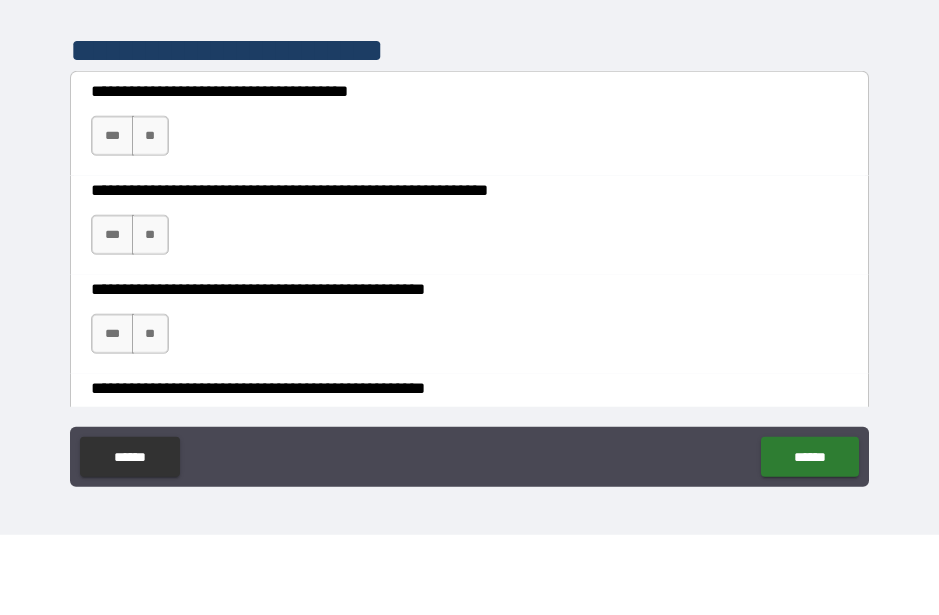 click on "***" at bounding box center [112, 216] 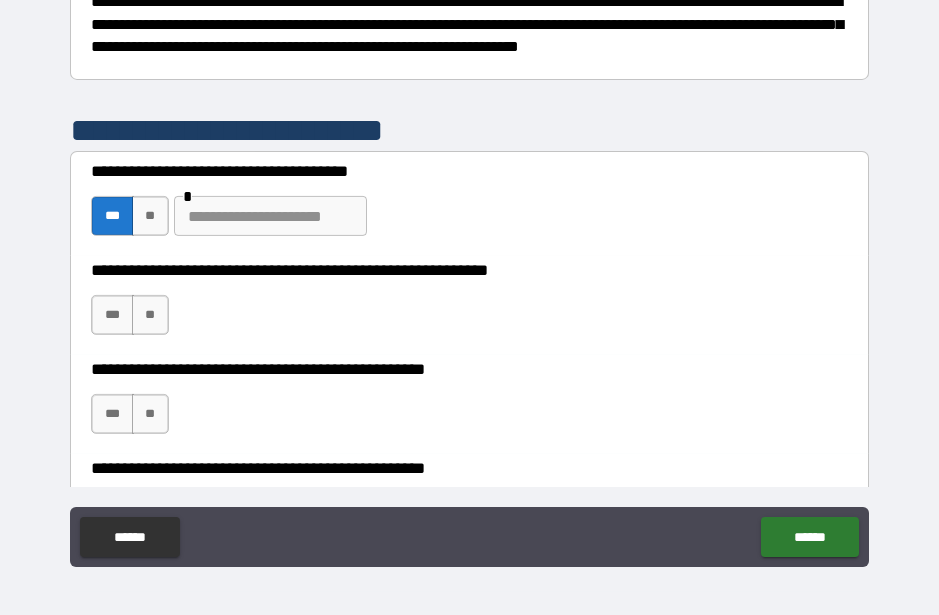 scroll, scrollTop: 55, scrollLeft: 0, axis: vertical 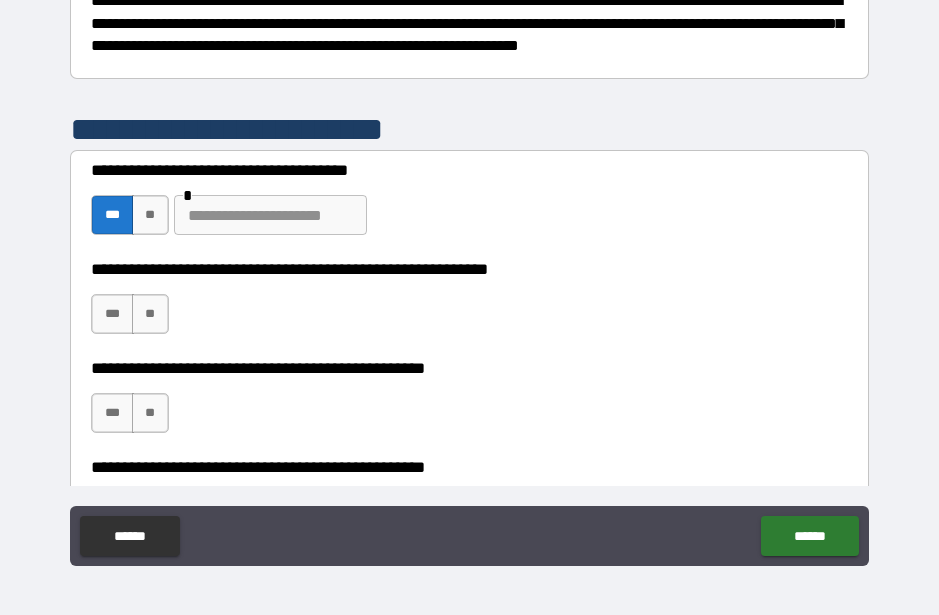 click on "**" at bounding box center (150, 215) 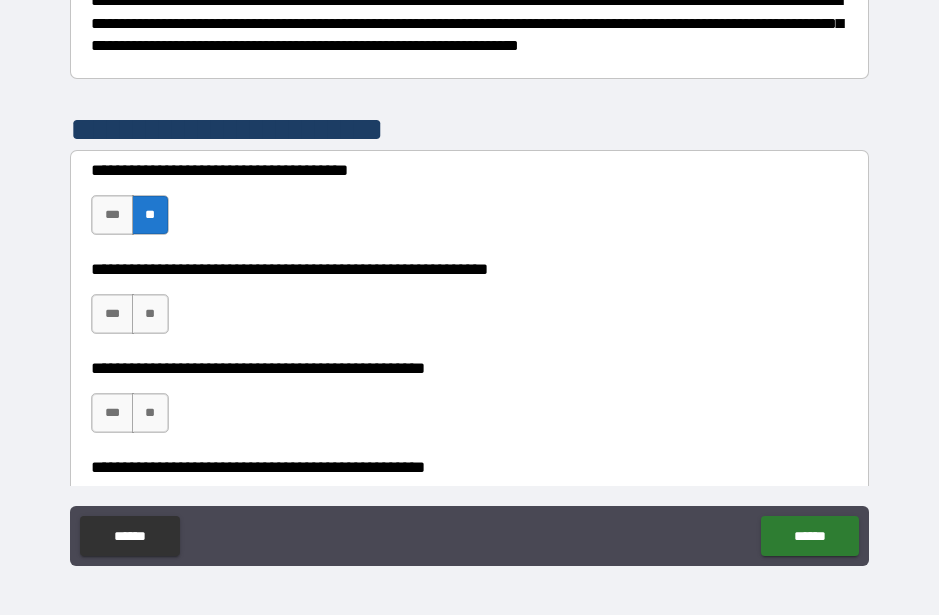 click on "**" at bounding box center (150, 314) 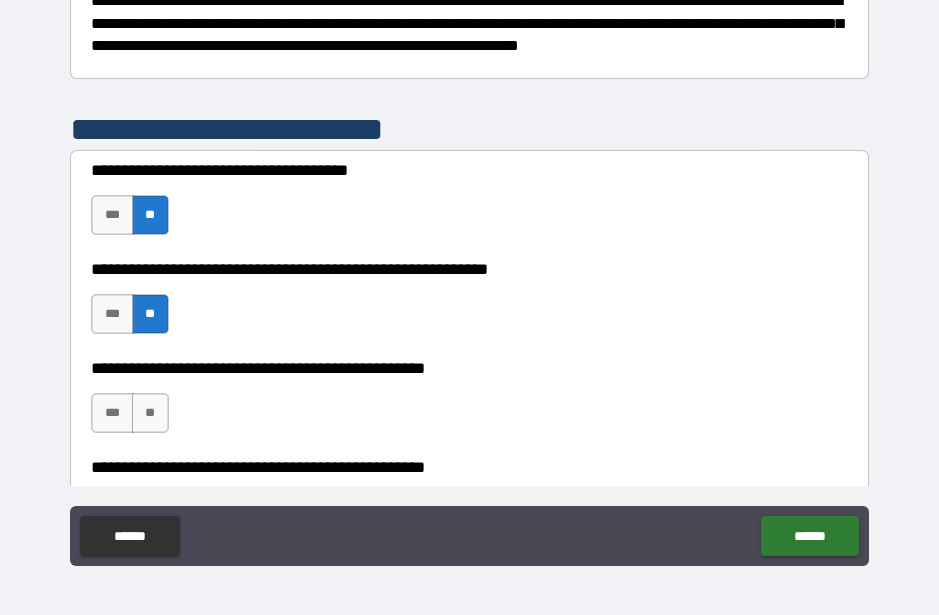 click on "**" at bounding box center (150, 413) 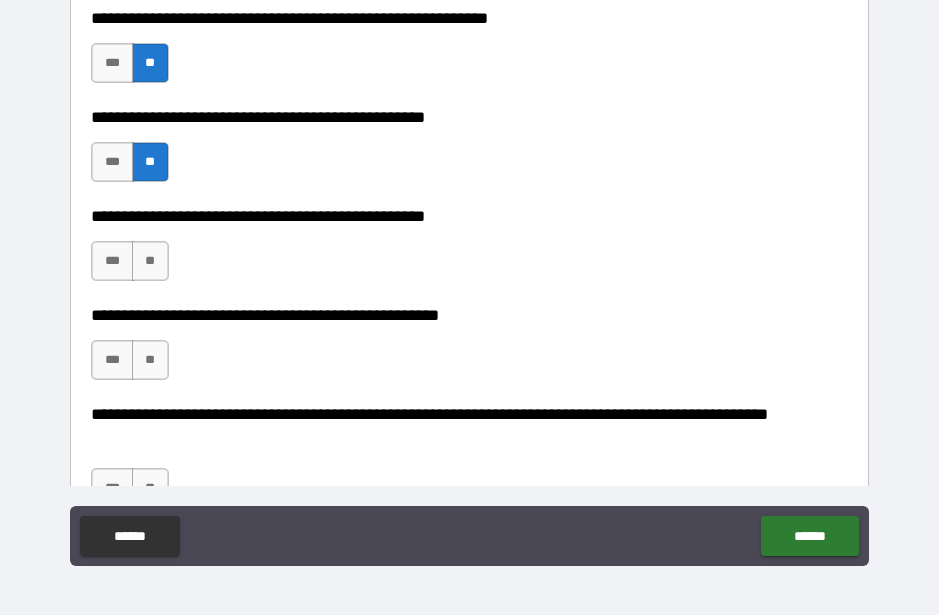 scroll, scrollTop: 593, scrollLeft: 0, axis: vertical 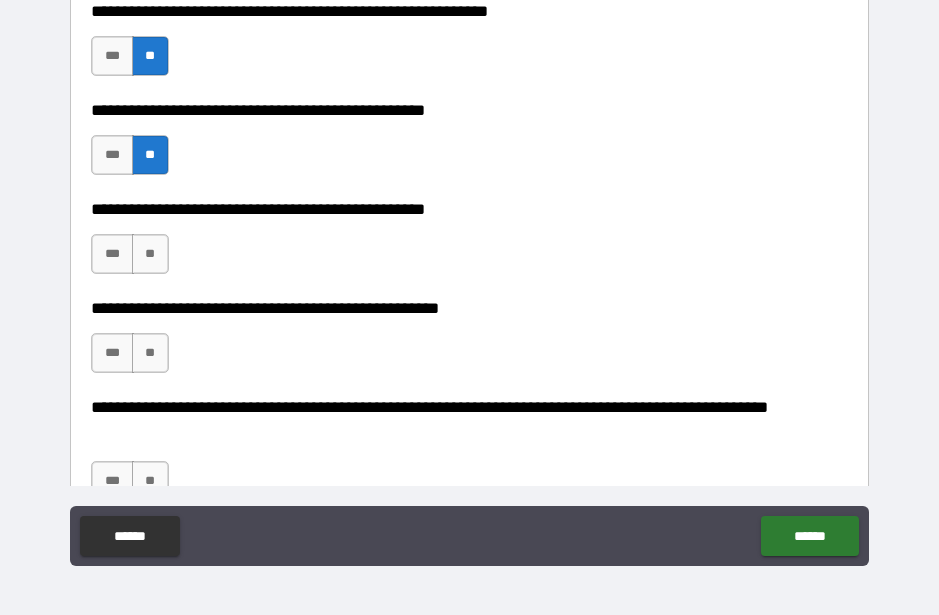 click on "**" at bounding box center (150, 254) 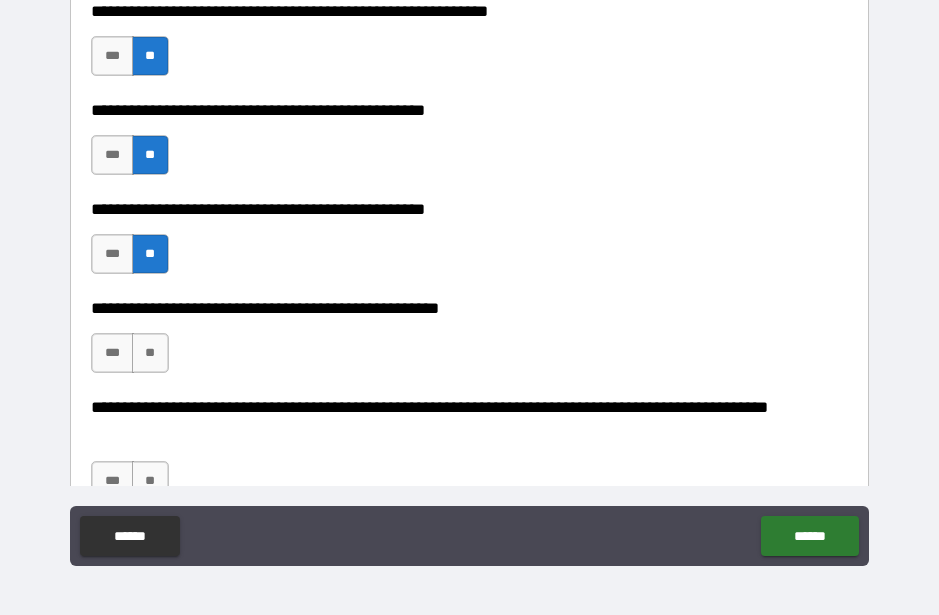 click on "**" at bounding box center [150, 353] 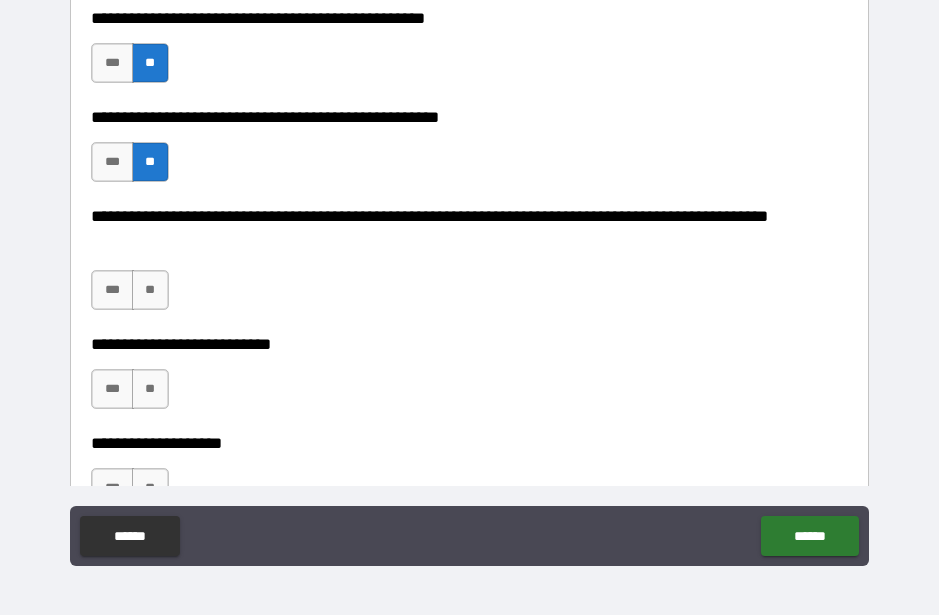scroll, scrollTop: 789, scrollLeft: 0, axis: vertical 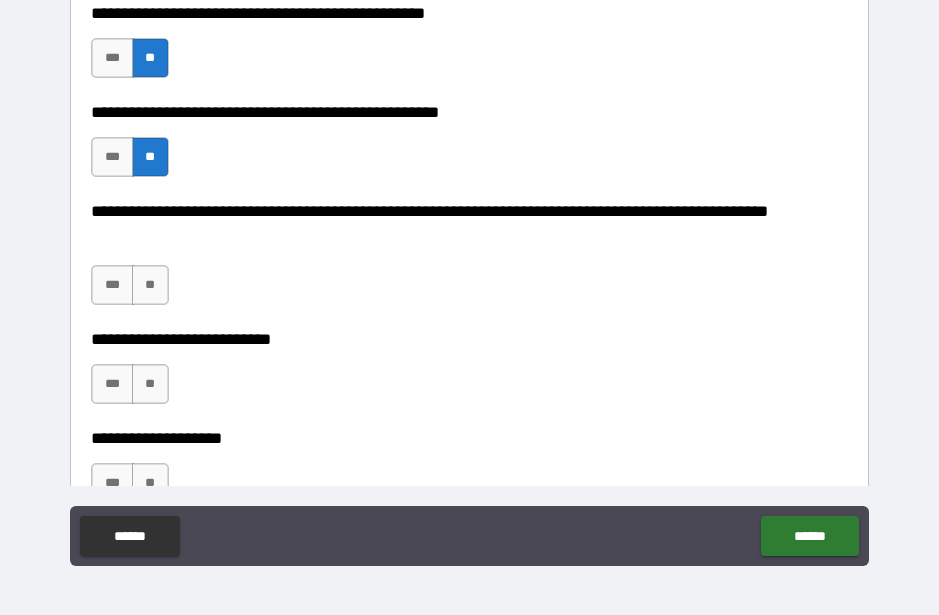 click on "**" at bounding box center (150, 285) 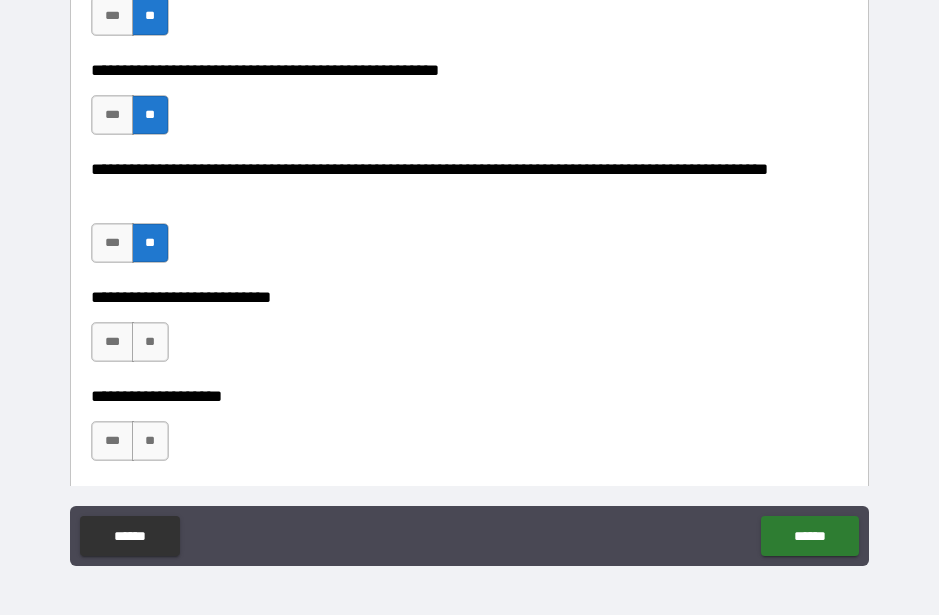 click on "**" at bounding box center [150, 342] 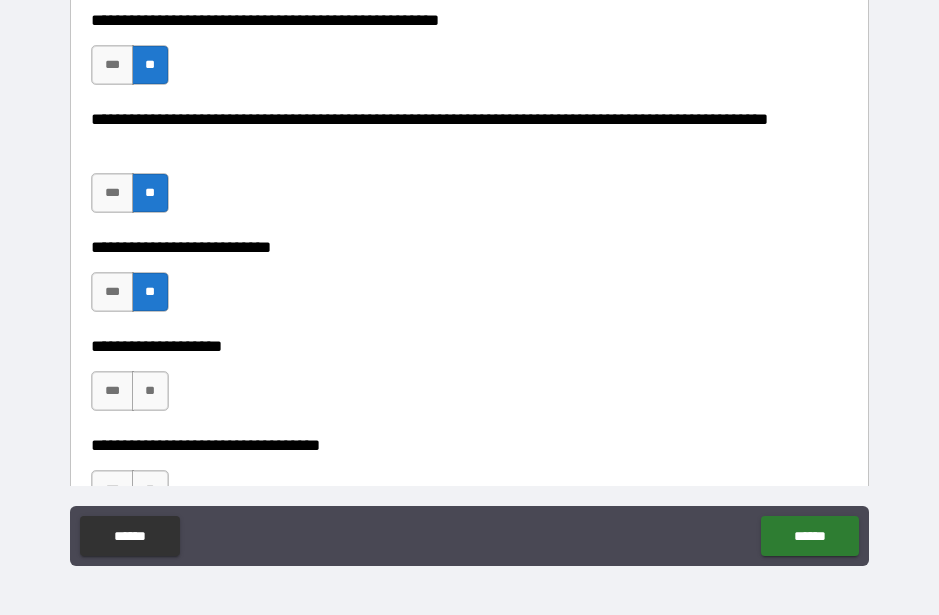 click on "**" at bounding box center (150, 391) 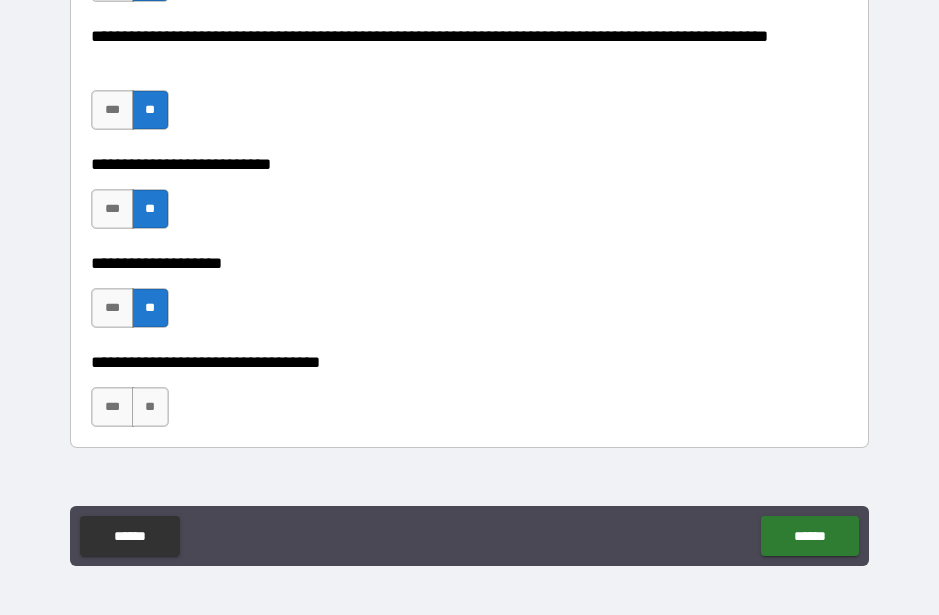 click on "**" at bounding box center (150, 407) 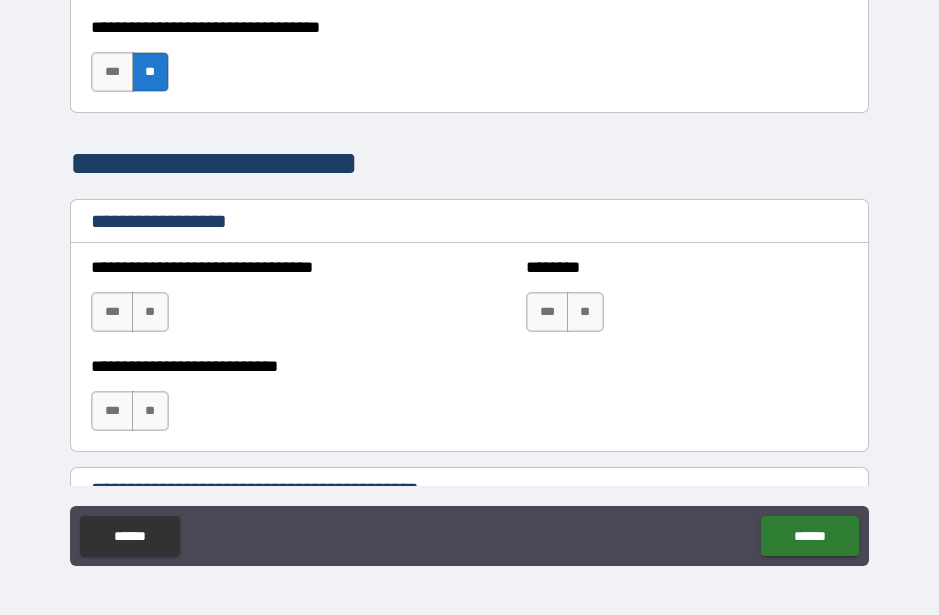 scroll, scrollTop: 1304, scrollLeft: 0, axis: vertical 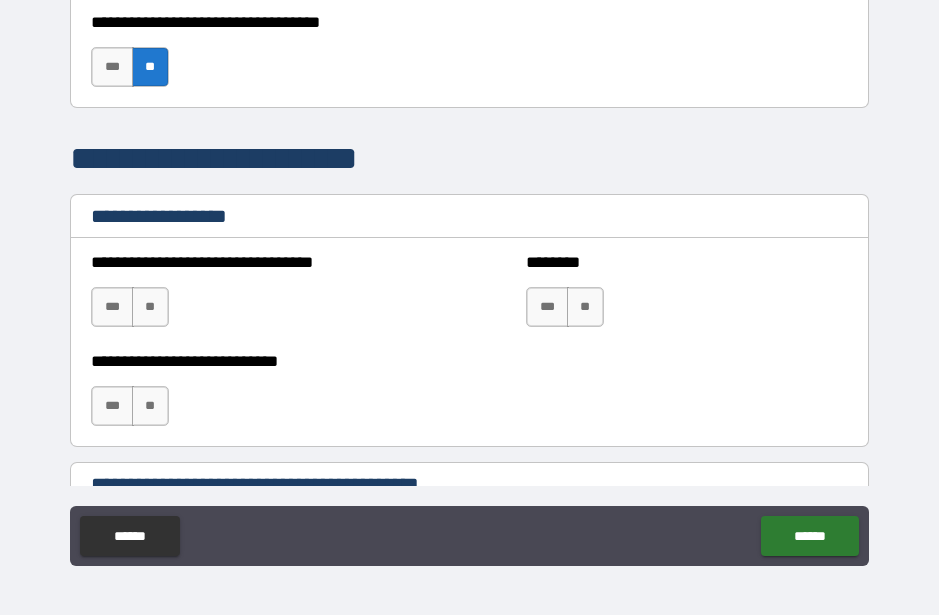 click on "**" at bounding box center [150, 307] 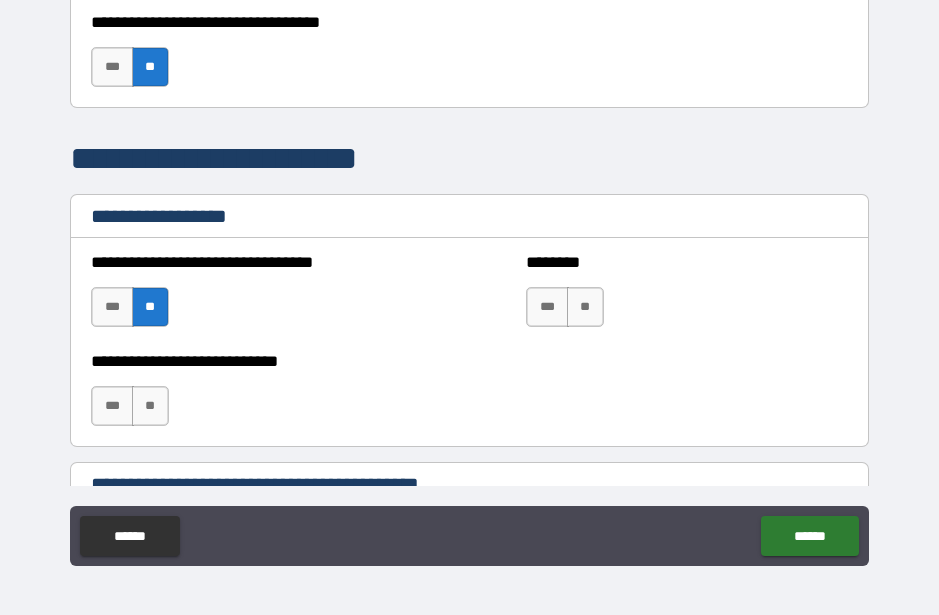 click on "**" at bounding box center (585, 307) 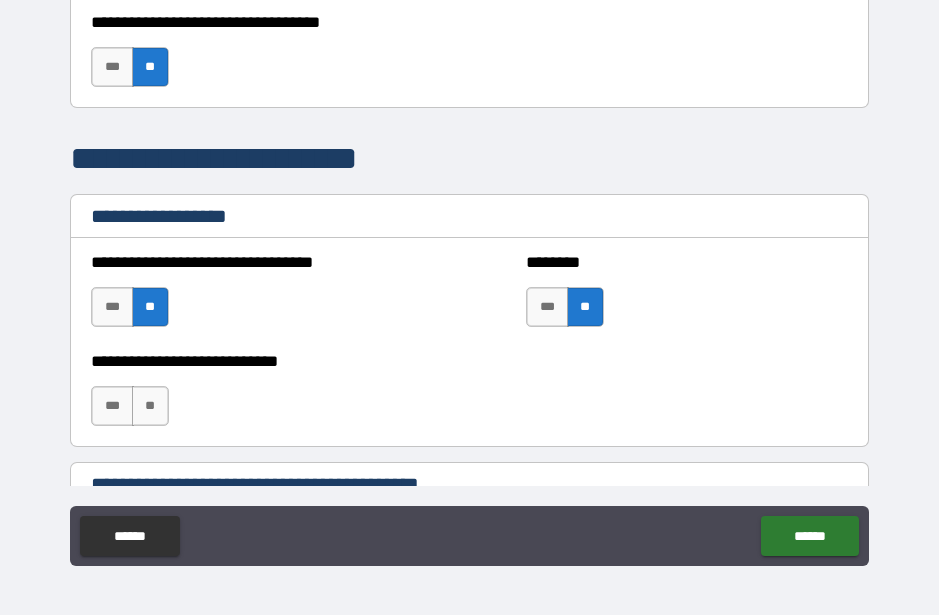 click on "**" at bounding box center (150, 406) 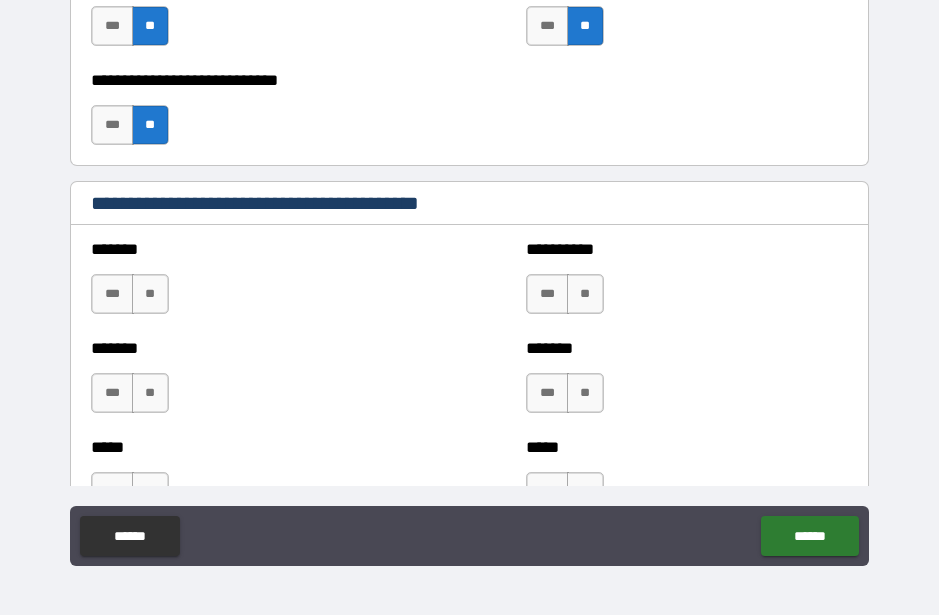 scroll, scrollTop: 1590, scrollLeft: 0, axis: vertical 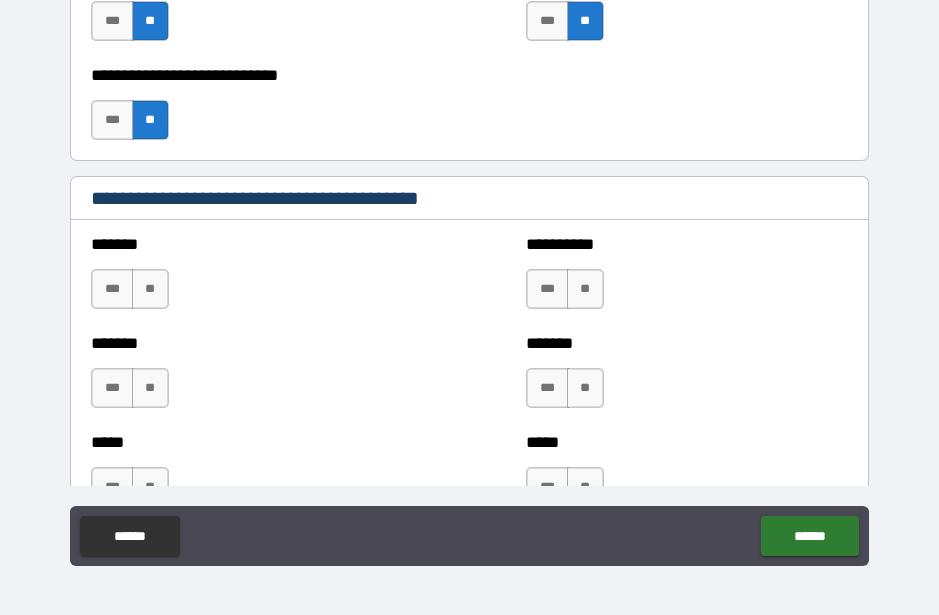 click on "**" at bounding box center [150, 289] 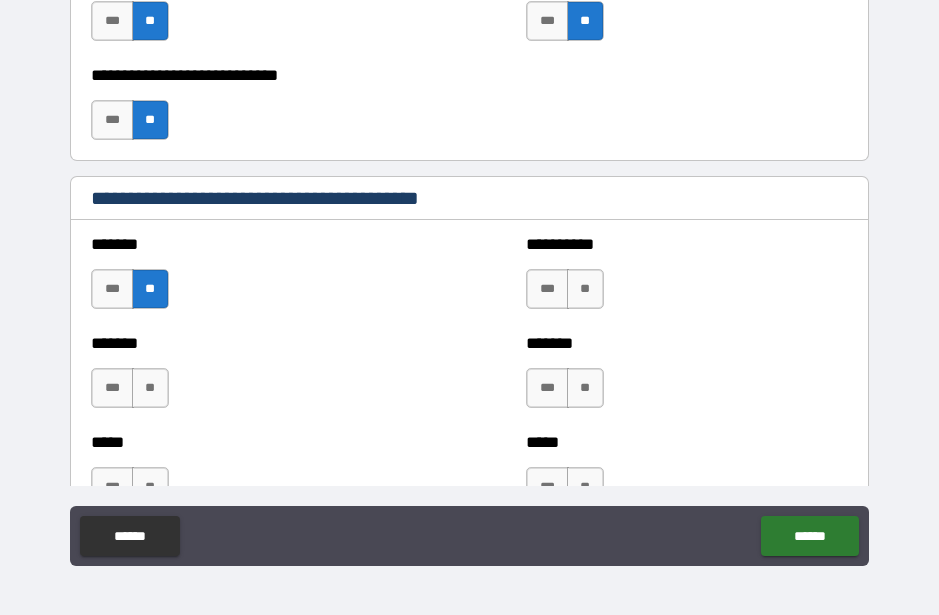 click on "**" at bounding box center [585, 289] 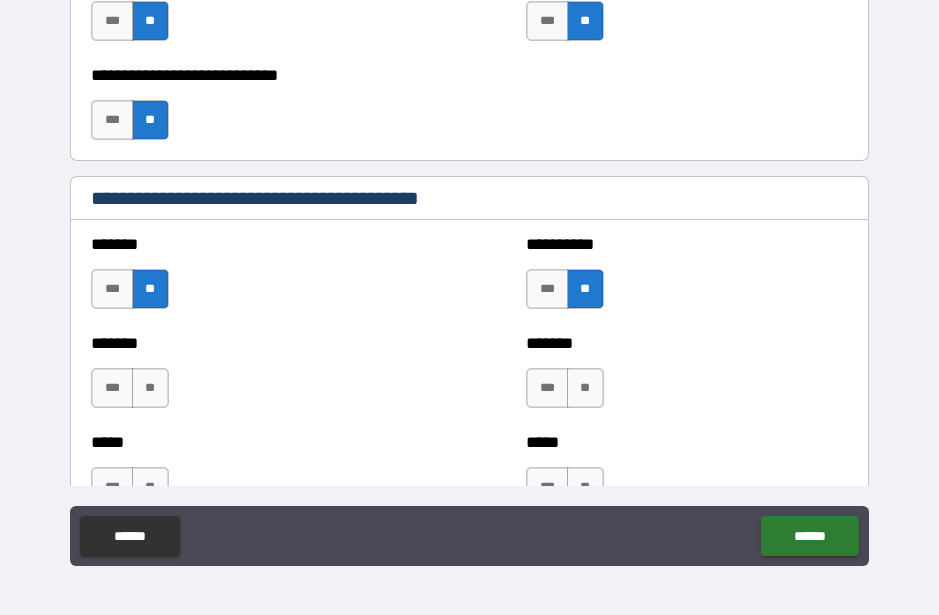 click on "**" at bounding box center (585, 388) 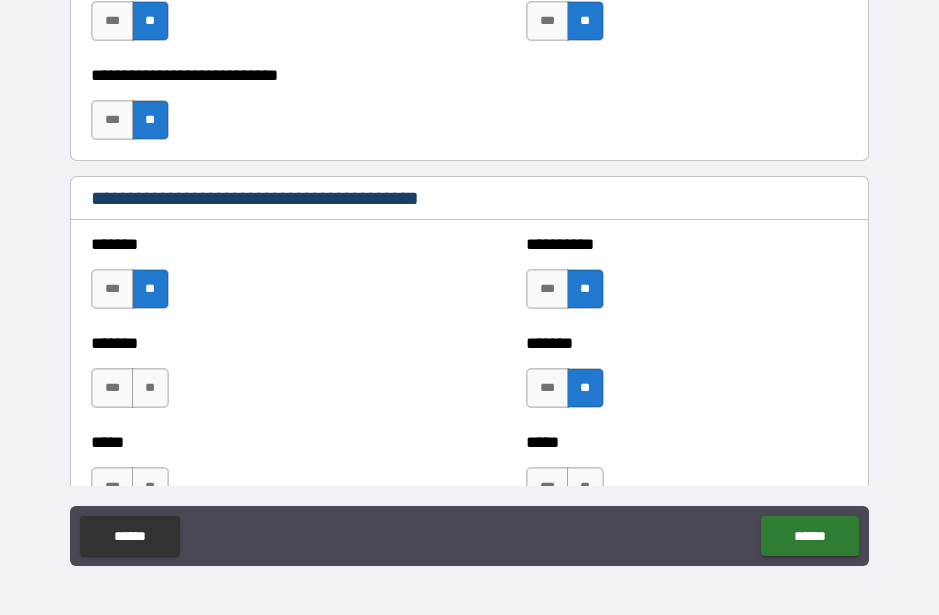 click on "**" at bounding box center (150, 388) 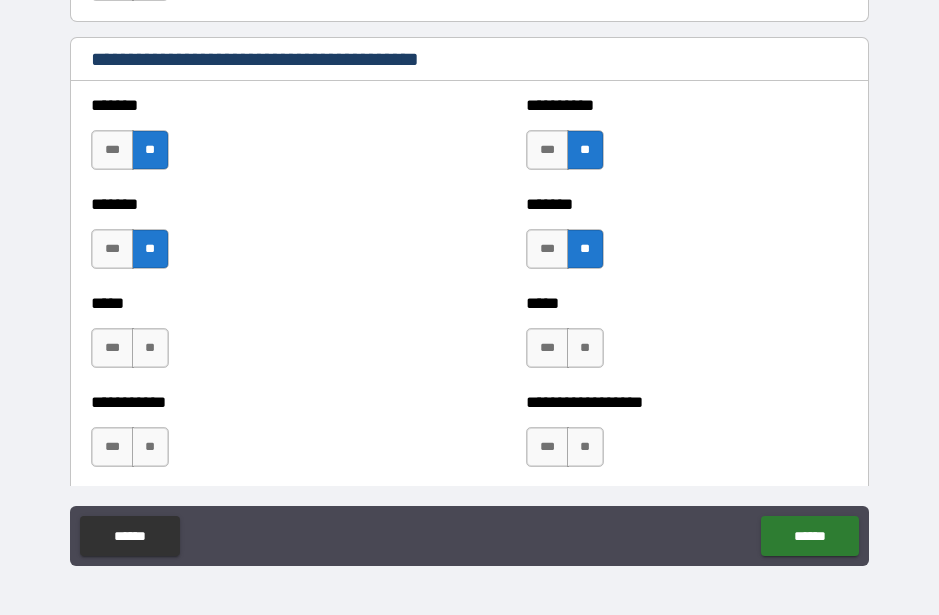 scroll, scrollTop: 1738, scrollLeft: 0, axis: vertical 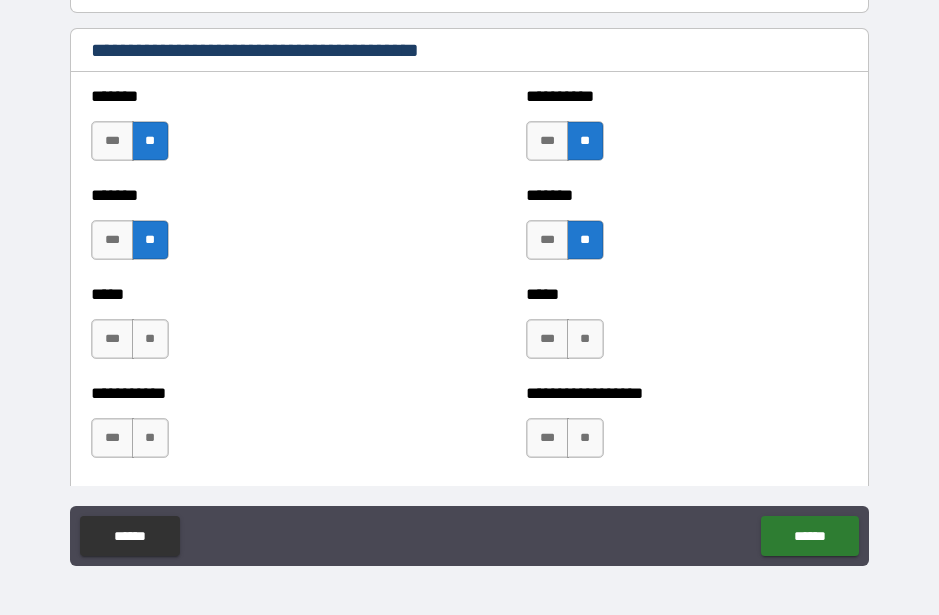 click on "**" at bounding box center (585, 339) 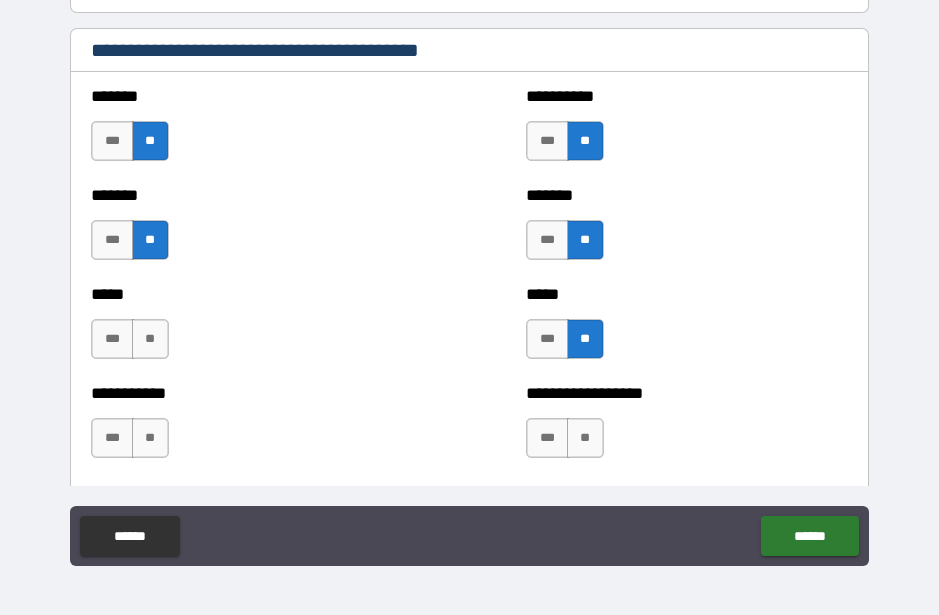 click on "**" at bounding box center (150, 339) 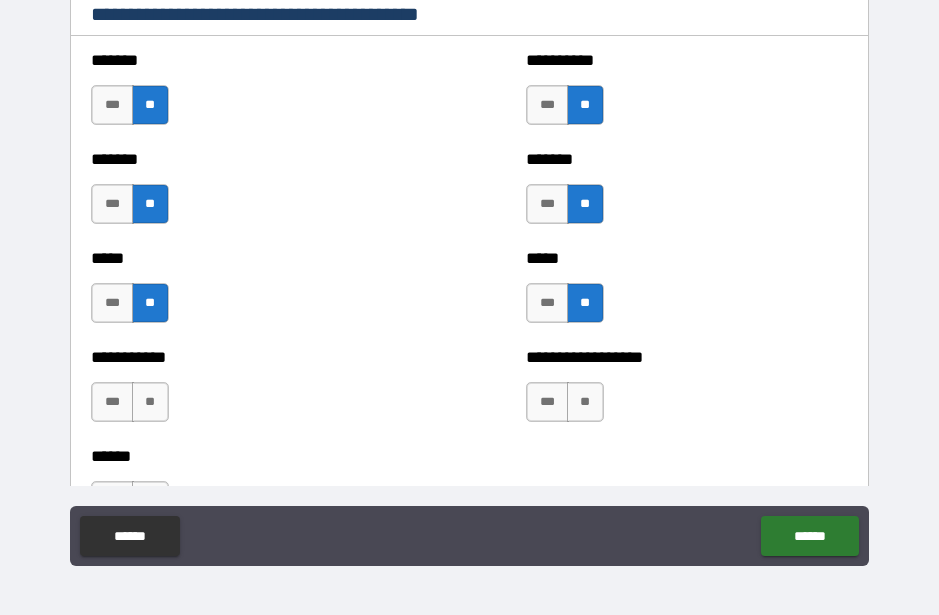 scroll, scrollTop: 1809, scrollLeft: 0, axis: vertical 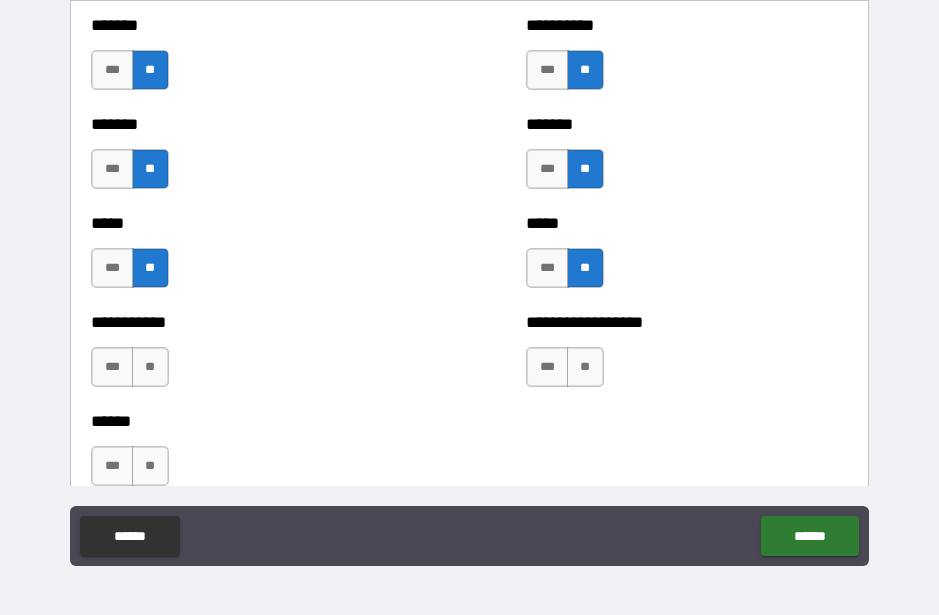 click on "**" at bounding box center [585, 367] 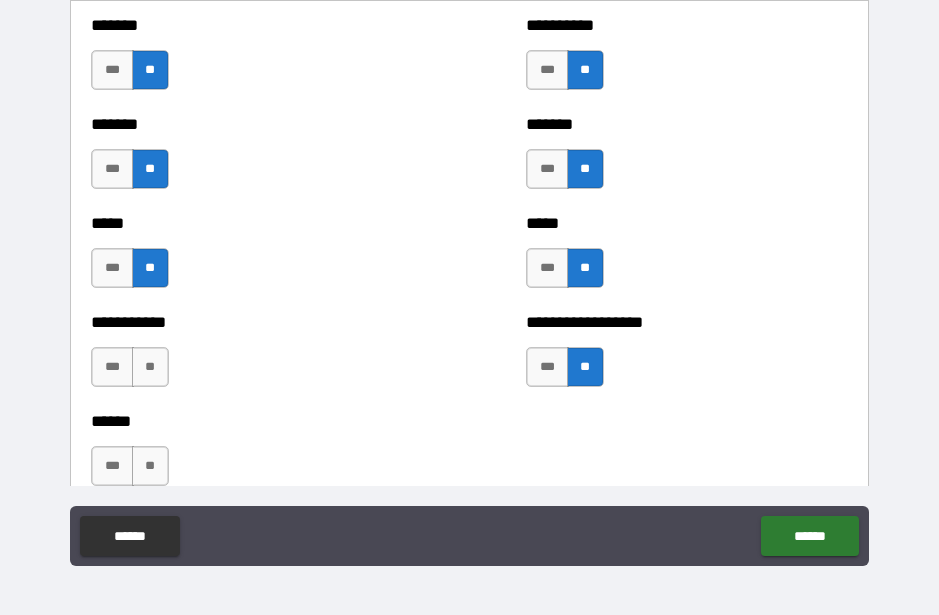 click on "**" at bounding box center (150, 367) 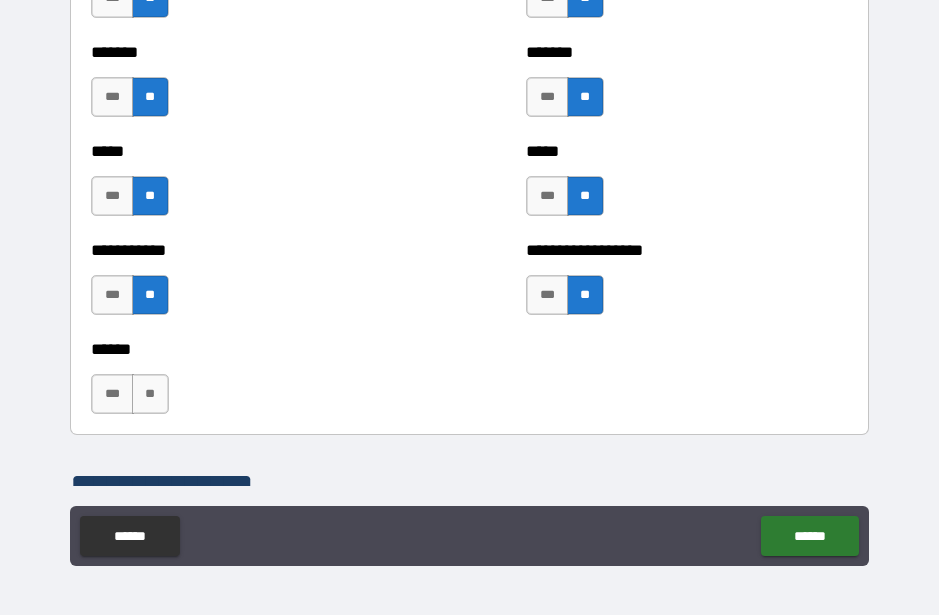 click on "**" at bounding box center (150, 394) 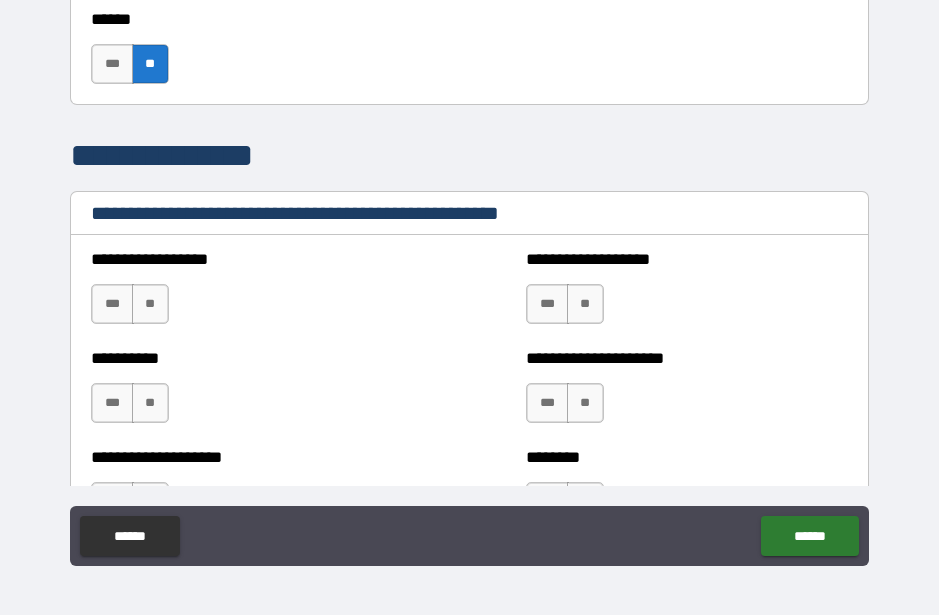 scroll, scrollTop: 2228, scrollLeft: 0, axis: vertical 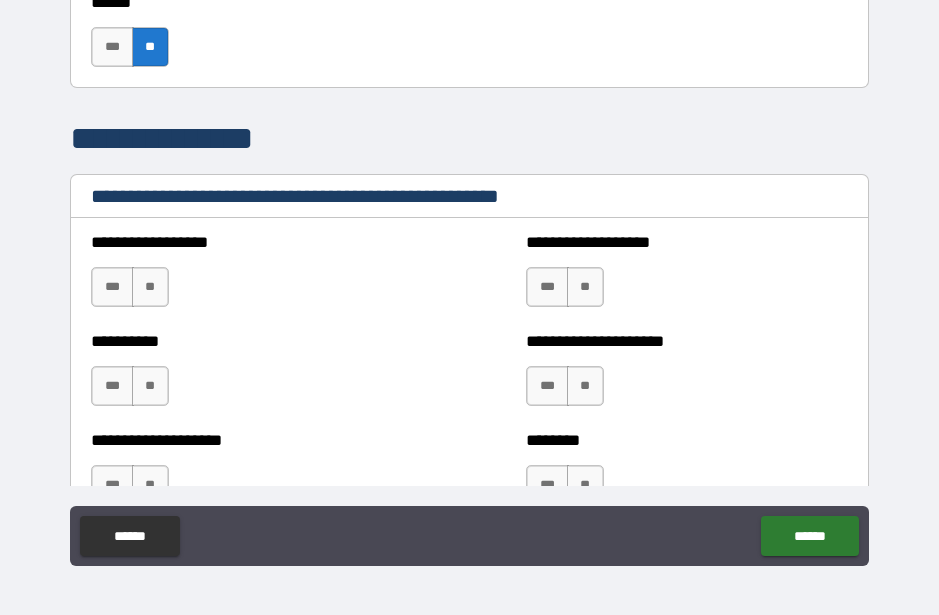 click on "**" at bounding box center (150, 287) 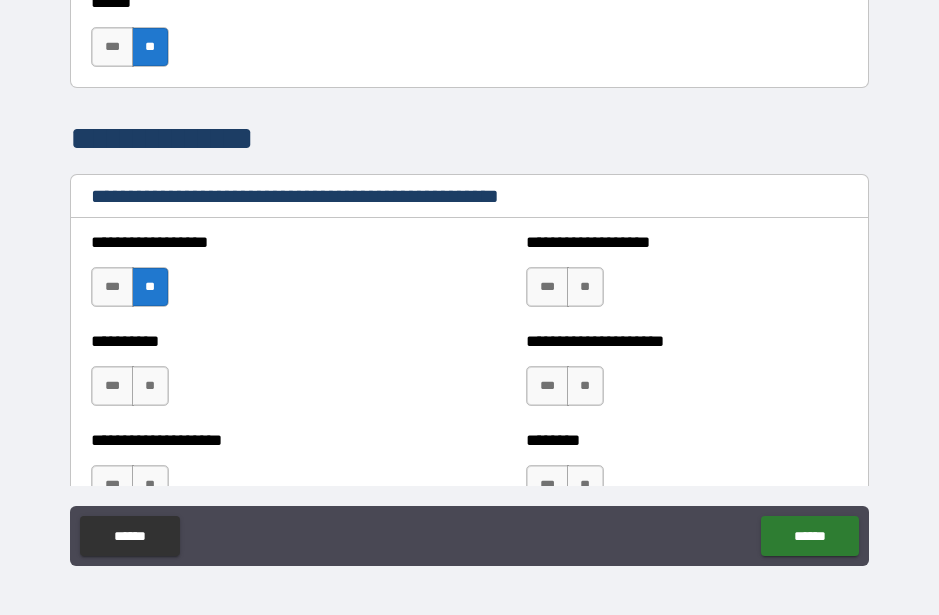 click on "**" at bounding box center (585, 287) 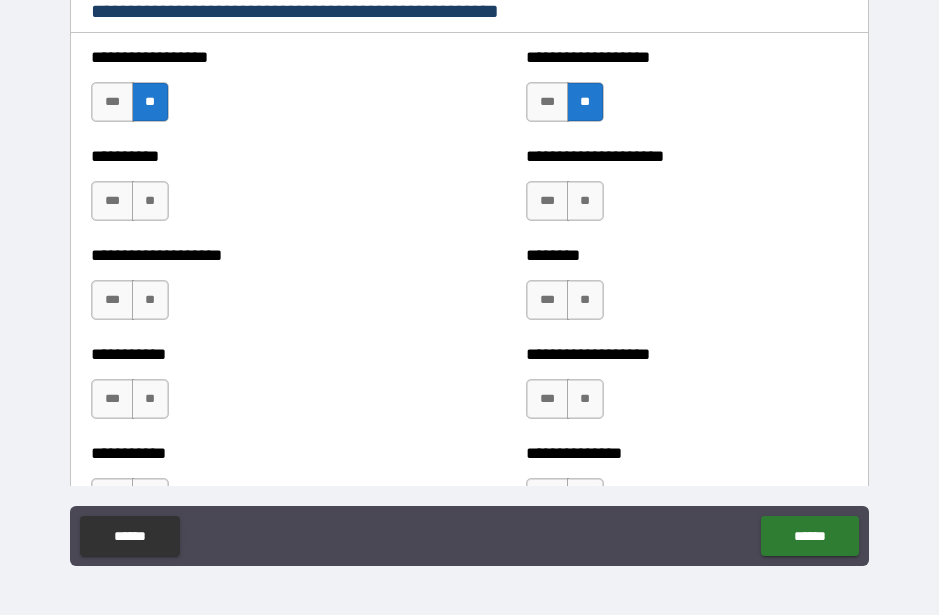 scroll, scrollTop: 2433, scrollLeft: 0, axis: vertical 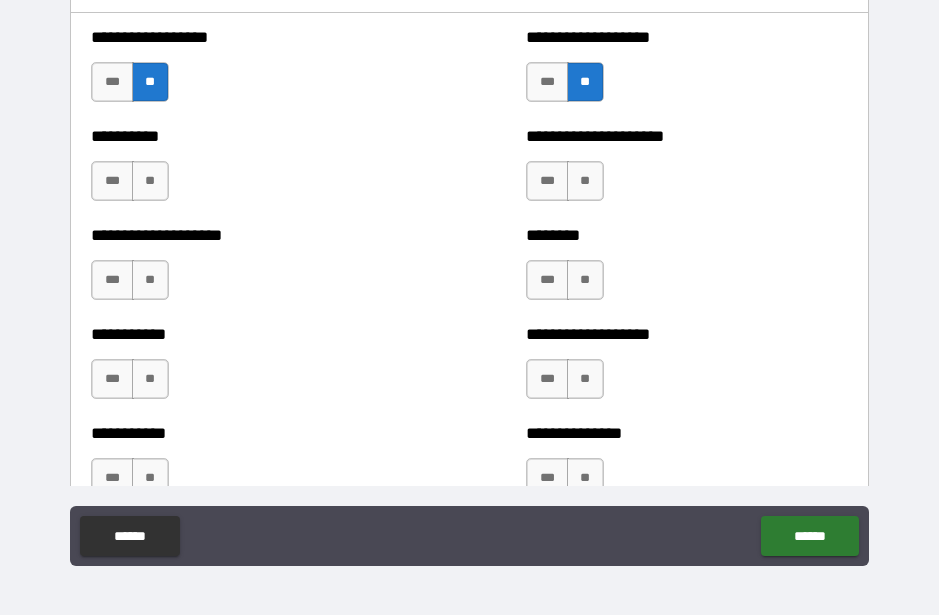 click on "**" at bounding box center [585, 181] 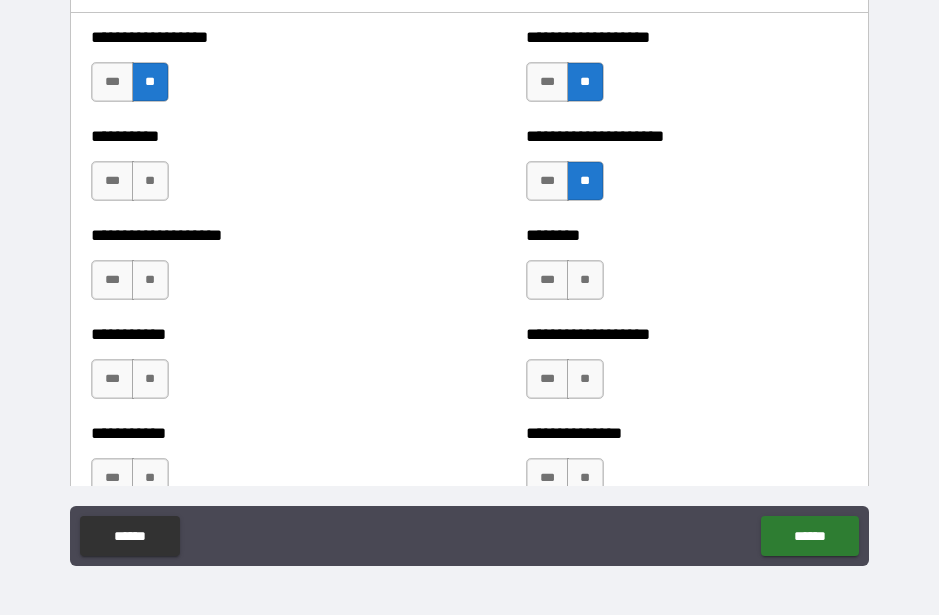 click on "**" at bounding box center (150, 181) 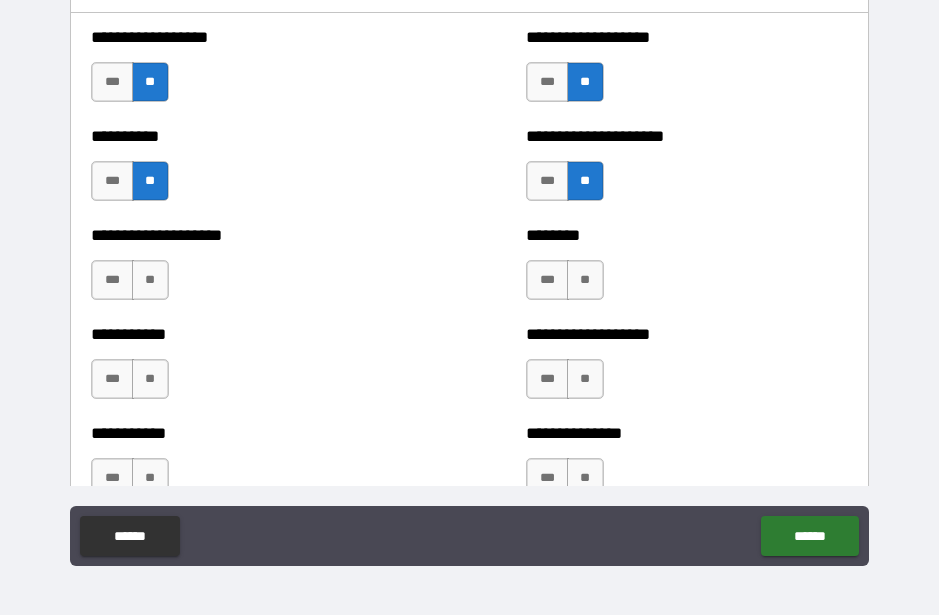click on "**" at bounding box center [585, 280] 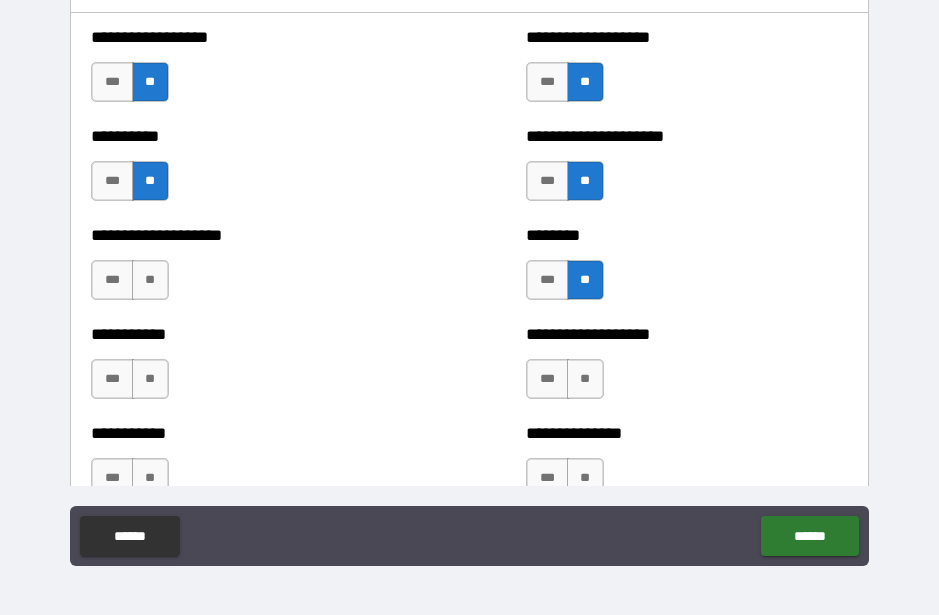 click on "**" at bounding box center (150, 280) 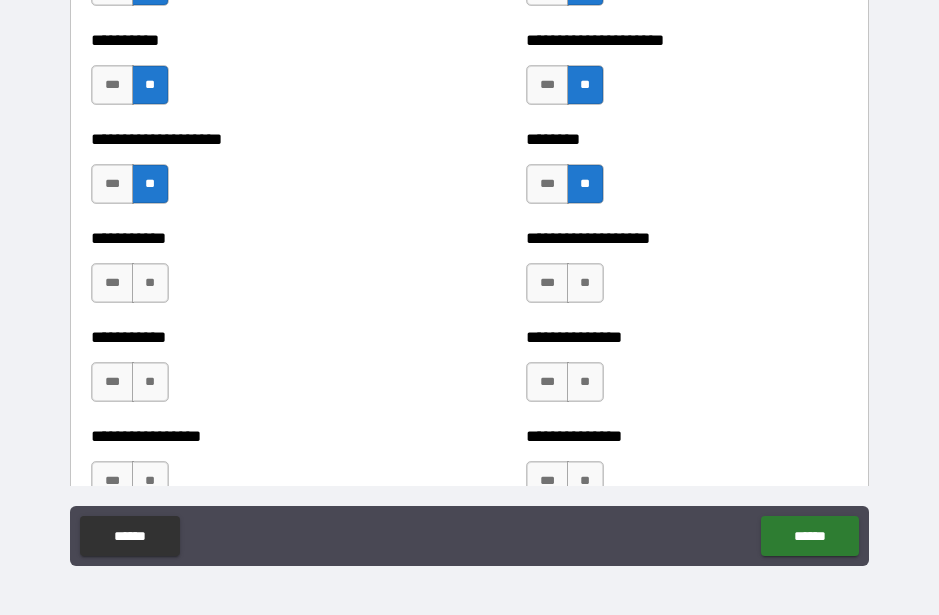 scroll, scrollTop: 2527, scrollLeft: 0, axis: vertical 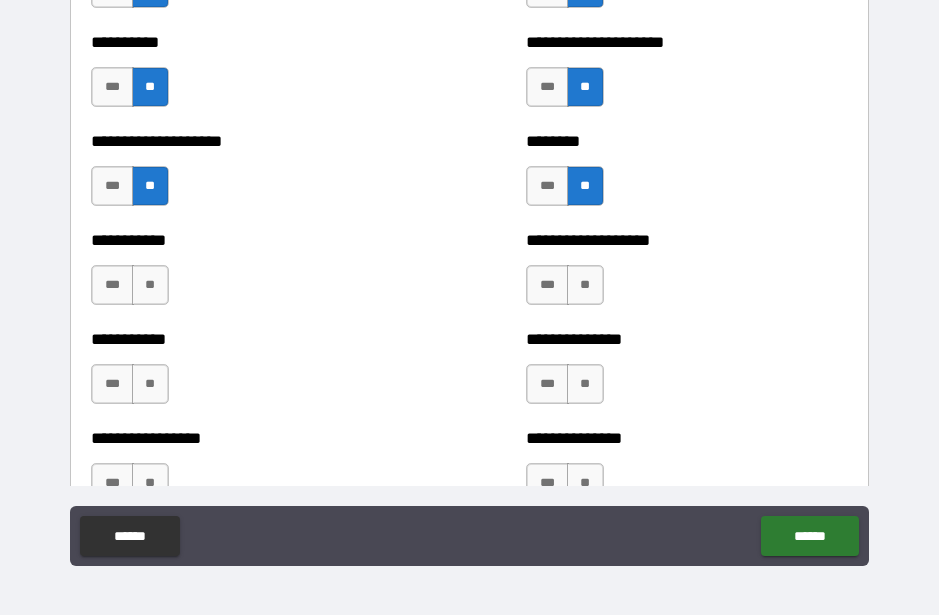click on "**" at bounding box center [585, 285] 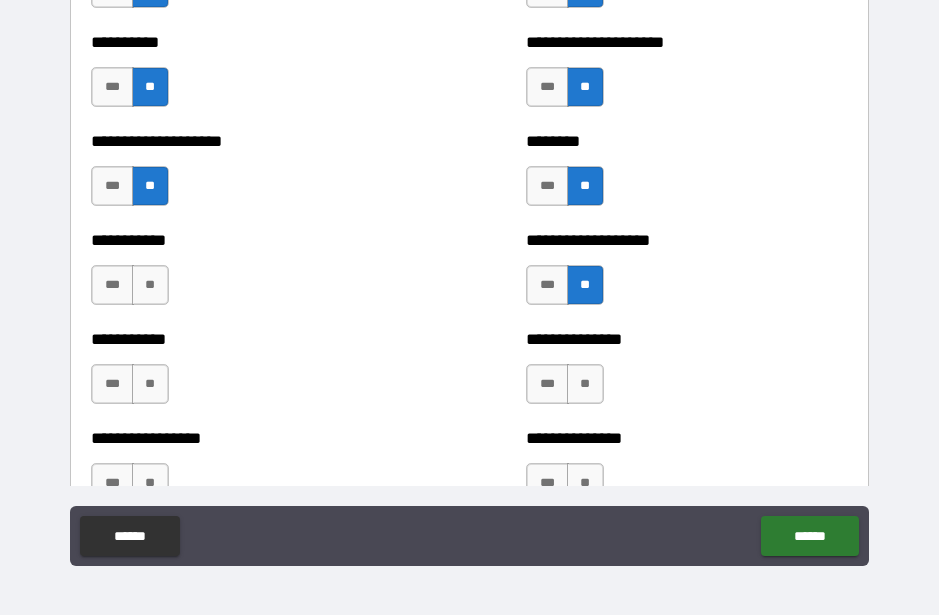 click on "**" at bounding box center [150, 285] 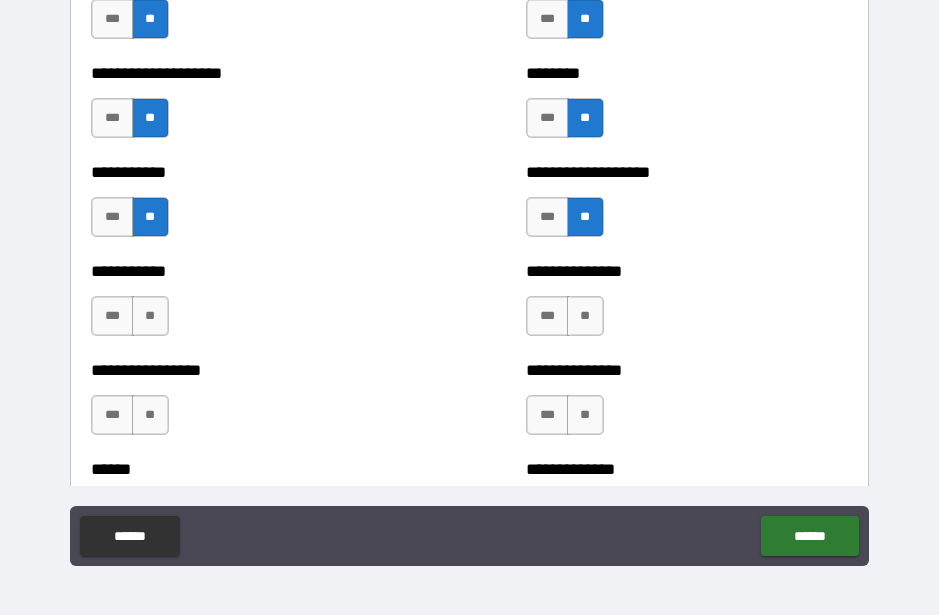 scroll, scrollTop: 2596, scrollLeft: 0, axis: vertical 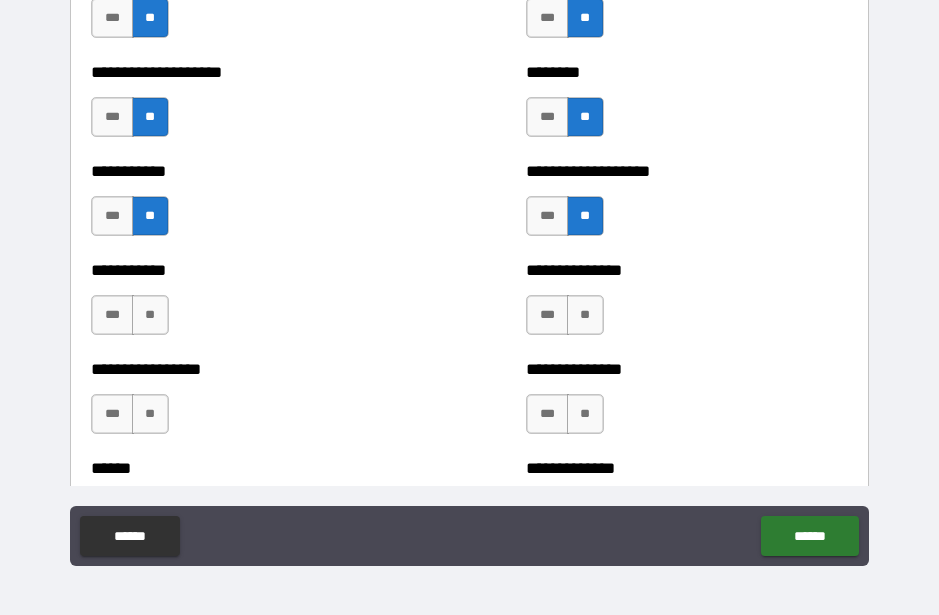click on "**" at bounding box center (585, 315) 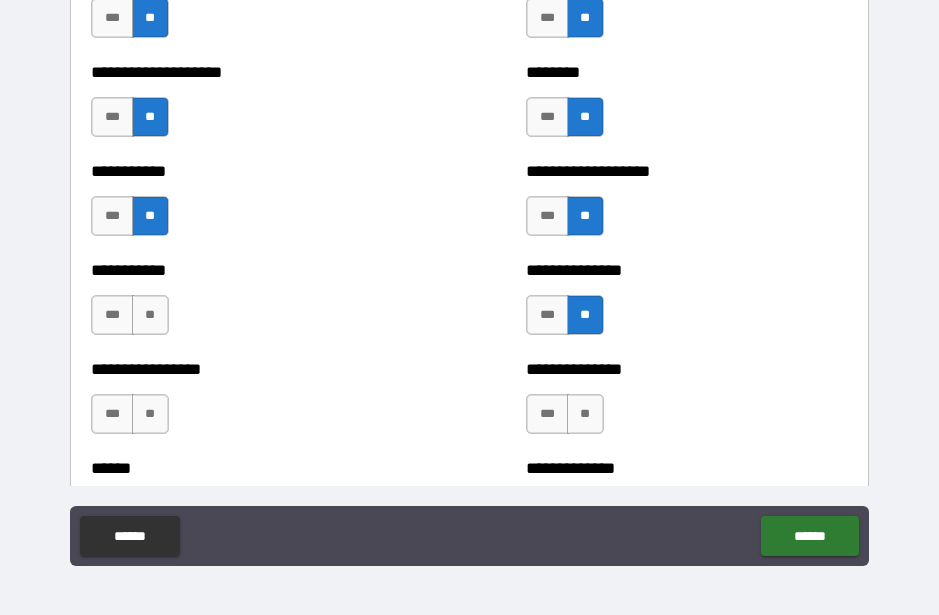 click on "**" at bounding box center (150, 315) 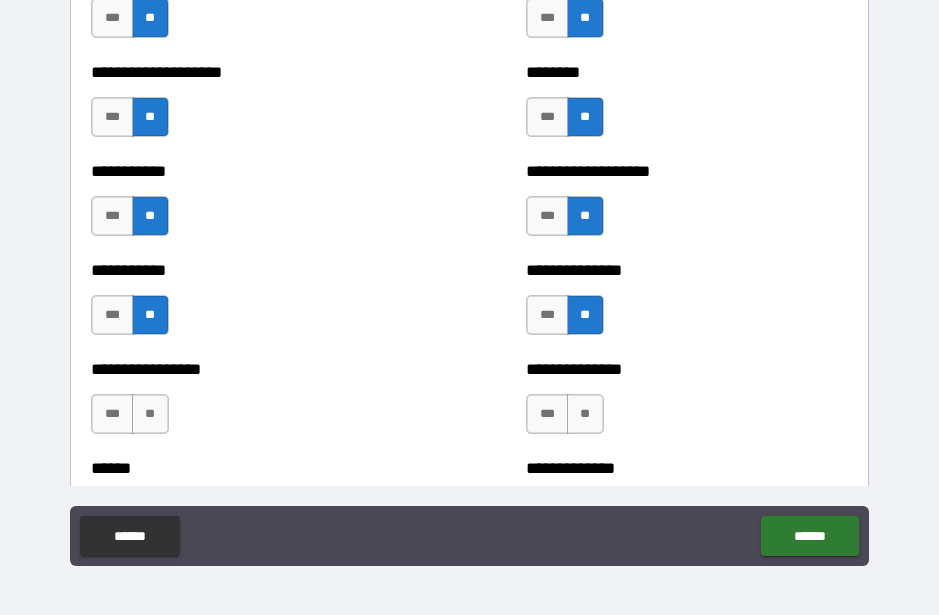 click on "**" at bounding box center (585, 414) 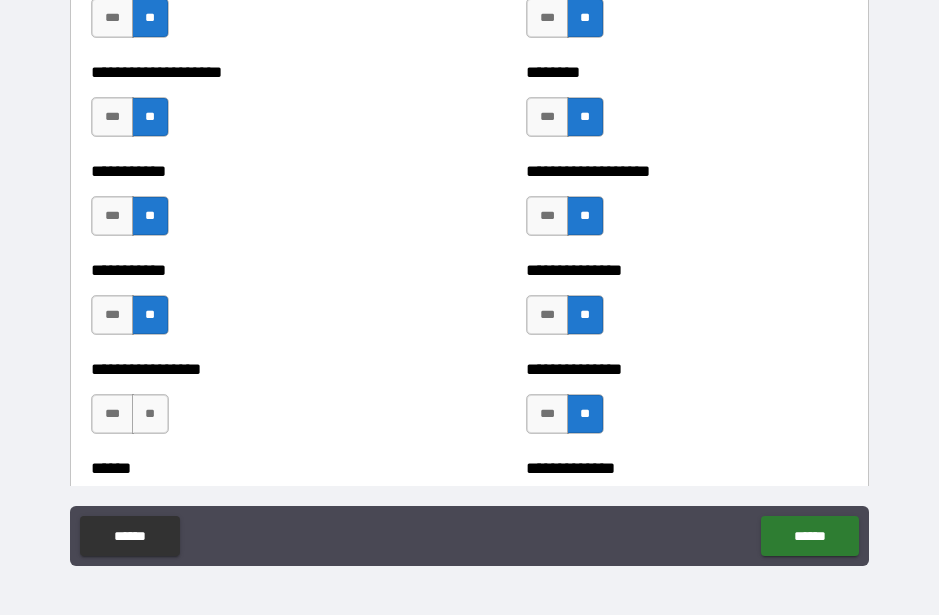 click on "**" at bounding box center (150, 414) 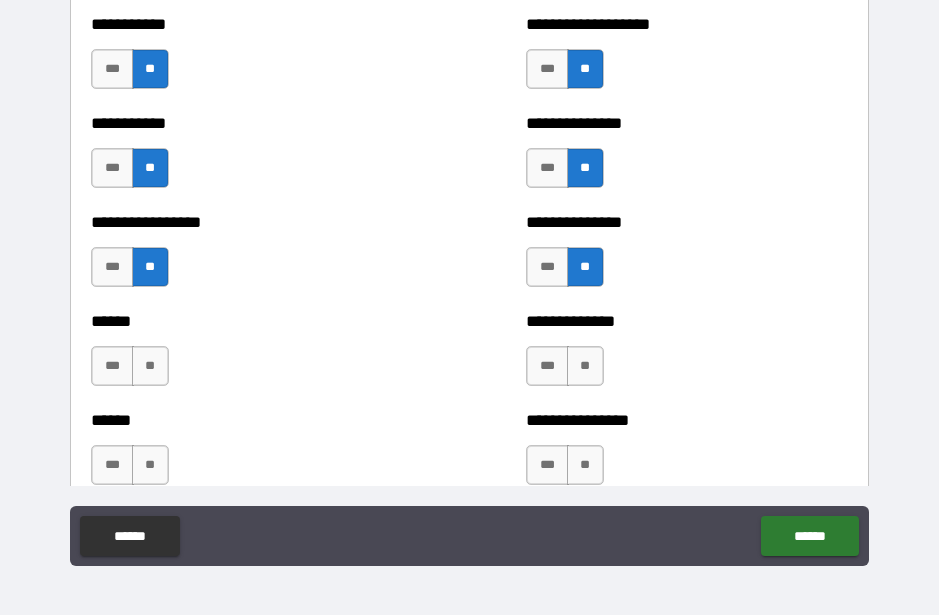 scroll, scrollTop: 2760, scrollLeft: 0, axis: vertical 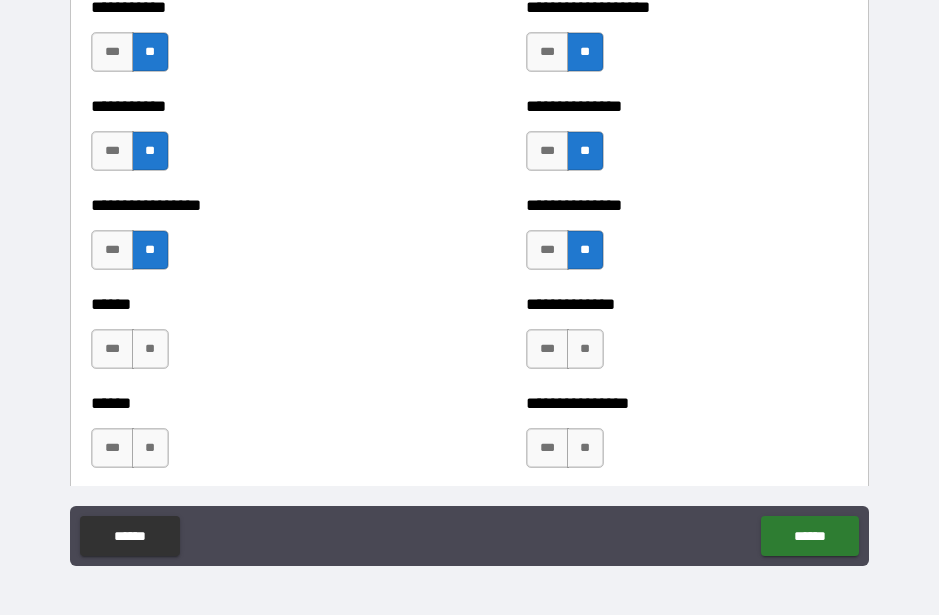 click on "**" at bounding box center (585, 349) 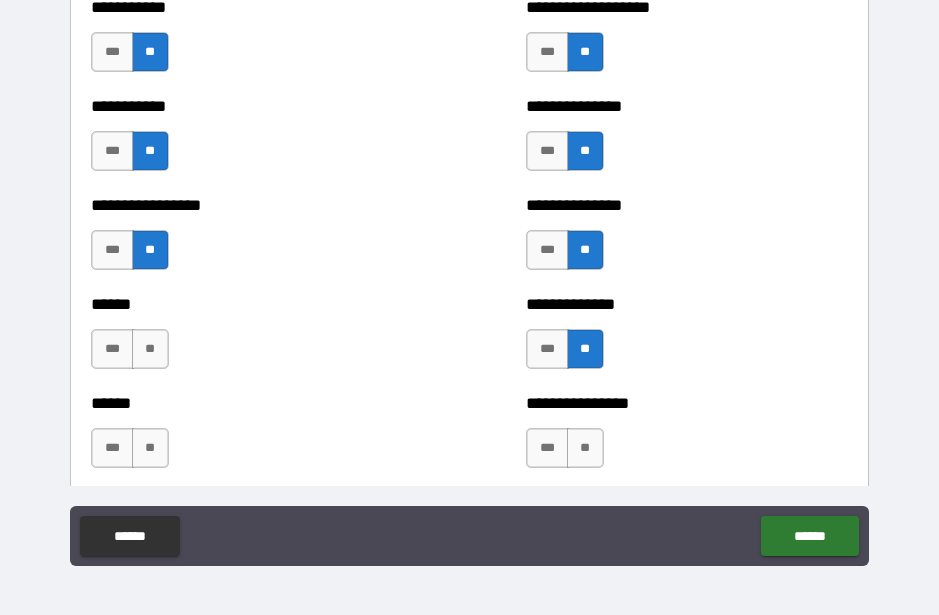 click on "**" at bounding box center (150, 349) 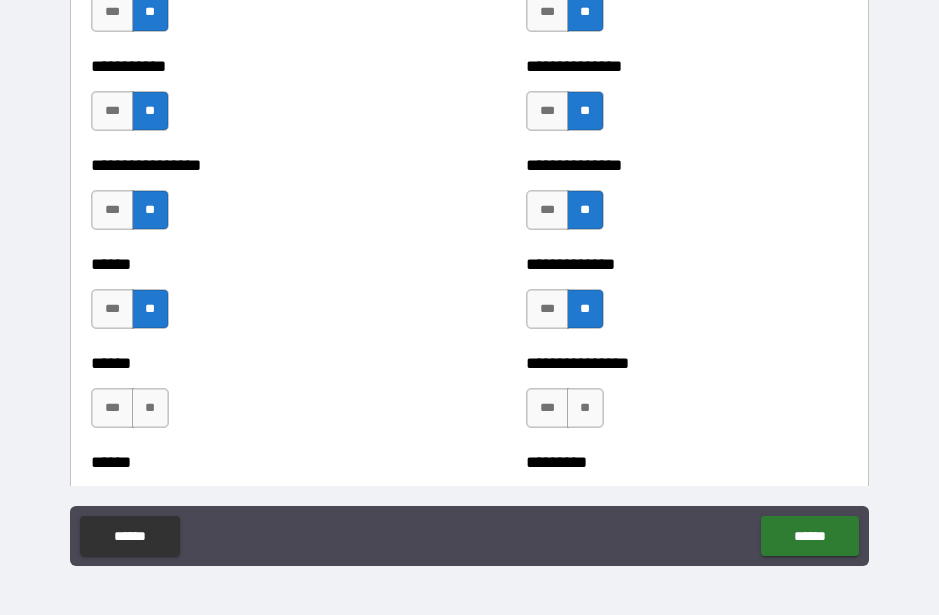 scroll, scrollTop: 2860, scrollLeft: 0, axis: vertical 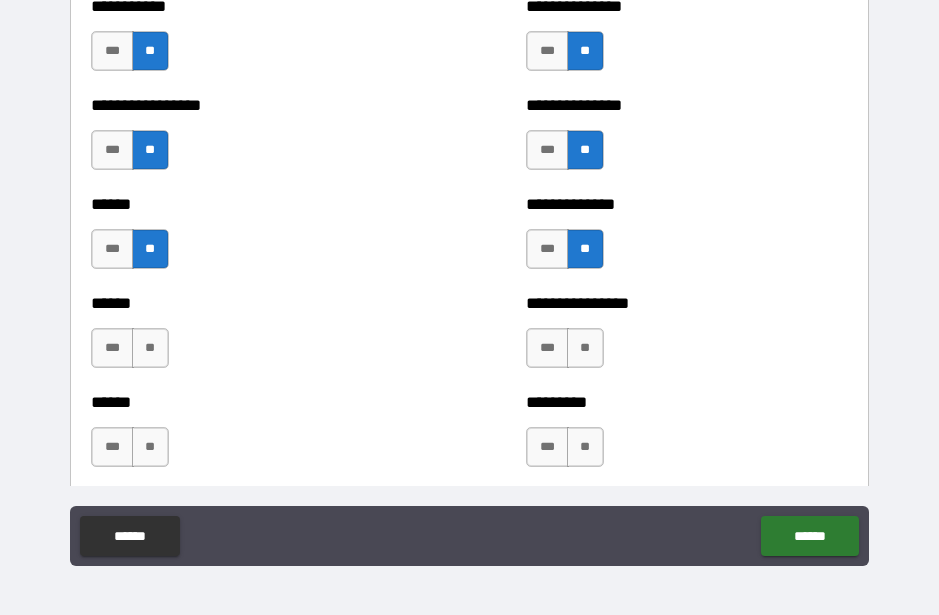 click on "**" at bounding box center [585, 348] 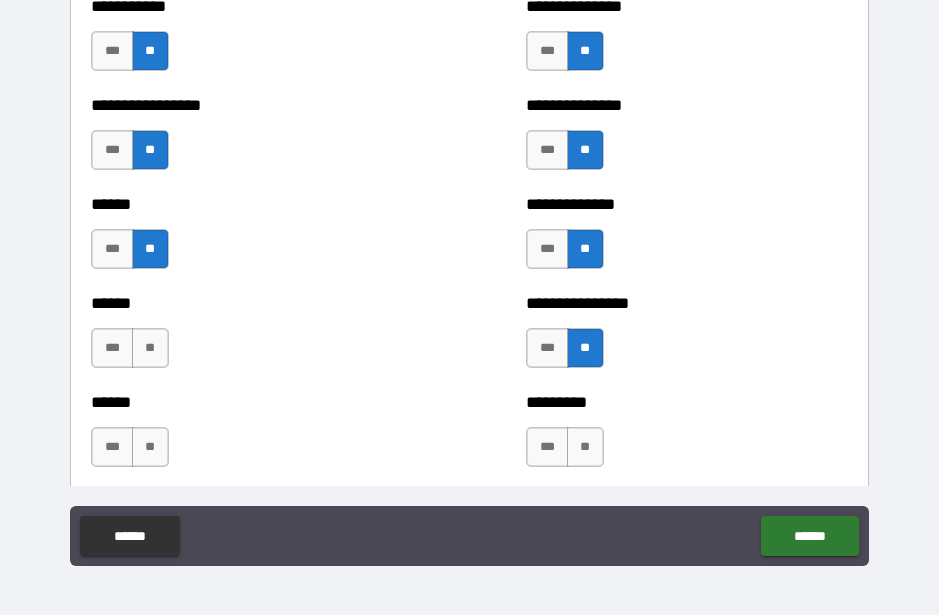 click on "**" at bounding box center [150, 348] 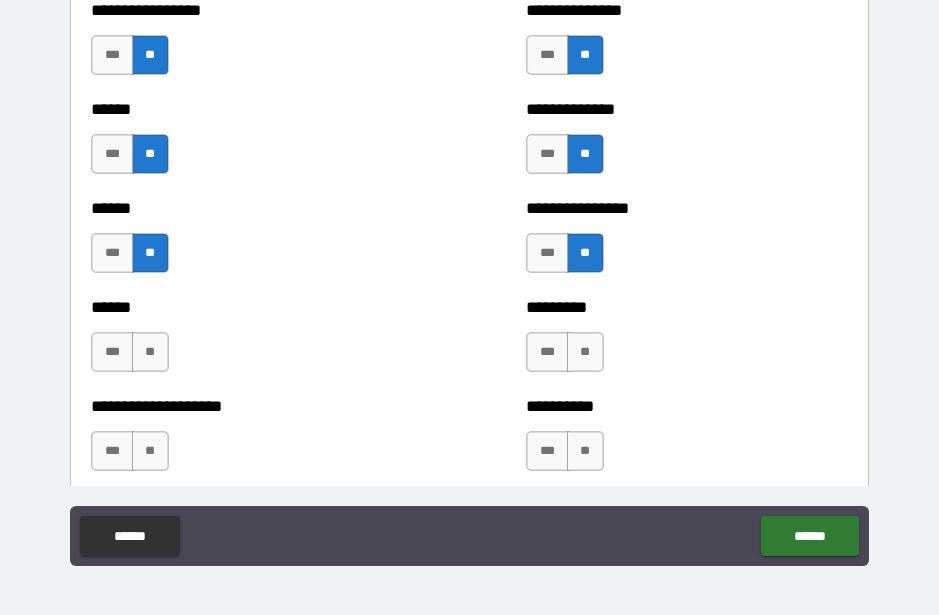 click on "**" at bounding box center (585, 352) 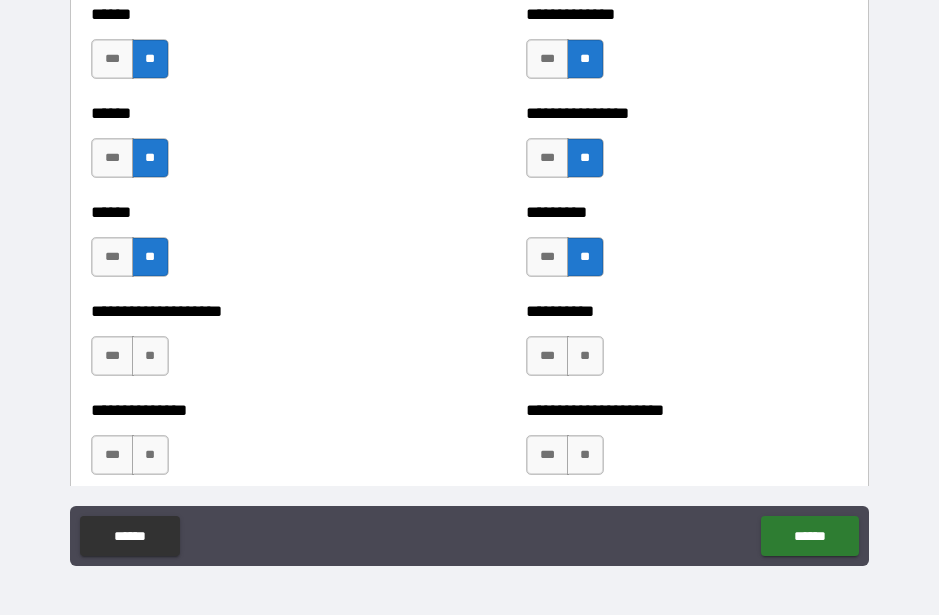 click on "**" at bounding box center (585, 356) 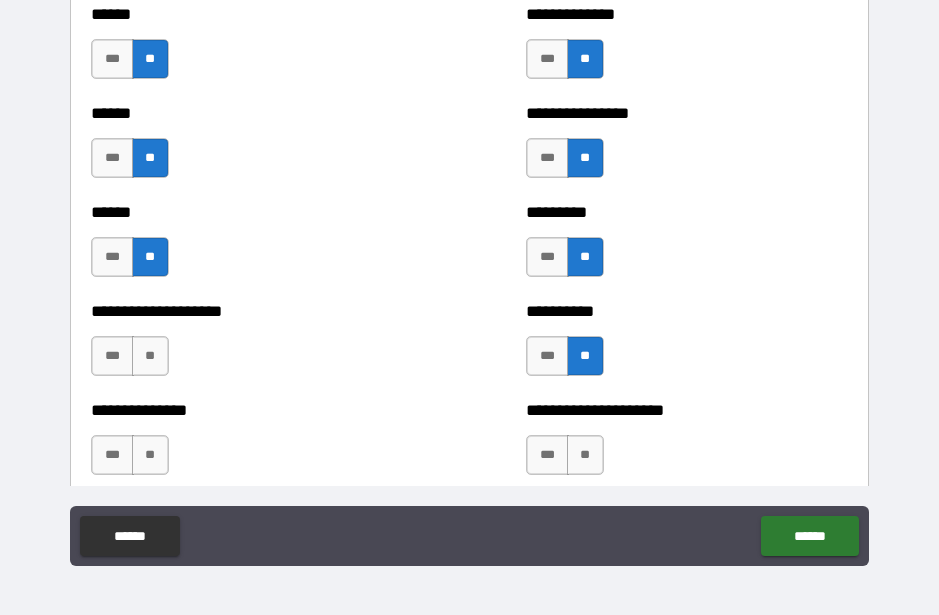 click on "**" at bounding box center [150, 356] 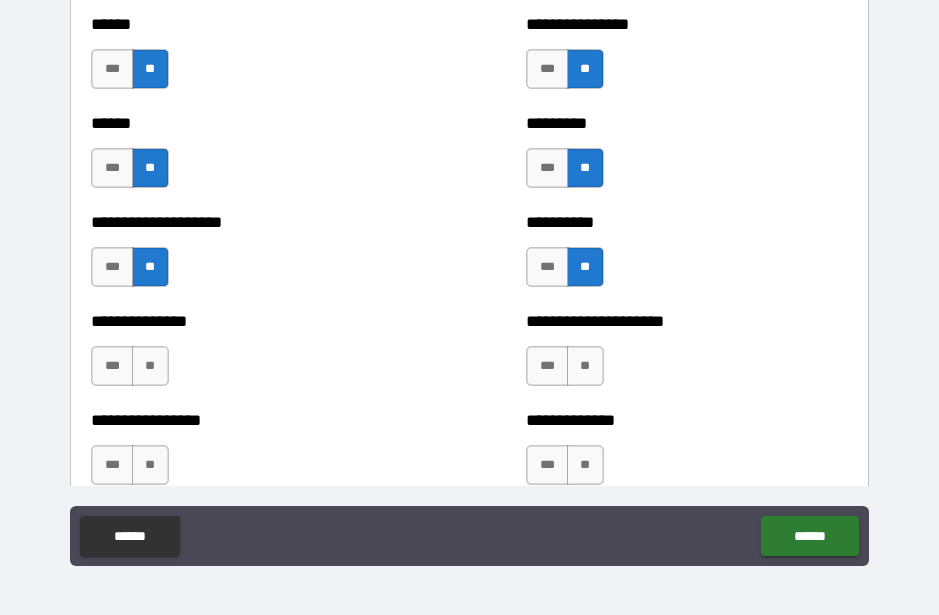 click on "**" at bounding box center (585, 366) 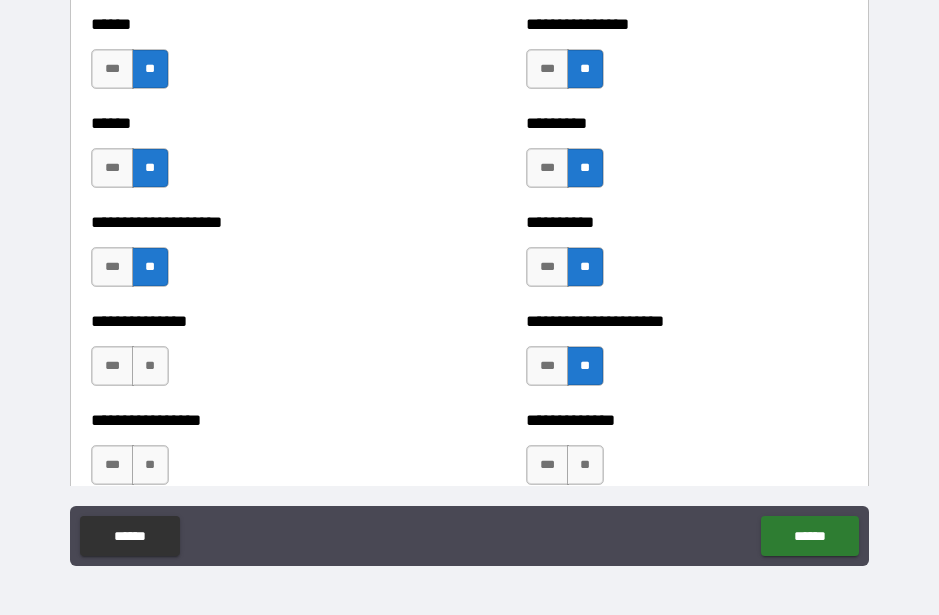 click on "**" at bounding box center [150, 366] 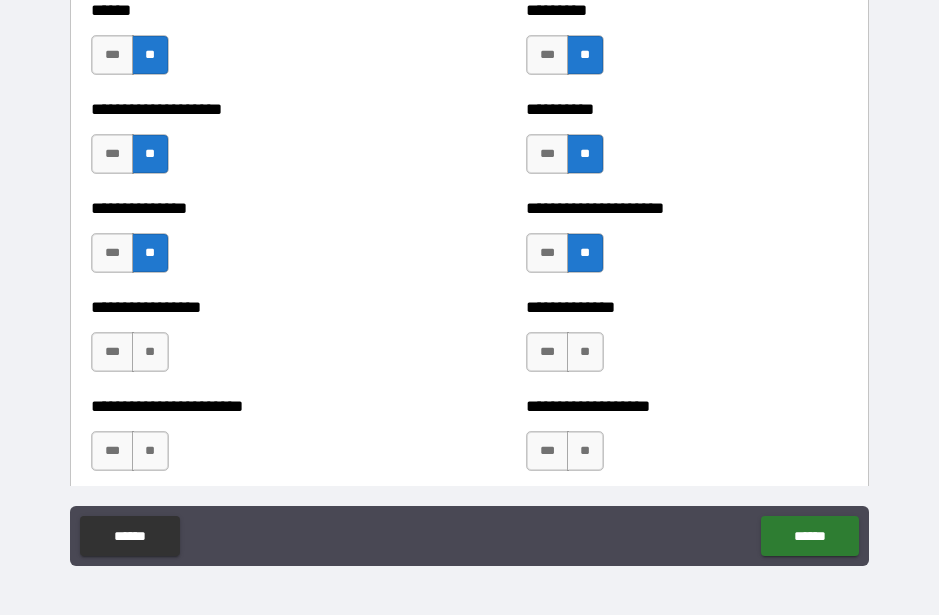 click on "**" at bounding box center (585, 352) 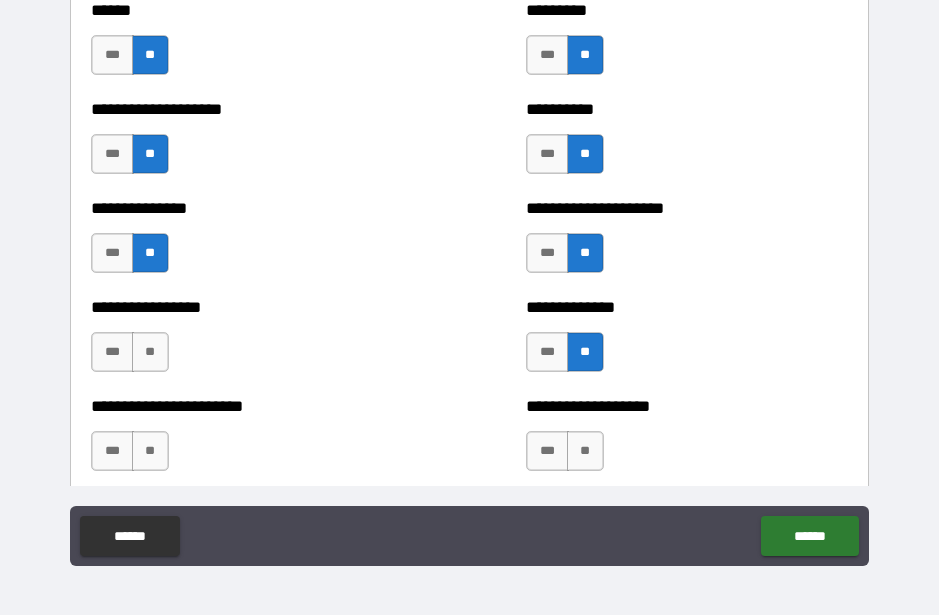 click on "**" at bounding box center [150, 352] 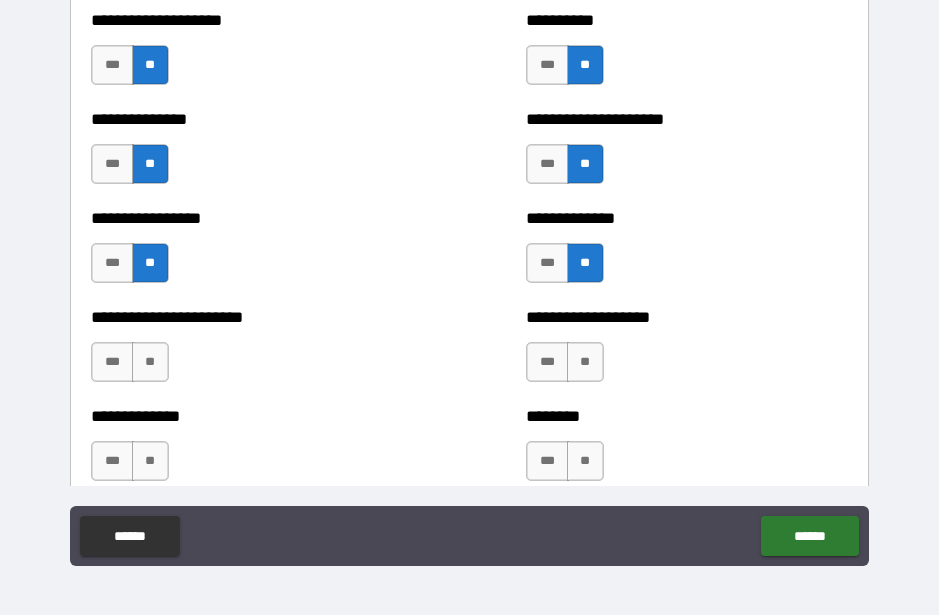 click on "**" at bounding box center (585, 362) 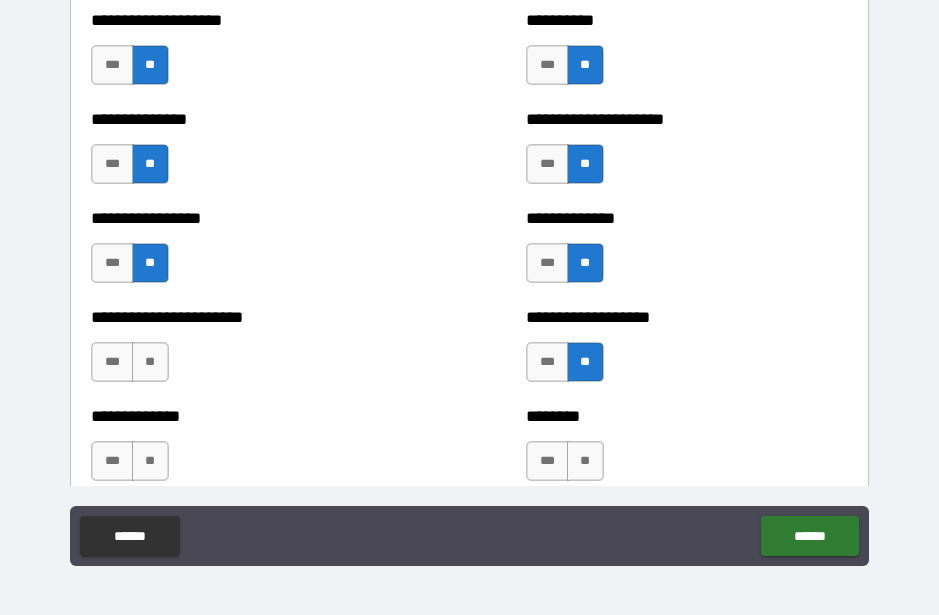 click on "**" at bounding box center (150, 362) 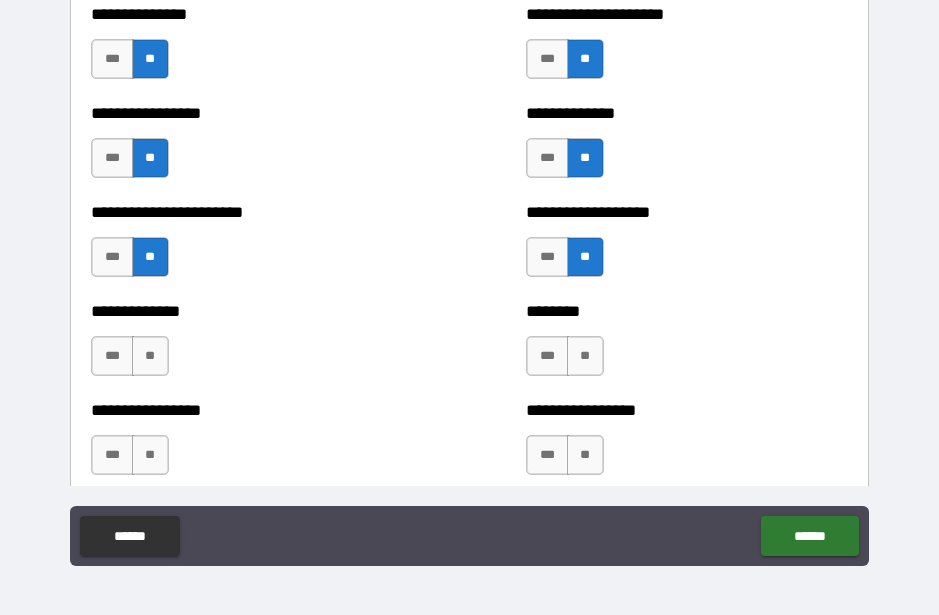 scroll, scrollTop: 3445, scrollLeft: 0, axis: vertical 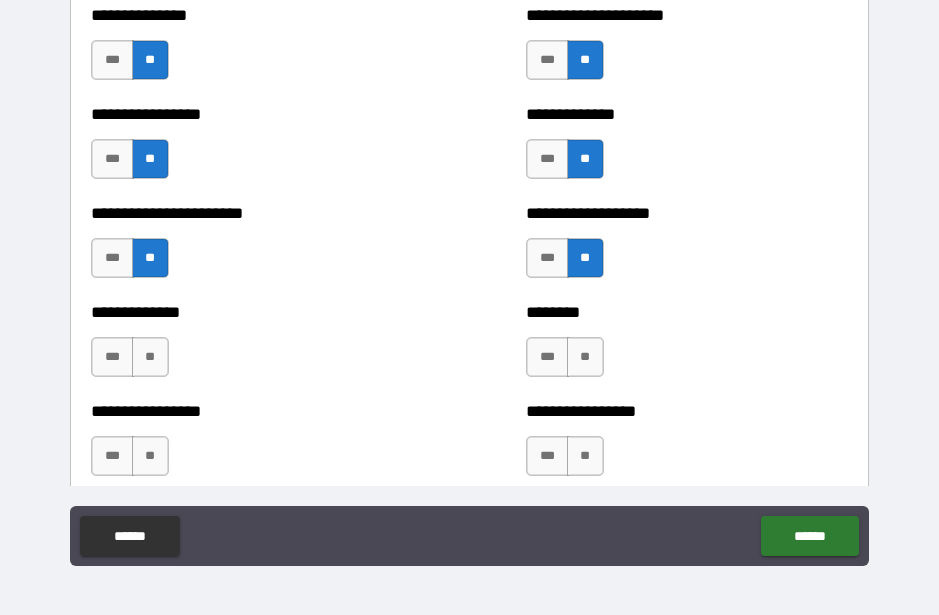 click on "**" at bounding box center [585, 357] 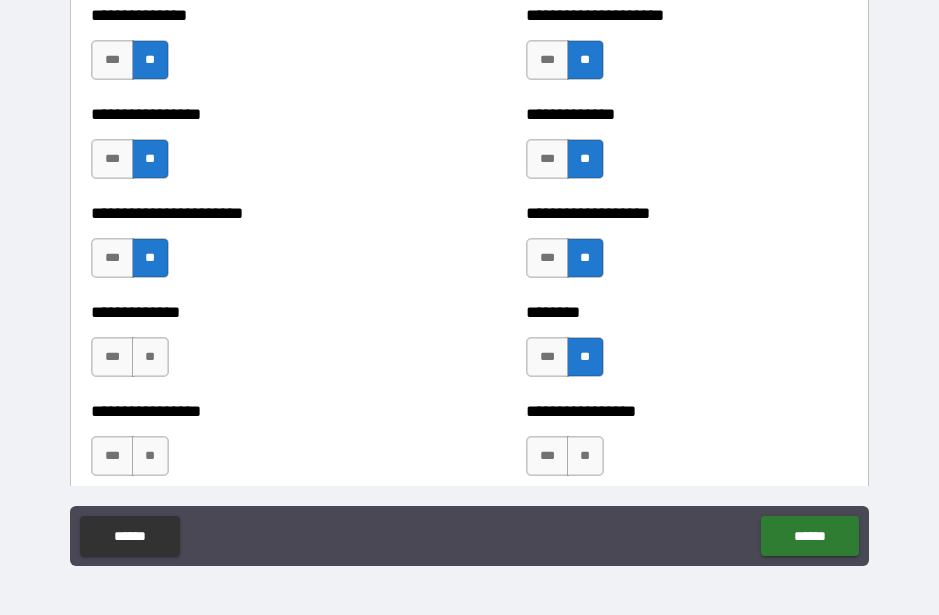 click on "**" at bounding box center [150, 357] 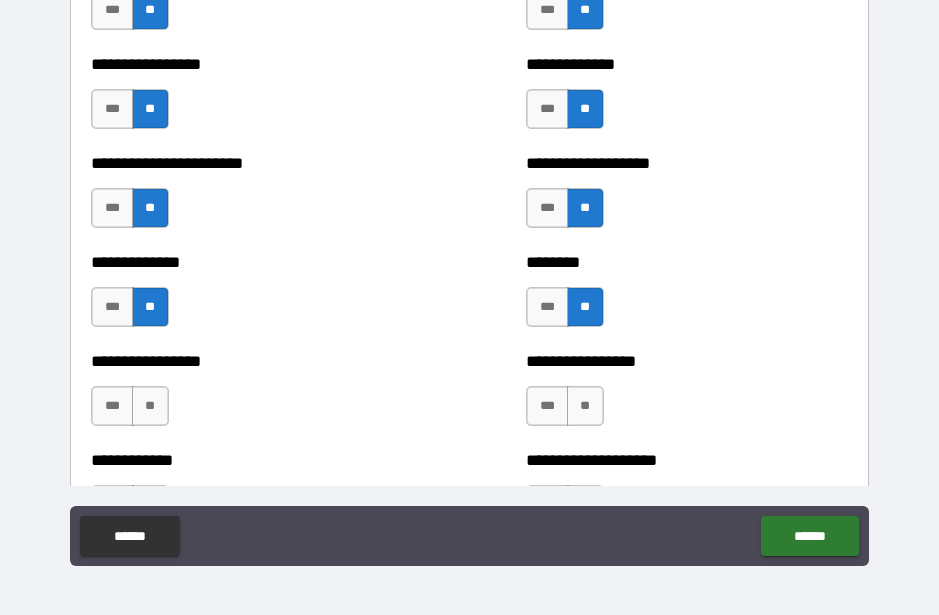 scroll, scrollTop: 3567, scrollLeft: 0, axis: vertical 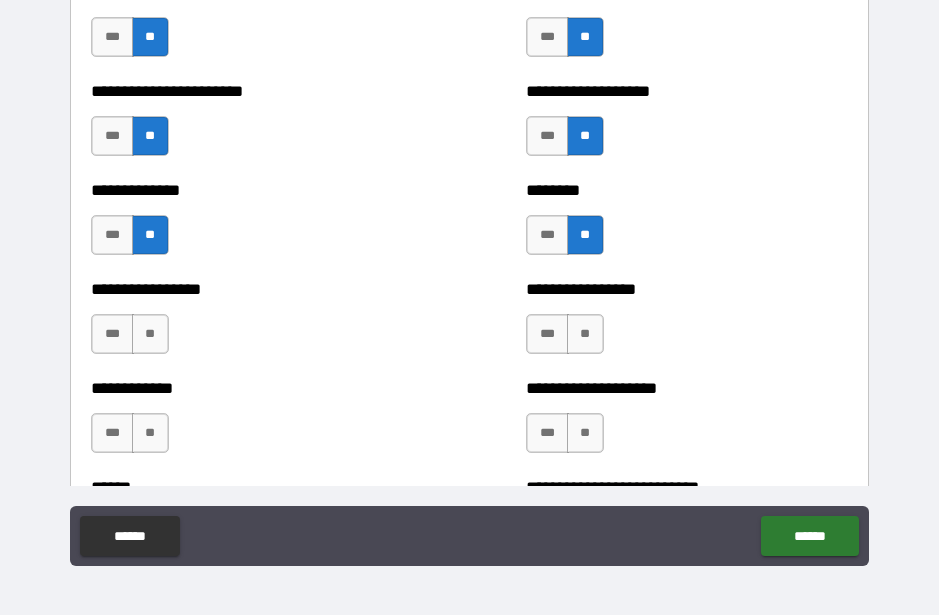 click on "**" at bounding box center (585, 334) 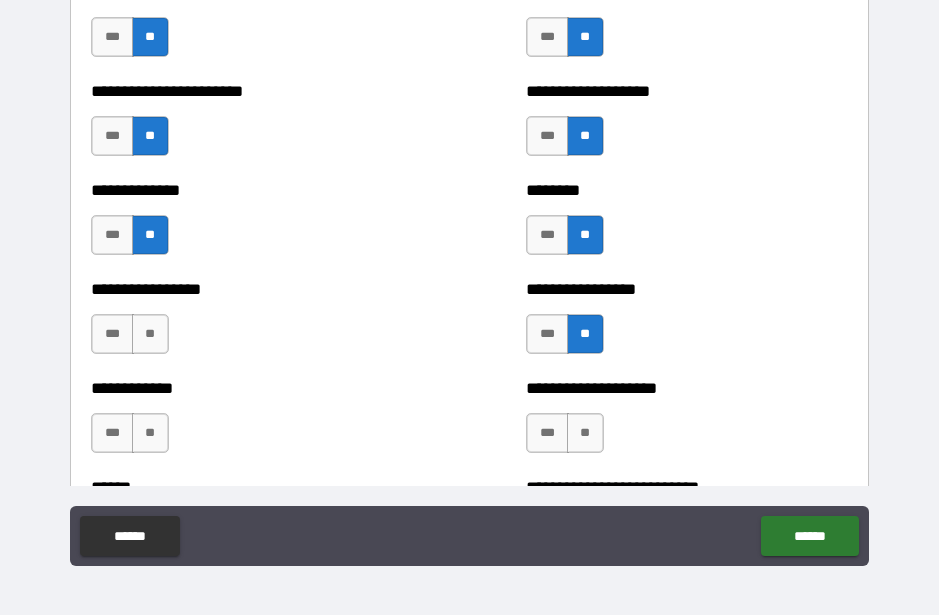 click on "**" at bounding box center (150, 334) 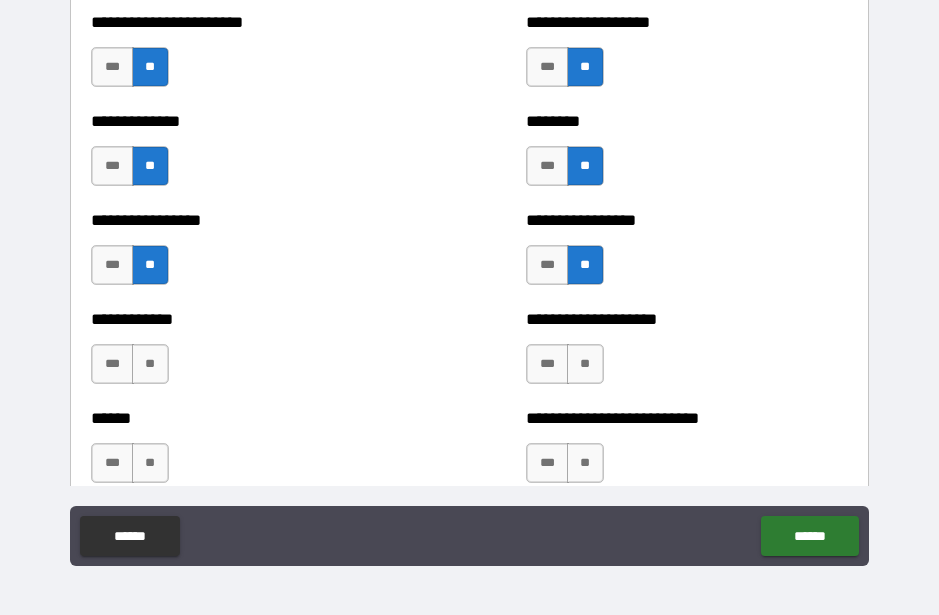 scroll, scrollTop: 3652, scrollLeft: 0, axis: vertical 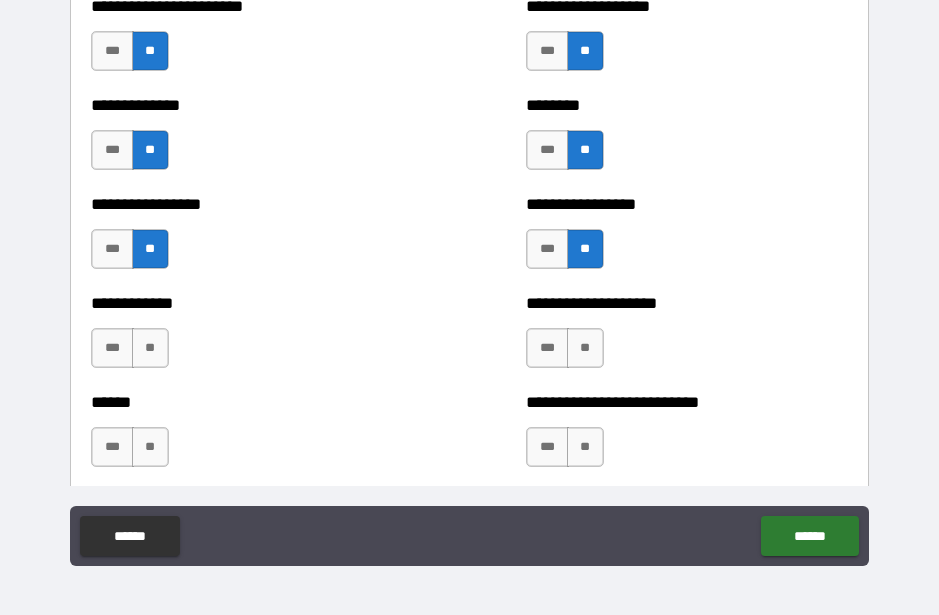 click on "**" at bounding box center (585, 348) 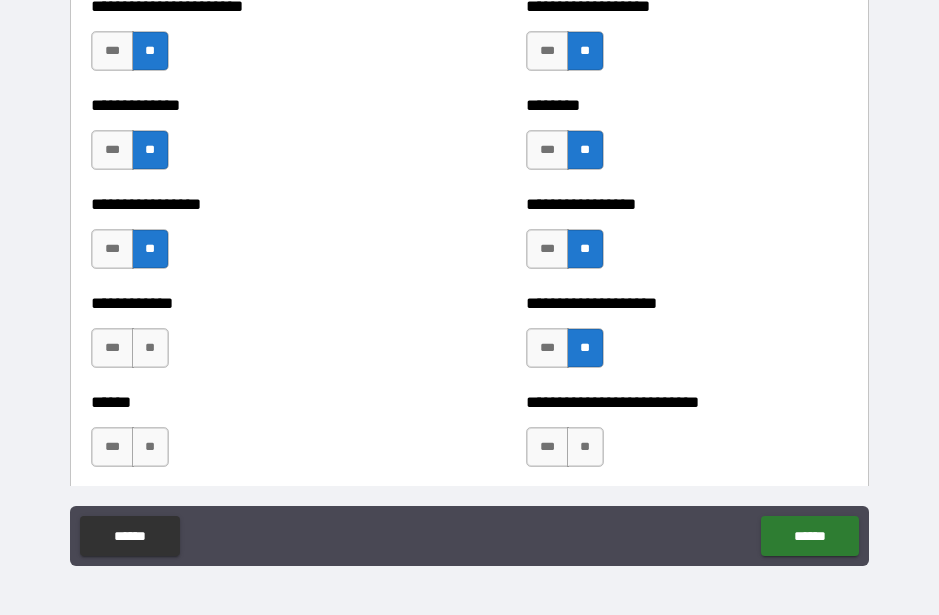 click on "**" at bounding box center (150, 348) 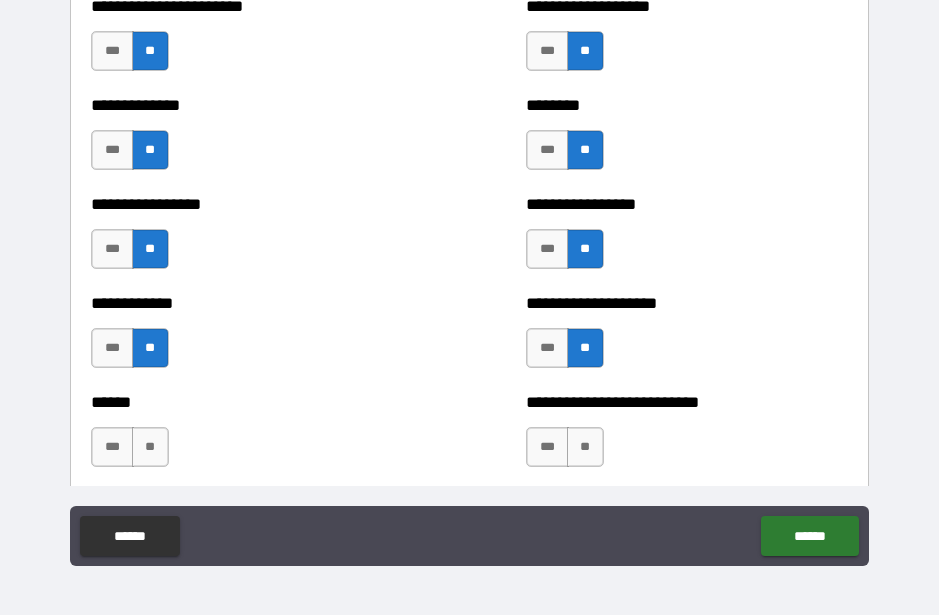 click on "**" at bounding box center [150, 447] 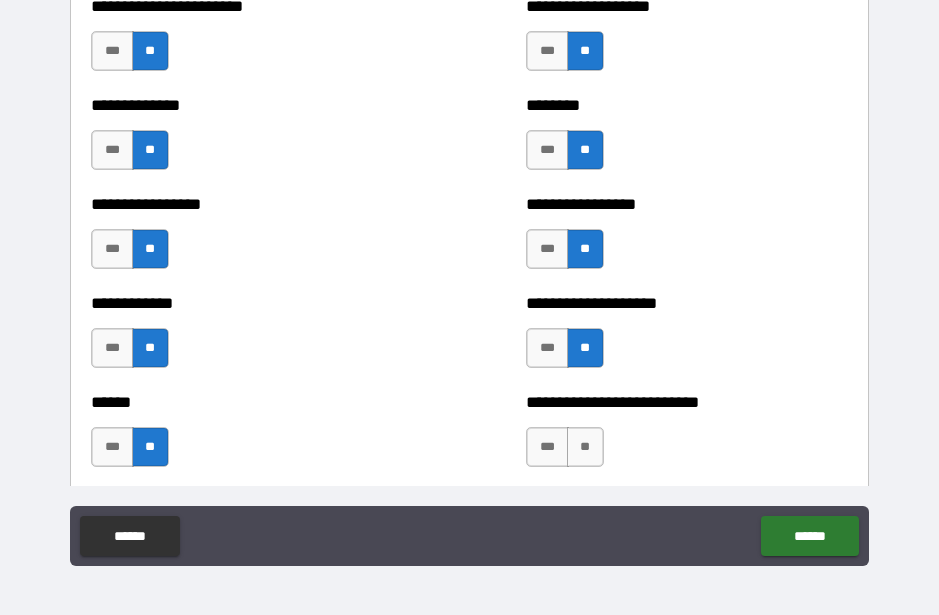 click on "**" at bounding box center [585, 447] 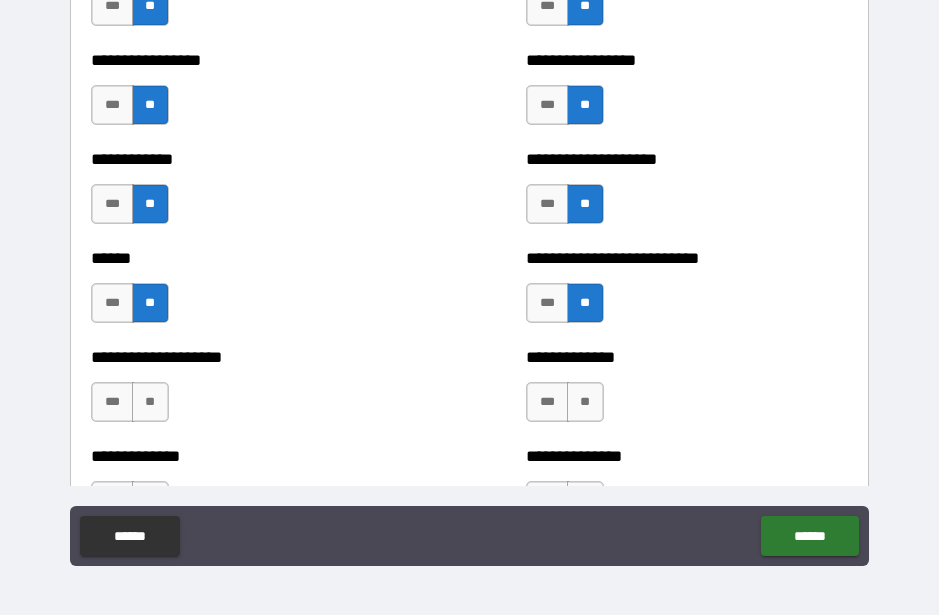 scroll, scrollTop: 3833, scrollLeft: 0, axis: vertical 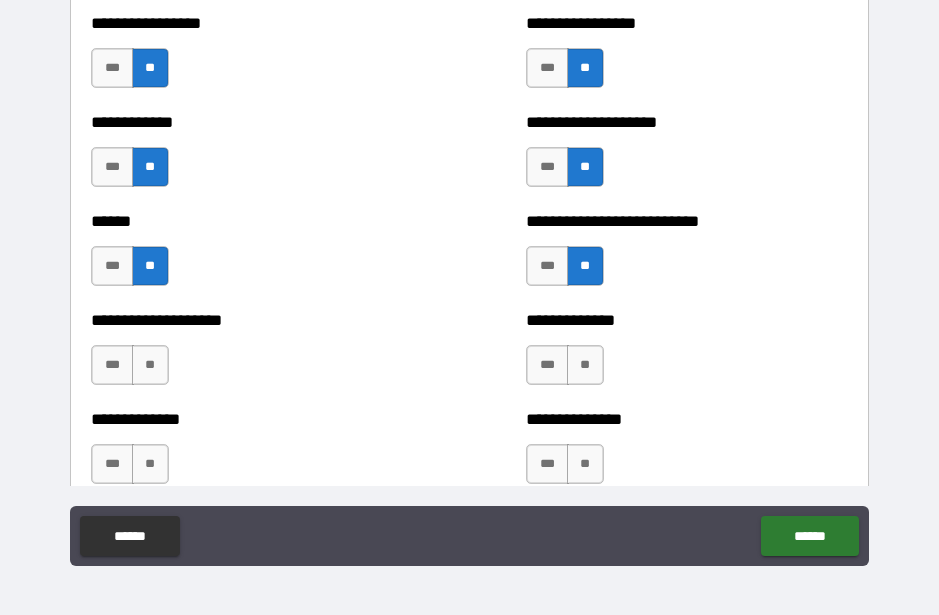 click on "**" at bounding box center (585, 365) 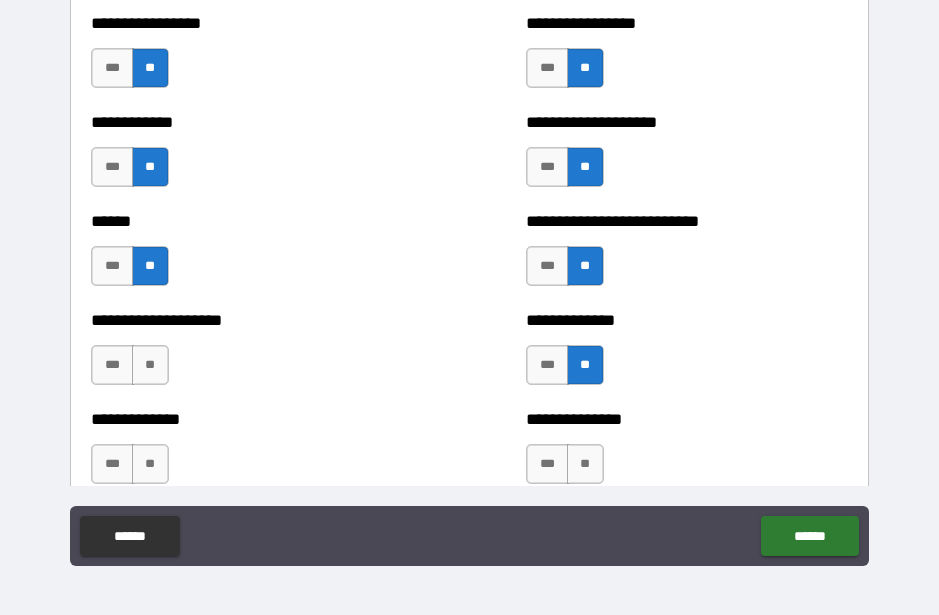 click on "**" at bounding box center [150, 365] 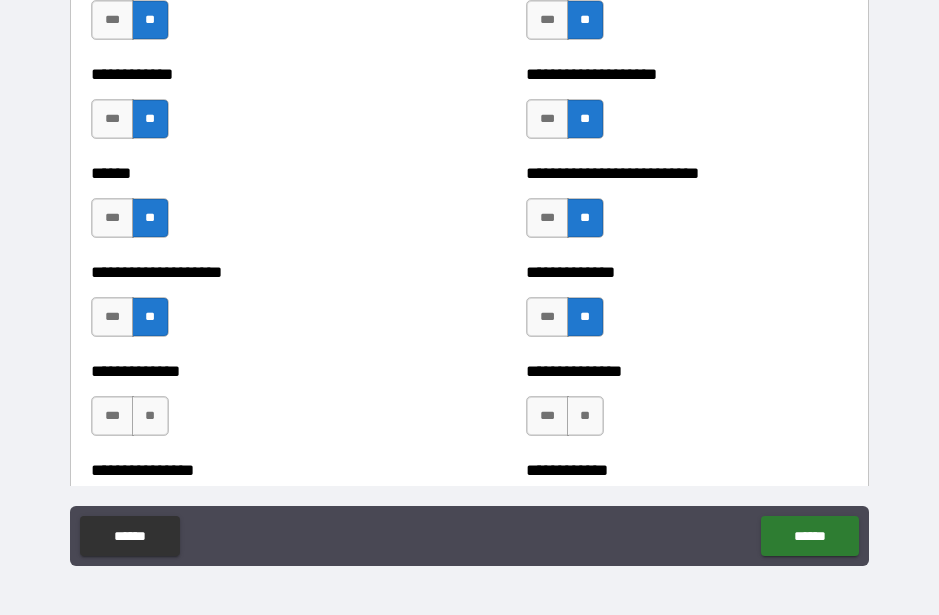 scroll, scrollTop: 3928, scrollLeft: 0, axis: vertical 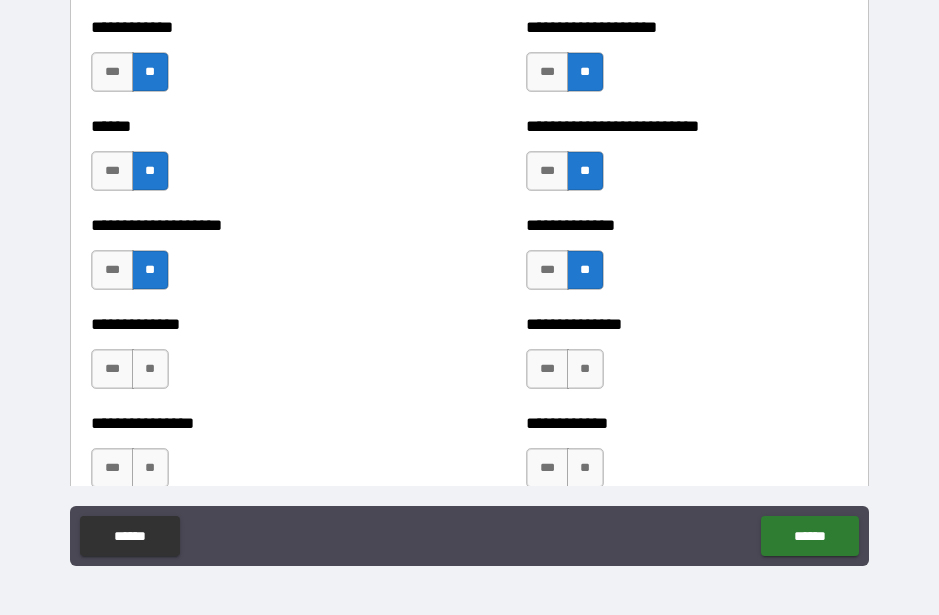 click on "**" at bounding box center [585, 369] 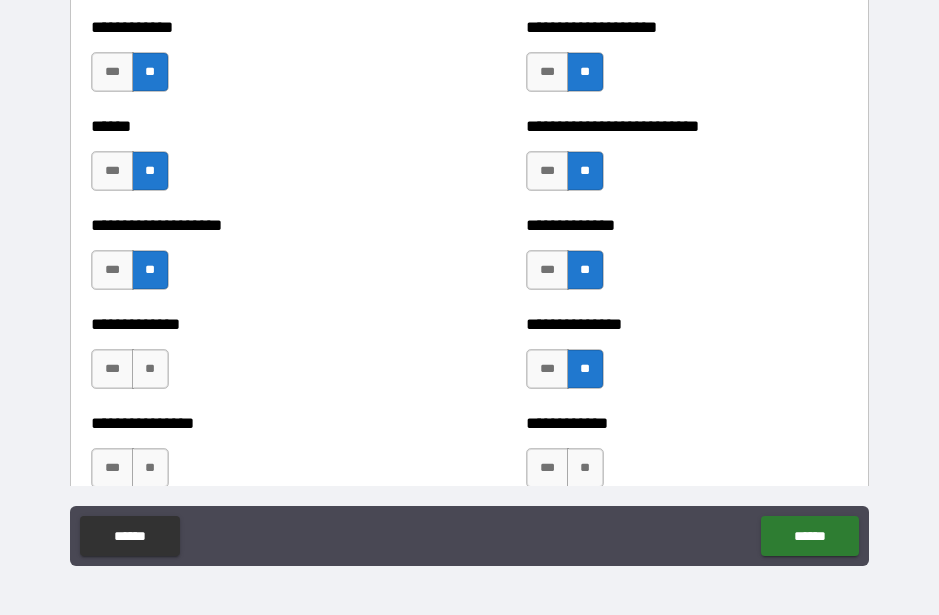 click on "**" at bounding box center (150, 369) 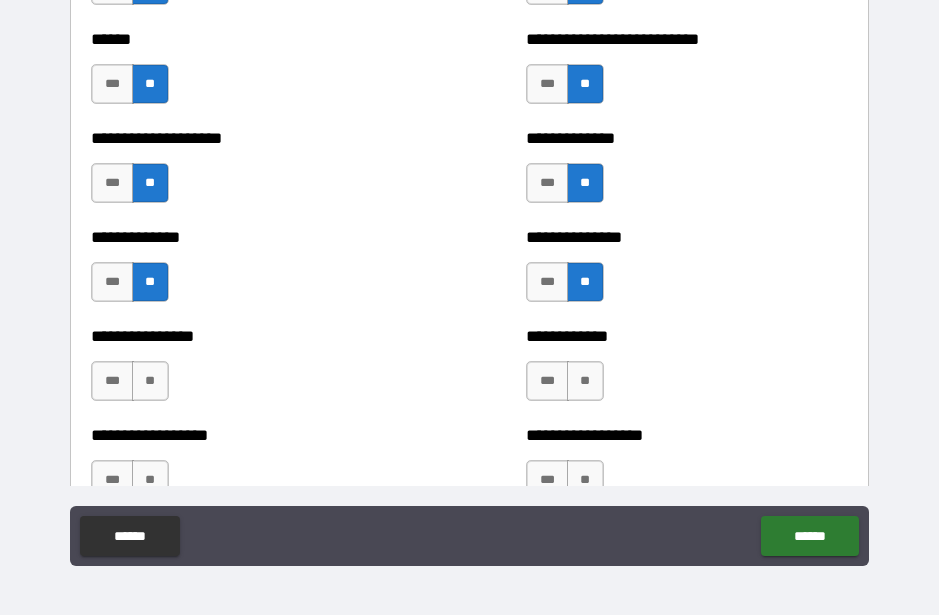 scroll, scrollTop: 4022, scrollLeft: 0, axis: vertical 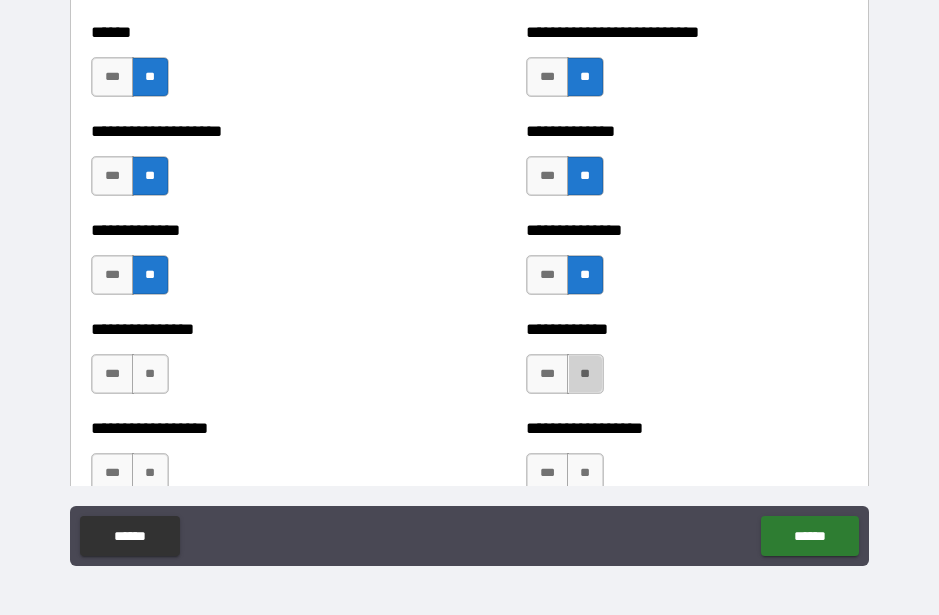 click on "**" at bounding box center [585, 374] 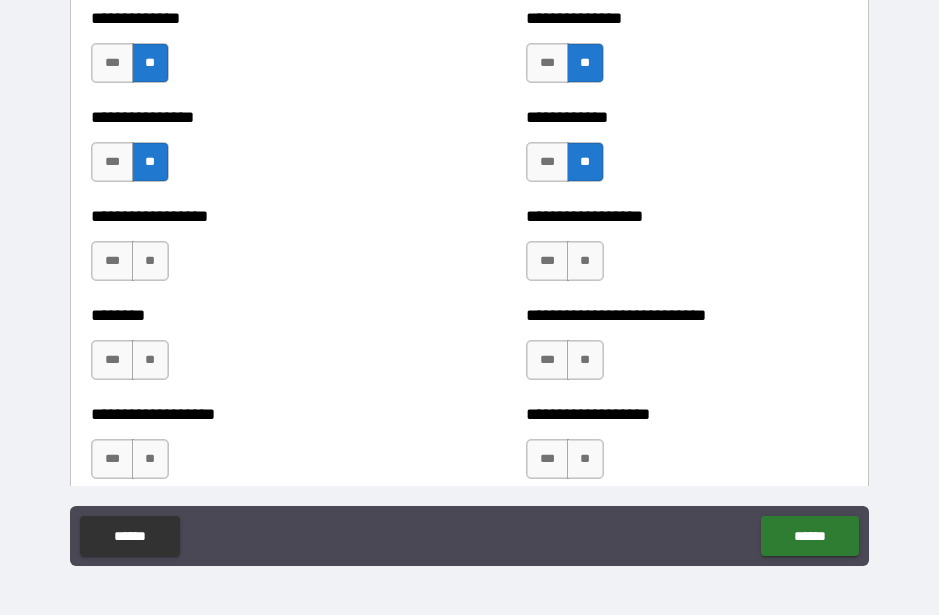 scroll, scrollTop: 4234, scrollLeft: 0, axis: vertical 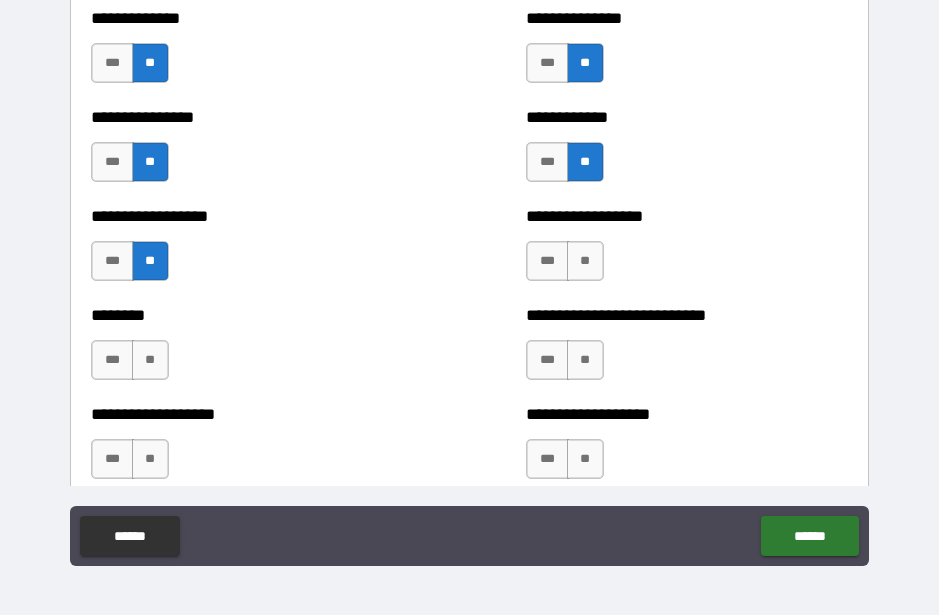 click on "**" at bounding box center (585, 261) 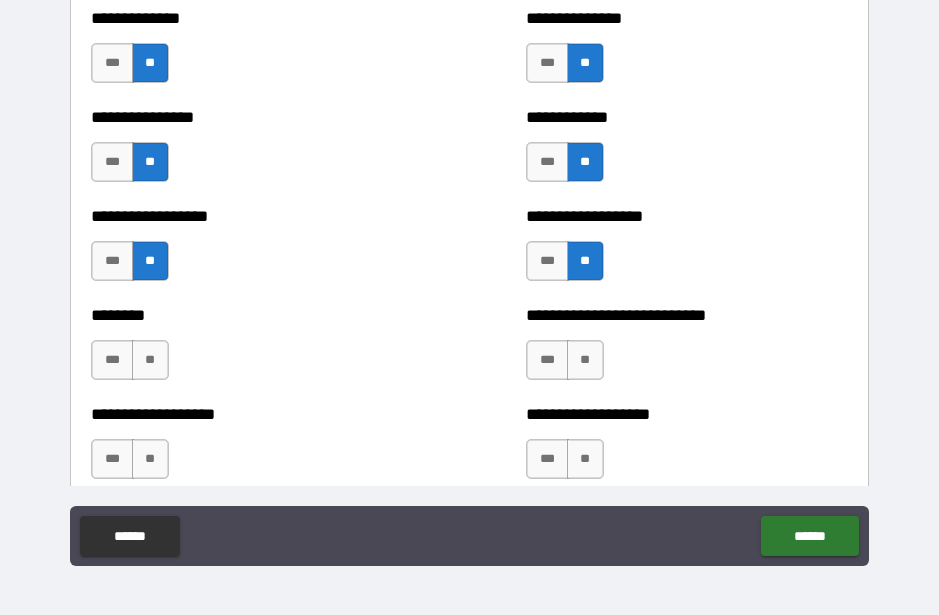 click on "**" at bounding box center [150, 360] 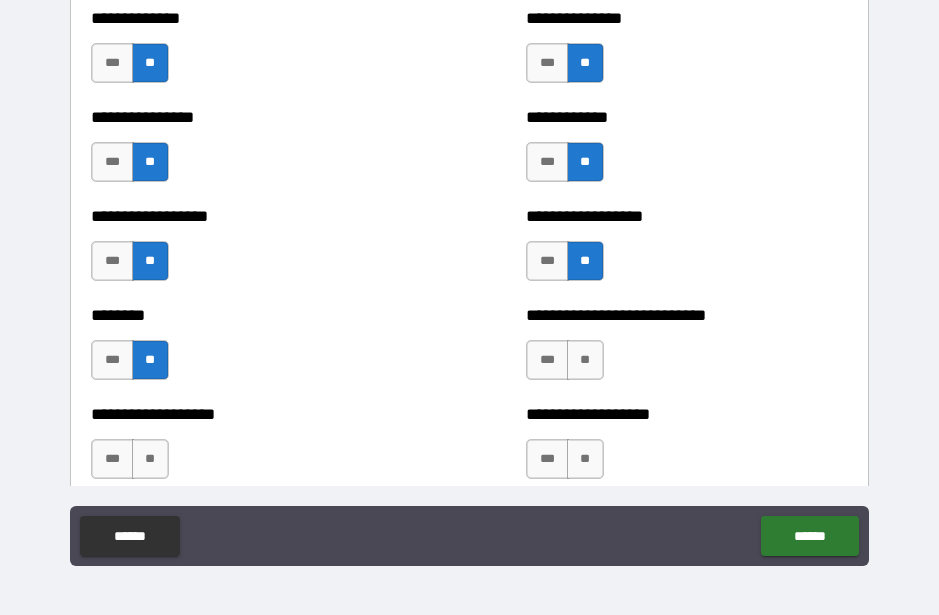 click on "**" at bounding box center [585, 360] 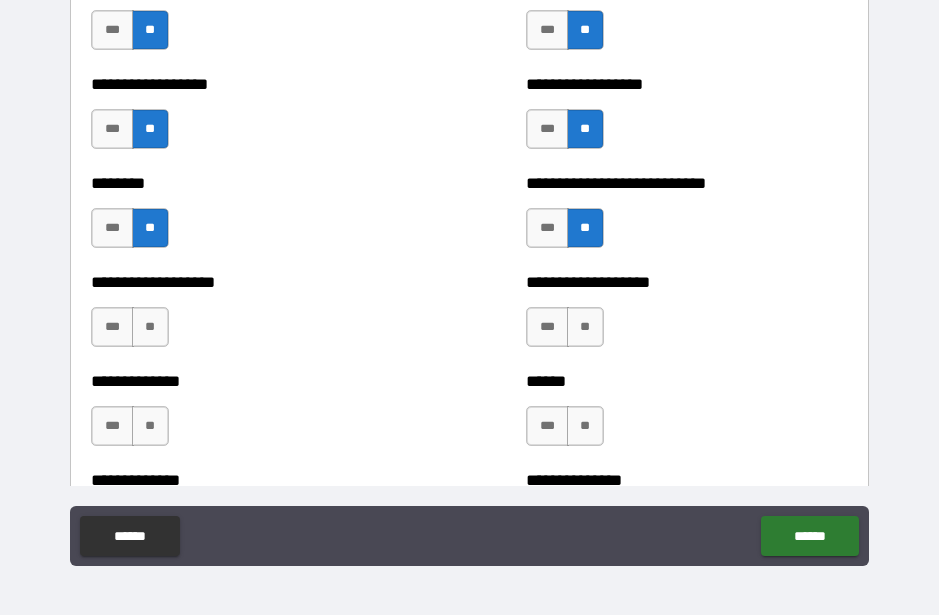 scroll, scrollTop: 4442, scrollLeft: 0, axis: vertical 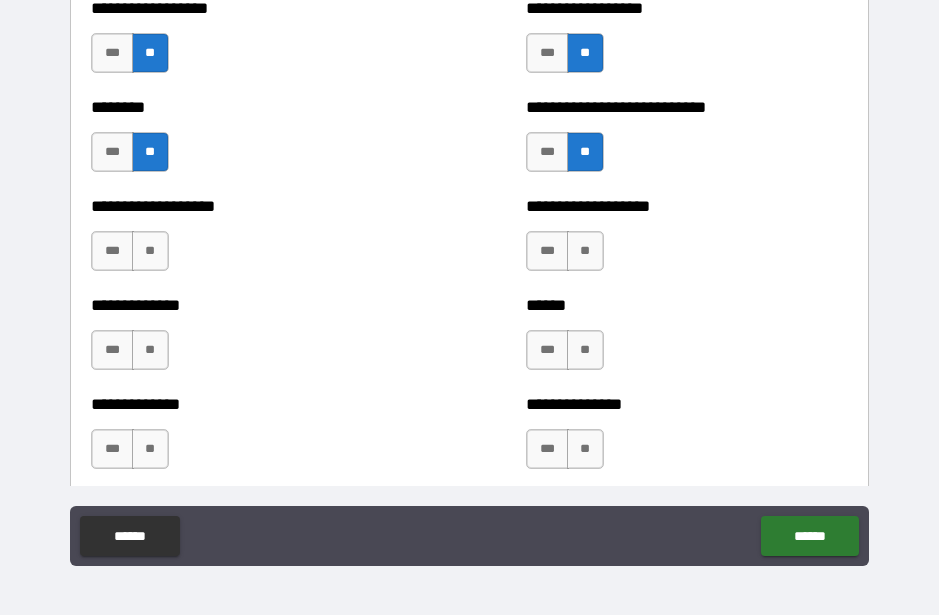 click on "**" at bounding box center (150, 251) 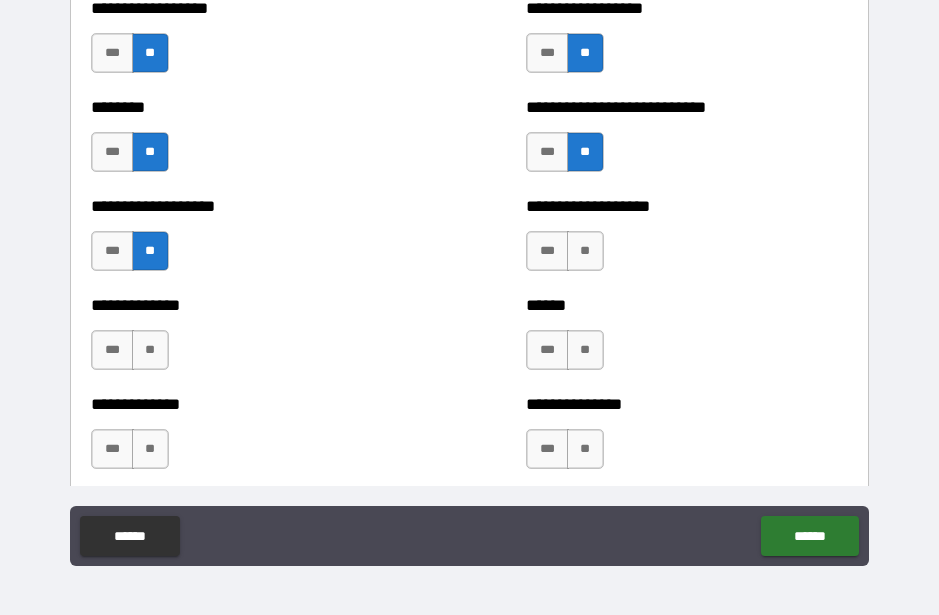 click on "**" at bounding box center [585, 251] 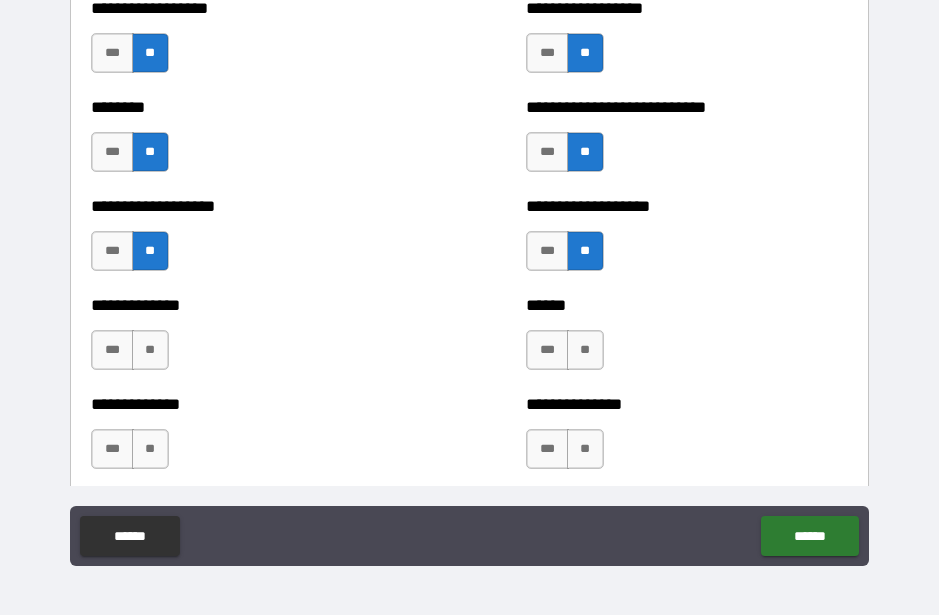 click on "**" at bounding box center (585, 350) 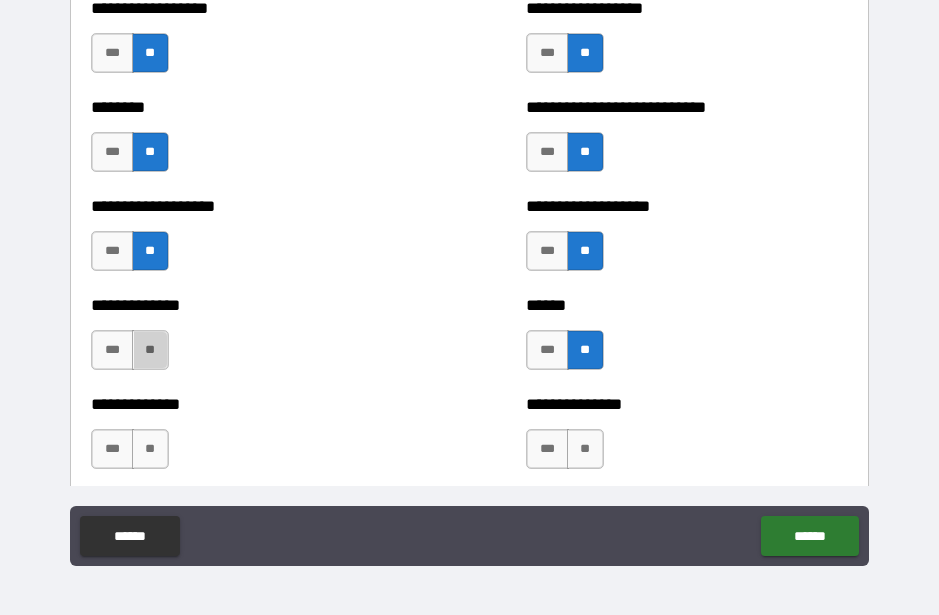 click on "**" at bounding box center (150, 350) 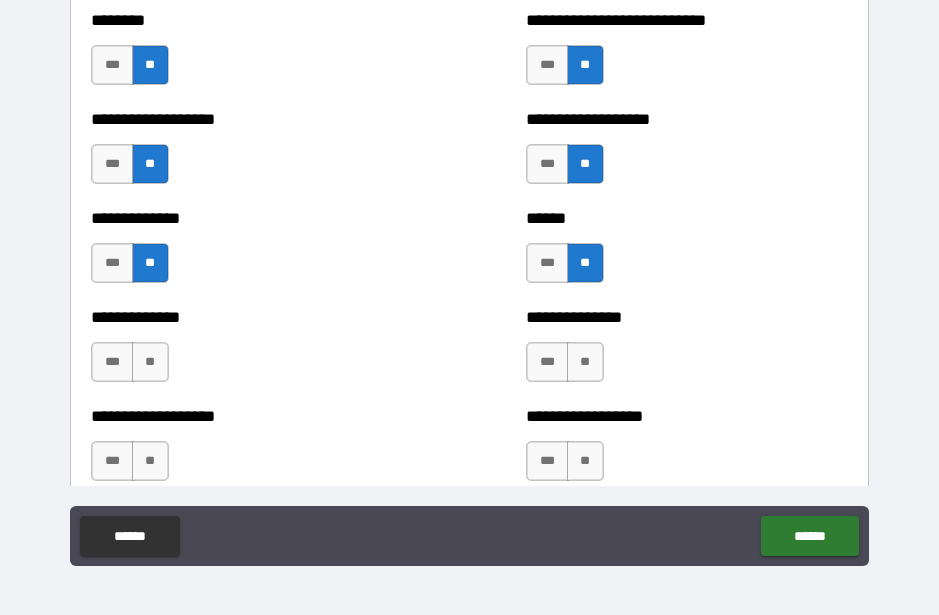 scroll, scrollTop: 4562, scrollLeft: 0, axis: vertical 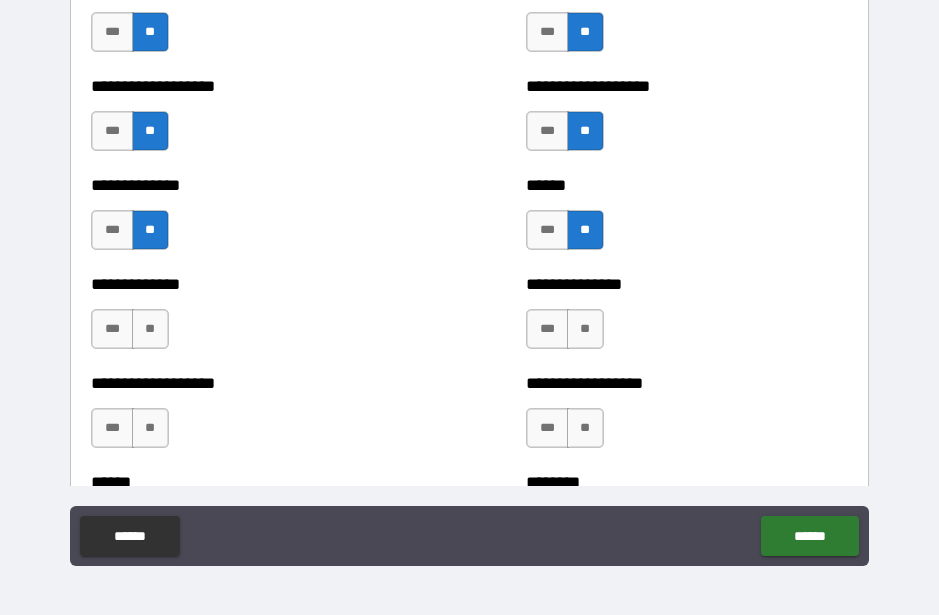 click on "**" at bounding box center (150, 329) 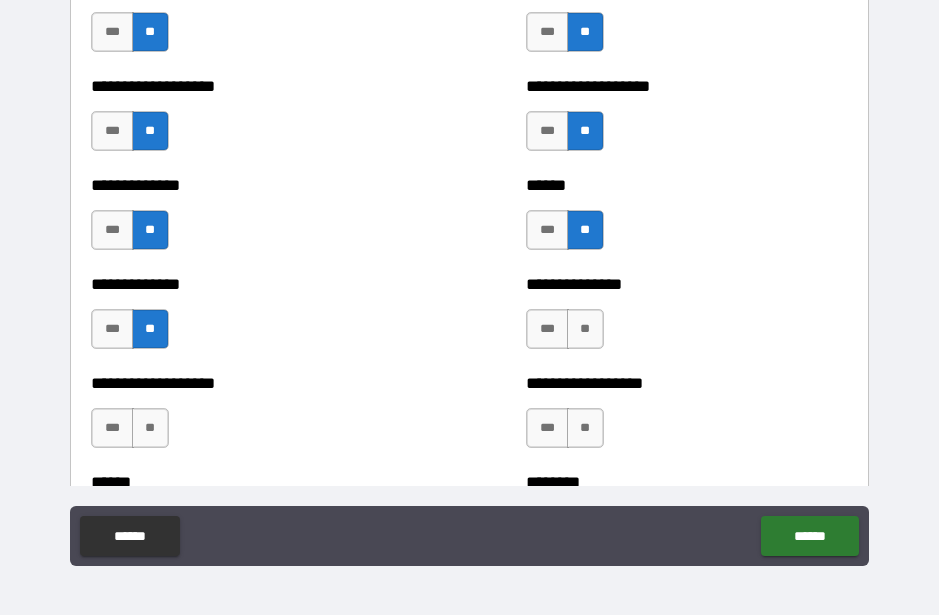 click on "**" at bounding box center (585, 329) 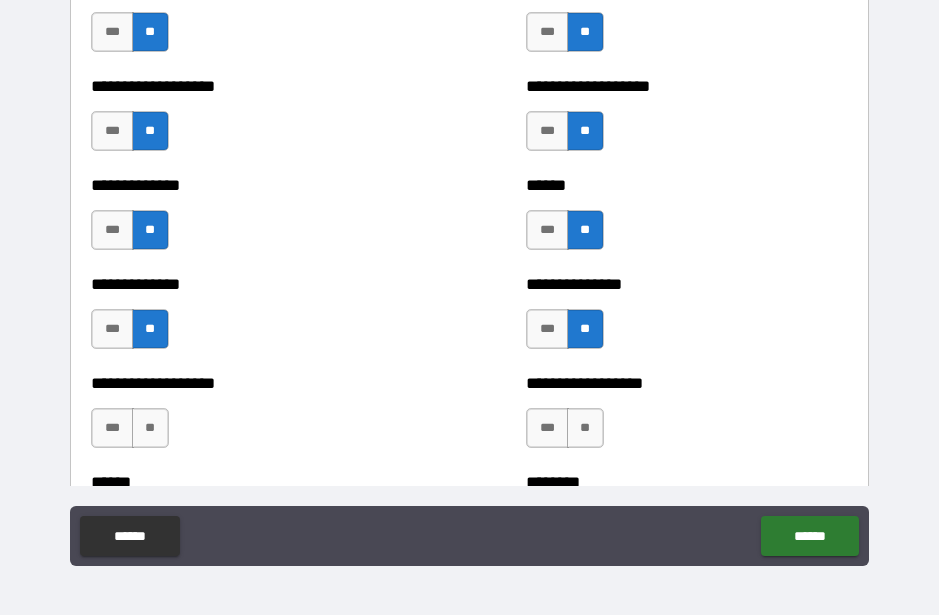 scroll, scrollTop: 4604, scrollLeft: 0, axis: vertical 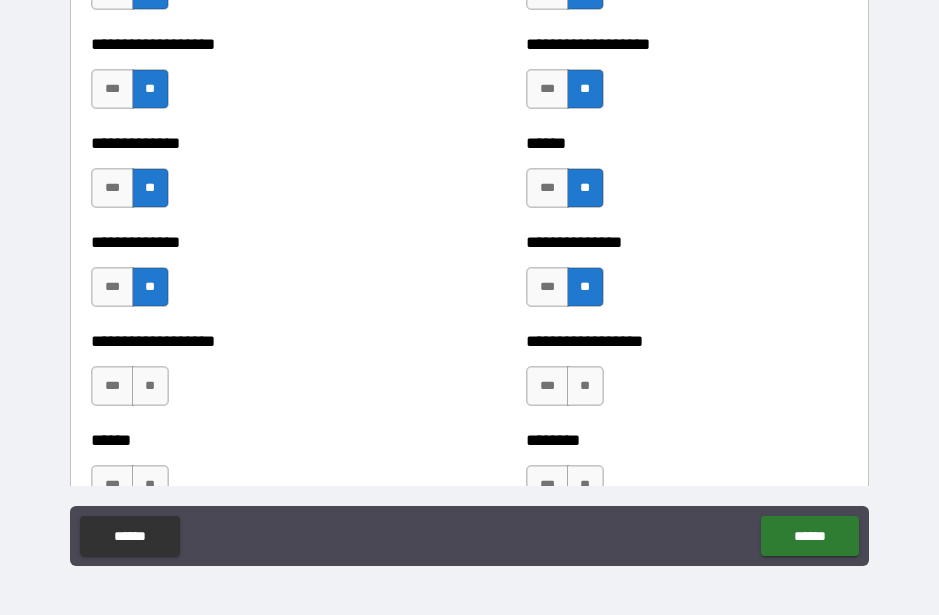 click on "**" at bounding box center (150, 386) 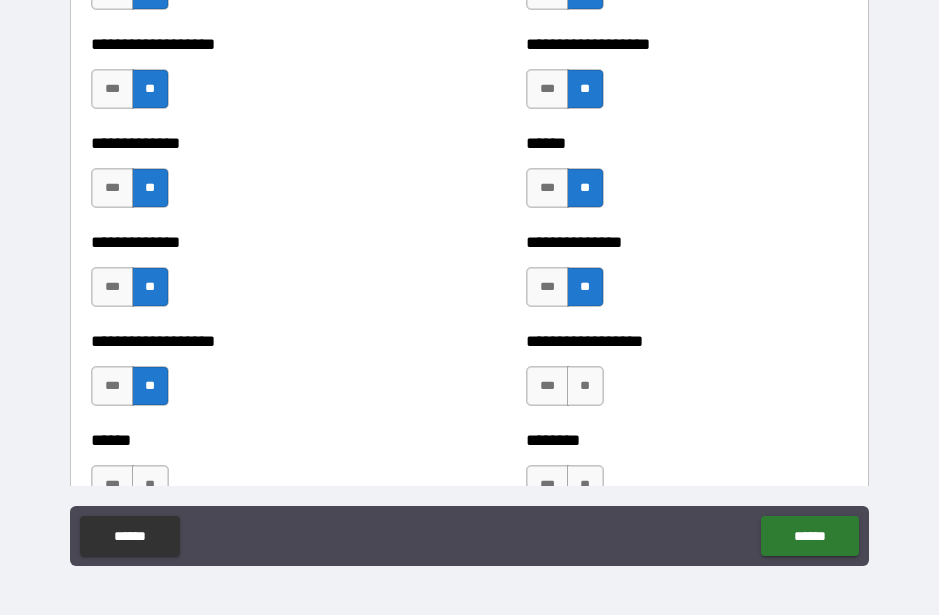 click on "**" at bounding box center (585, 386) 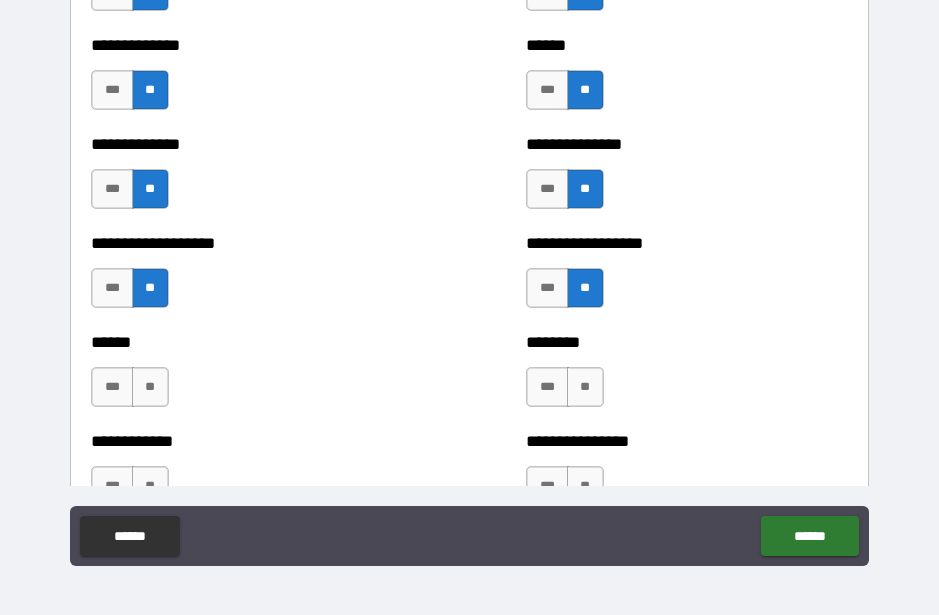 scroll, scrollTop: 4717, scrollLeft: 0, axis: vertical 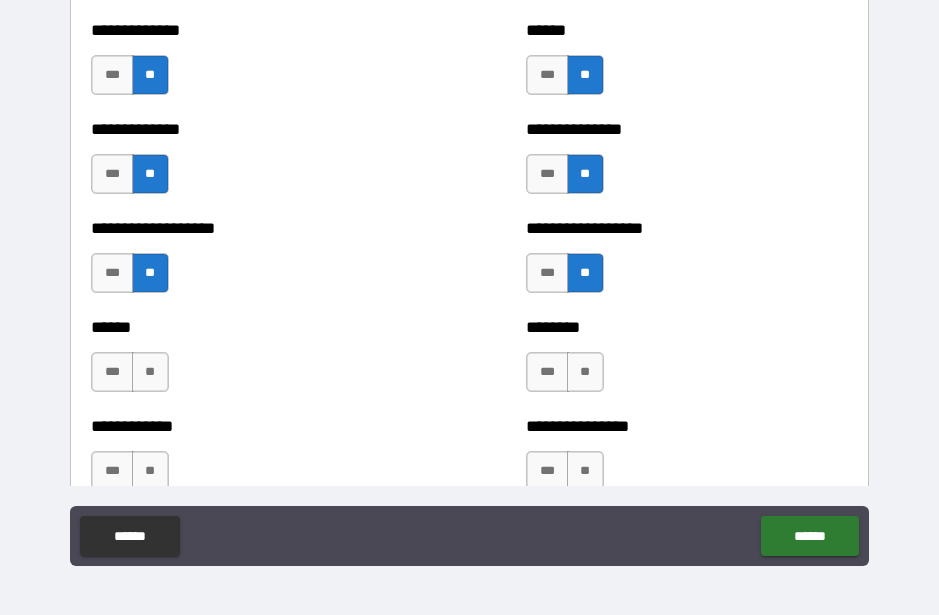 click on "**" at bounding box center [585, 372] 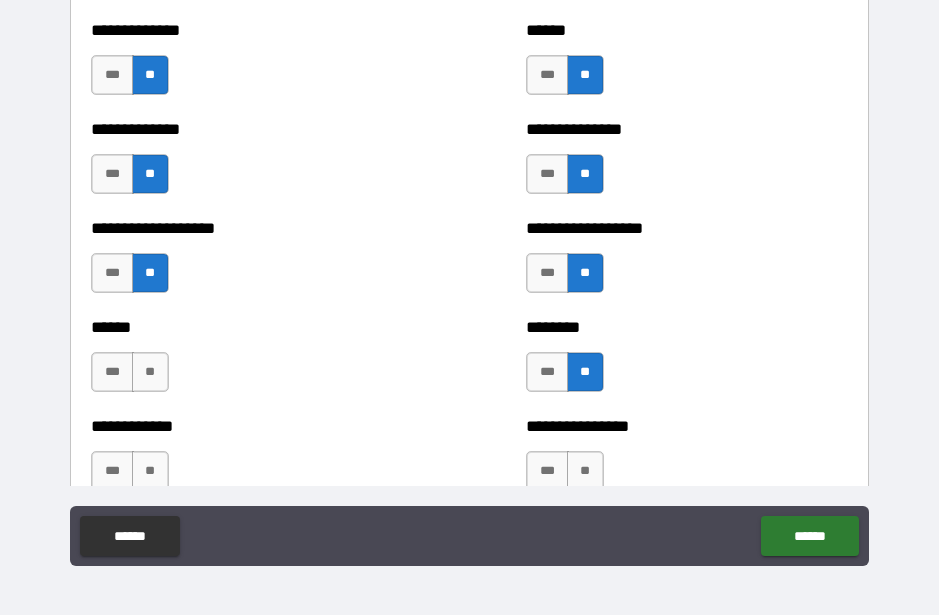 click on "**" at bounding box center (150, 372) 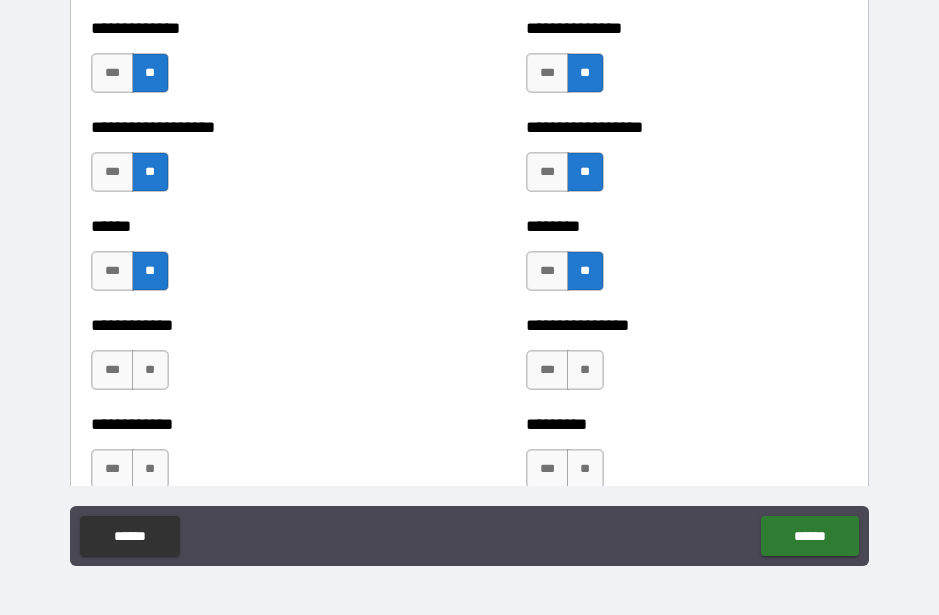 click on "**" at bounding box center [585, 370] 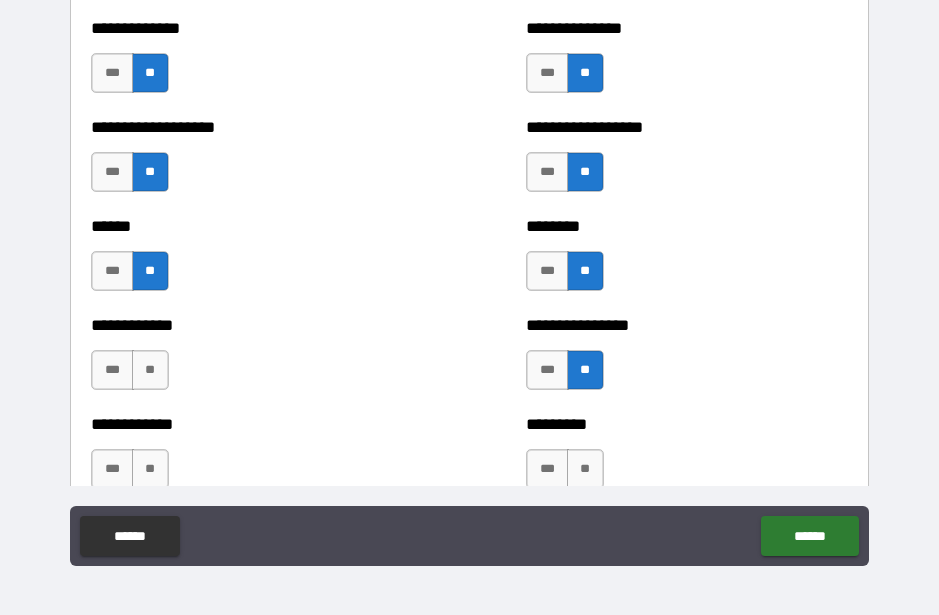 click on "**" at bounding box center [150, 370] 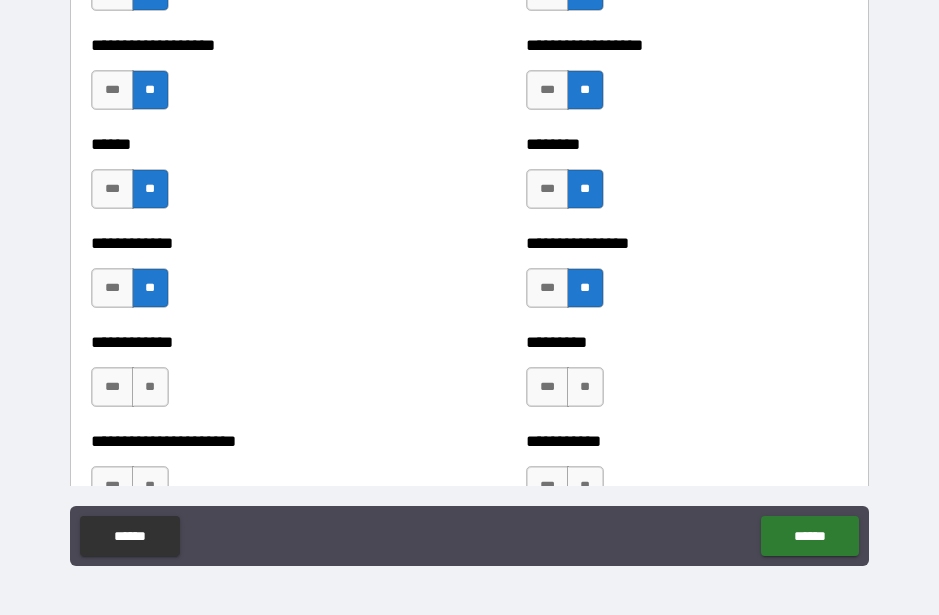 scroll, scrollTop: 4903, scrollLeft: 0, axis: vertical 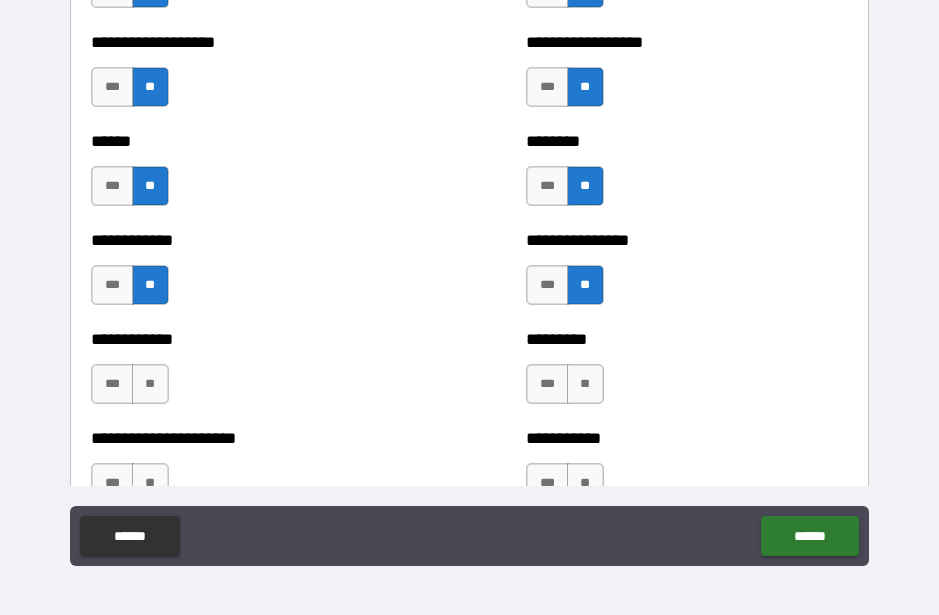 click on "**" at bounding box center [150, 384] 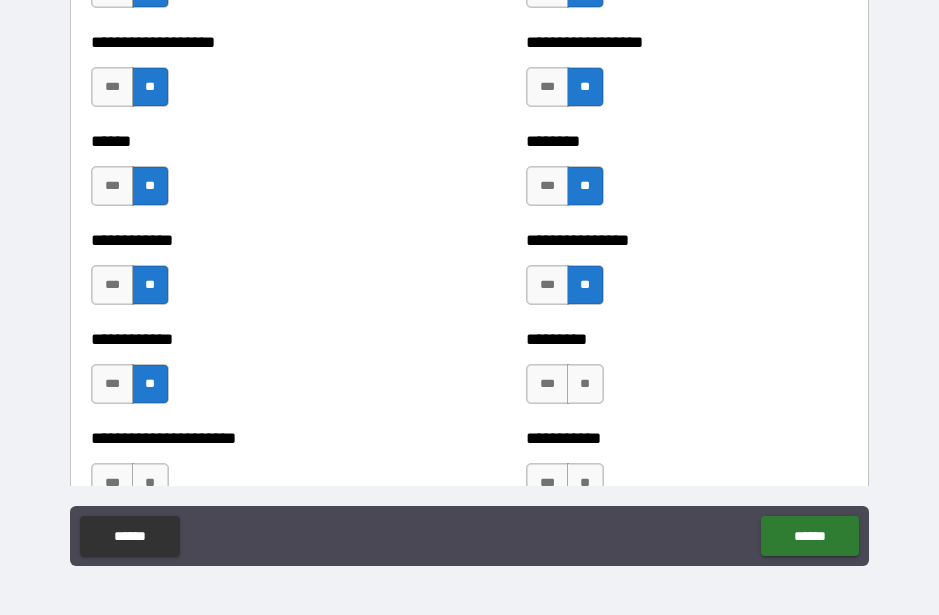 click on "**" at bounding box center (585, 384) 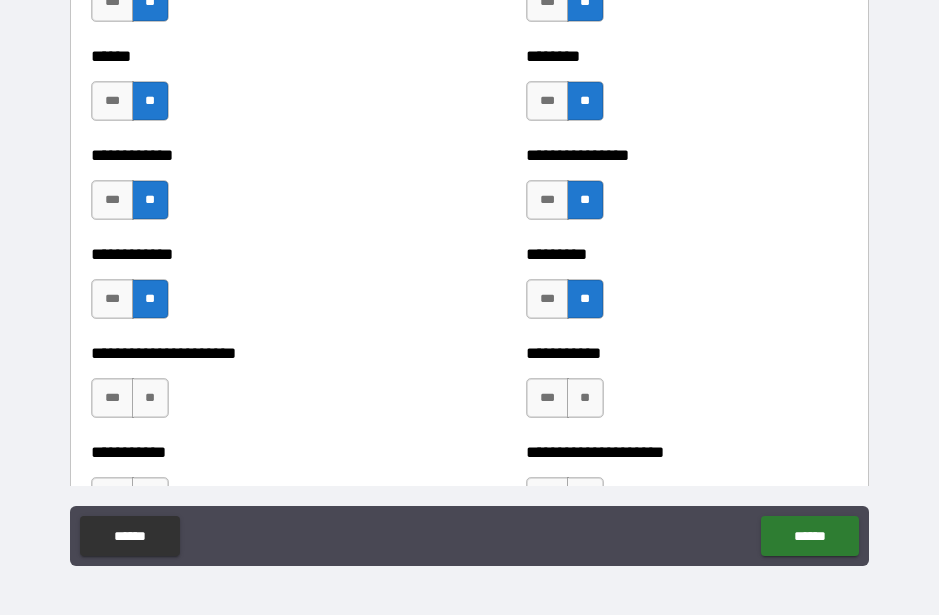 scroll, scrollTop: 5002, scrollLeft: 0, axis: vertical 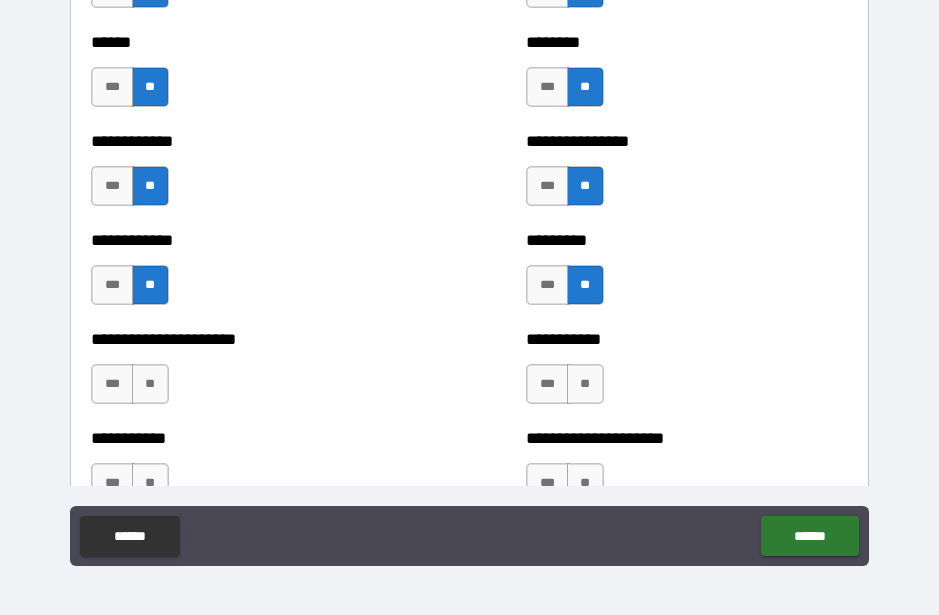 click on "**" at bounding box center (585, 384) 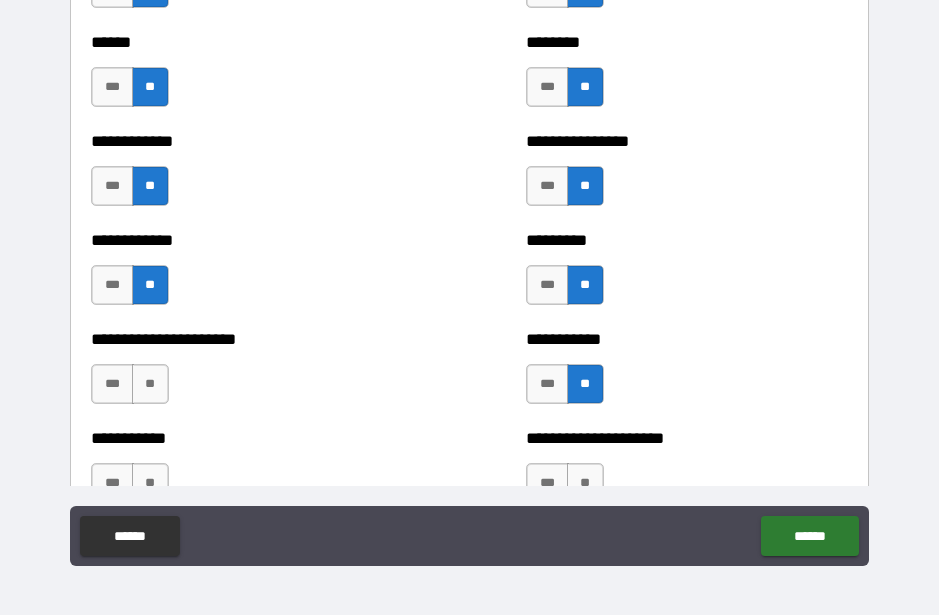 click on "**" at bounding box center [150, 384] 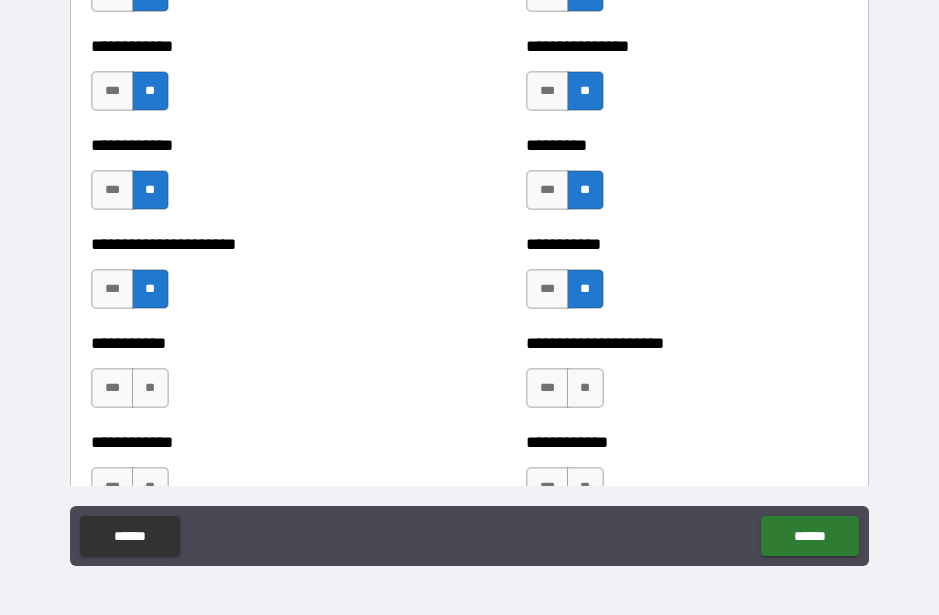 scroll, scrollTop: 5098, scrollLeft: 0, axis: vertical 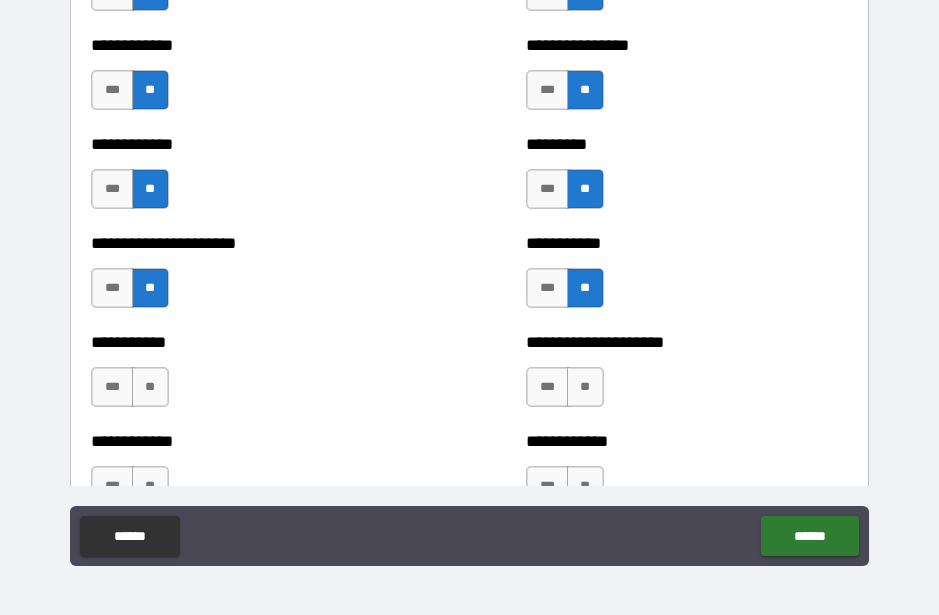 click on "**" at bounding box center [150, 387] 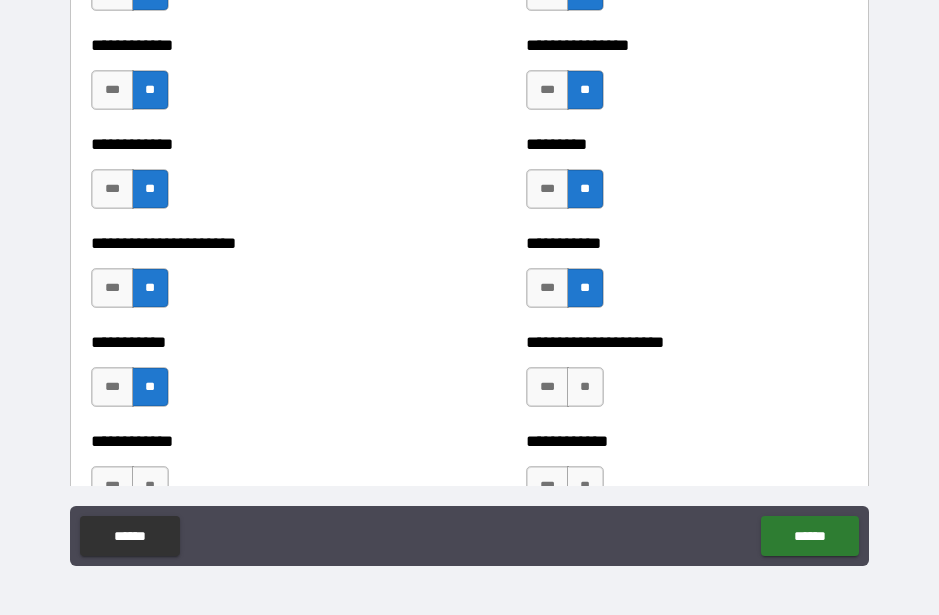 click on "**" at bounding box center [585, 387] 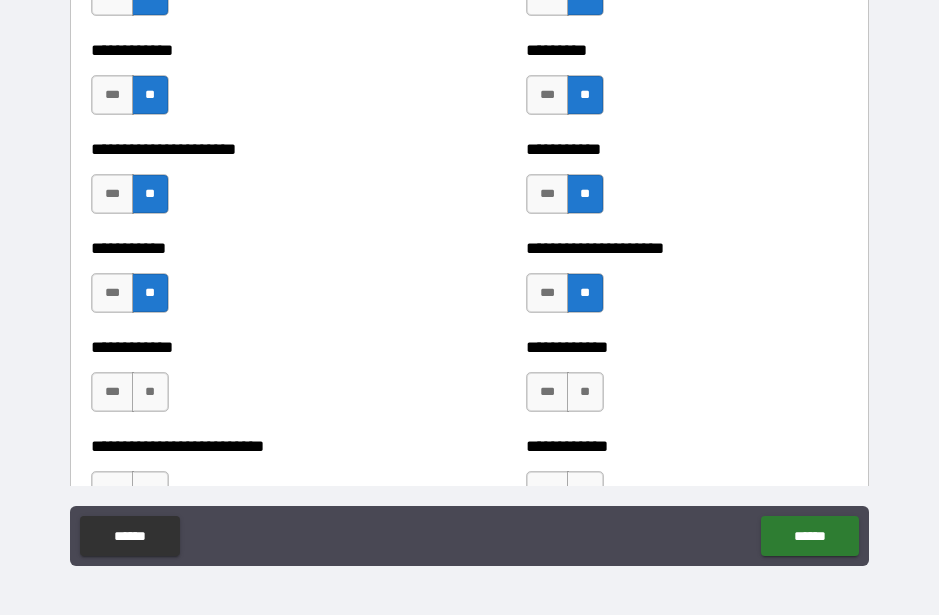 click on "**" at bounding box center (585, 392) 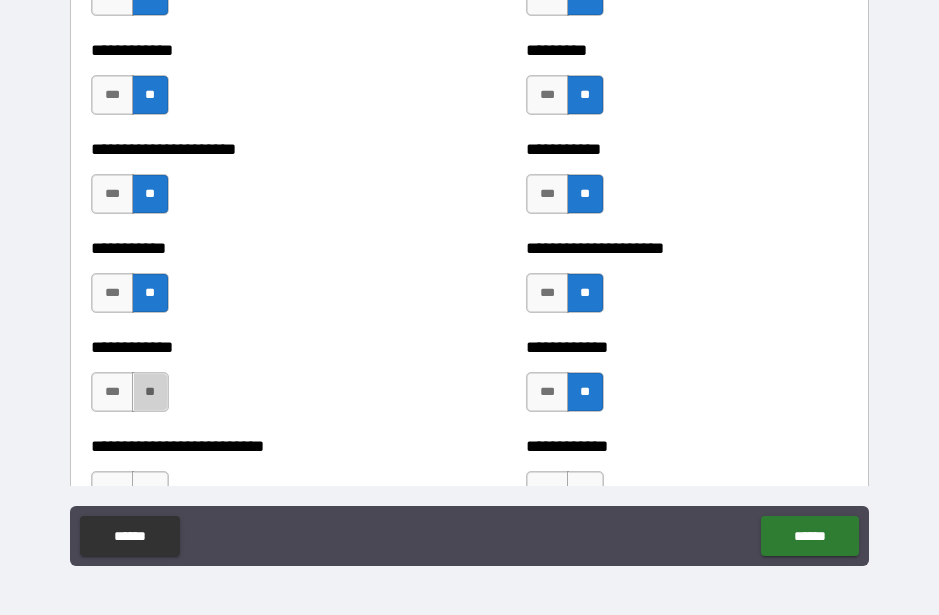 click on "**" at bounding box center [150, 392] 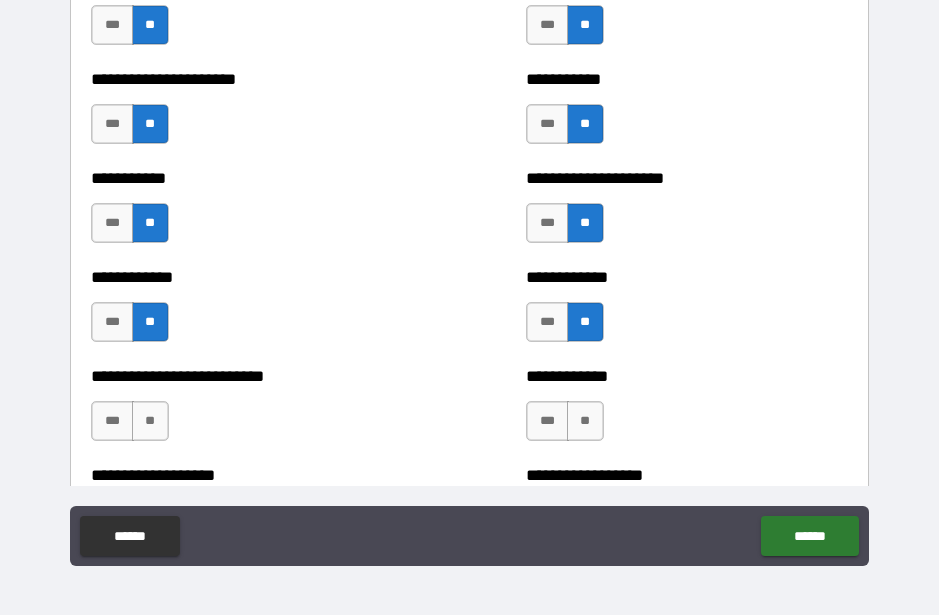 scroll, scrollTop: 5267, scrollLeft: 0, axis: vertical 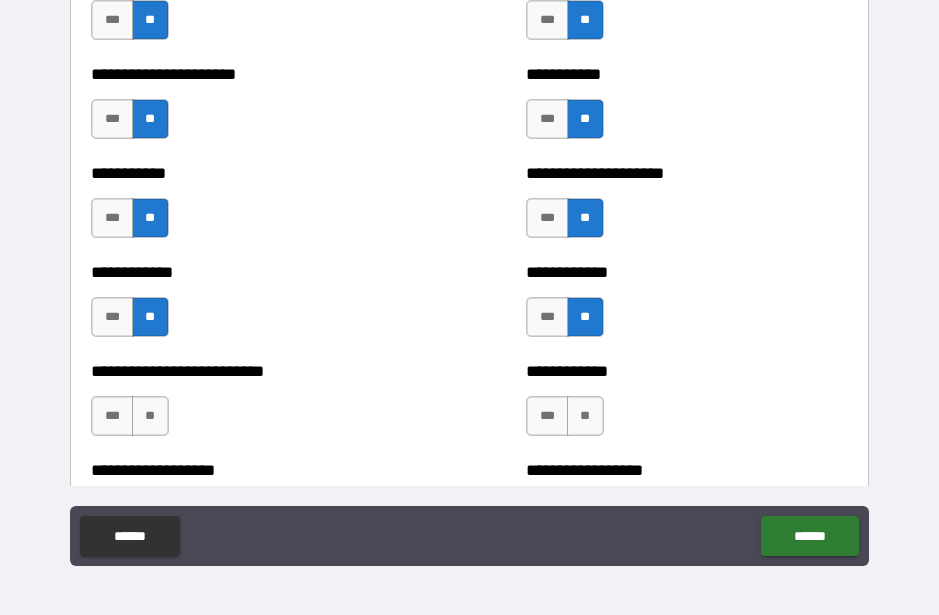 click on "**" at bounding box center (585, 416) 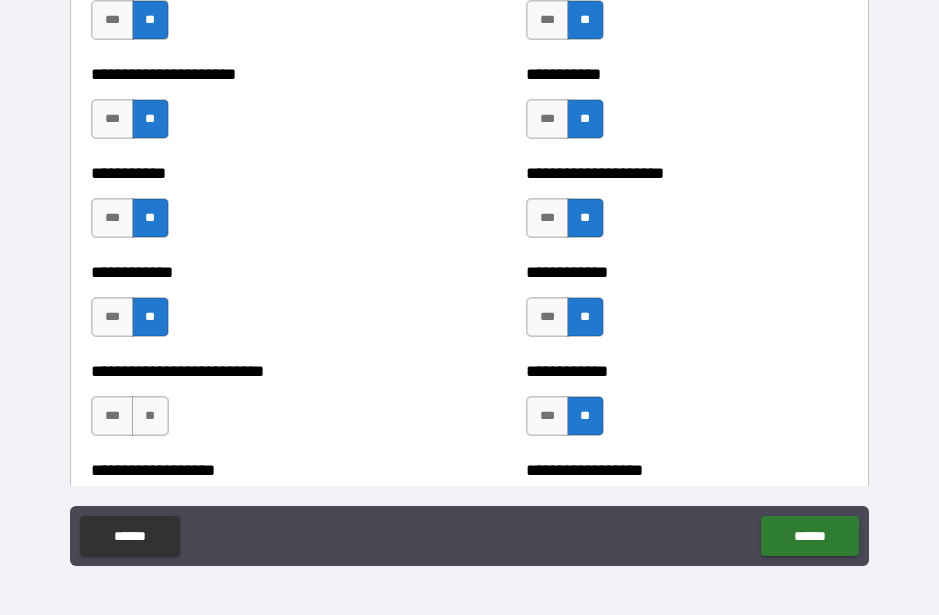 click on "**" at bounding box center (150, 416) 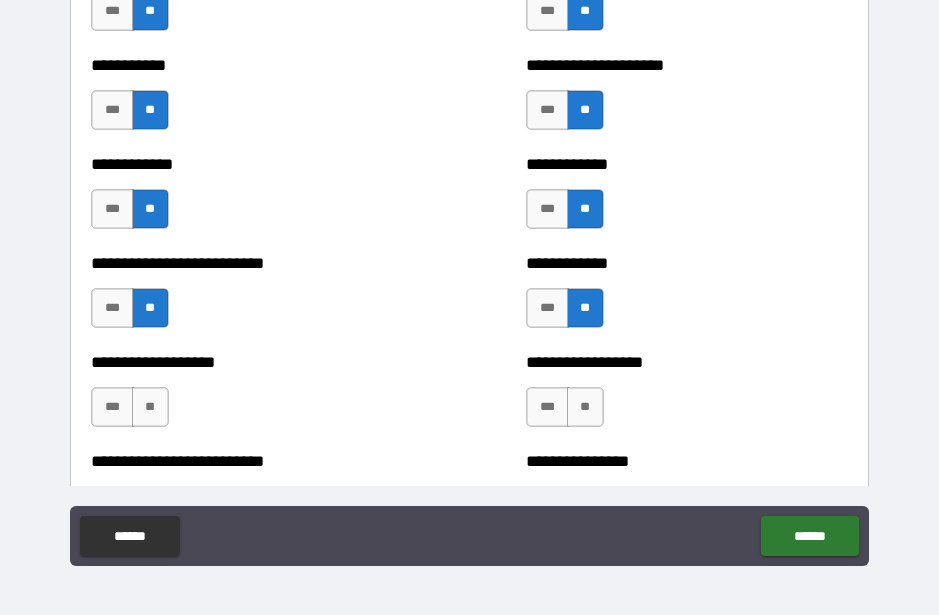 scroll, scrollTop: 5386, scrollLeft: 0, axis: vertical 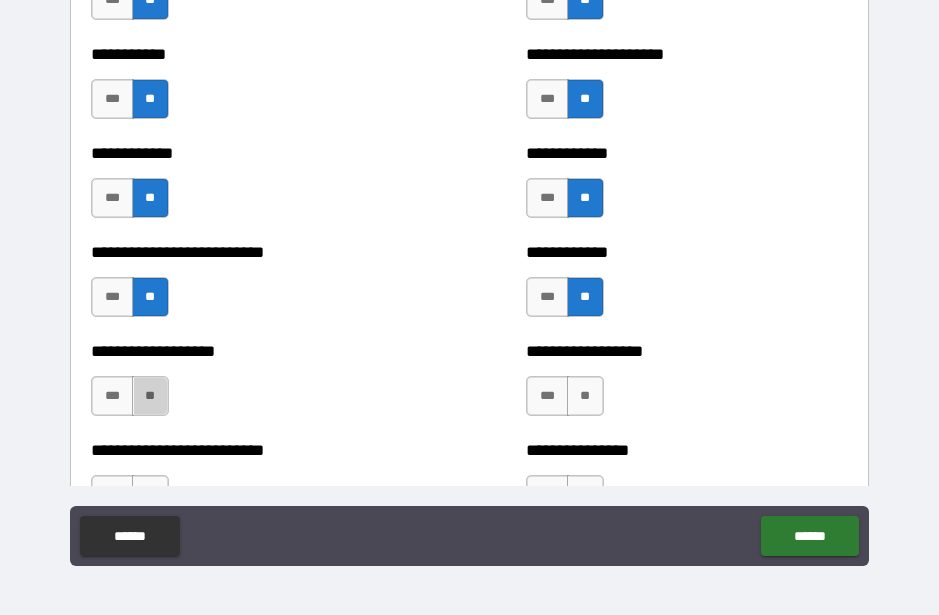 click on "**" at bounding box center [150, 396] 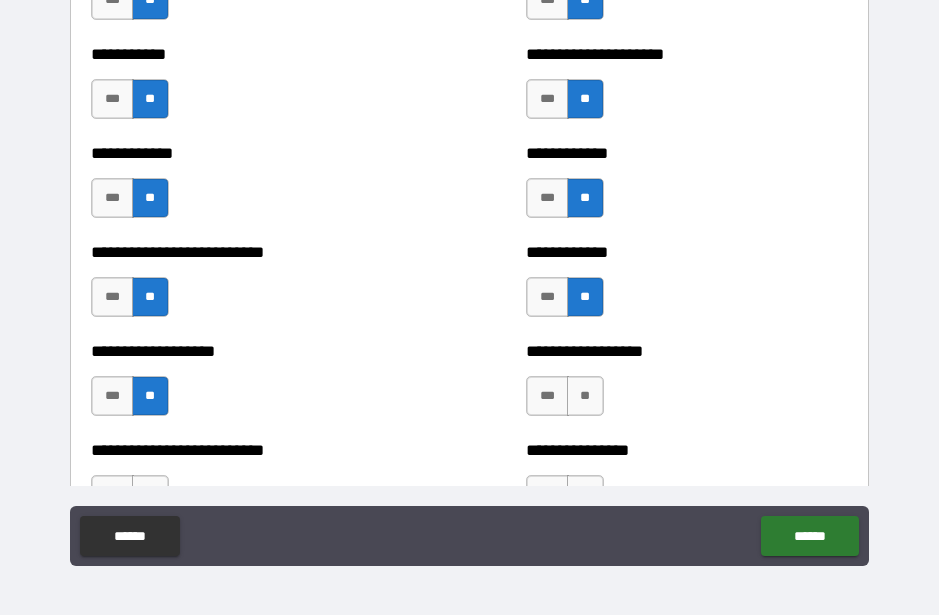 click on "**" at bounding box center (585, 396) 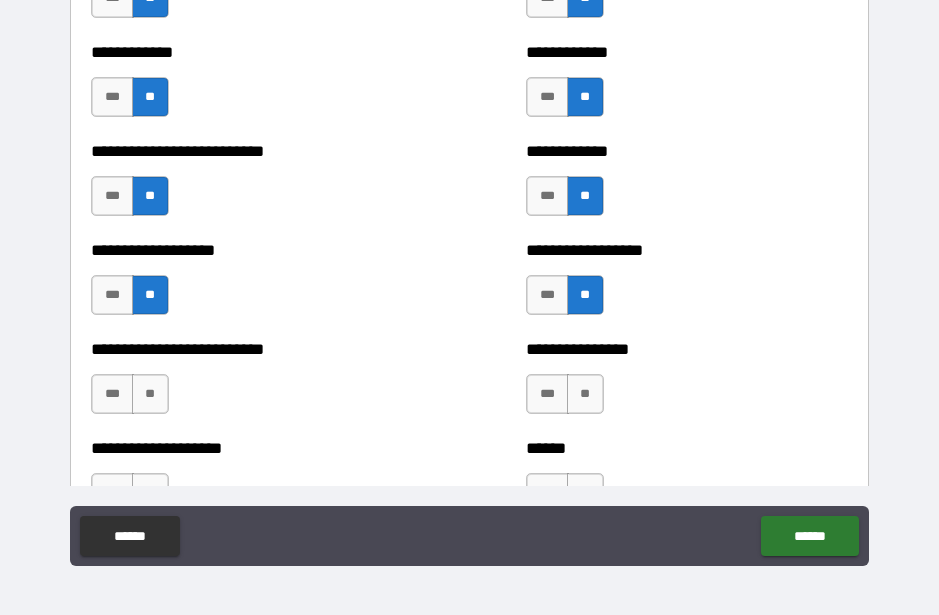 scroll, scrollTop: 5512, scrollLeft: 0, axis: vertical 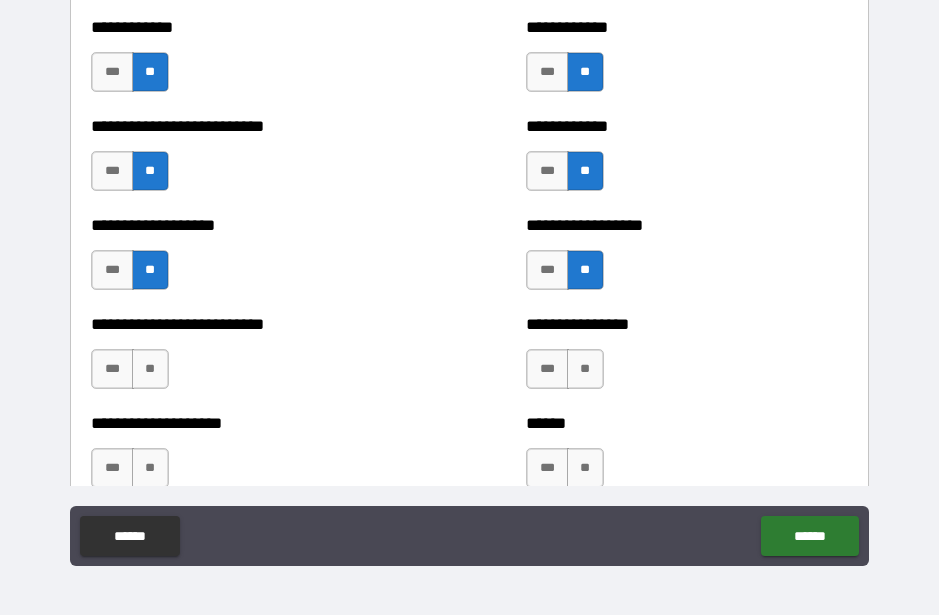 click on "**" at bounding box center [150, 369] 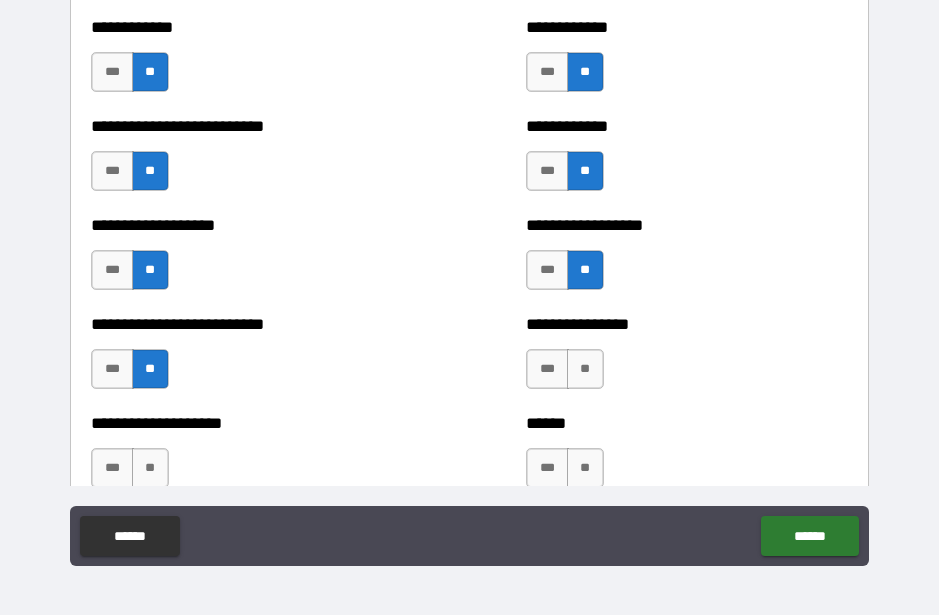 click on "**" at bounding box center (585, 369) 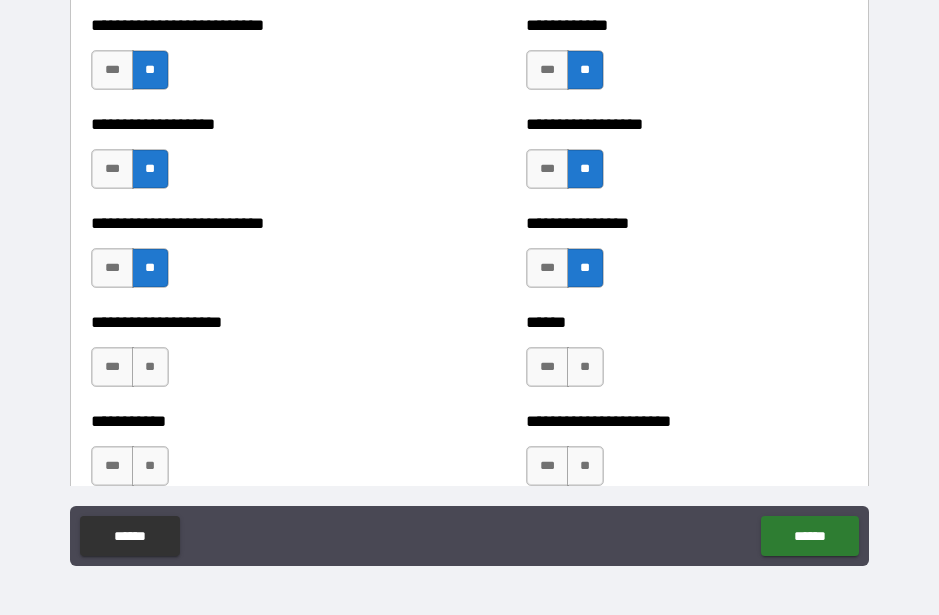 scroll, scrollTop: 5619, scrollLeft: 0, axis: vertical 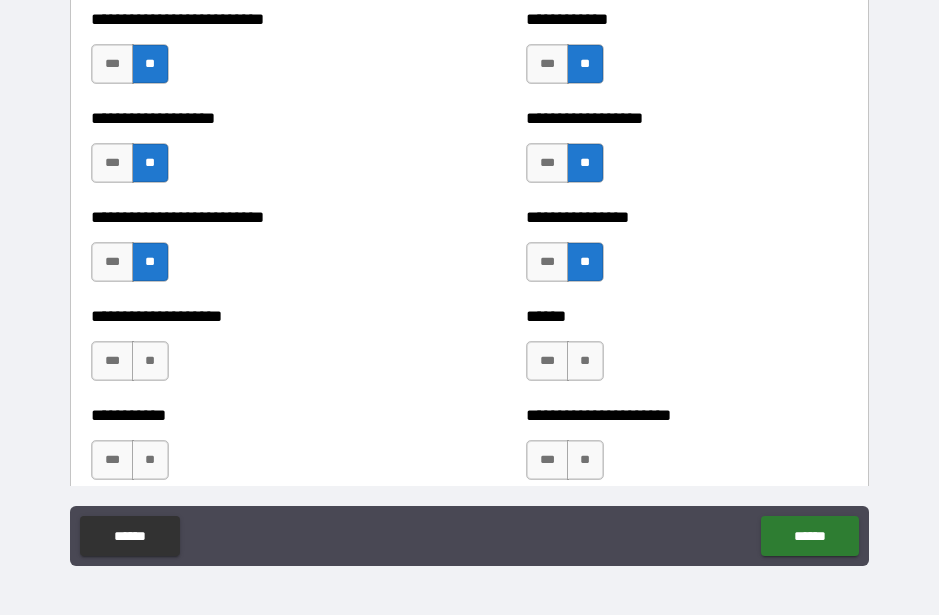 click on "**" at bounding box center [150, 361] 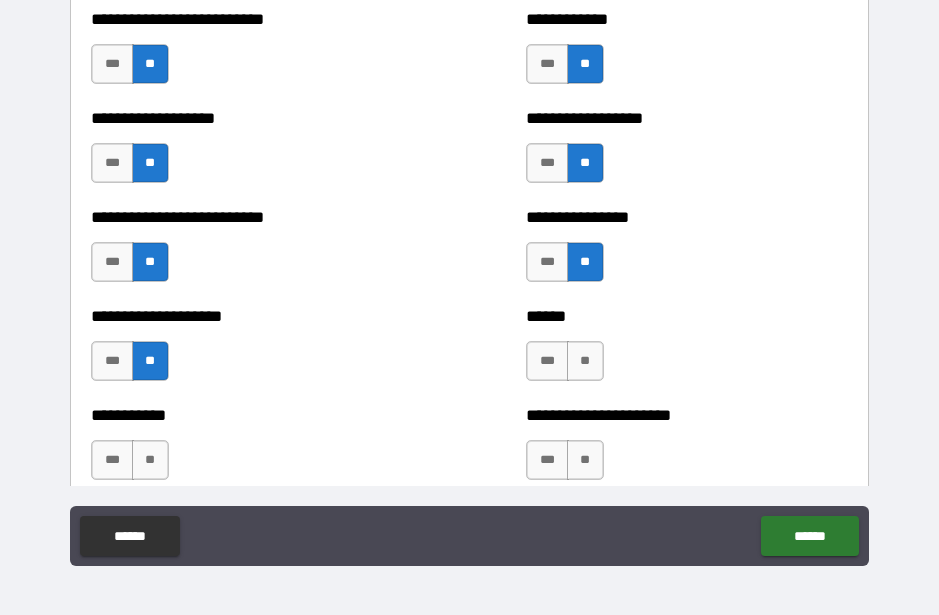 click on "**" at bounding box center [585, 361] 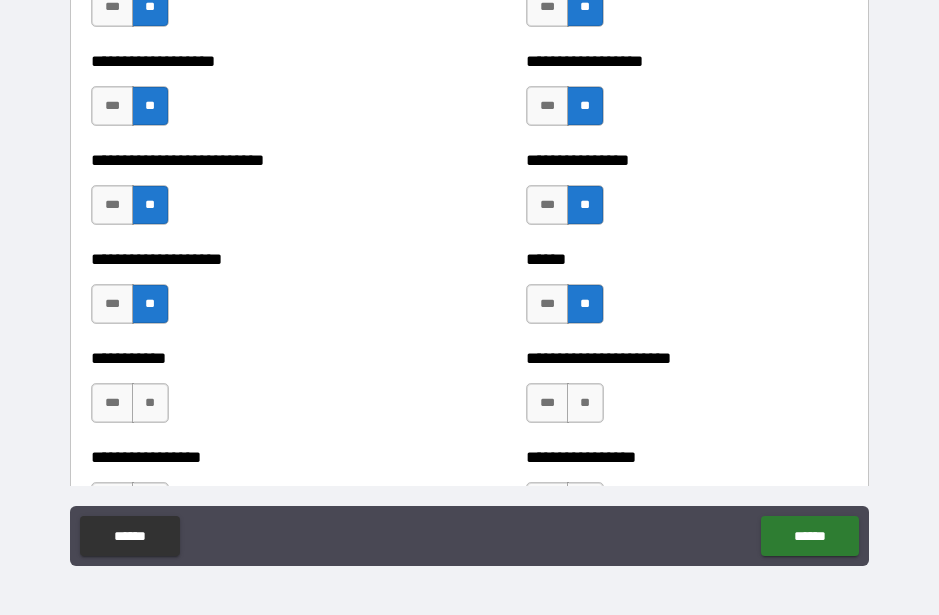 scroll, scrollTop: 5693, scrollLeft: 0, axis: vertical 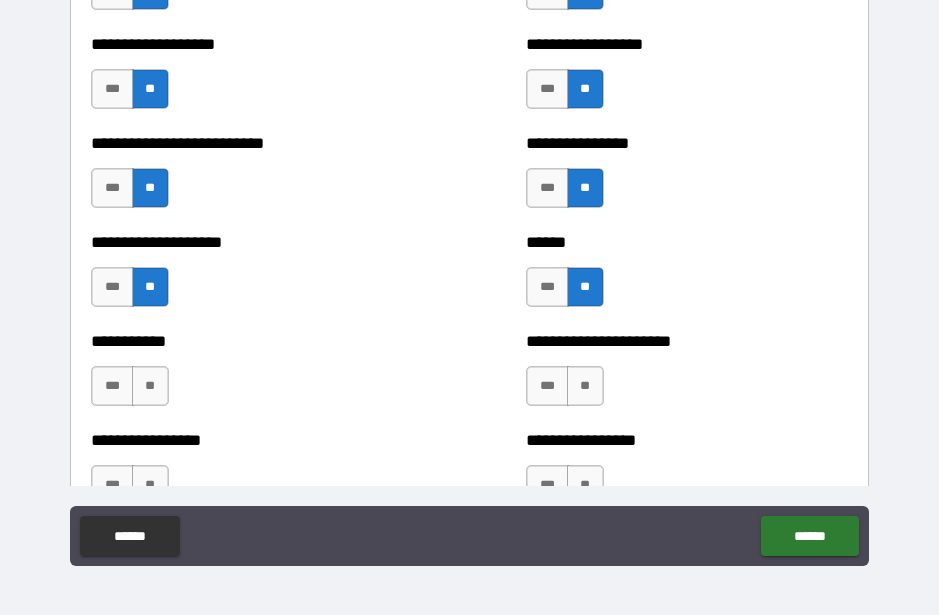 click on "**" at bounding box center (150, 386) 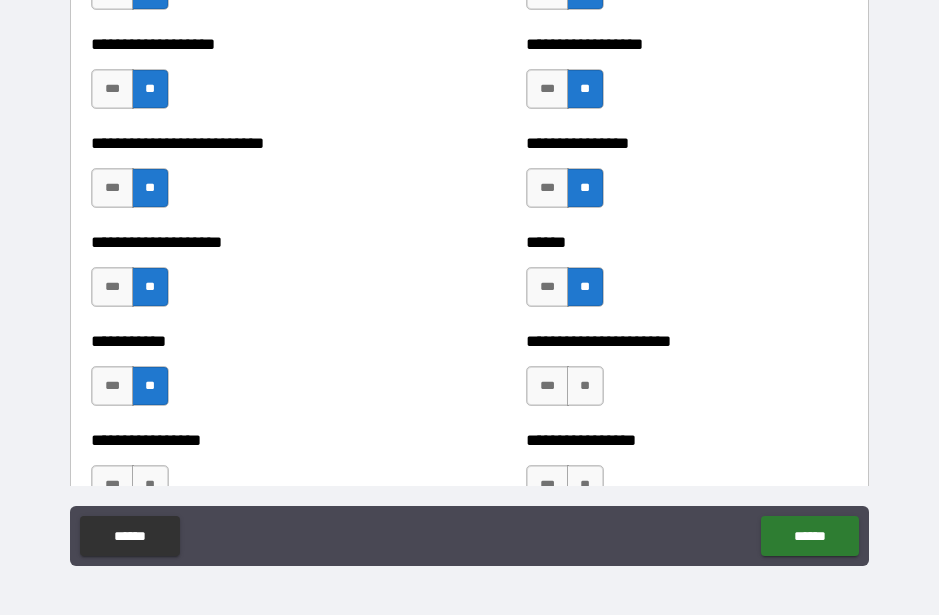 click on "**" at bounding box center (585, 386) 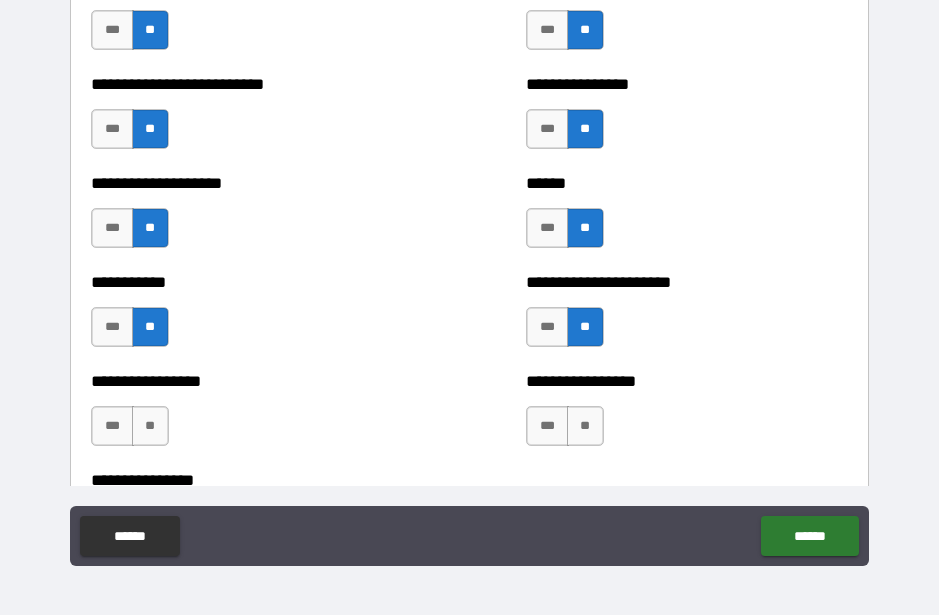 scroll, scrollTop: 5772, scrollLeft: 0, axis: vertical 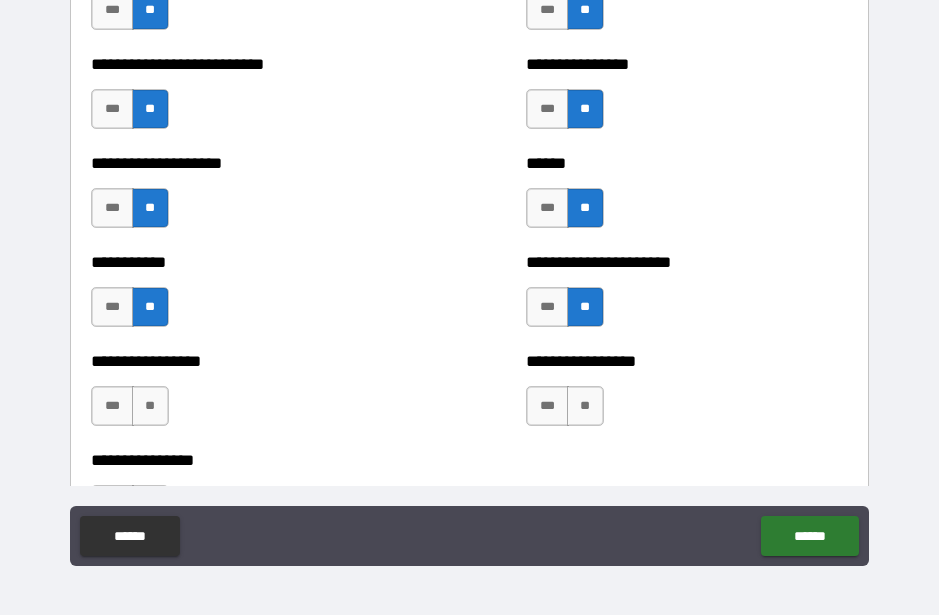 click on "**" at bounding box center [150, 406] 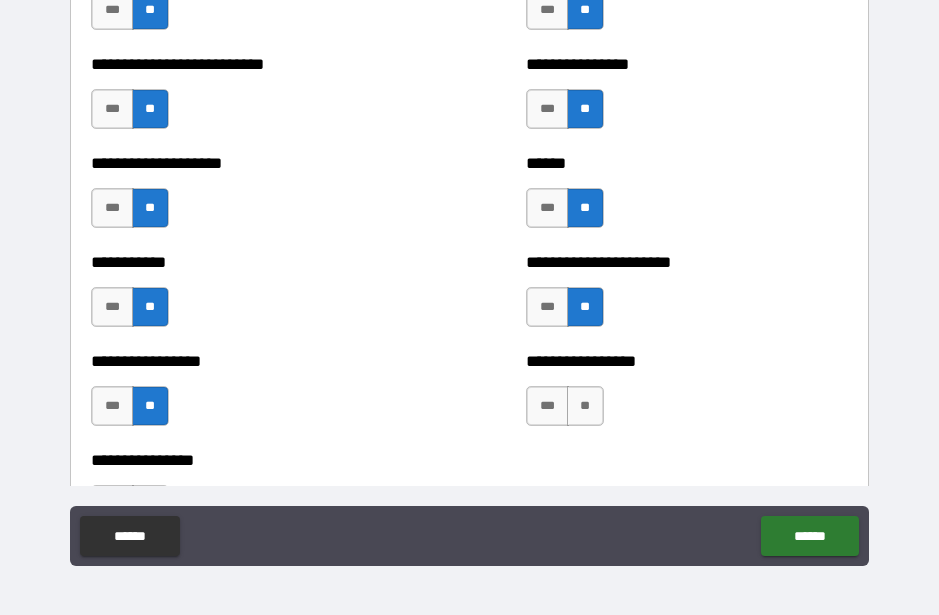 click on "**" at bounding box center (585, 406) 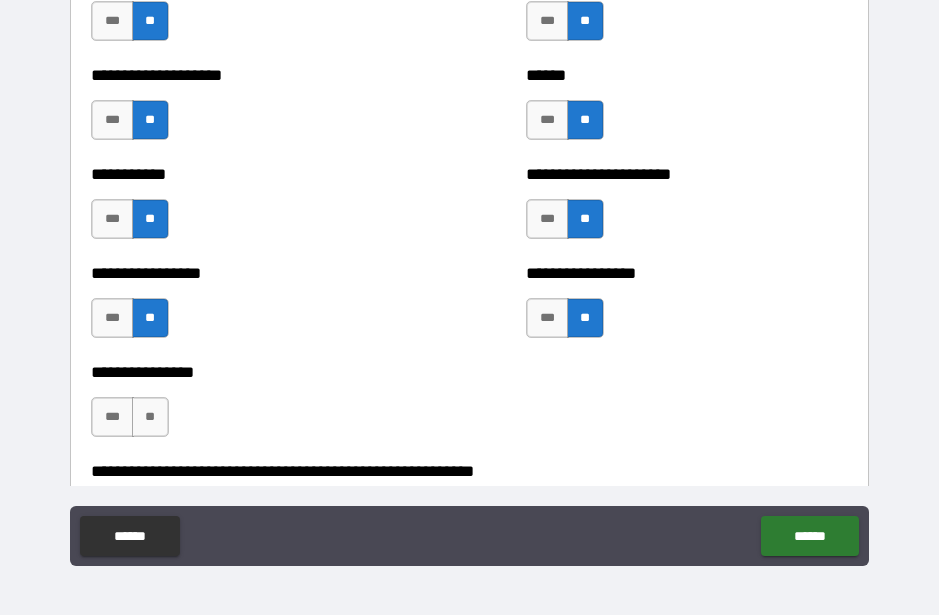 click on "**" at bounding box center (150, 417) 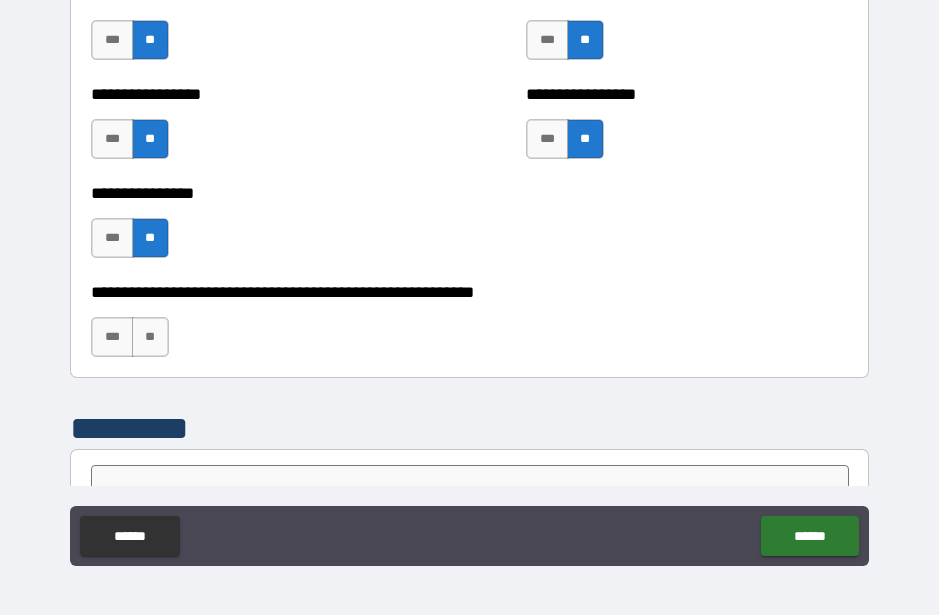 scroll, scrollTop: 6048, scrollLeft: 0, axis: vertical 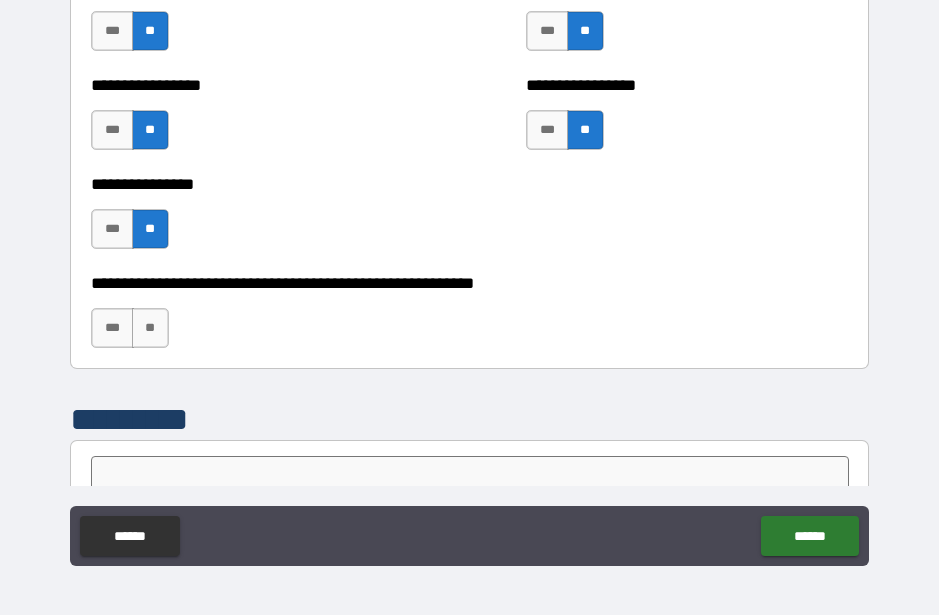 click on "**" at bounding box center (150, 328) 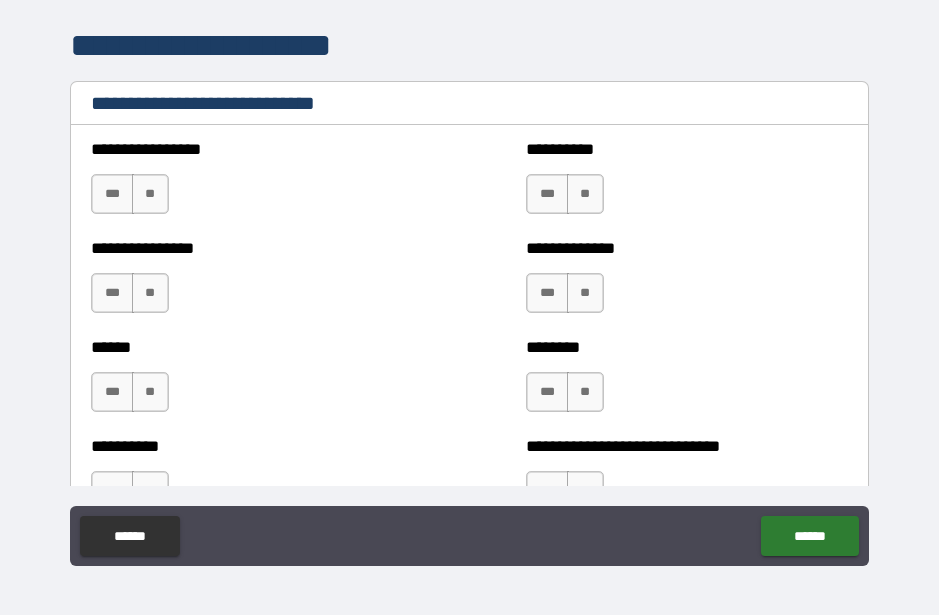 scroll, scrollTop: 6601, scrollLeft: 0, axis: vertical 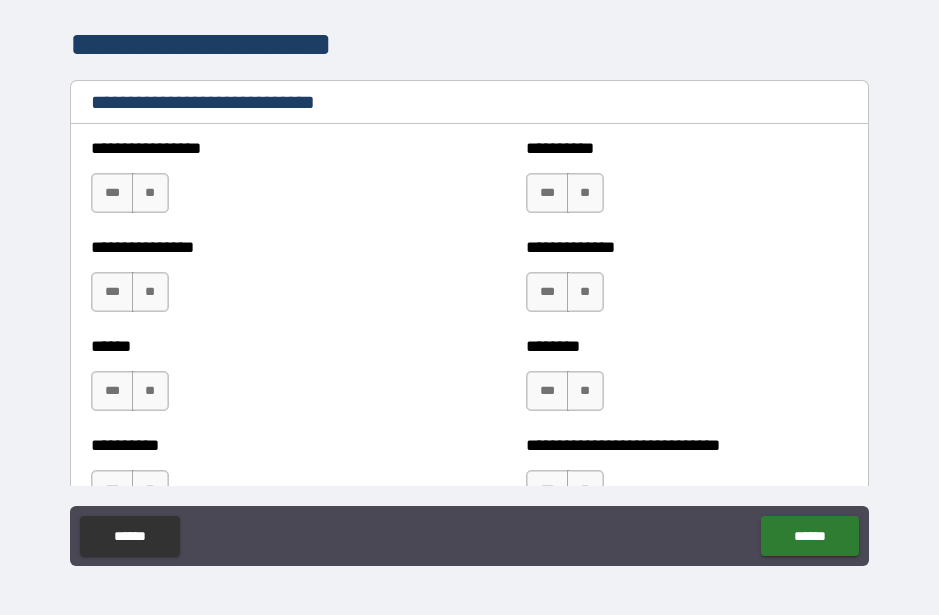 click on "***" at bounding box center (112, 193) 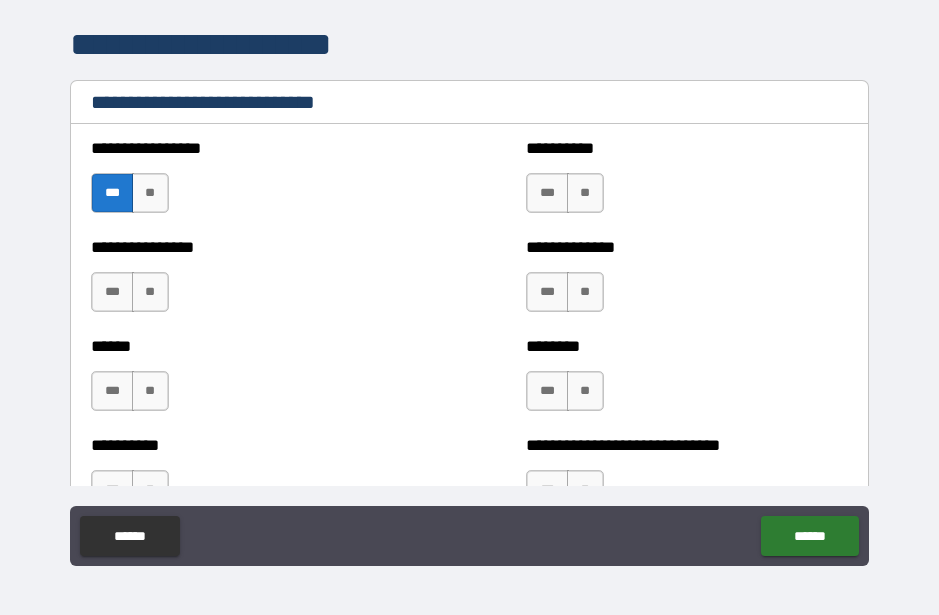 click on "**" at bounding box center [585, 193] 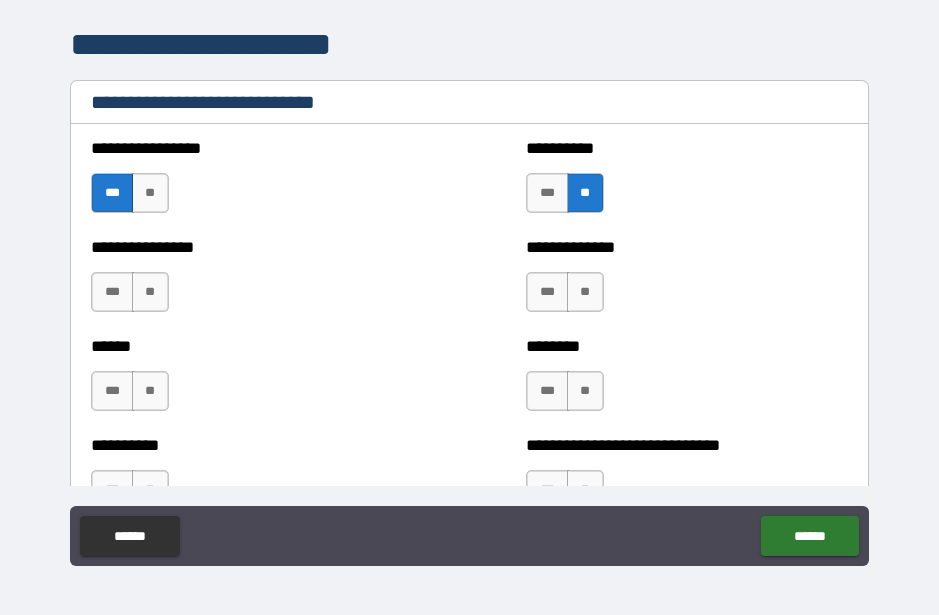 click on "**" at bounding box center [150, 292] 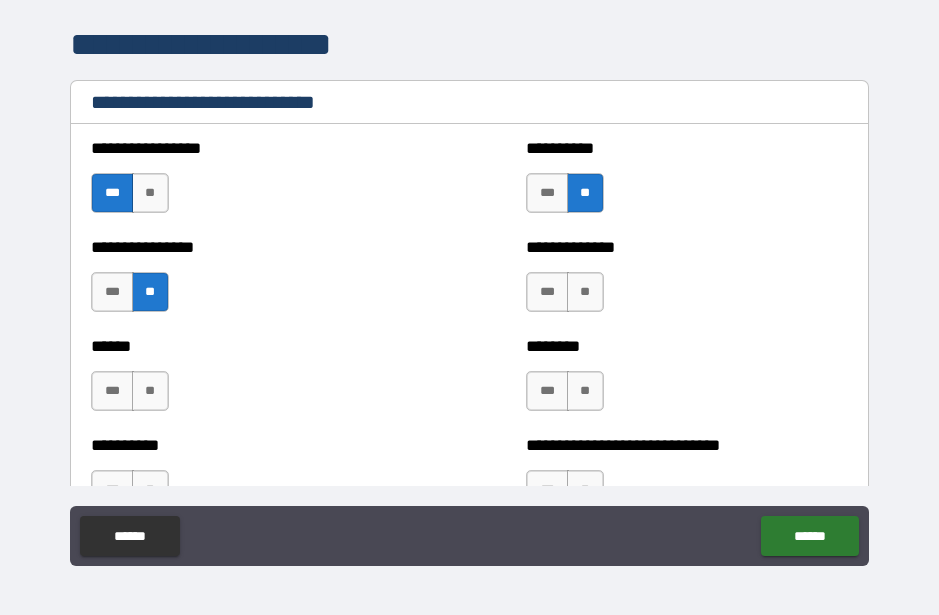 click on "***" at bounding box center [547, 292] 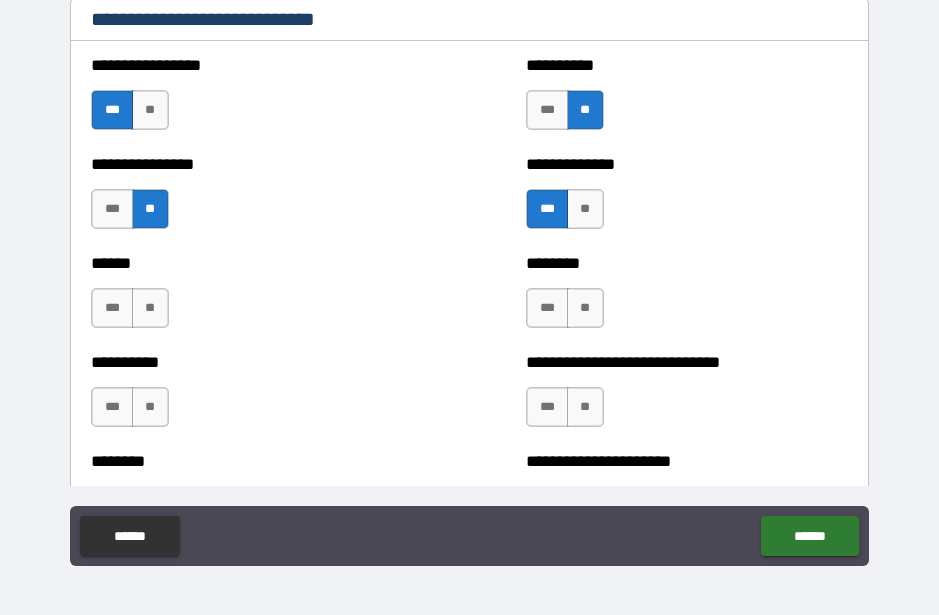 scroll, scrollTop: 6686, scrollLeft: 0, axis: vertical 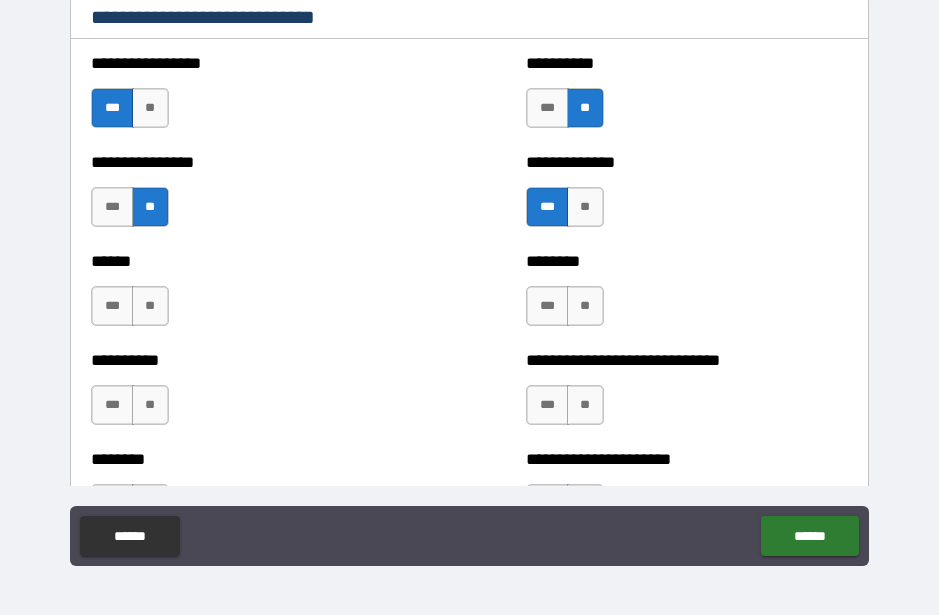 click on "**" at bounding box center (585, 306) 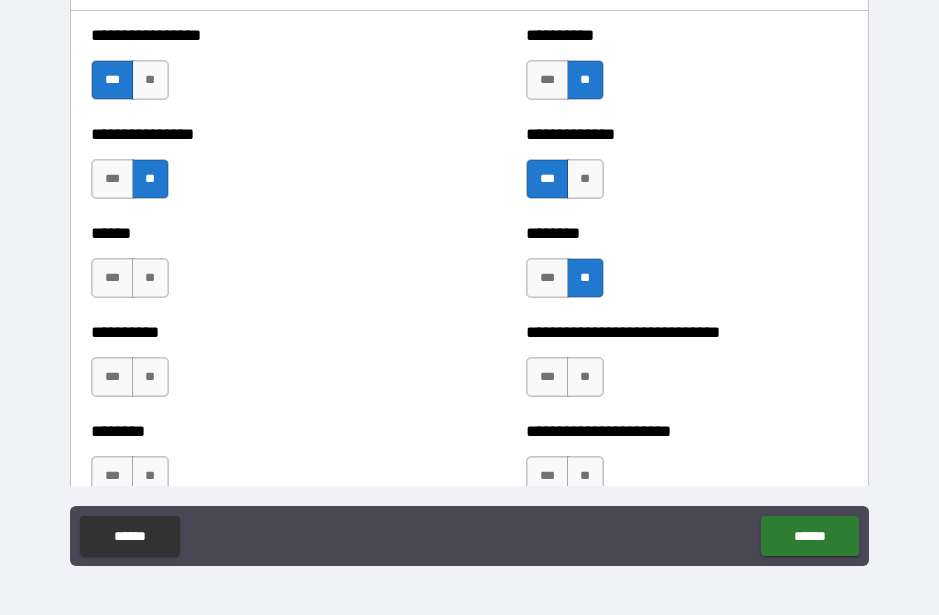 click on "**" at bounding box center (150, 278) 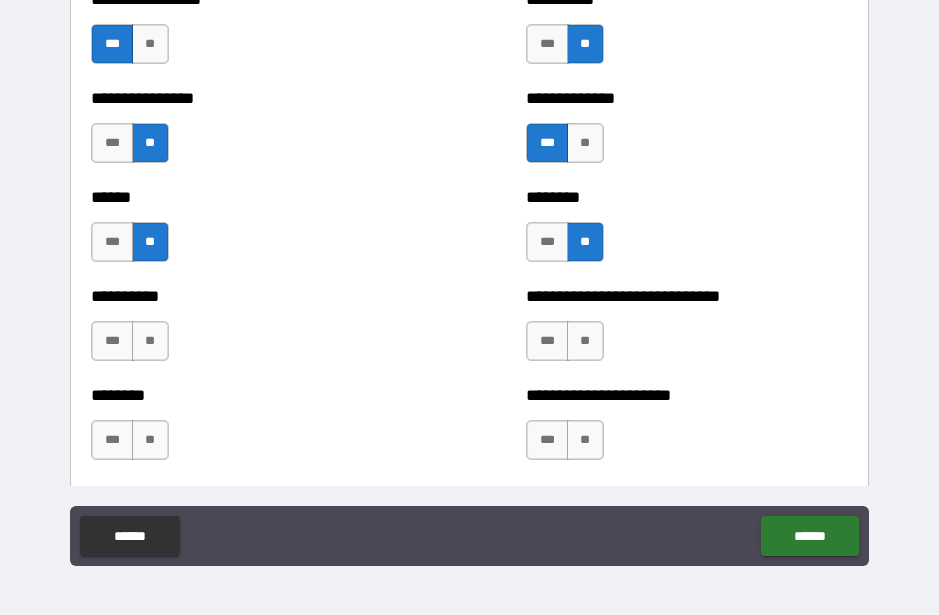 click on "**" at bounding box center (150, 341) 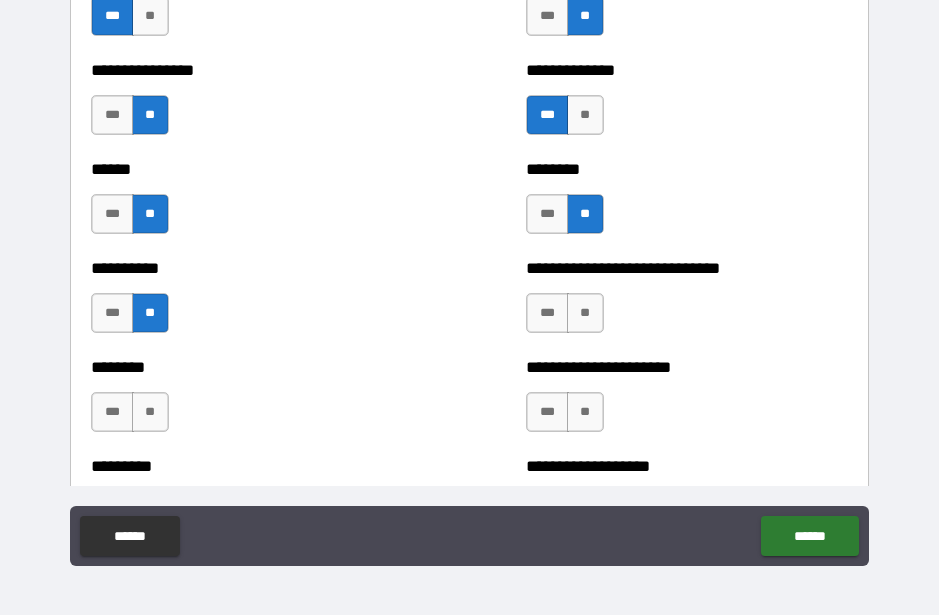 scroll, scrollTop: 6789, scrollLeft: 0, axis: vertical 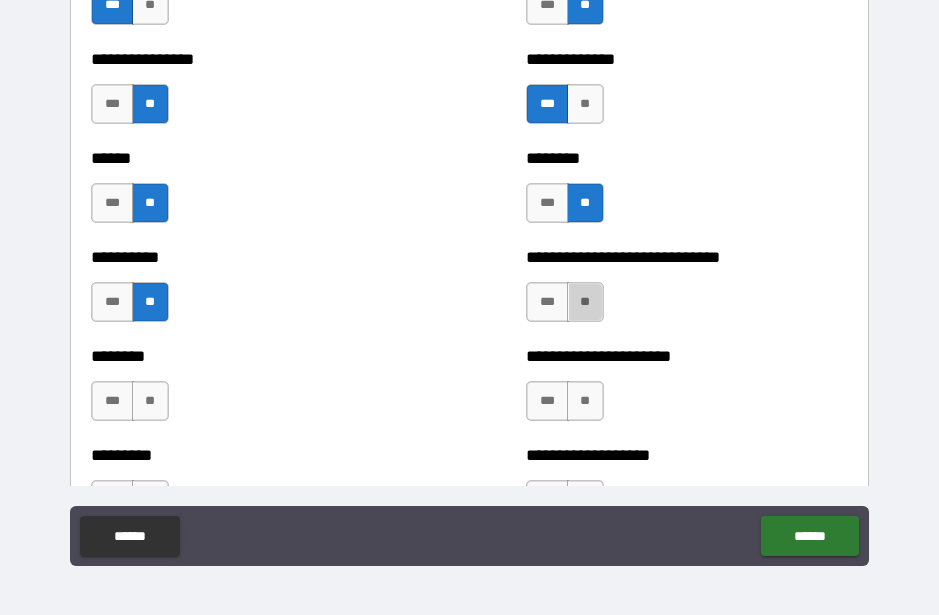 click on "**" at bounding box center (585, 302) 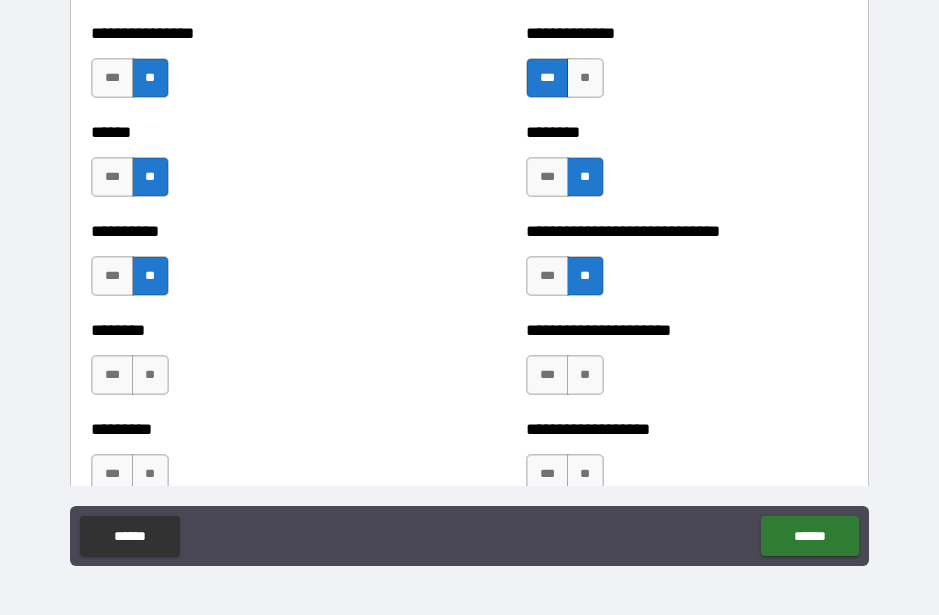 scroll, scrollTop: 6818, scrollLeft: 0, axis: vertical 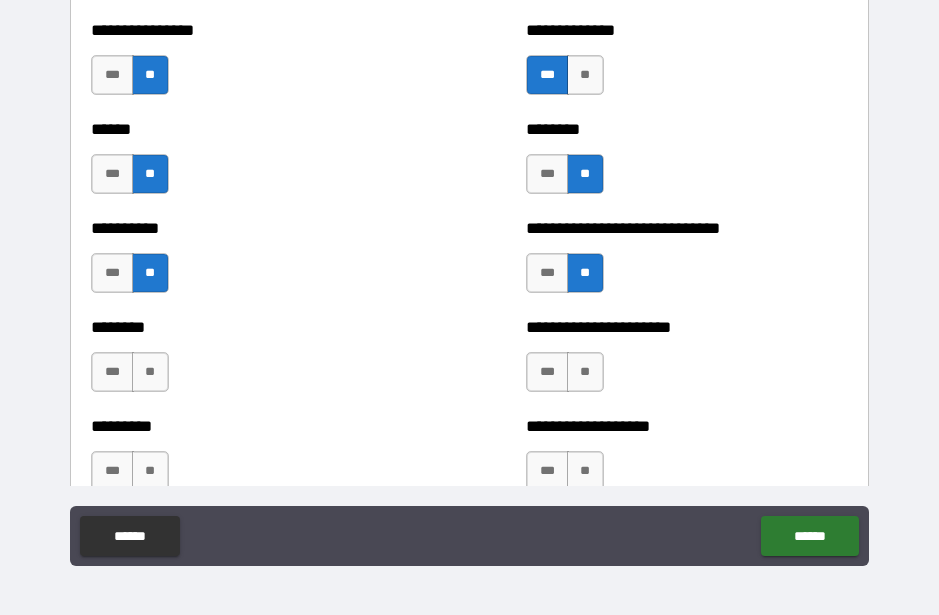 click on "**" at bounding box center (150, 372) 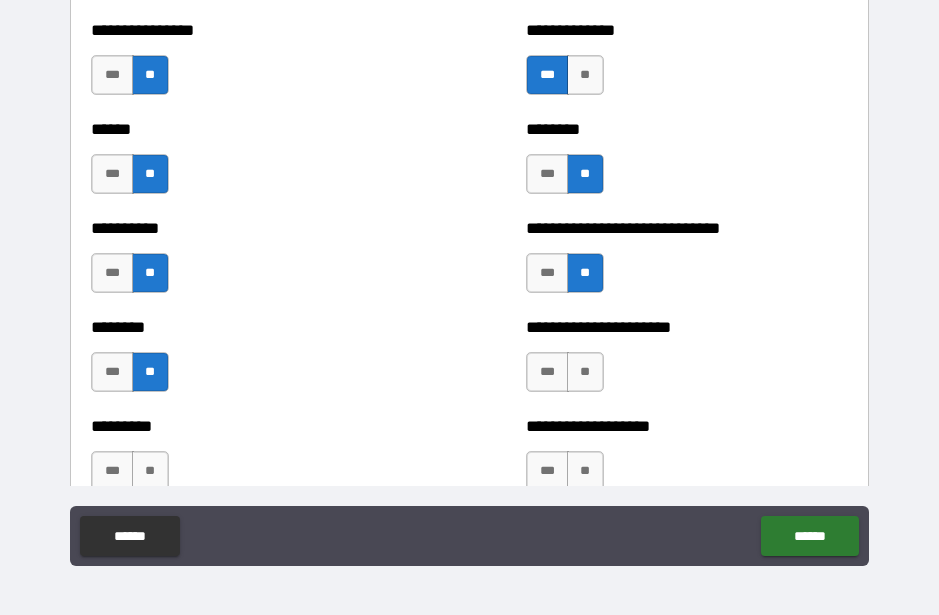click on "**" at bounding box center (585, 372) 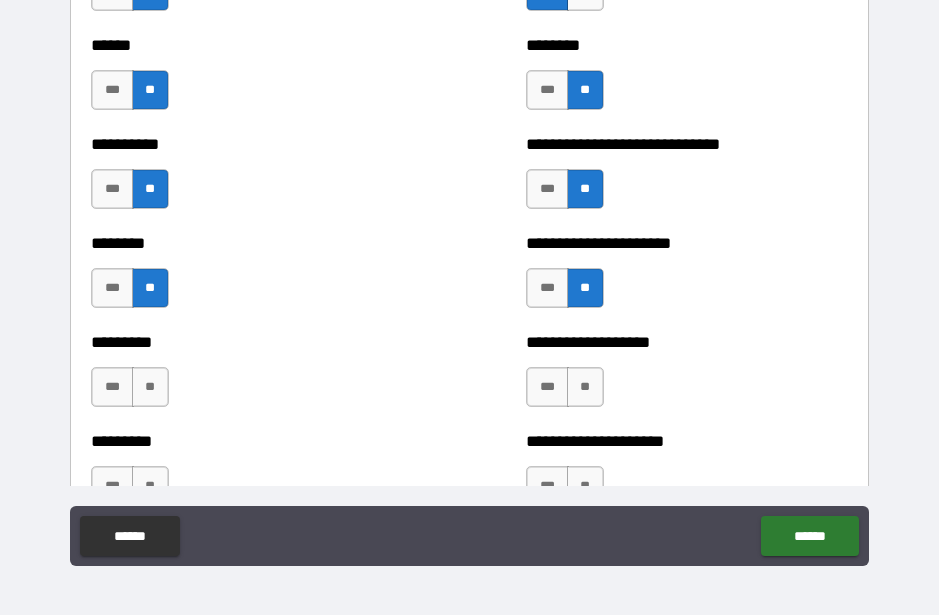 scroll, scrollTop: 6913, scrollLeft: 0, axis: vertical 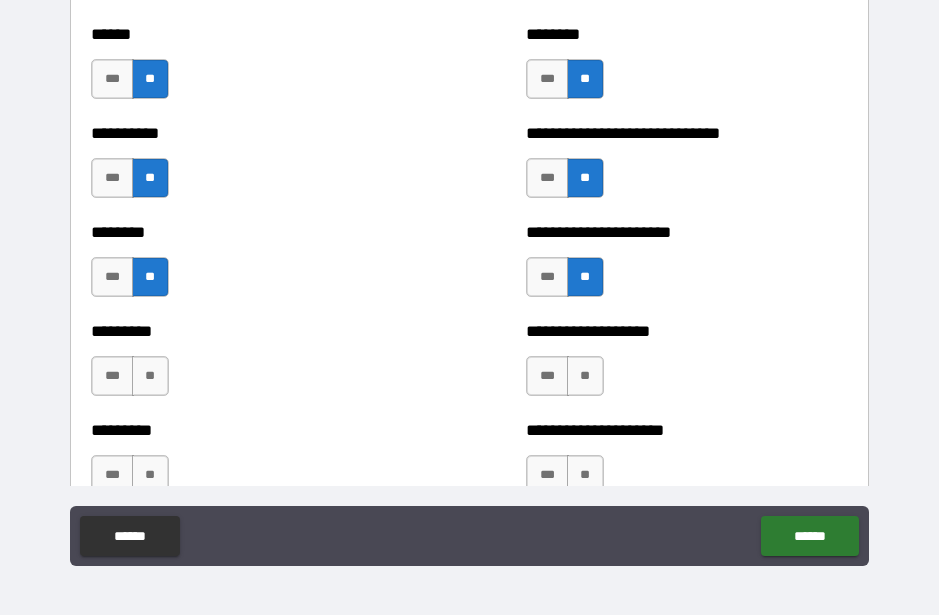click on "**" at bounding box center [585, 376] 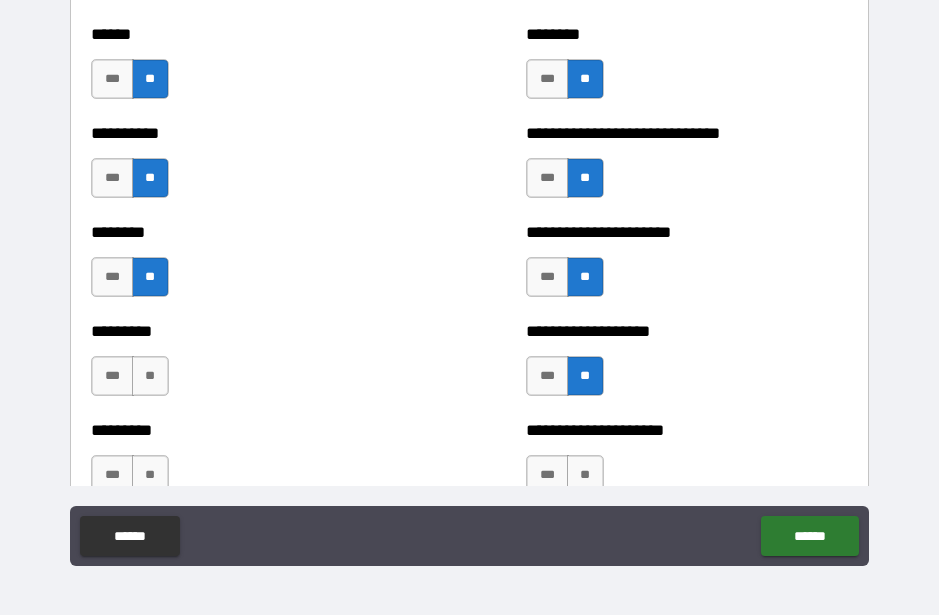 click on "**" at bounding box center (150, 376) 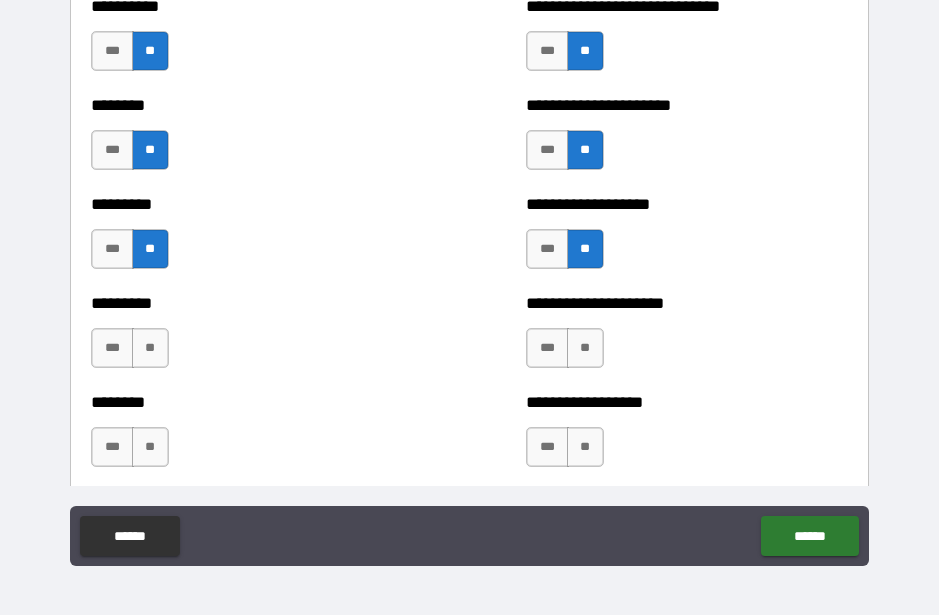 scroll, scrollTop: 7042, scrollLeft: 0, axis: vertical 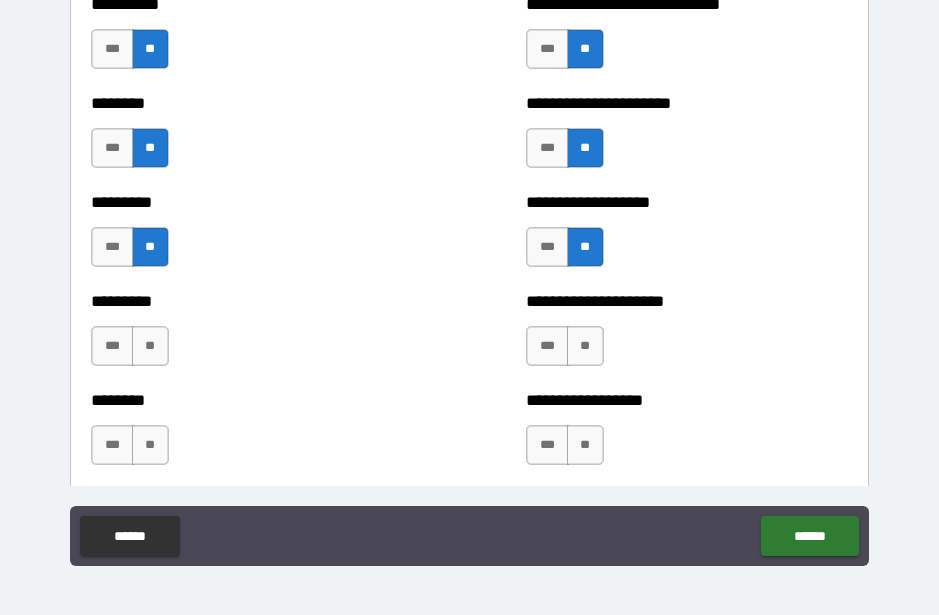 click on "**" at bounding box center [585, 346] 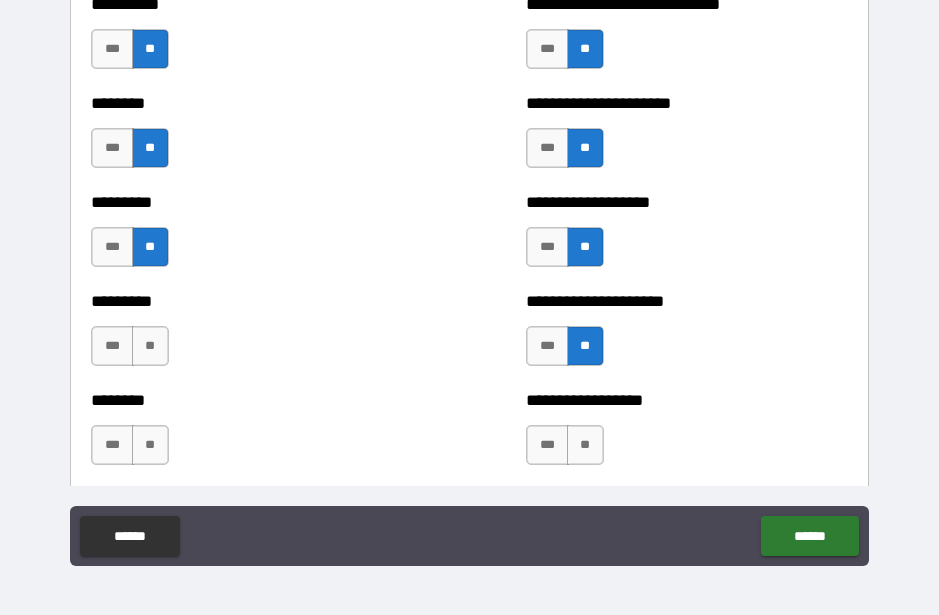click on "**" at bounding box center (150, 346) 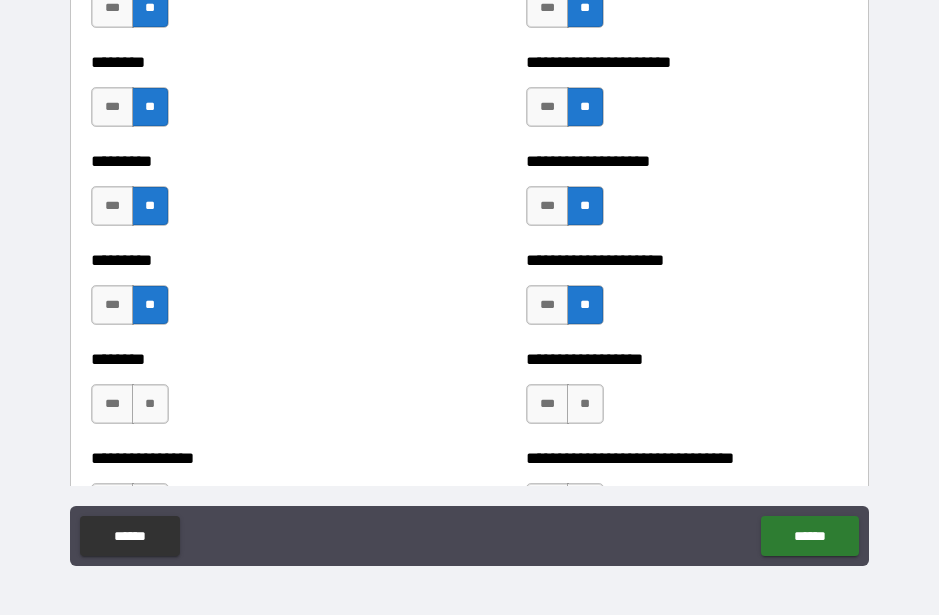 scroll, scrollTop: 7099, scrollLeft: 0, axis: vertical 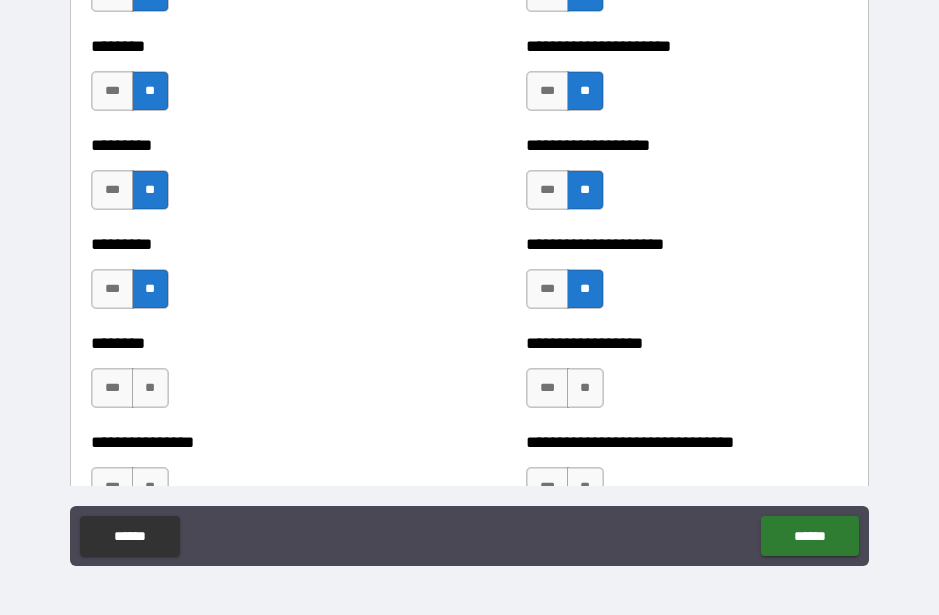 click on "**" at bounding box center [150, 388] 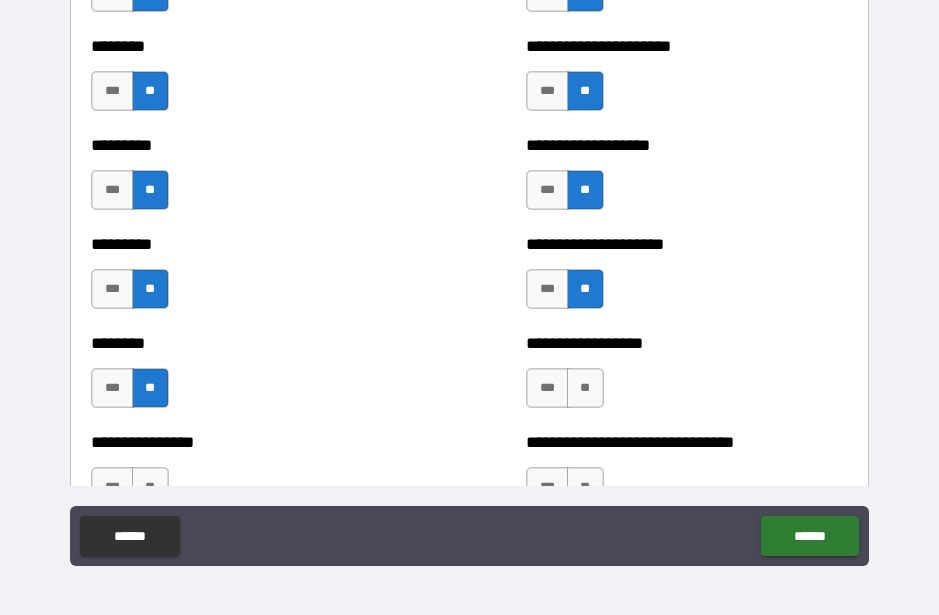 click on "**" at bounding box center (585, 388) 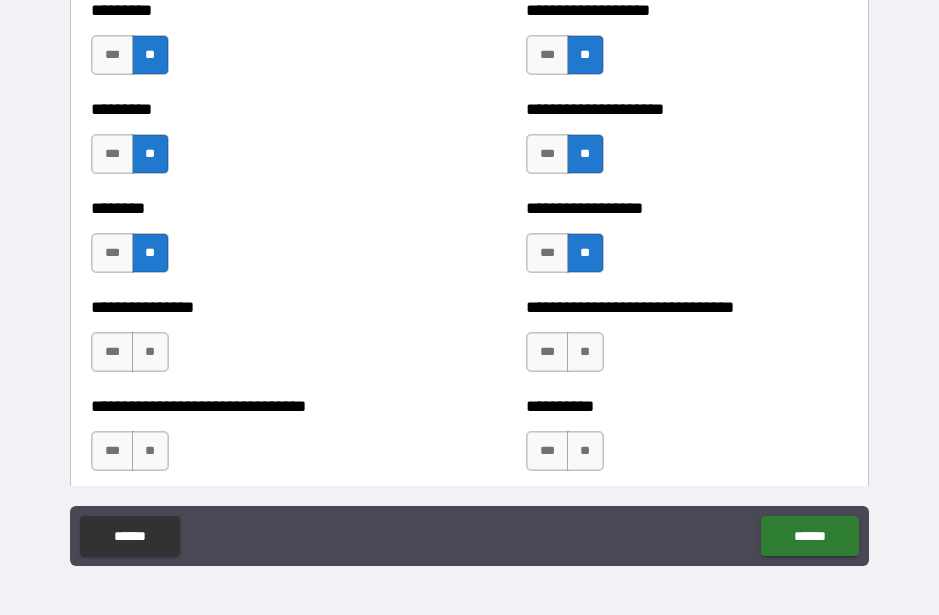 scroll, scrollTop: 7238, scrollLeft: 0, axis: vertical 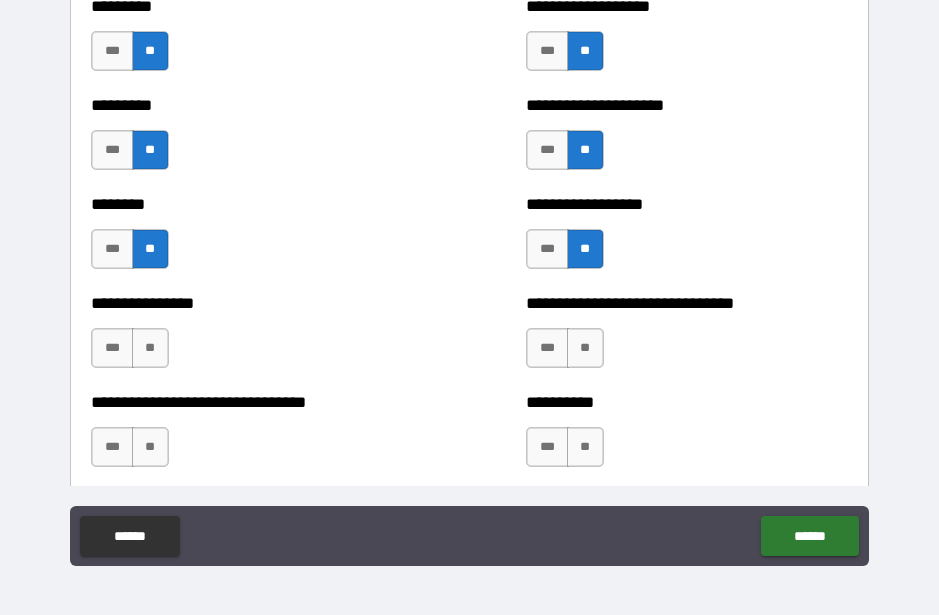 click on "**" at bounding box center [585, 348] 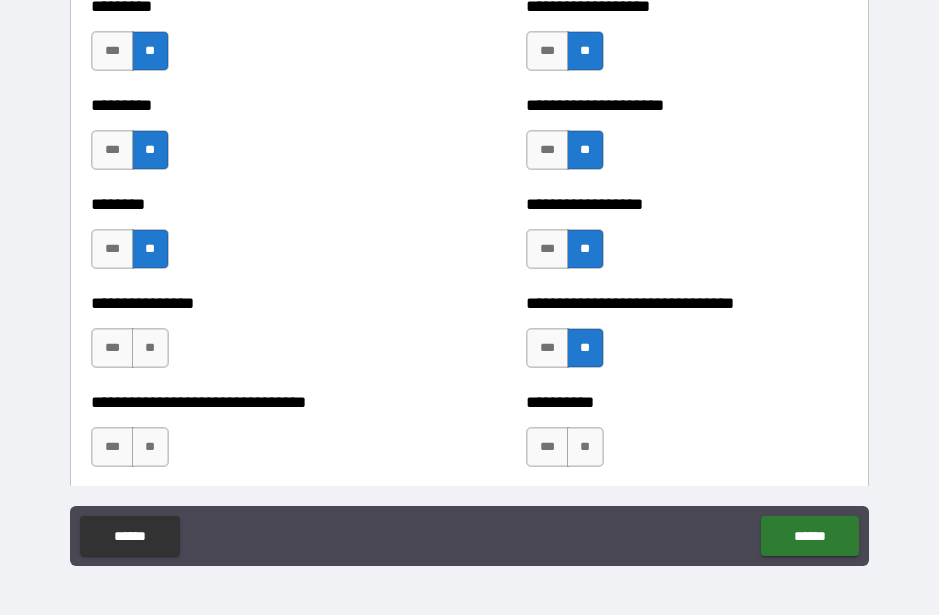 click on "**" at bounding box center (150, 348) 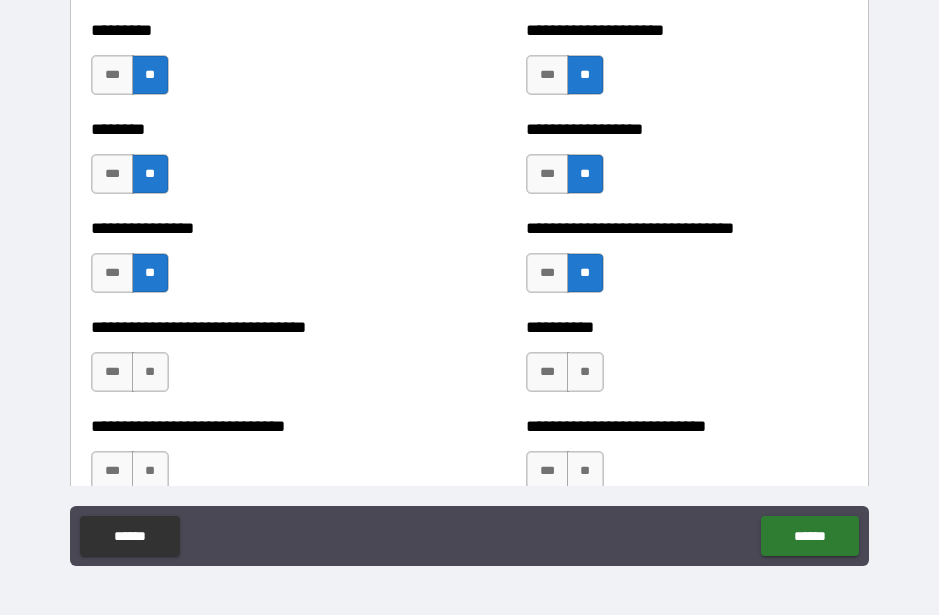 scroll, scrollTop: 7320, scrollLeft: 0, axis: vertical 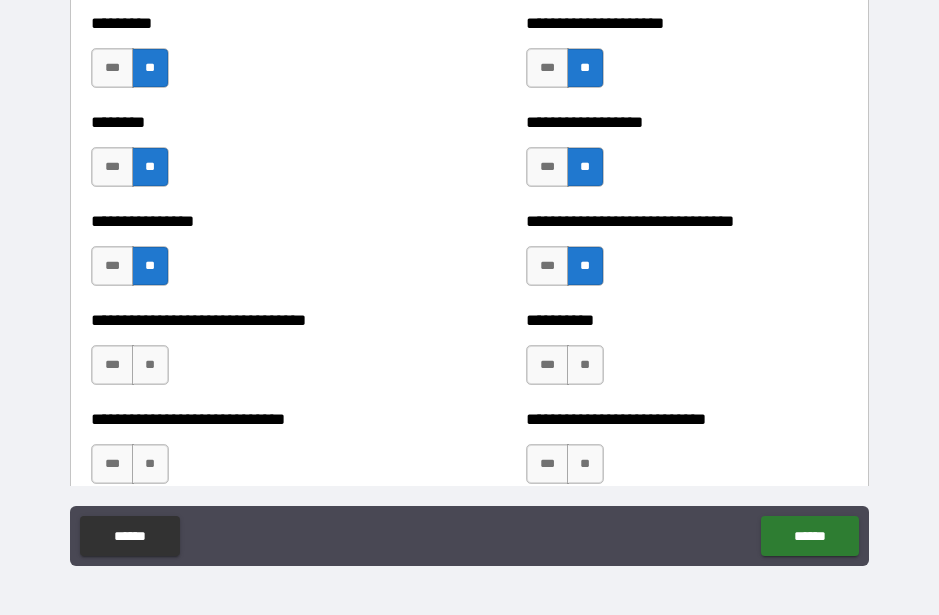 click on "**" at bounding box center [150, 365] 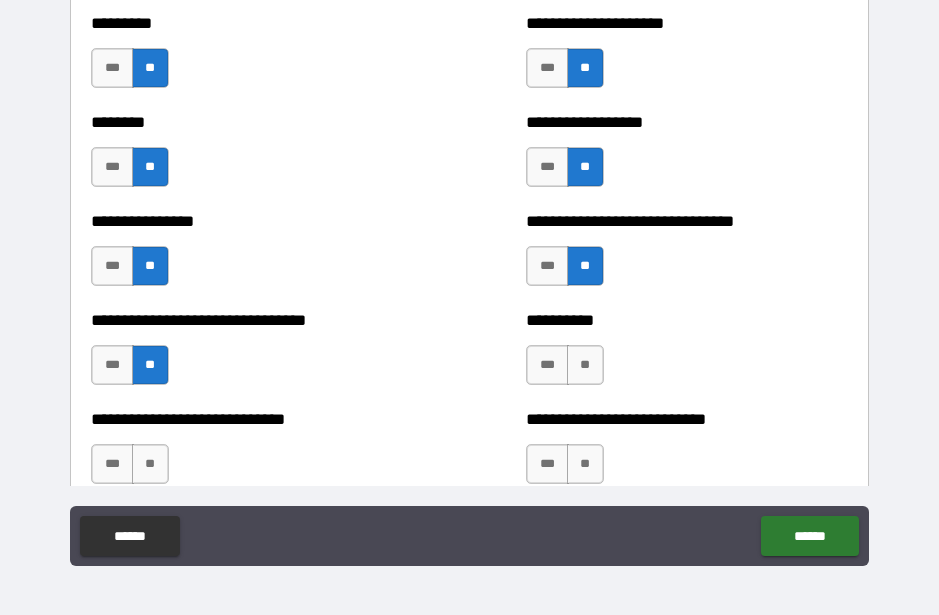 click on "**" at bounding box center [585, 365] 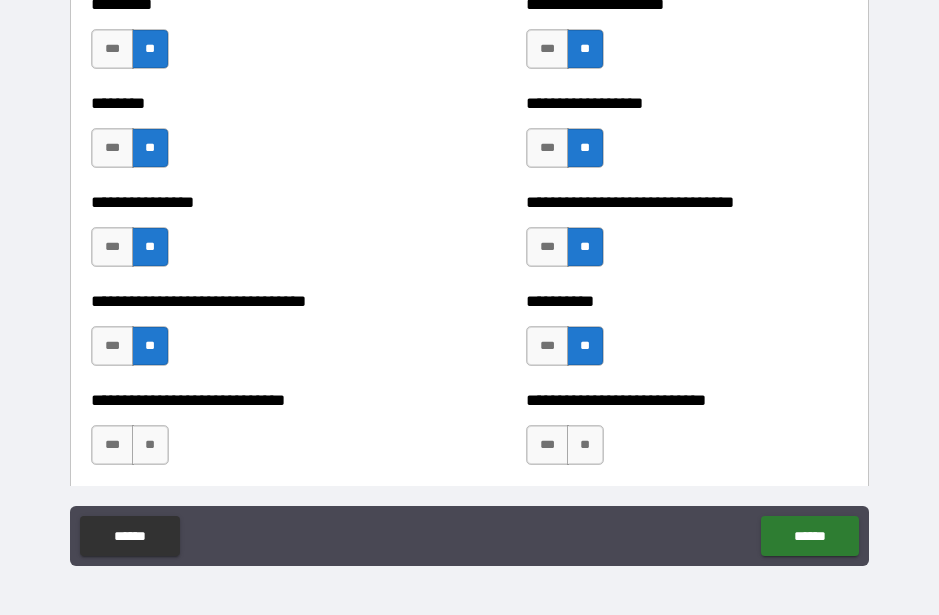 scroll, scrollTop: 7352, scrollLeft: 0, axis: vertical 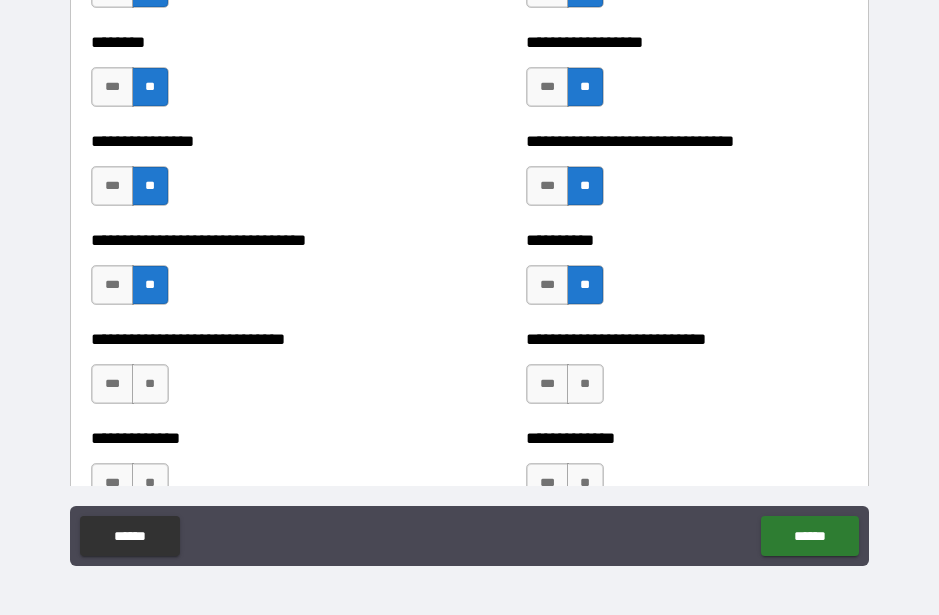 click on "**" at bounding box center (585, 384) 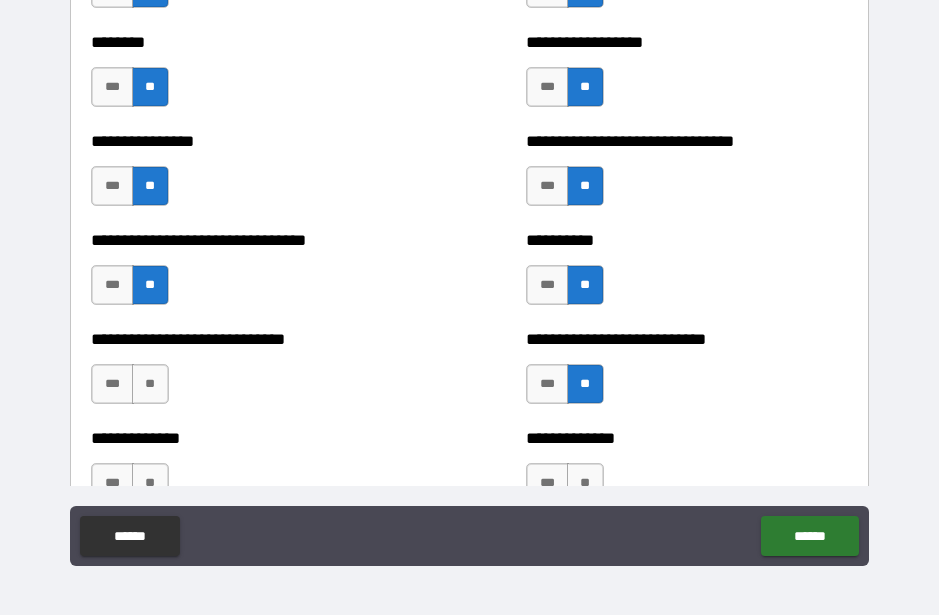 click on "**" at bounding box center (150, 384) 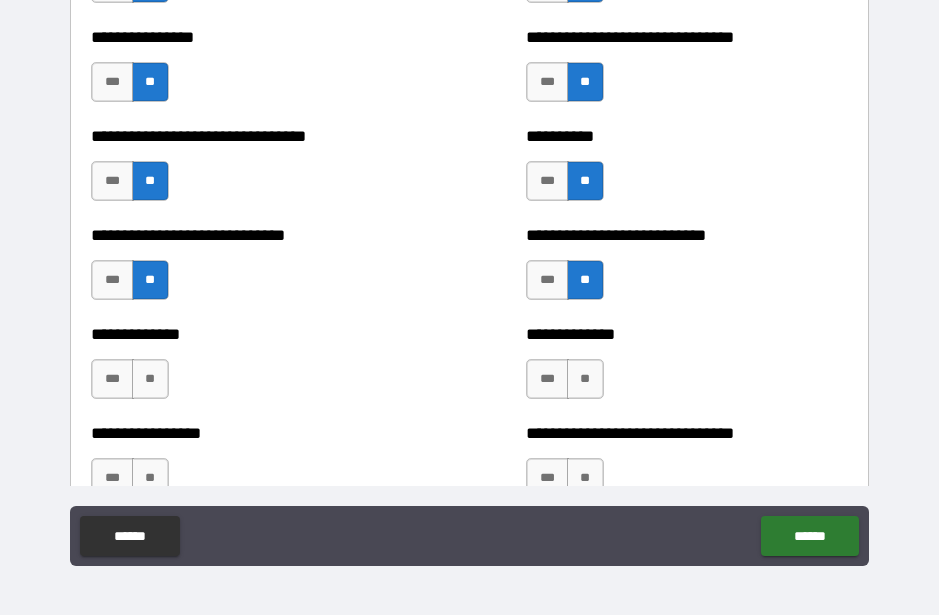 scroll, scrollTop: 7512, scrollLeft: 0, axis: vertical 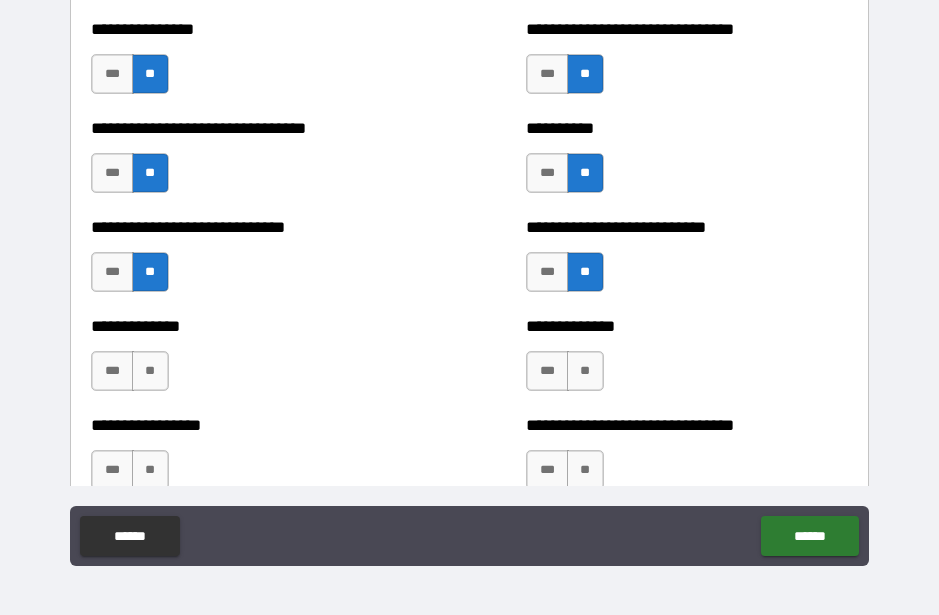click on "**" at bounding box center (150, 371) 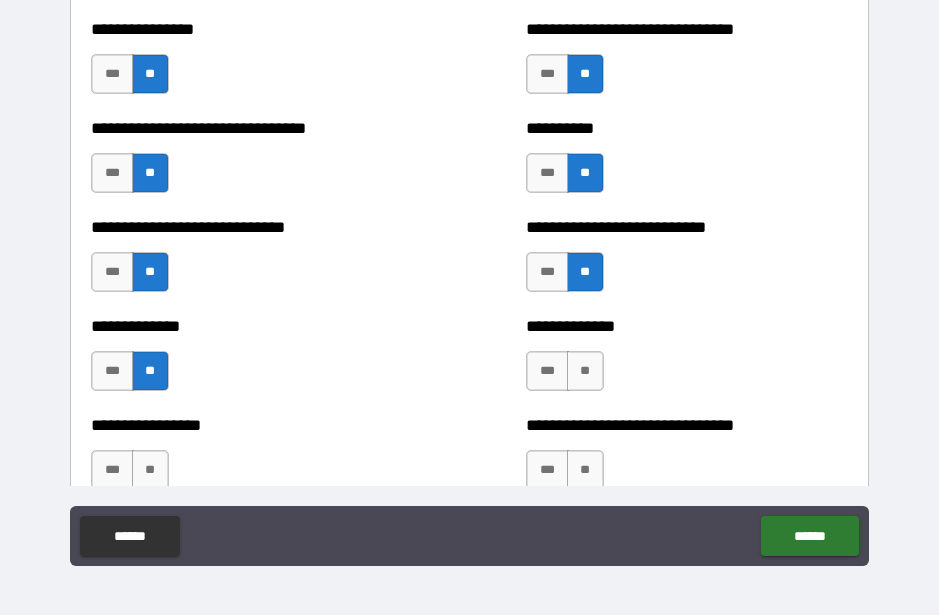 click on "**" at bounding box center (585, 371) 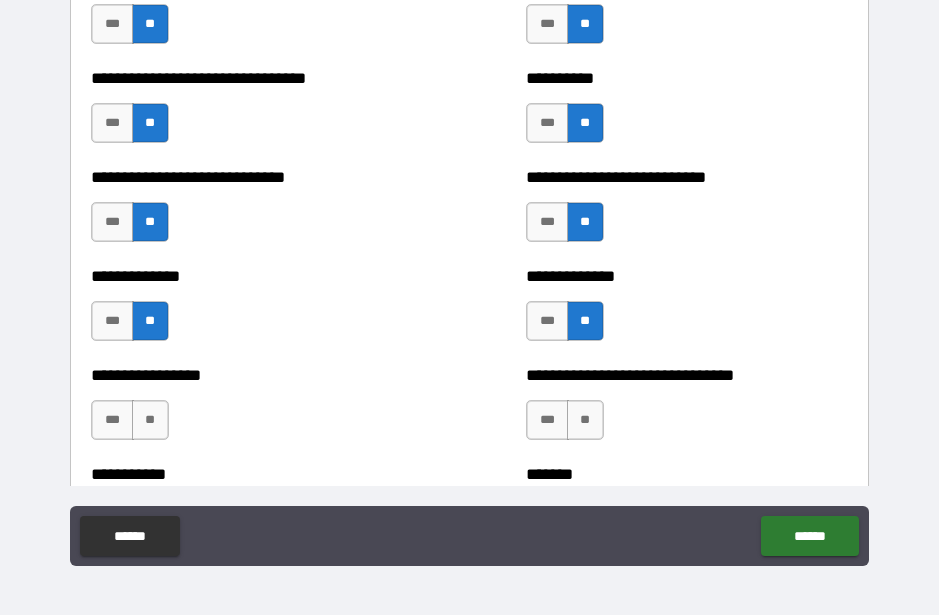 scroll, scrollTop: 7575, scrollLeft: 0, axis: vertical 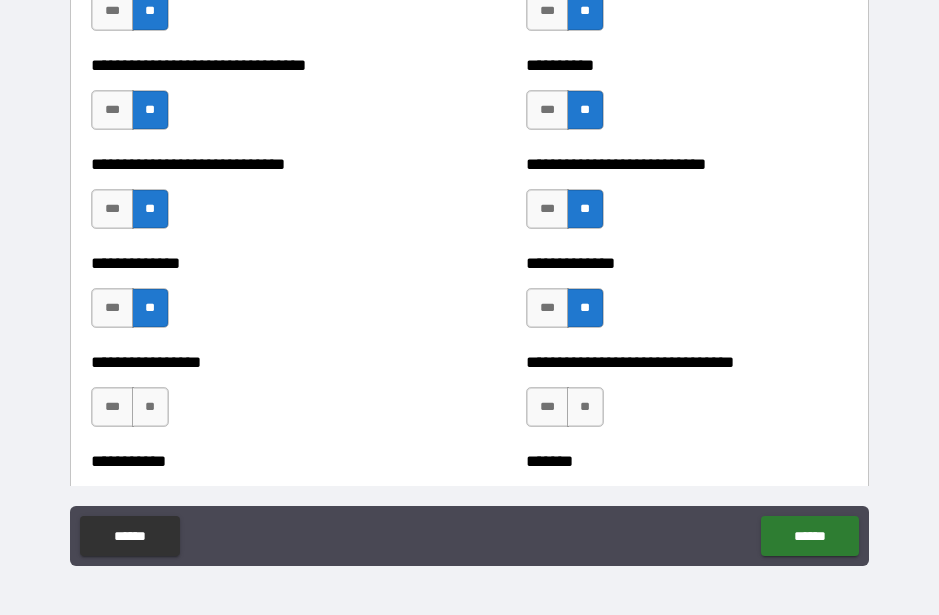 click on "***" at bounding box center (547, 308) 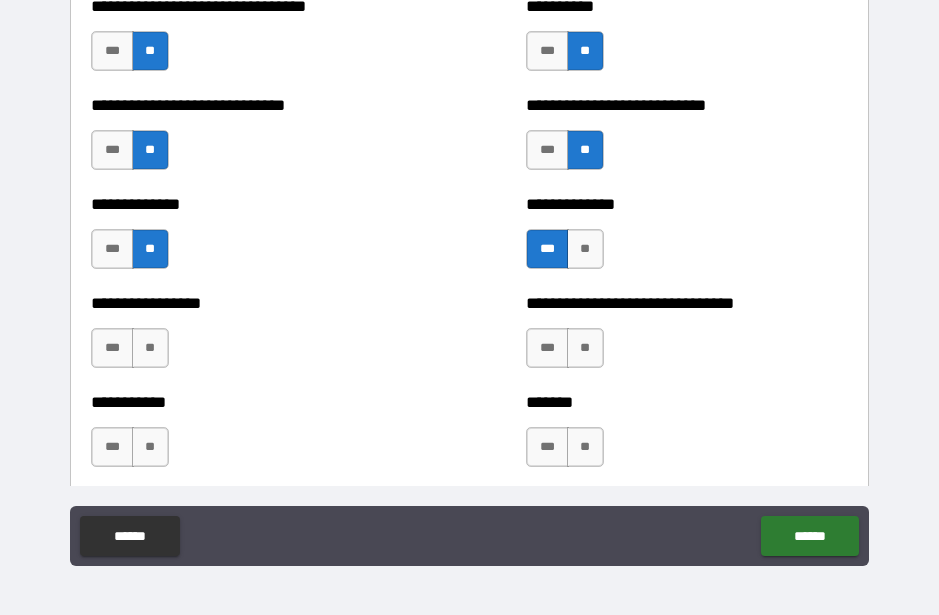 scroll, scrollTop: 7635, scrollLeft: 0, axis: vertical 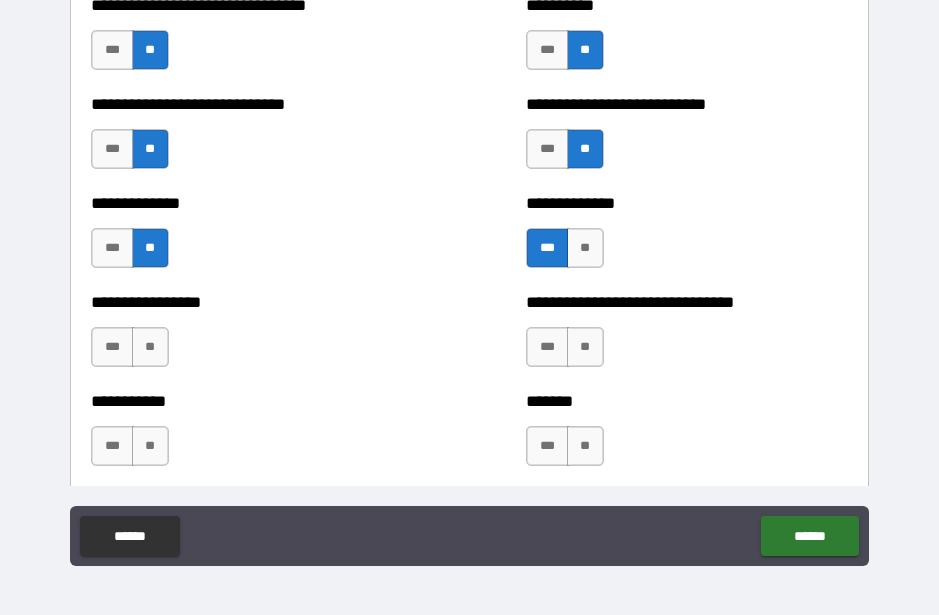 click on "**" at bounding box center (150, 347) 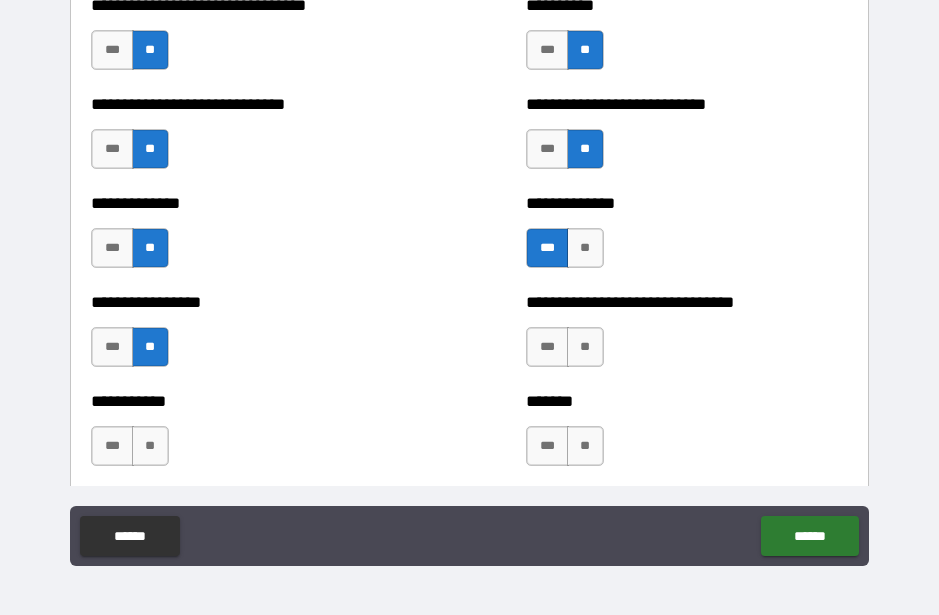 click on "**" at bounding box center [585, 347] 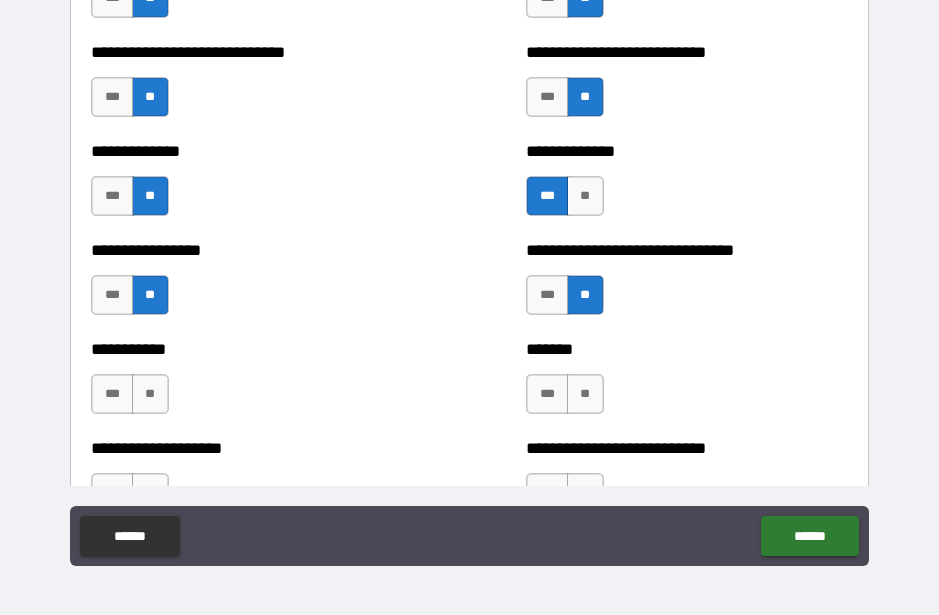 scroll, scrollTop: 7697, scrollLeft: 0, axis: vertical 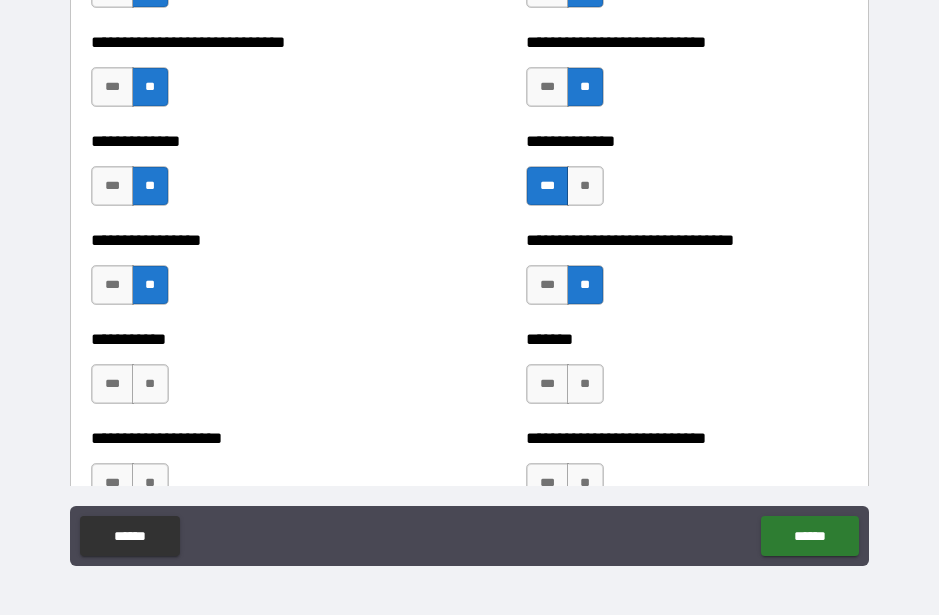 click on "***" at bounding box center [547, 285] 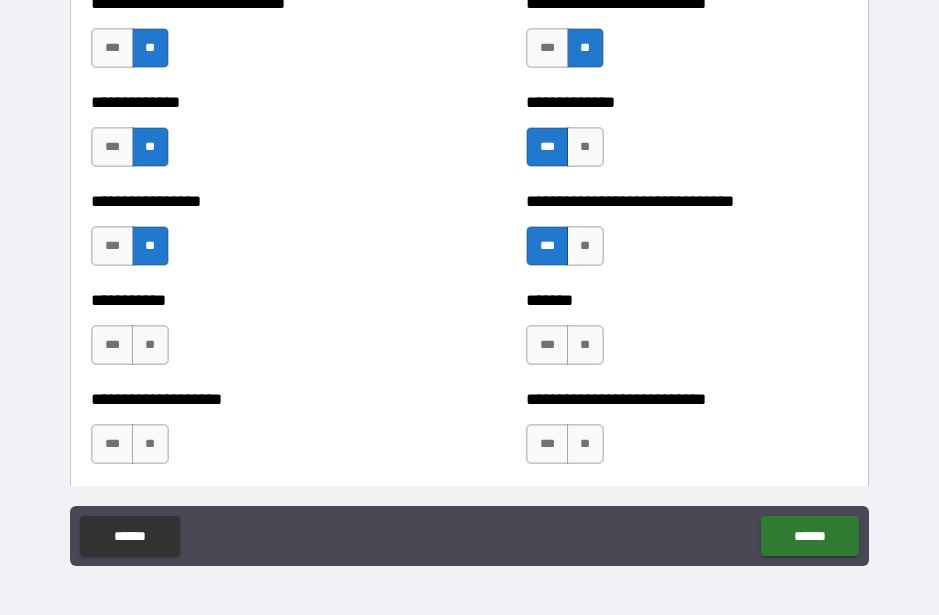scroll, scrollTop: 7738, scrollLeft: 0, axis: vertical 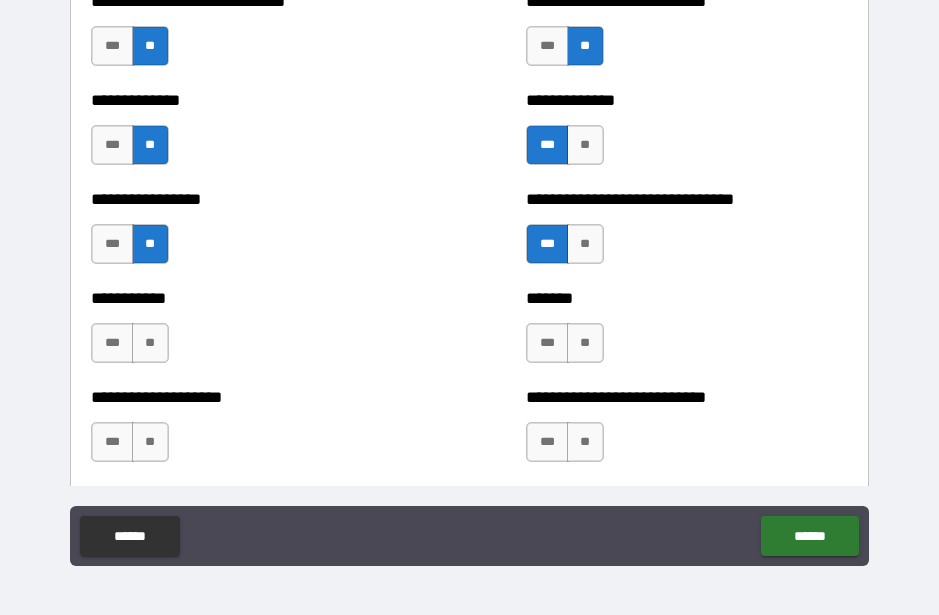click on "**" at bounding box center (150, 343) 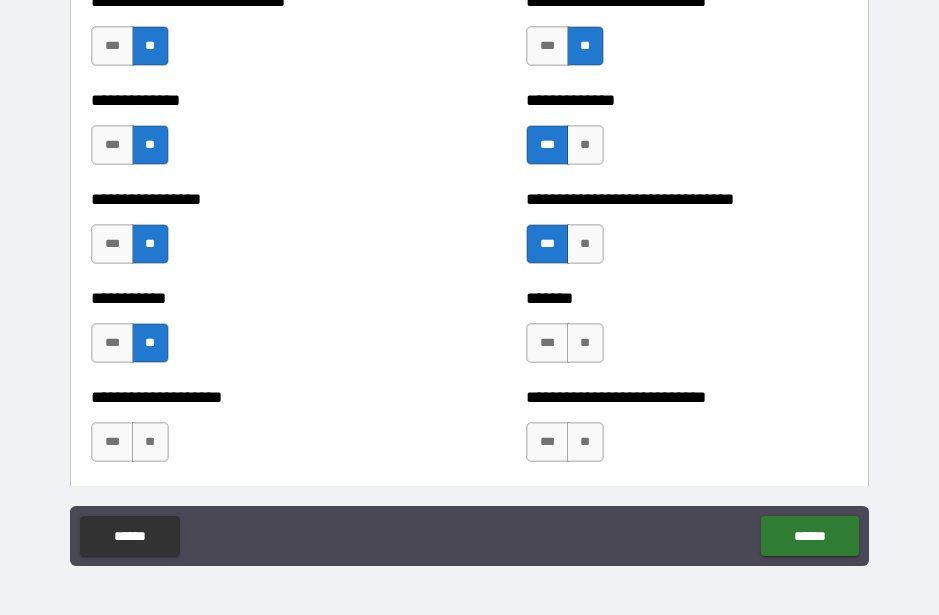 click on "**" at bounding box center [585, 343] 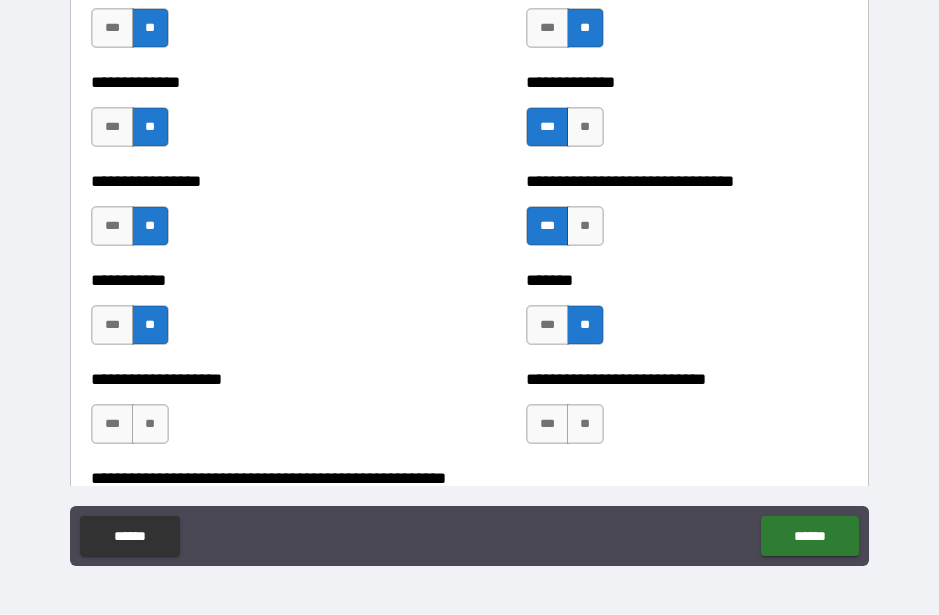 scroll, scrollTop: 7773, scrollLeft: 0, axis: vertical 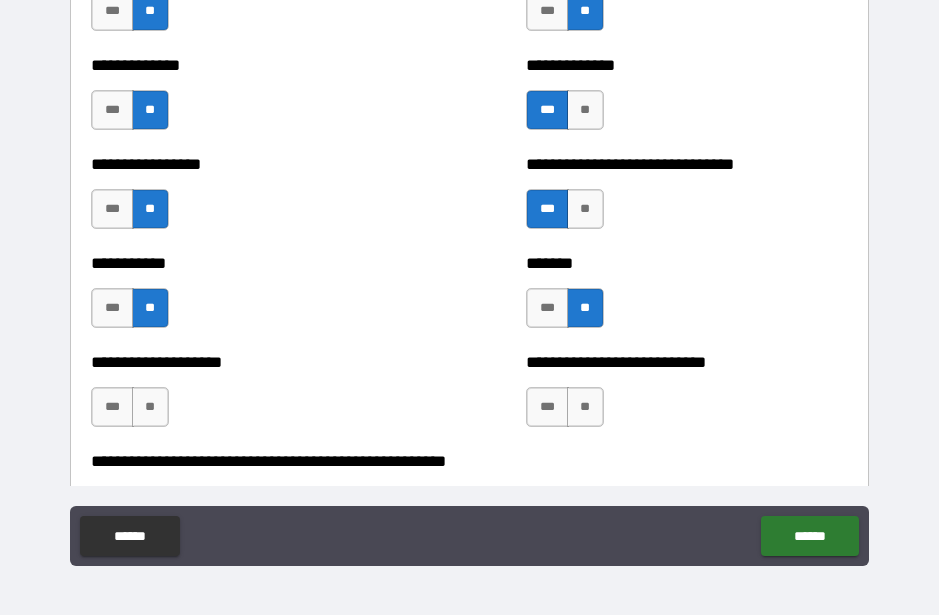 click on "**" at bounding box center [150, 407] 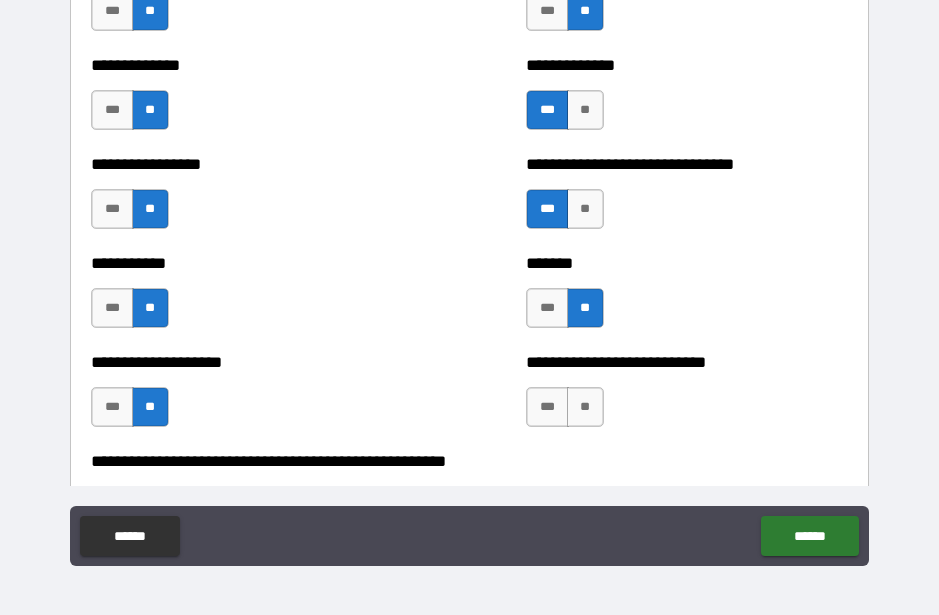 click on "**" at bounding box center (585, 407) 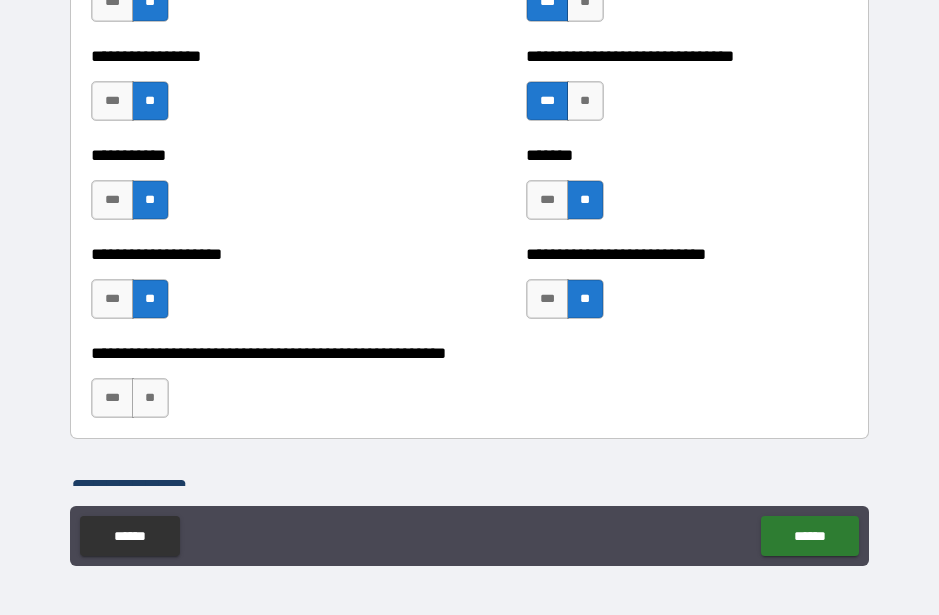 scroll, scrollTop: 7888, scrollLeft: 0, axis: vertical 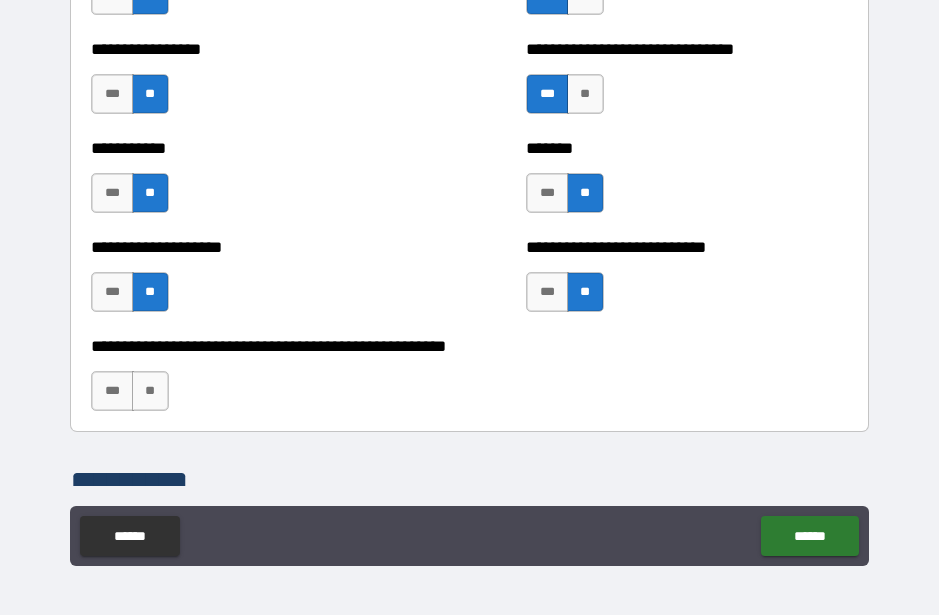 click on "**" at bounding box center (150, 391) 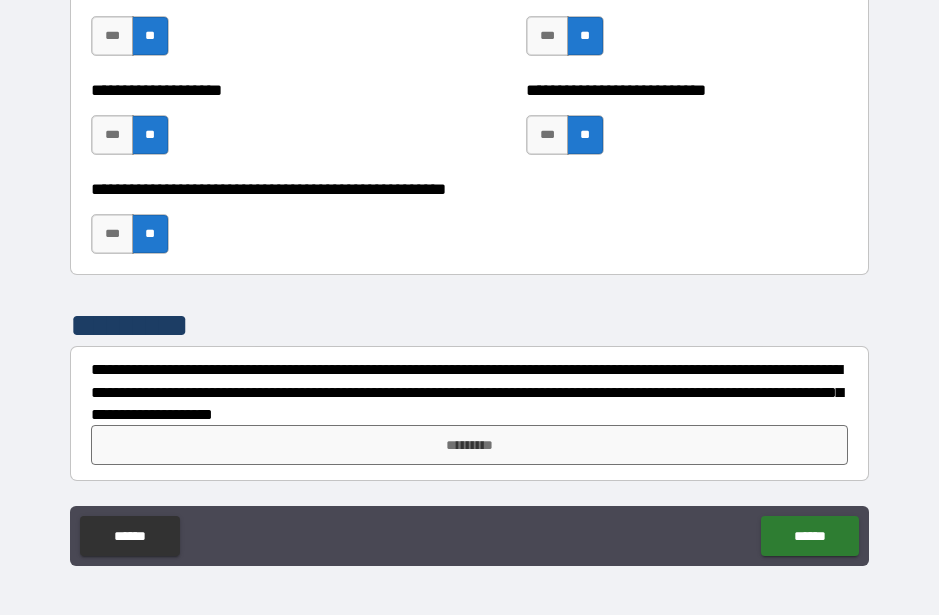 scroll, scrollTop: 8045, scrollLeft: 0, axis: vertical 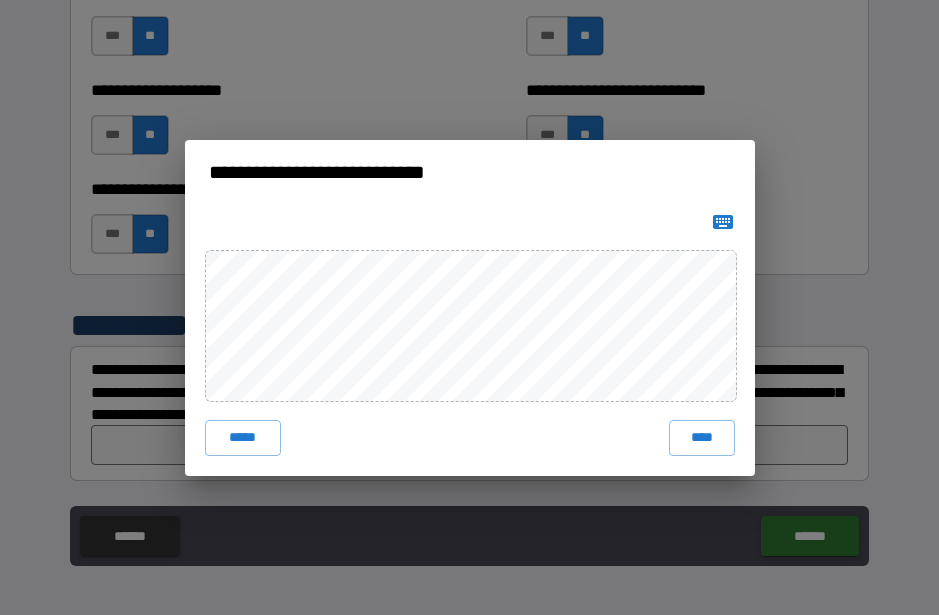 click on "****" at bounding box center [702, 438] 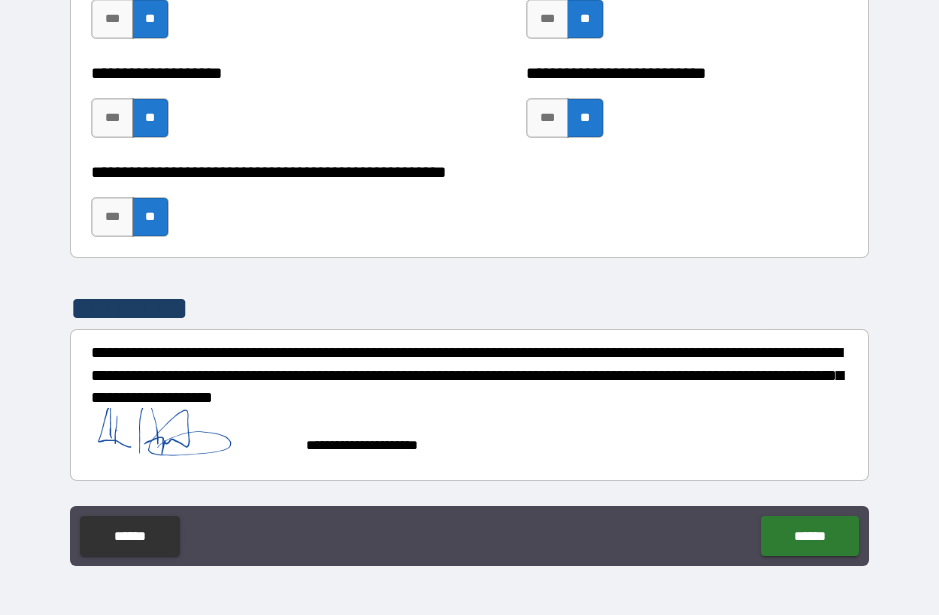 scroll, scrollTop: 8062, scrollLeft: 0, axis: vertical 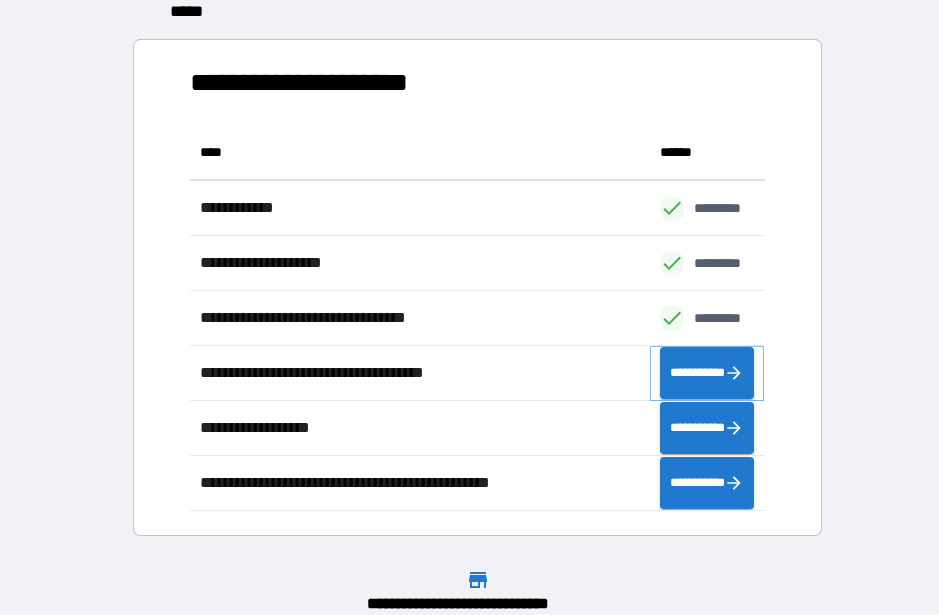 click on "**********" at bounding box center (707, 373) 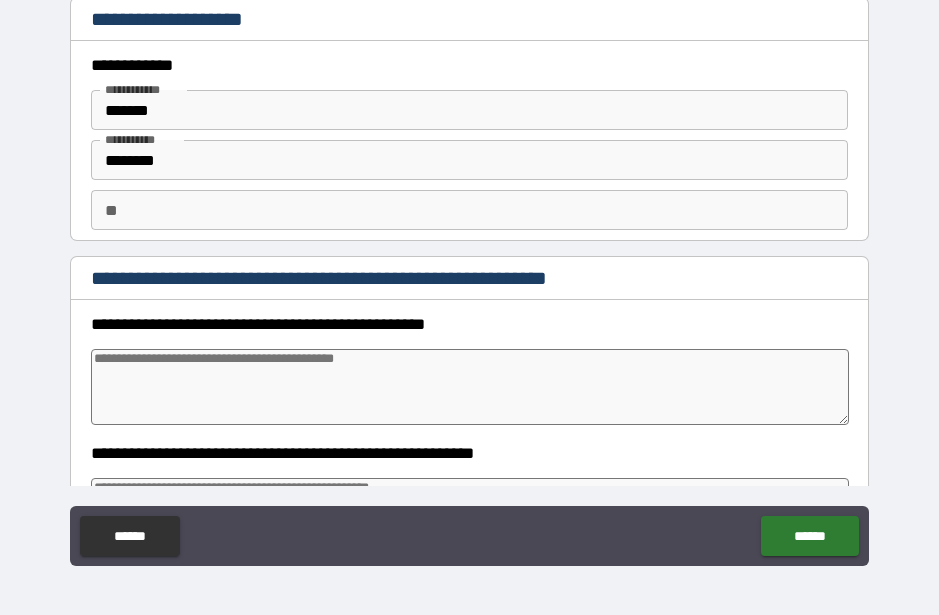 click on "**" at bounding box center (469, 210) 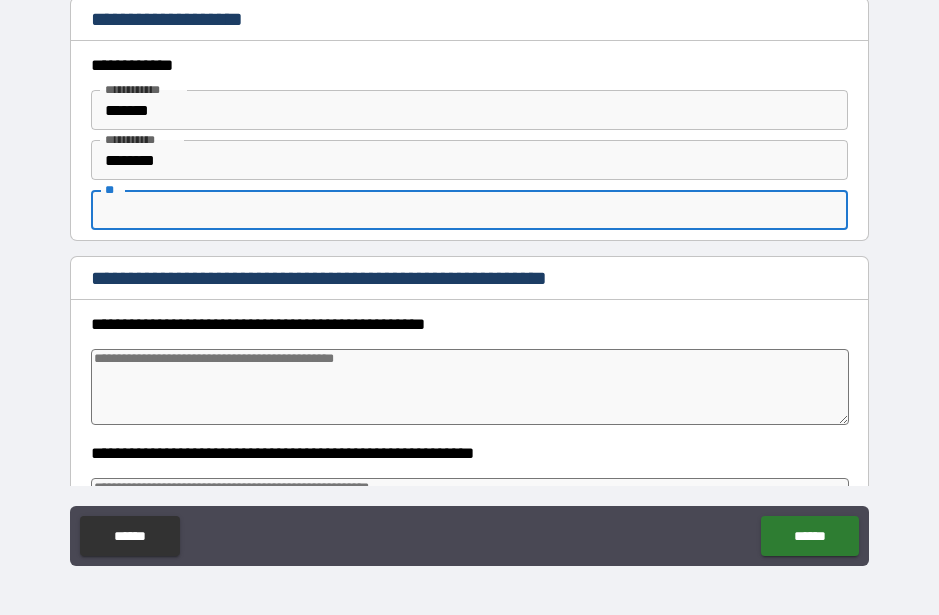 scroll, scrollTop: 54, scrollLeft: 0, axis: vertical 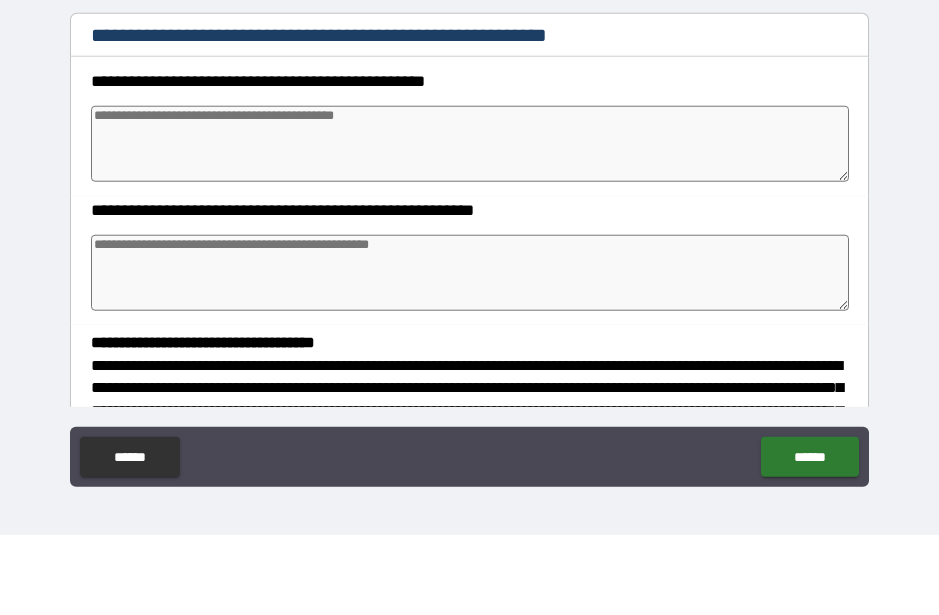 click at bounding box center [469, 224] 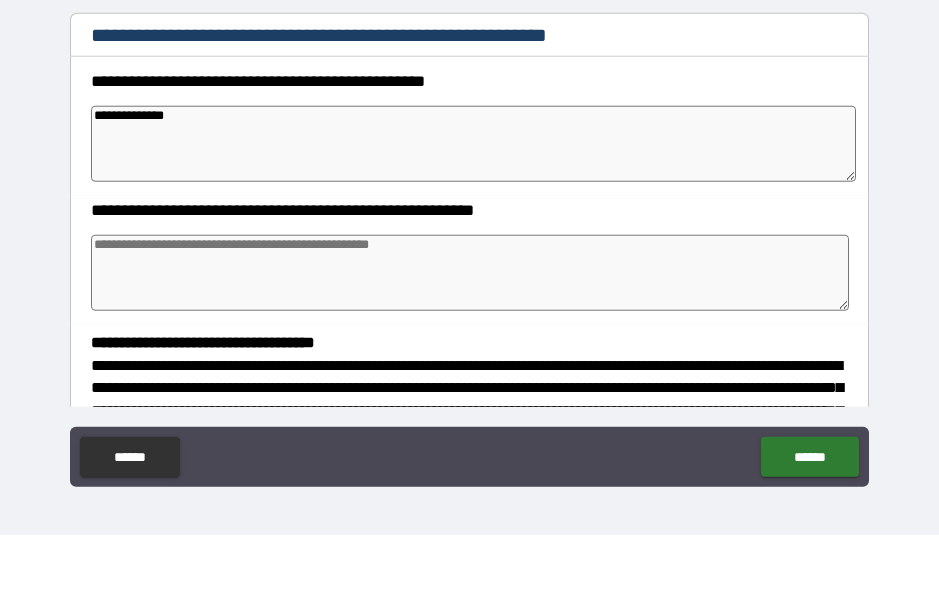 scroll, scrollTop: 55, scrollLeft: 0, axis: vertical 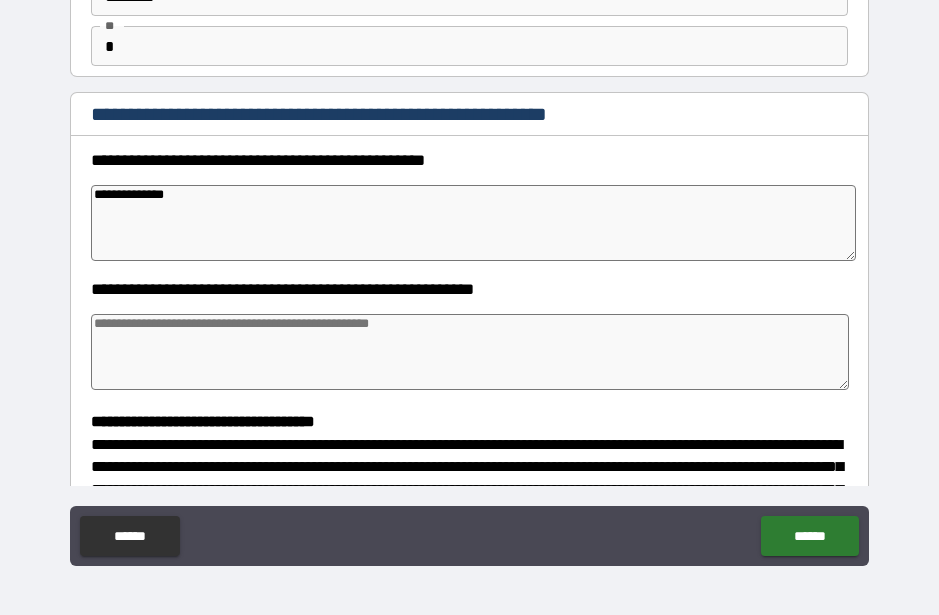click on "**********" at bounding box center (473, 223) 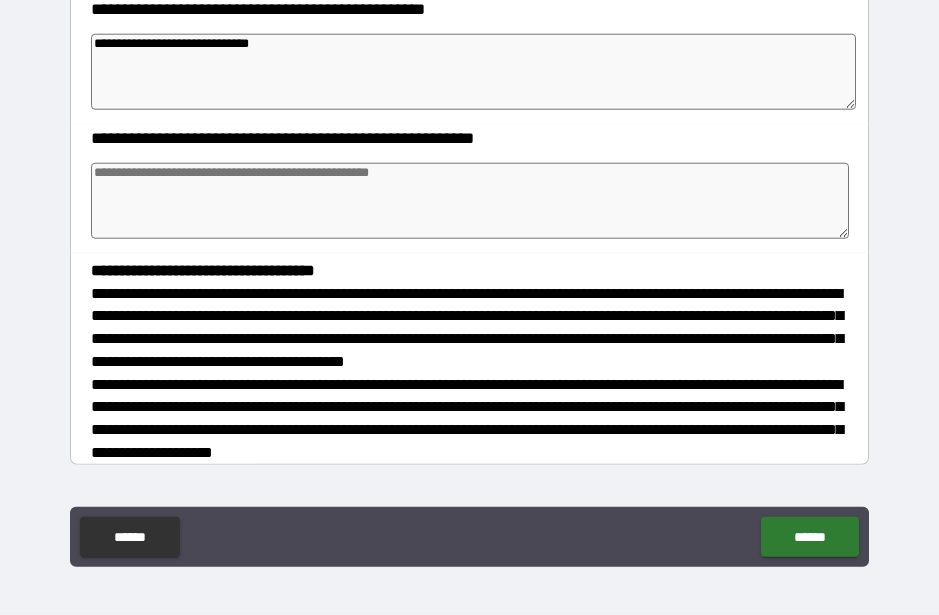 scroll, scrollTop: 345, scrollLeft: 0, axis: vertical 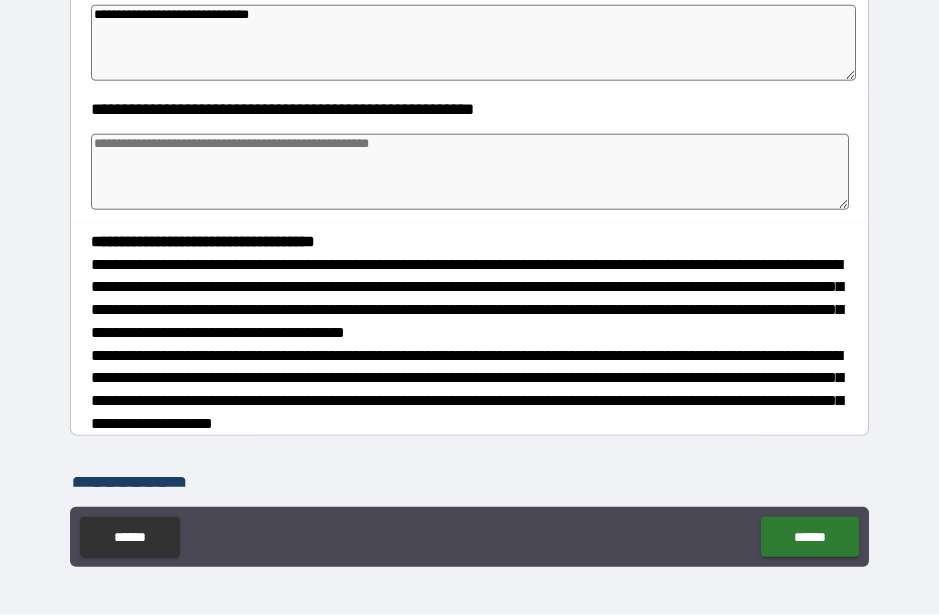 click at bounding box center [469, 172] 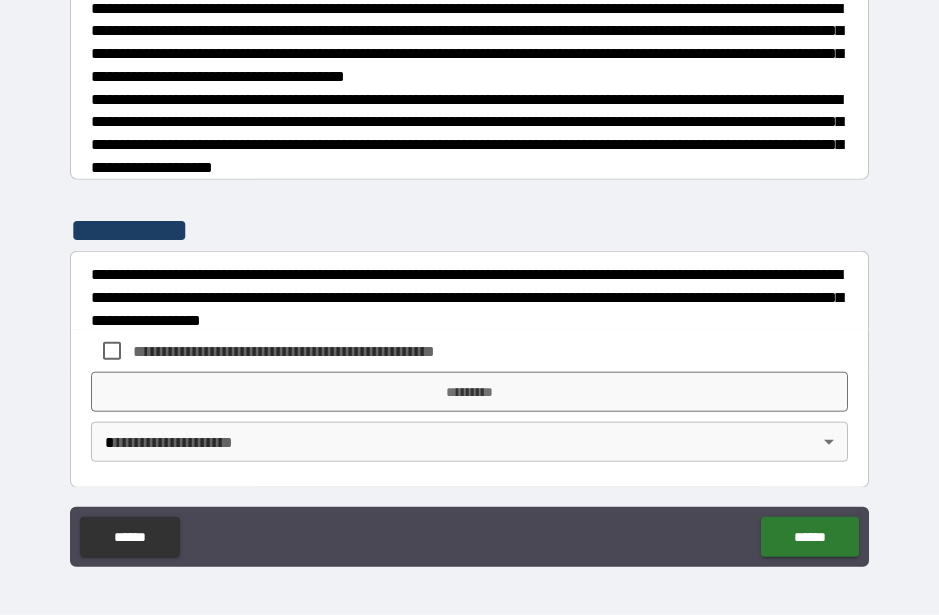 scroll, scrollTop: 498, scrollLeft: 0, axis: vertical 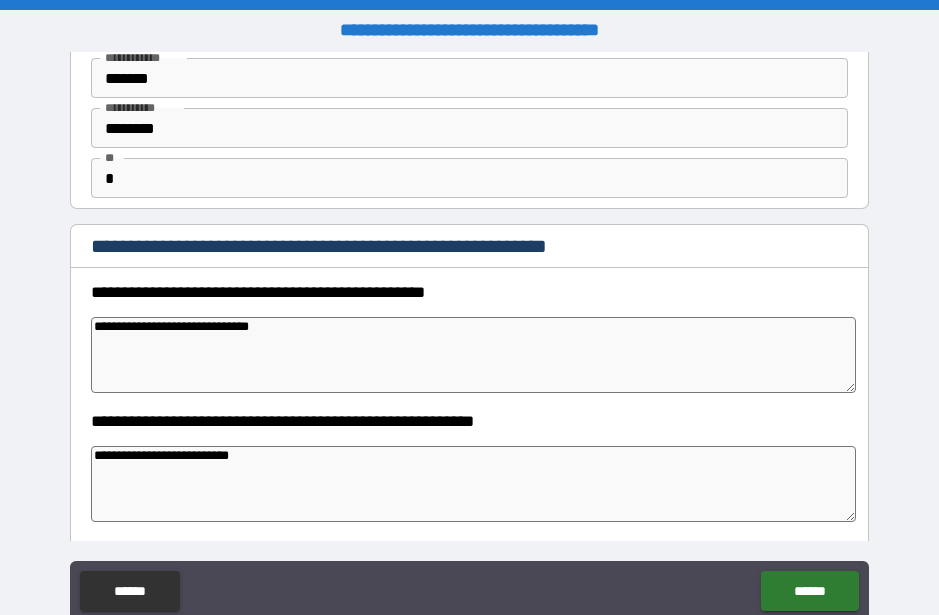 click on "*" at bounding box center [469, 178] 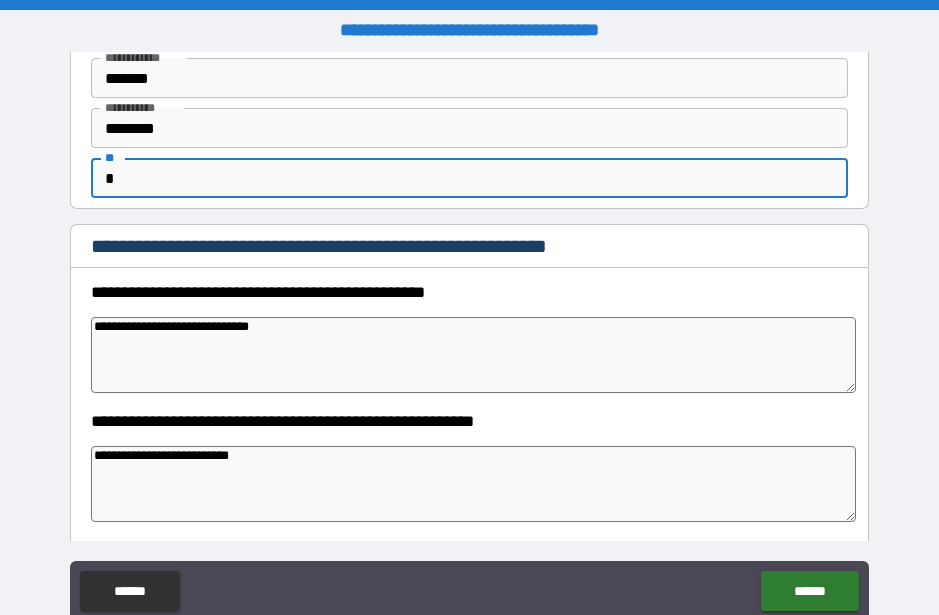click on "**********" at bounding box center [469, 246] 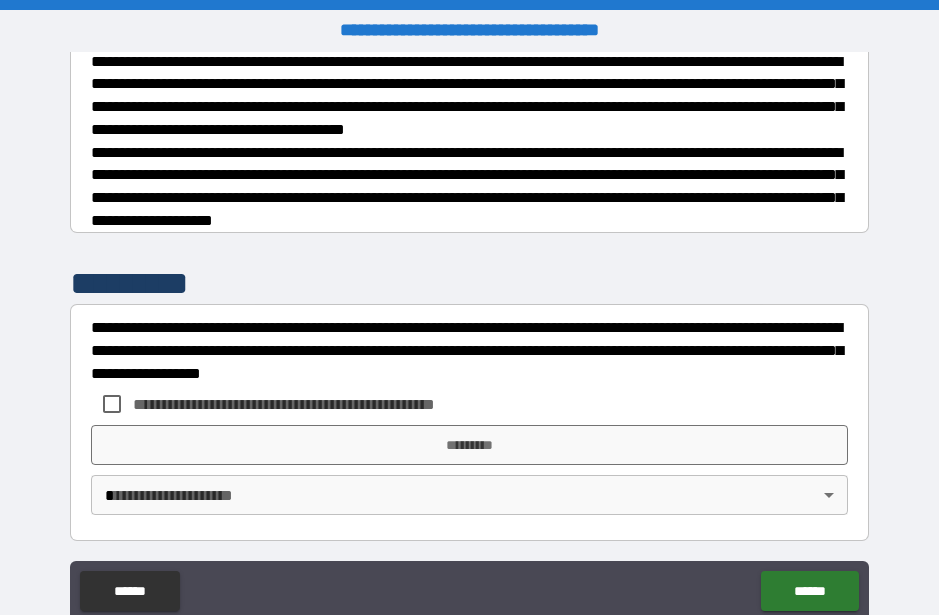 scroll, scrollTop: 601, scrollLeft: 0, axis: vertical 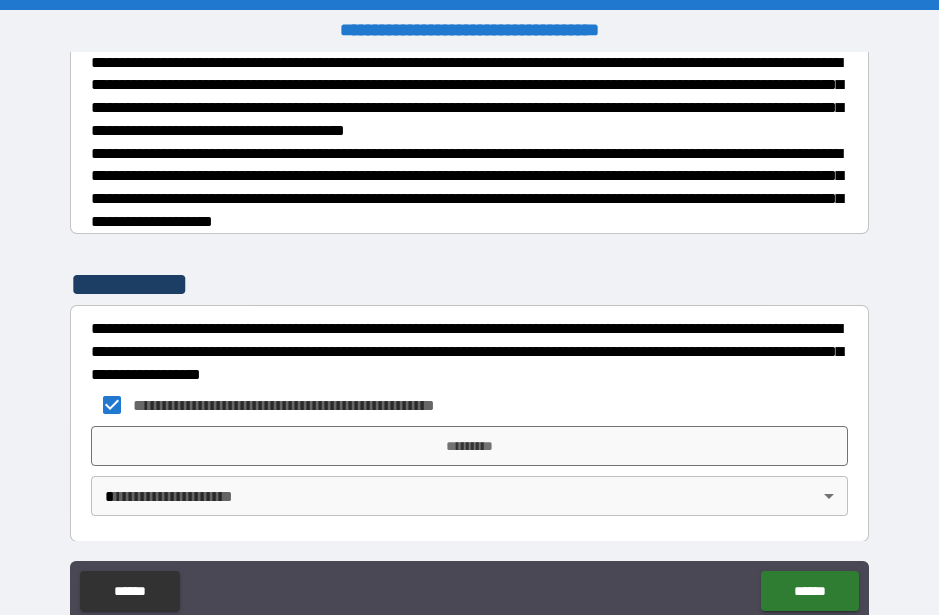 click on "**********" at bounding box center [469, 335] 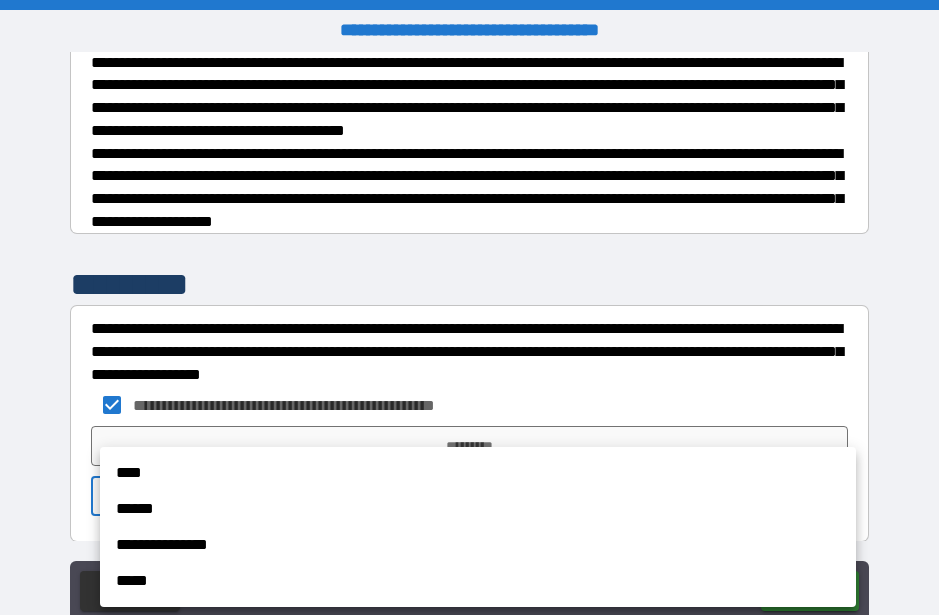 click on "**********" at bounding box center (478, 545) 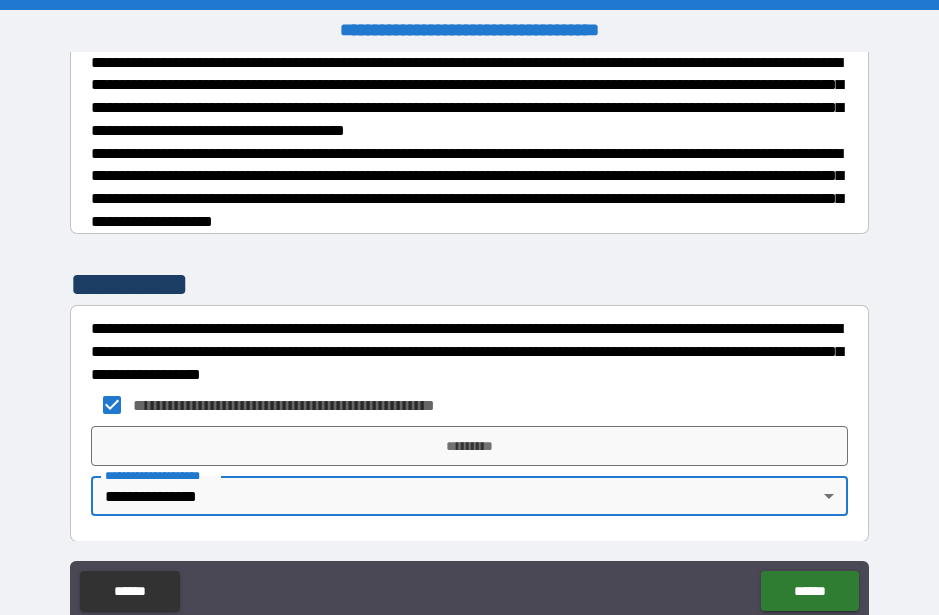 click on "*********" at bounding box center [469, 446] 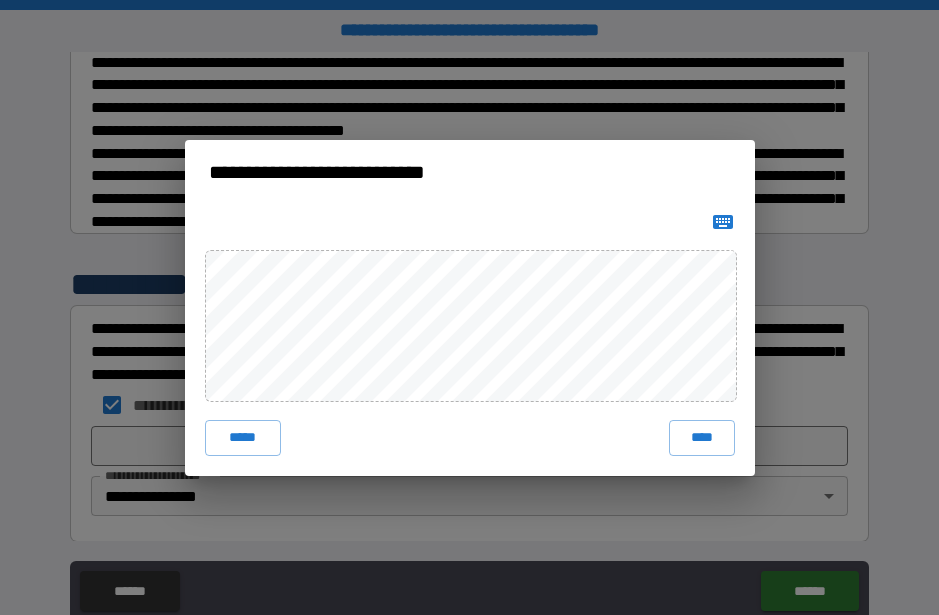 click on "****" at bounding box center (702, 438) 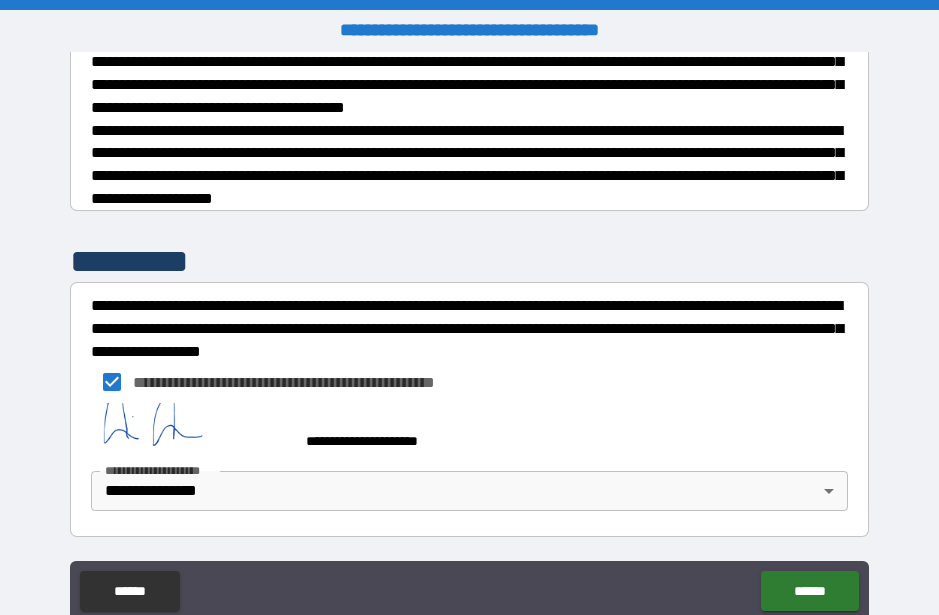 scroll, scrollTop: 619, scrollLeft: 0, axis: vertical 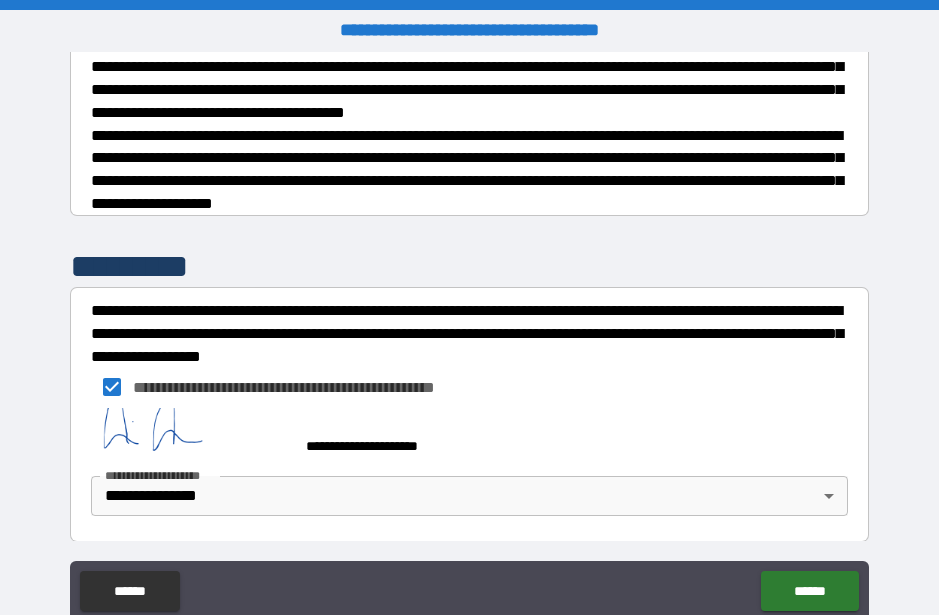 click on "******" at bounding box center (809, 591) 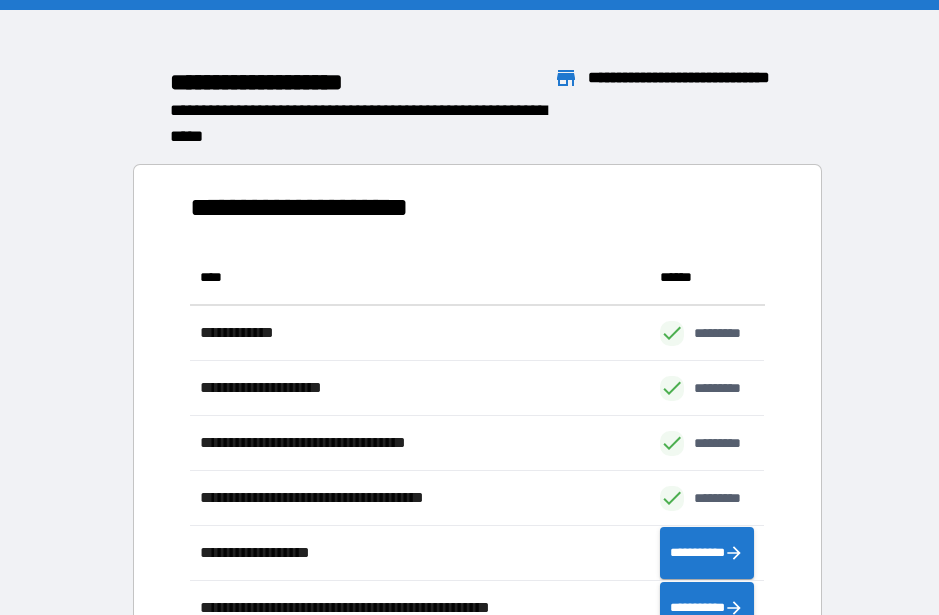 scroll, scrollTop: 1, scrollLeft: 1, axis: both 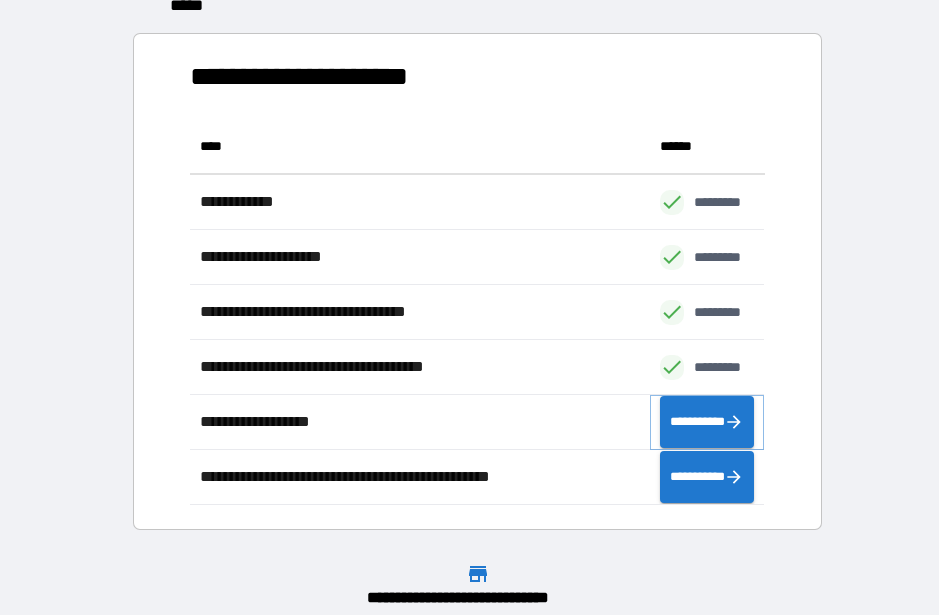 click on "**********" at bounding box center [707, 422] 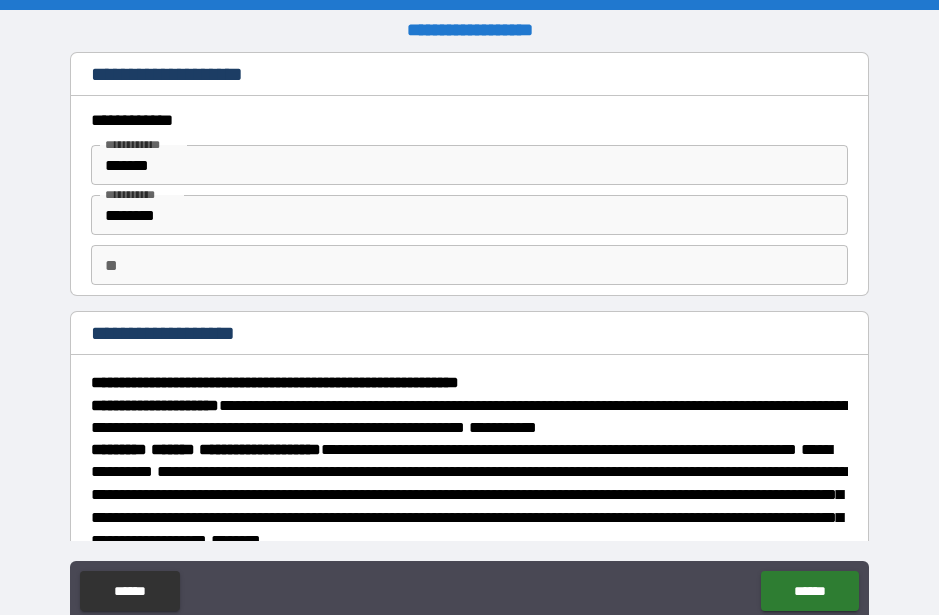 click on "**" at bounding box center (469, 265) 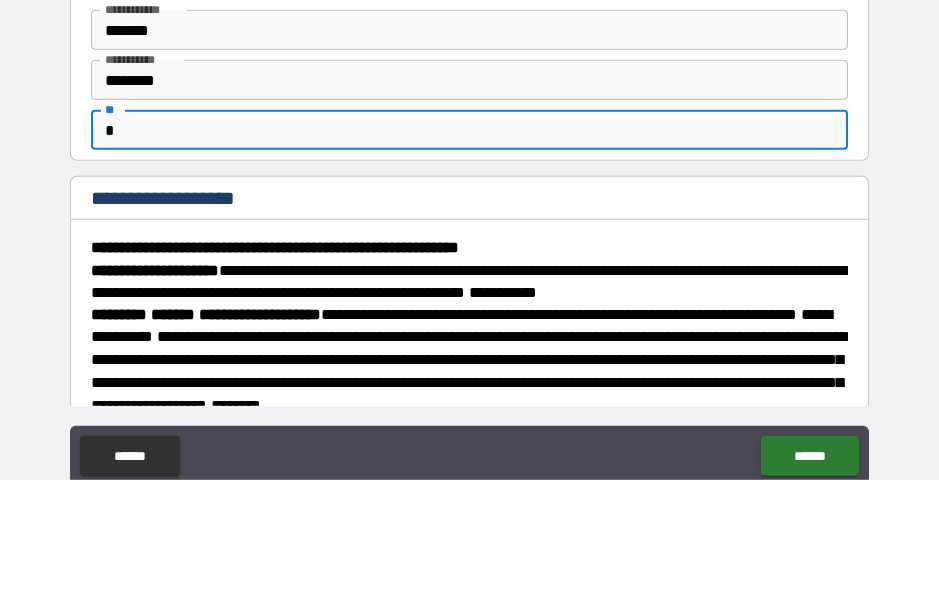 click on "**********" at bounding box center (469, 333) 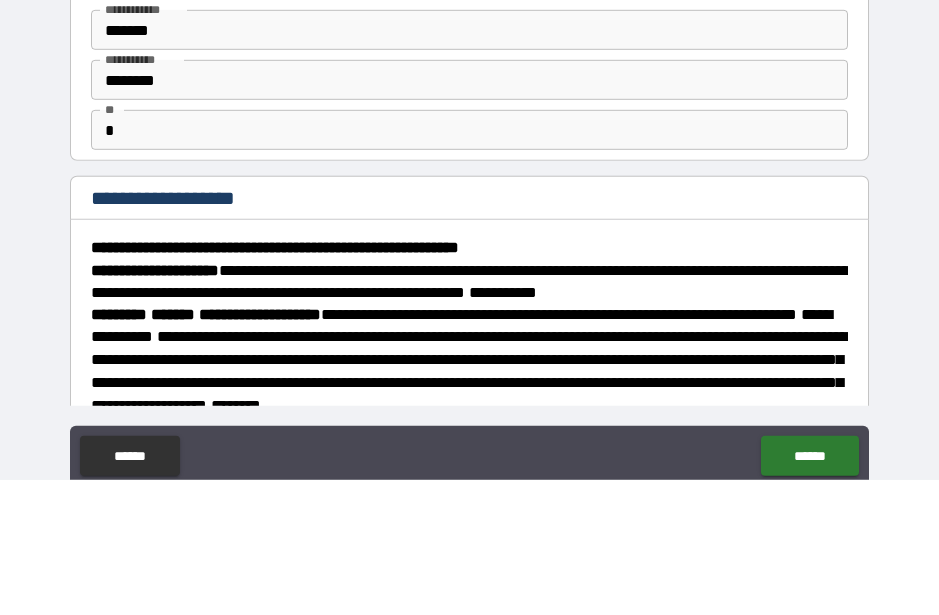 scroll, scrollTop: 54, scrollLeft: 0, axis: vertical 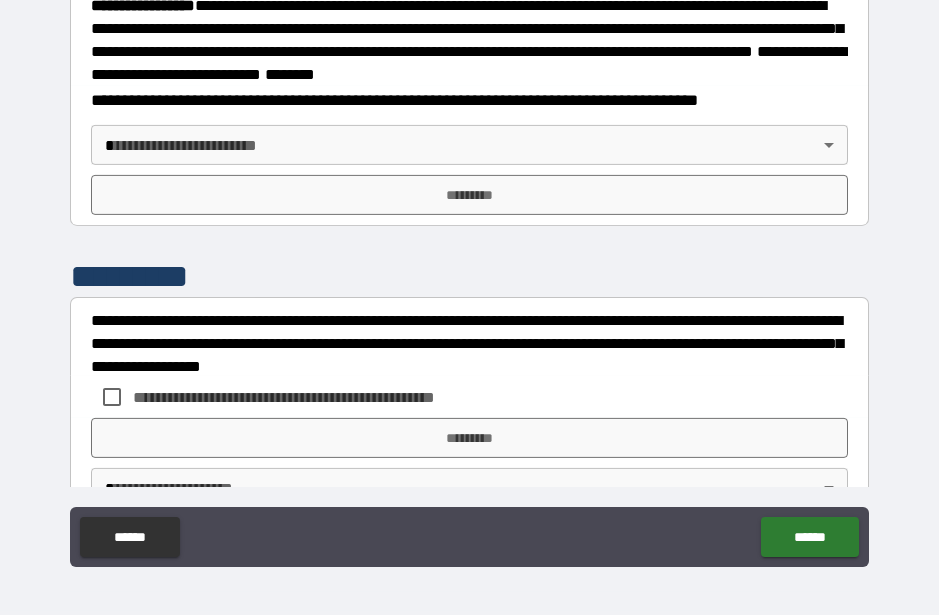 click on "**********" at bounding box center (469, 281) 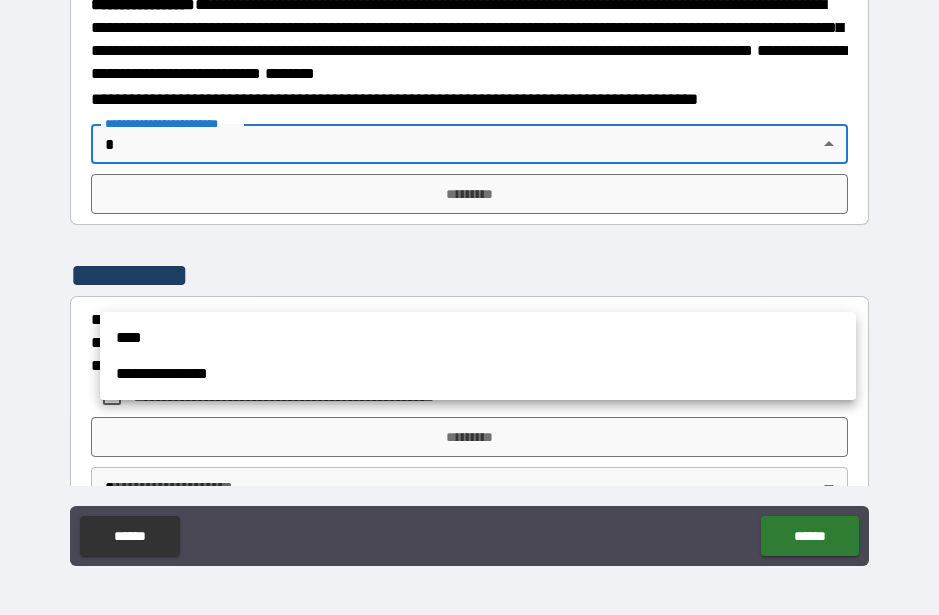 click on "**********" at bounding box center [478, 374] 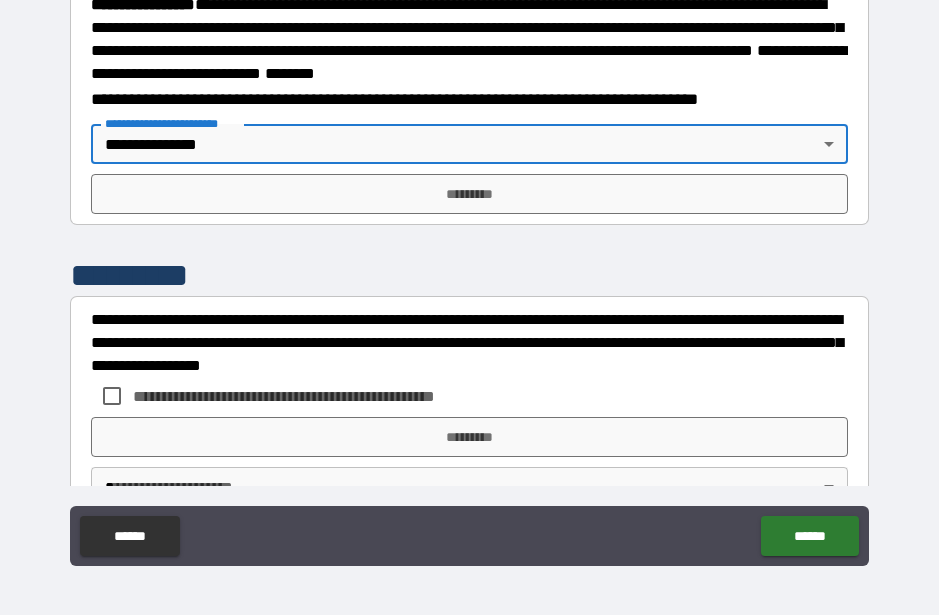 click on "*********" at bounding box center [469, 194] 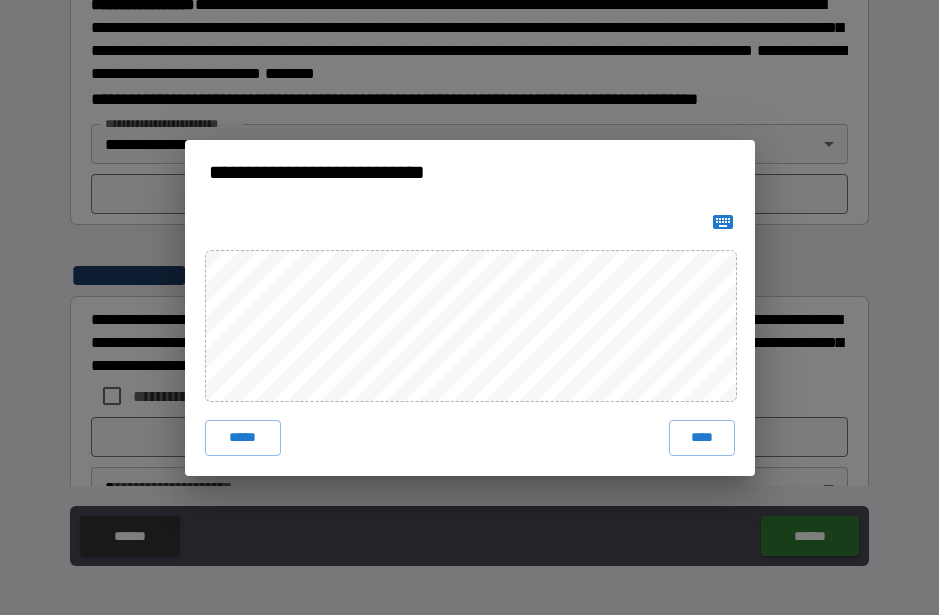 click on "****" at bounding box center [702, 438] 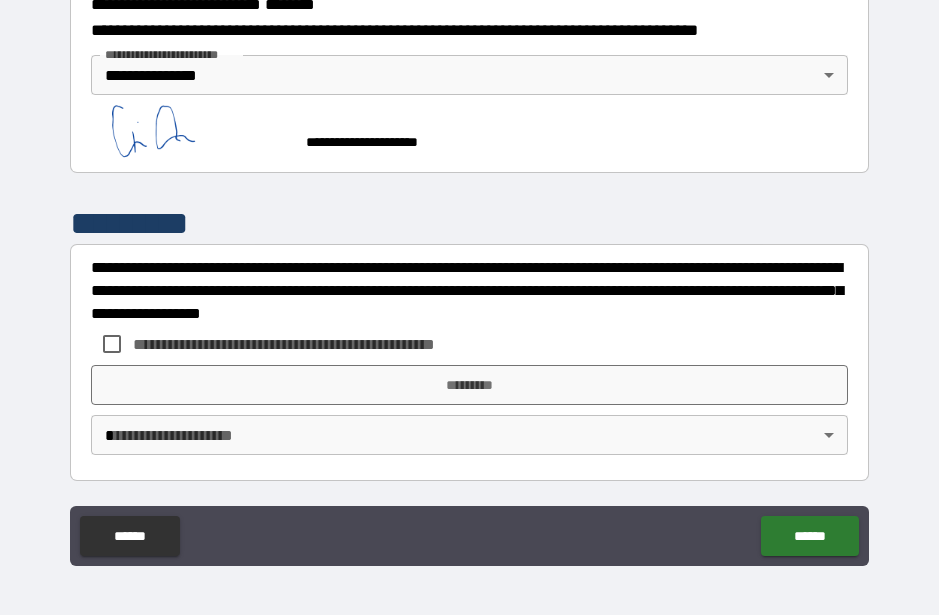scroll, scrollTop: 2615, scrollLeft: 0, axis: vertical 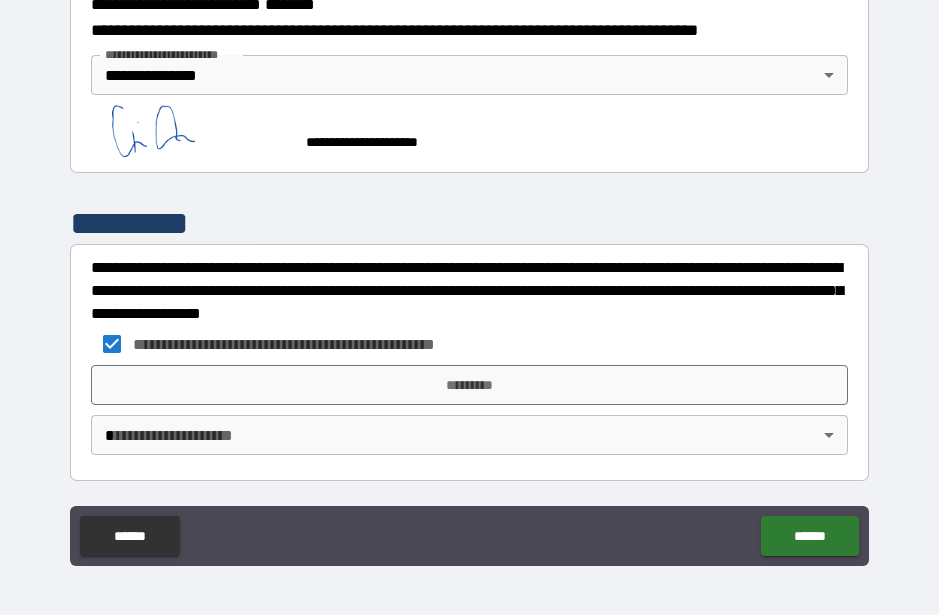 click on "*********" at bounding box center [469, 385] 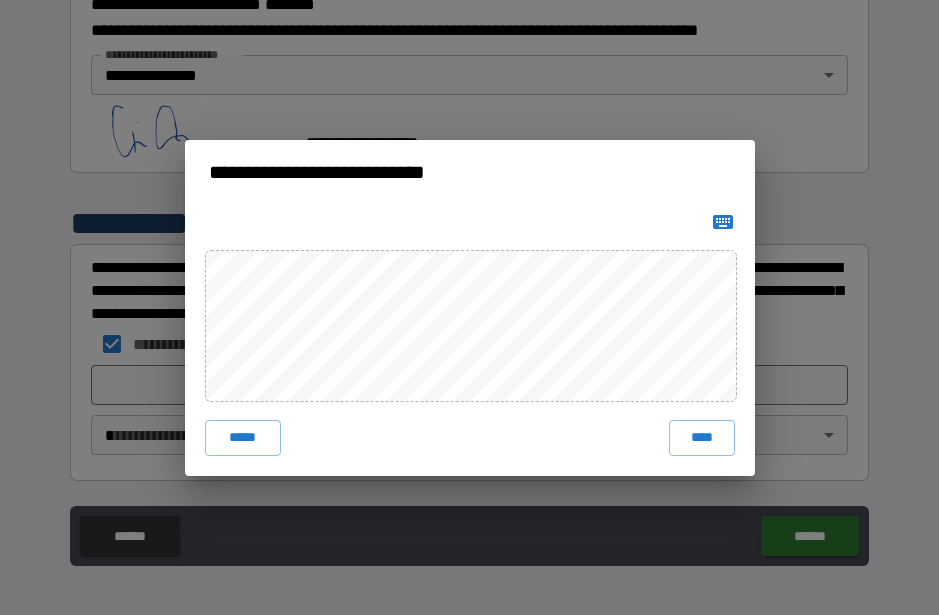 click on "****" at bounding box center (702, 438) 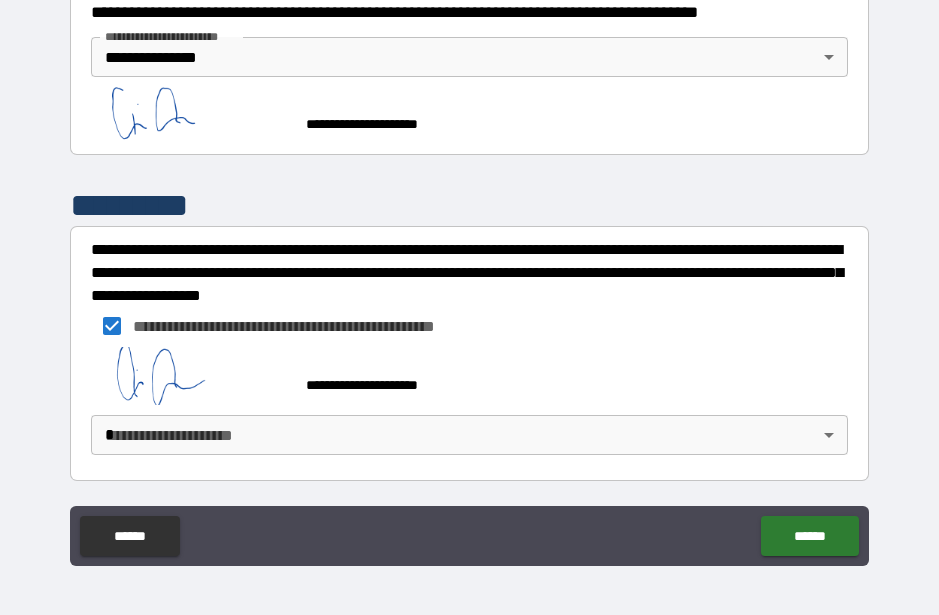 click on "******" at bounding box center (809, 536) 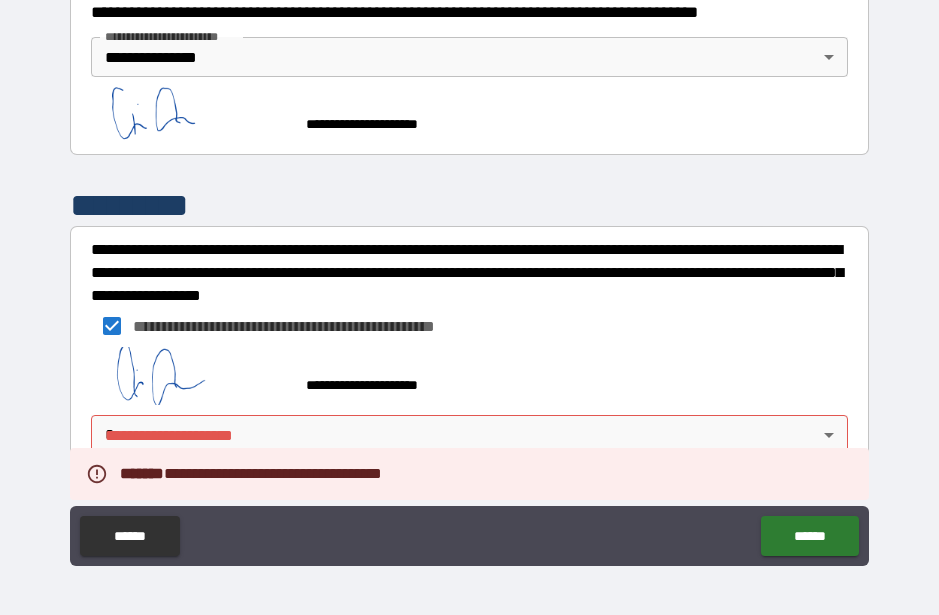 scroll, scrollTop: 2632, scrollLeft: 0, axis: vertical 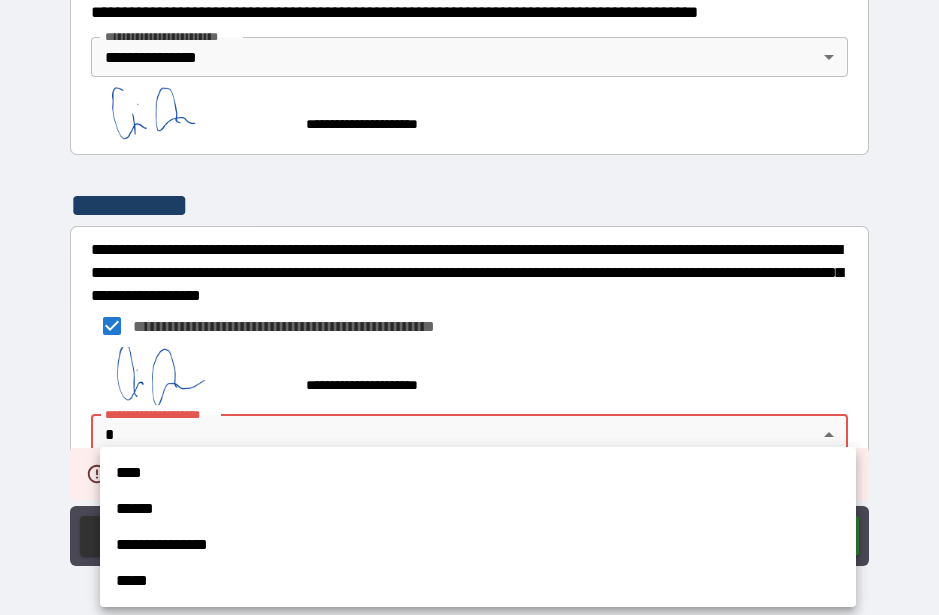 click on "******" at bounding box center (478, 509) 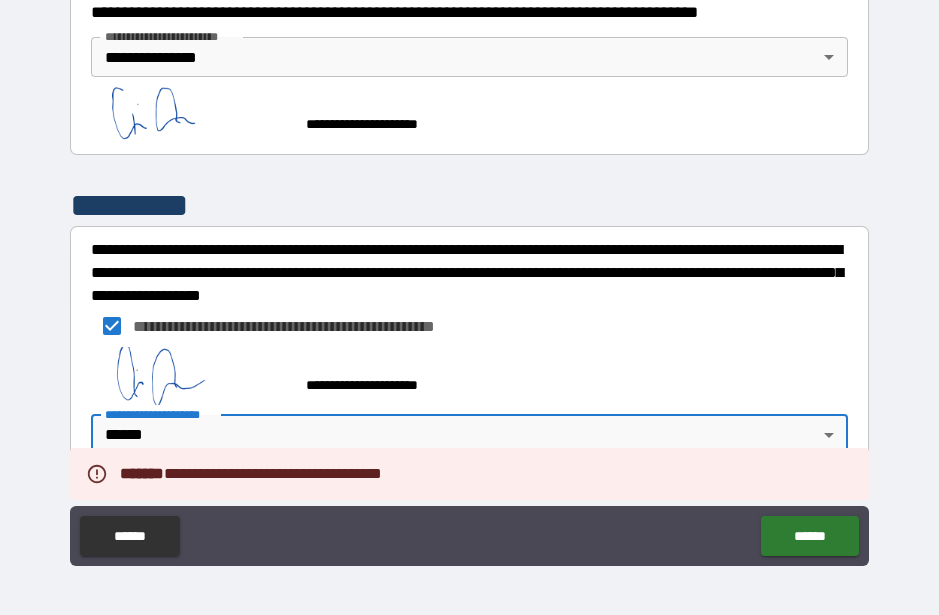 click on "**********" at bounding box center [469, 280] 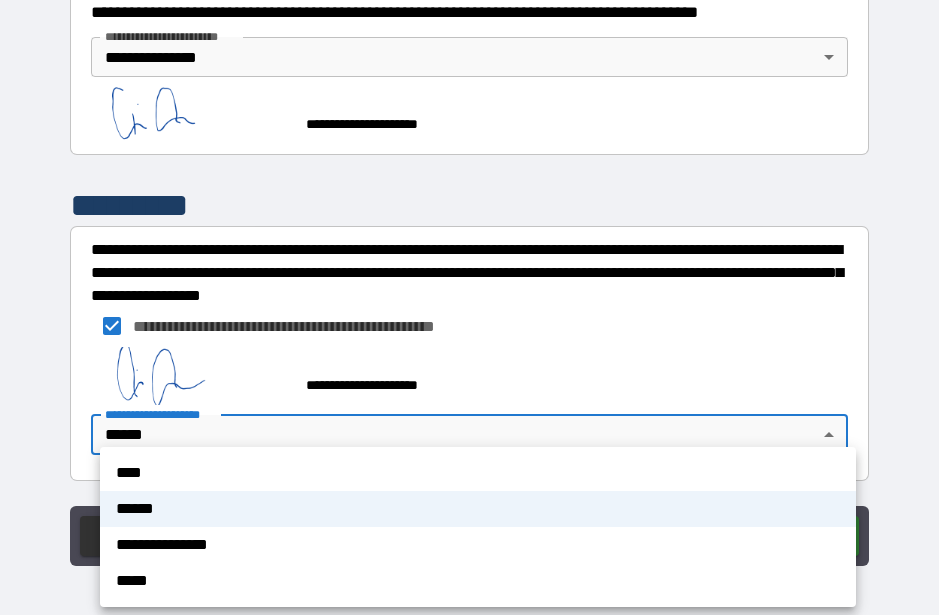 click on "**********" at bounding box center (478, 545) 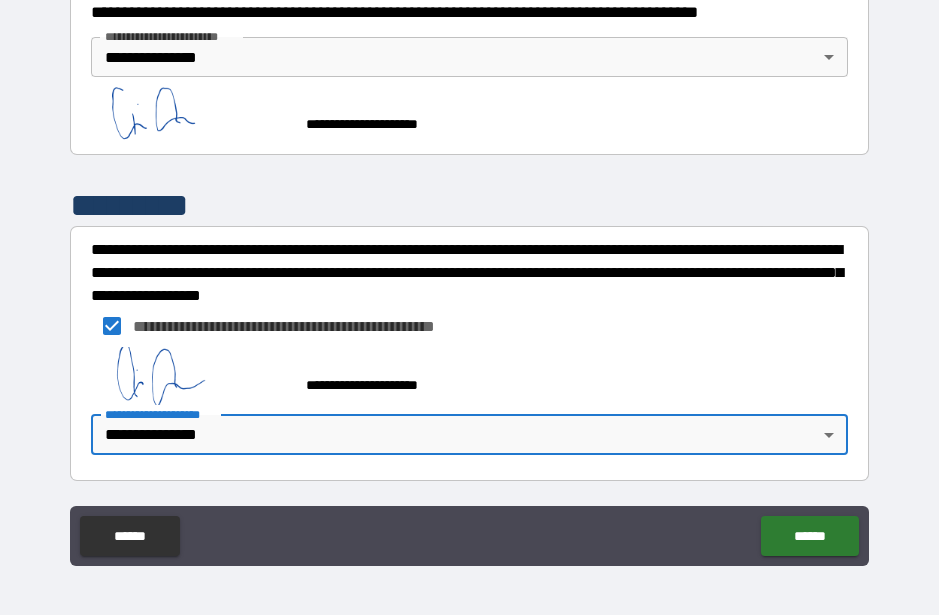 scroll, scrollTop: 0, scrollLeft: 0, axis: both 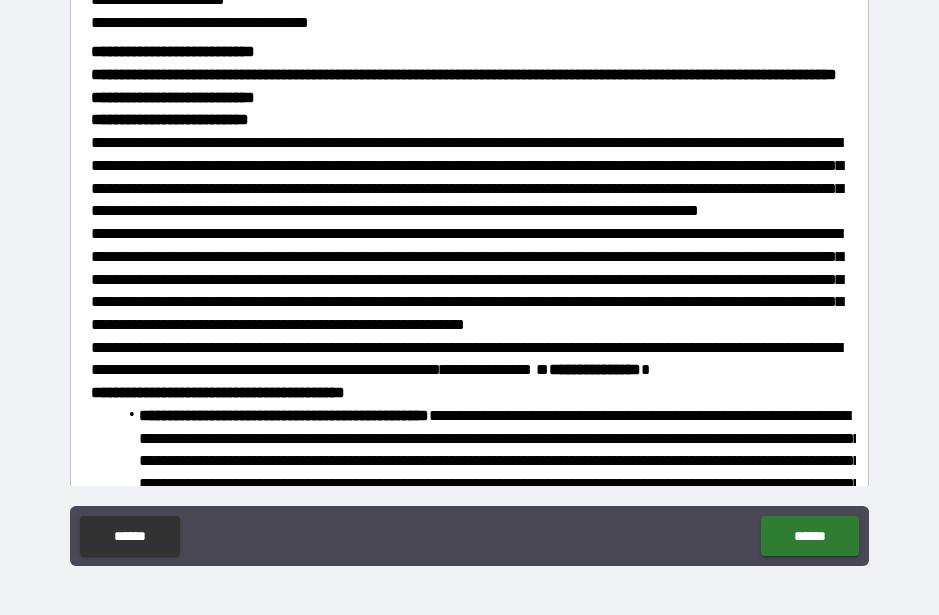 click on "******" at bounding box center (809, 536) 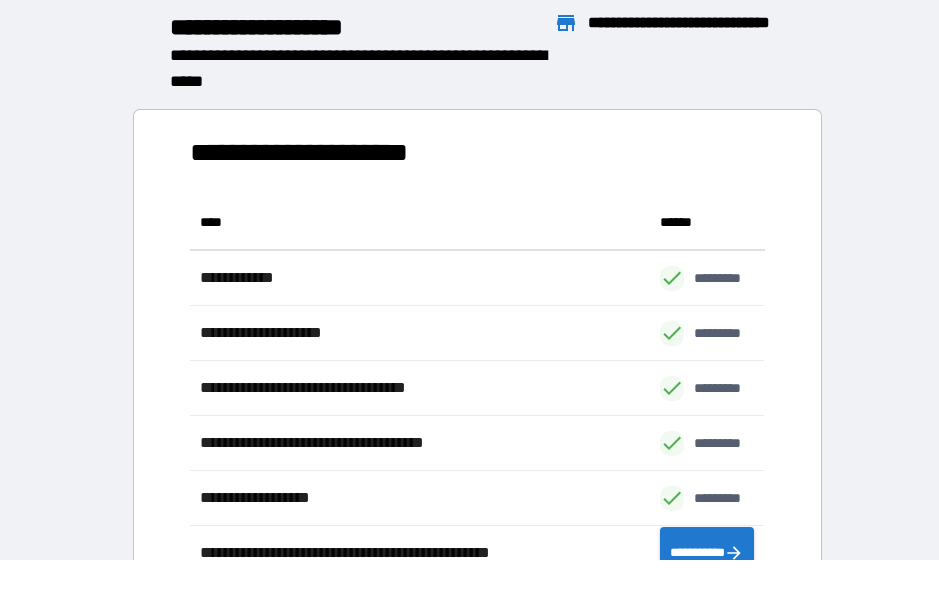 scroll, scrollTop: 1, scrollLeft: 1, axis: both 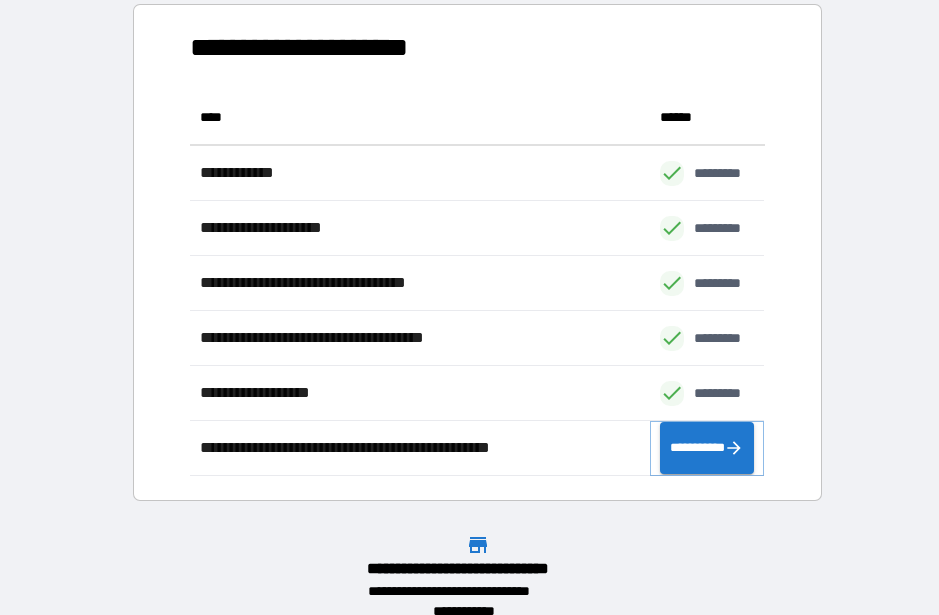 click on "**********" at bounding box center [707, 448] 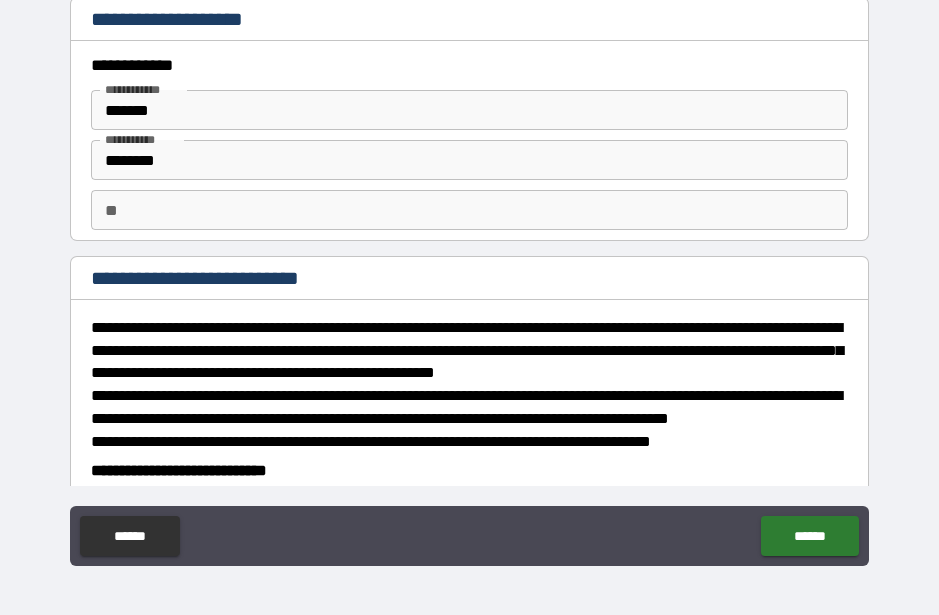 click on "**" at bounding box center [469, 210] 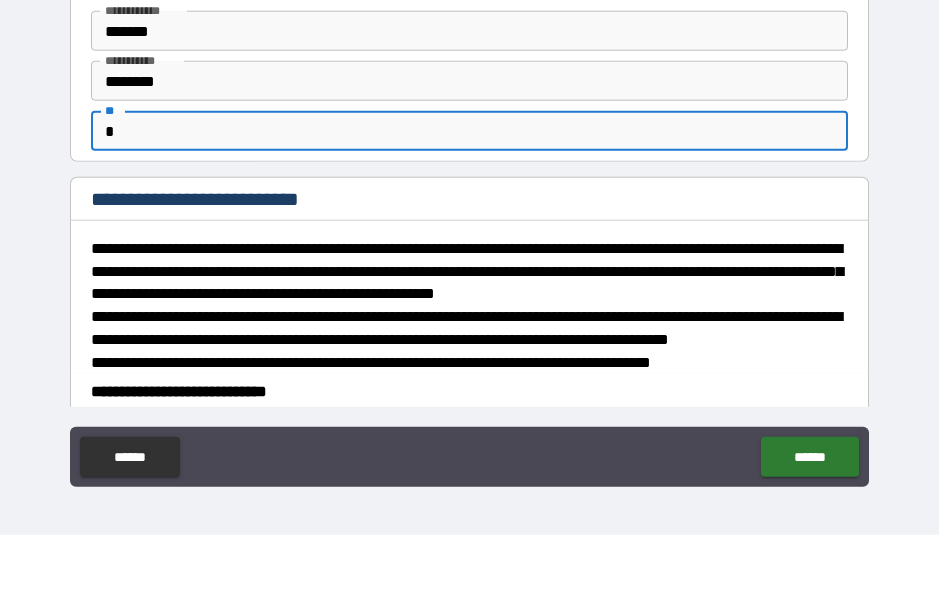 click on "**********" at bounding box center [469, 281] 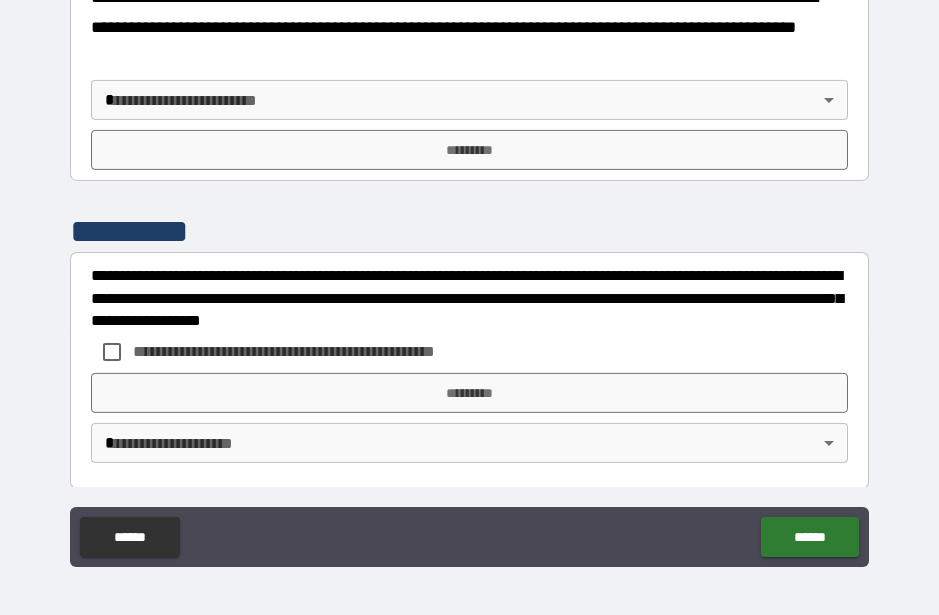 scroll, scrollTop: 820, scrollLeft: 0, axis: vertical 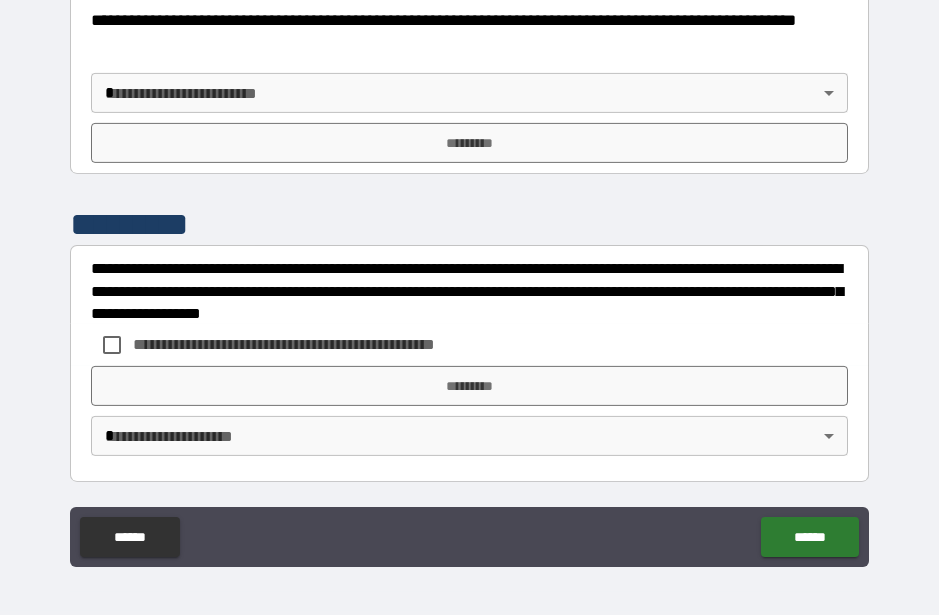 click on "**********" at bounding box center (469, 281) 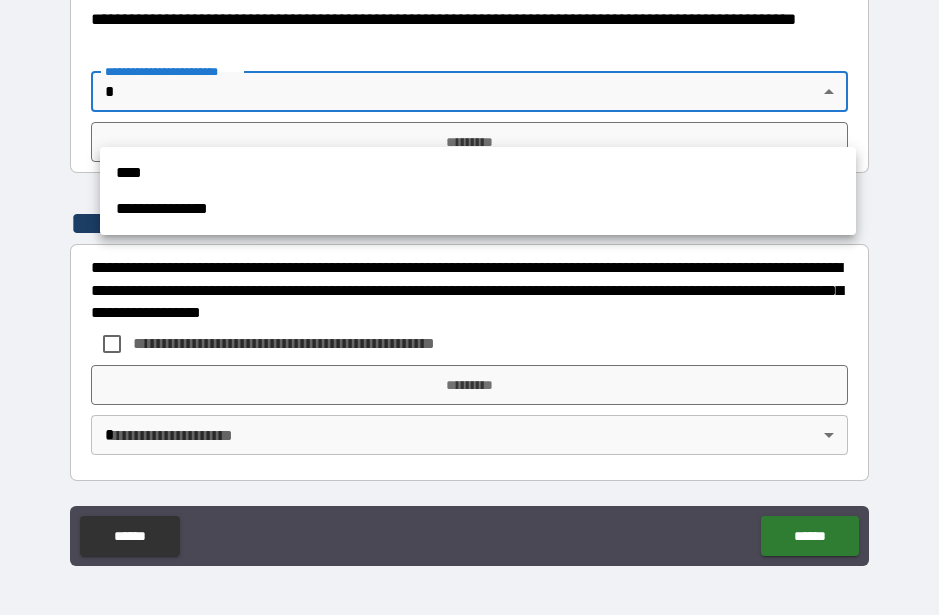click on "**********" at bounding box center [478, 209] 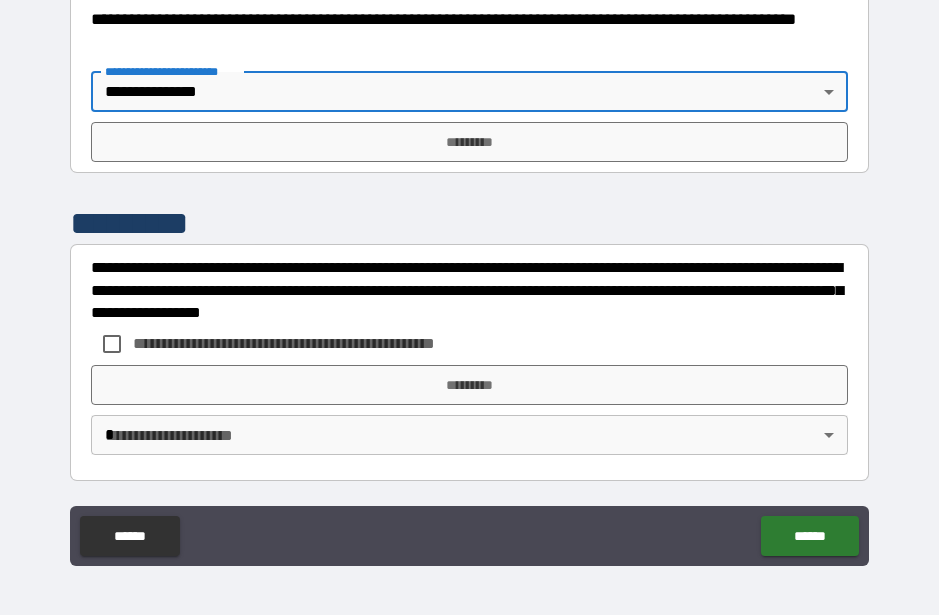 click on "*********" at bounding box center [469, 142] 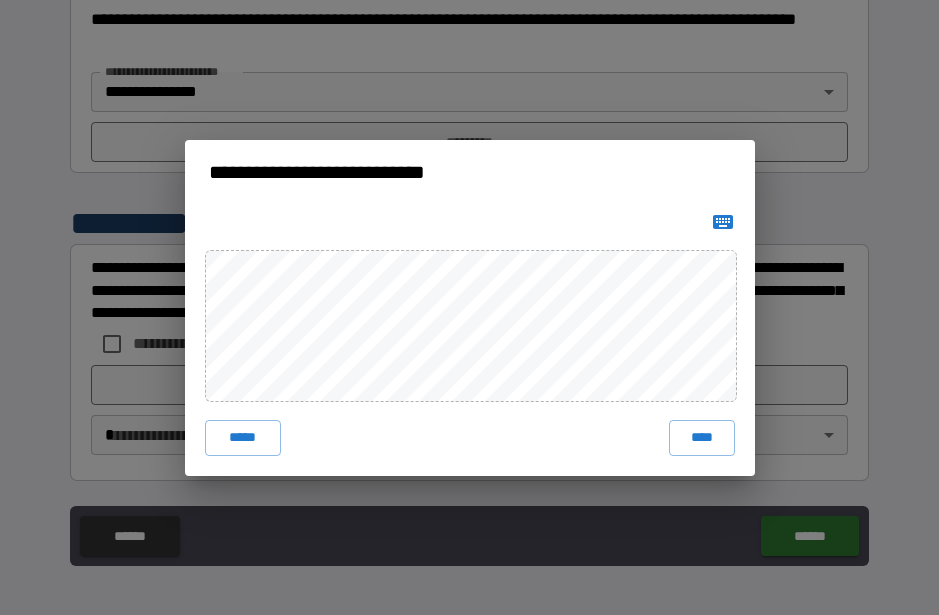click on "****" at bounding box center [702, 438] 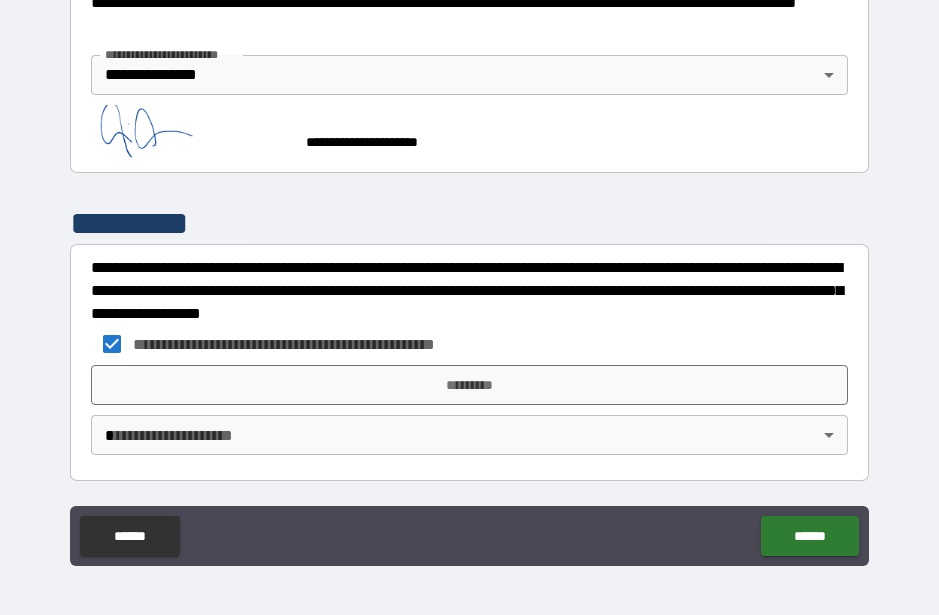 scroll, scrollTop: 864, scrollLeft: 0, axis: vertical 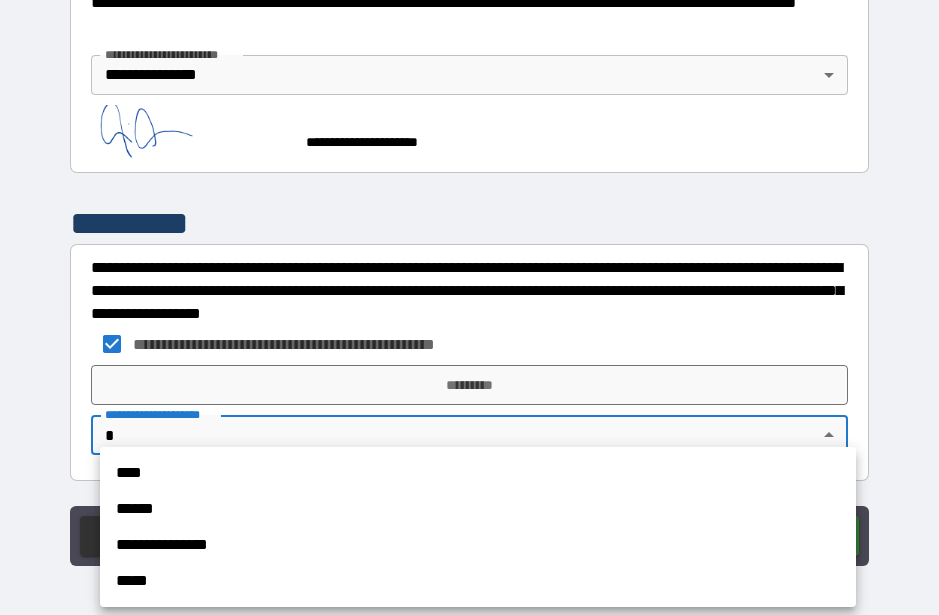 click on "**********" at bounding box center (478, 545) 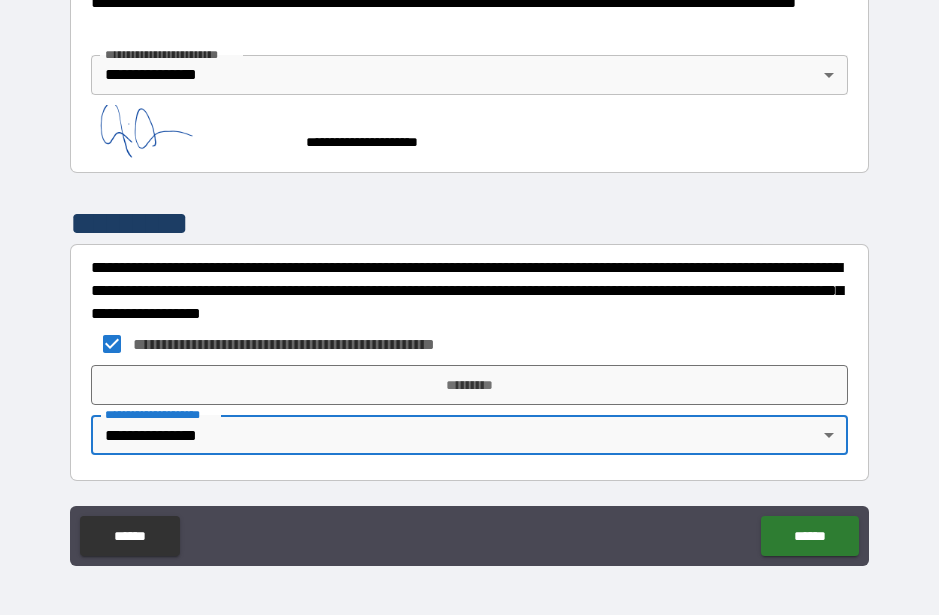 click on "*********" at bounding box center [469, 385] 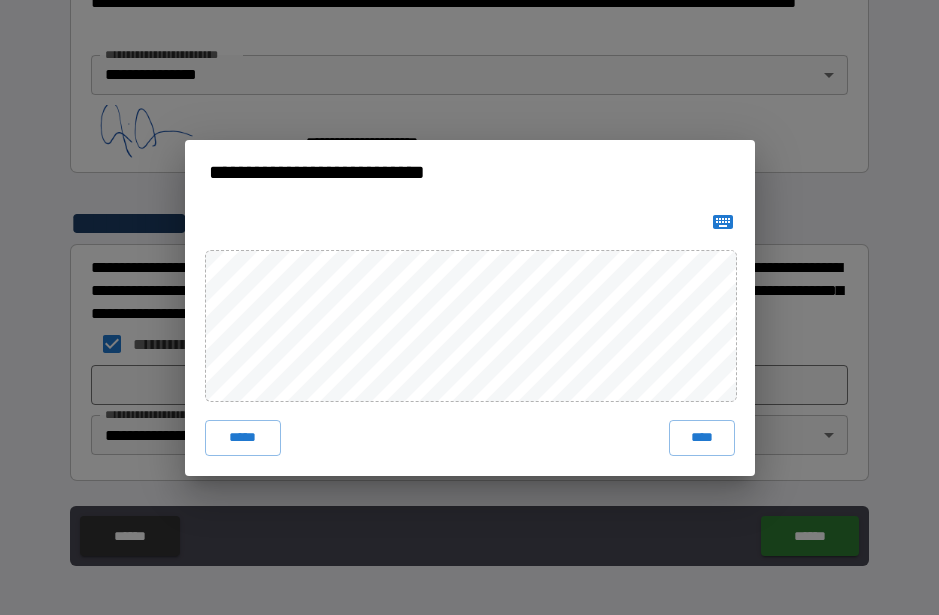 click on "****" at bounding box center [702, 438] 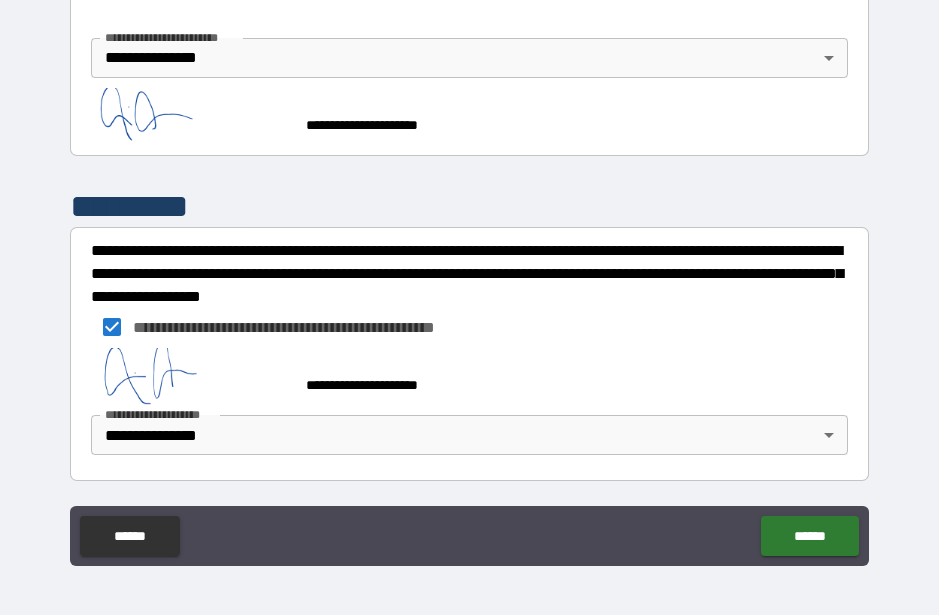 scroll, scrollTop: 881, scrollLeft: 0, axis: vertical 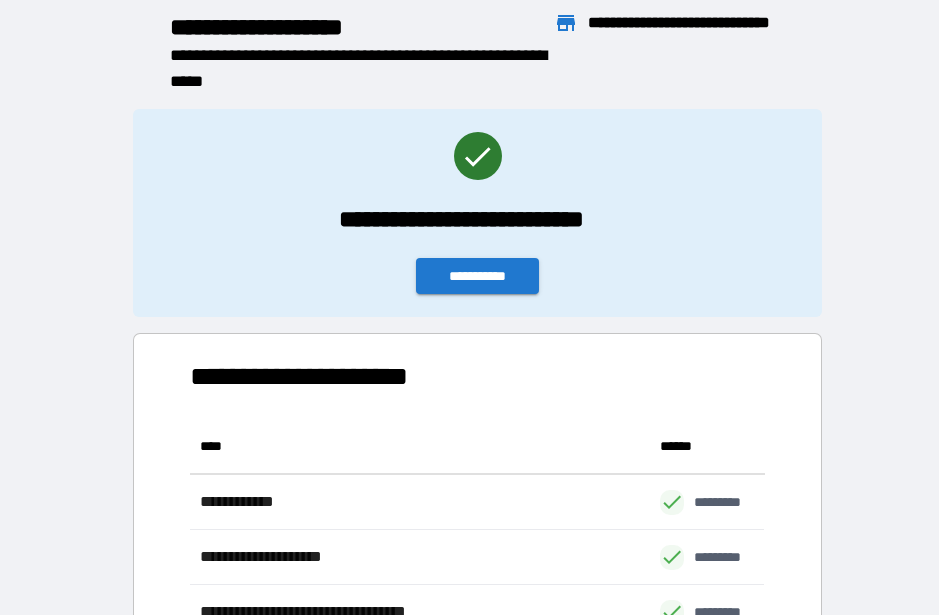 click on "**********" at bounding box center [478, 276] 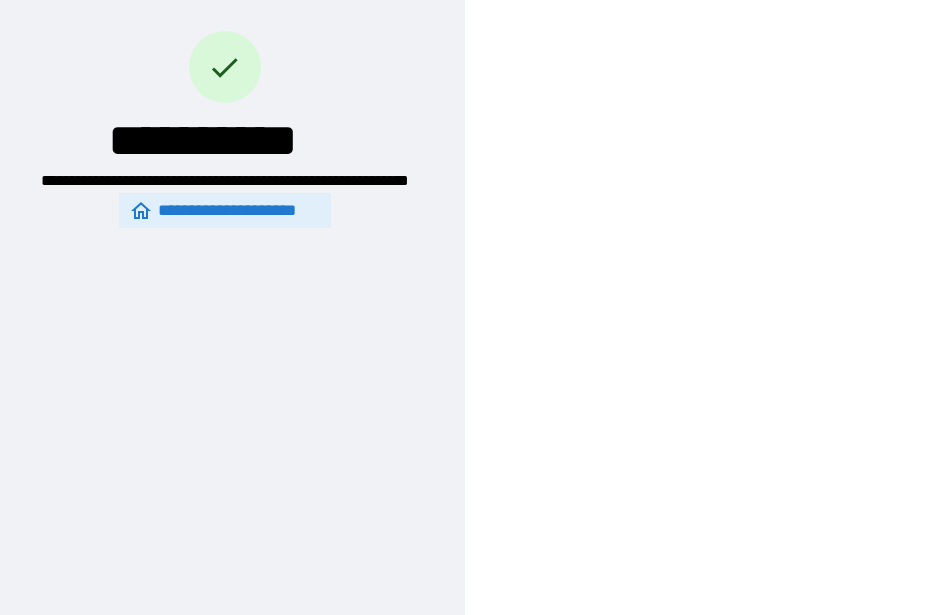scroll, scrollTop: 54, scrollLeft: 0, axis: vertical 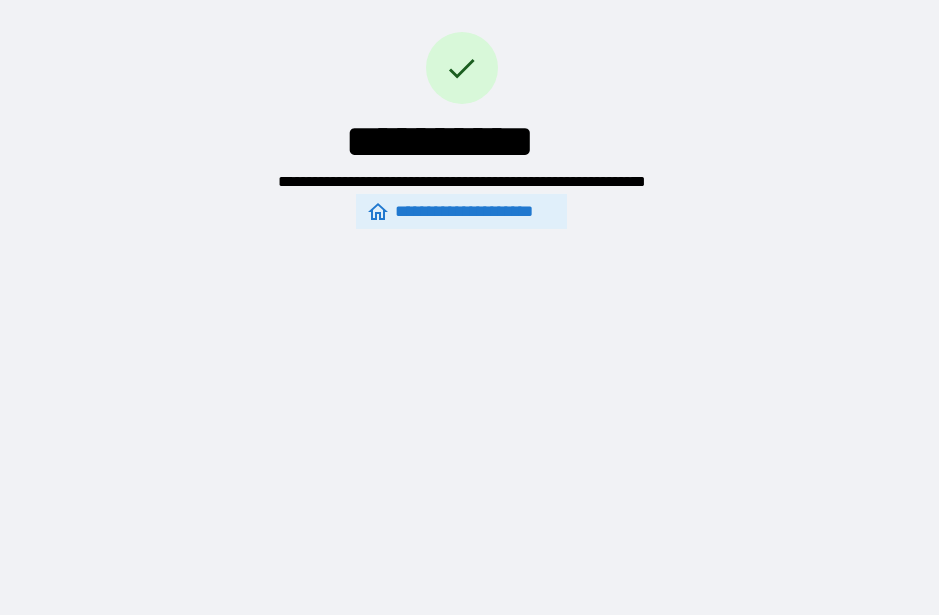 click on "**********" at bounding box center [461, 84] 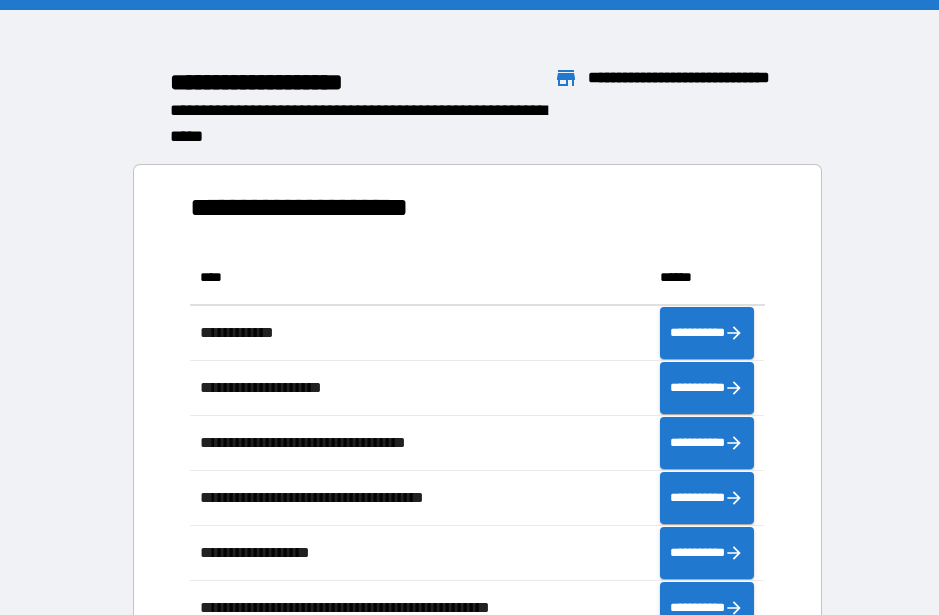 scroll, scrollTop: 55, scrollLeft: 0, axis: vertical 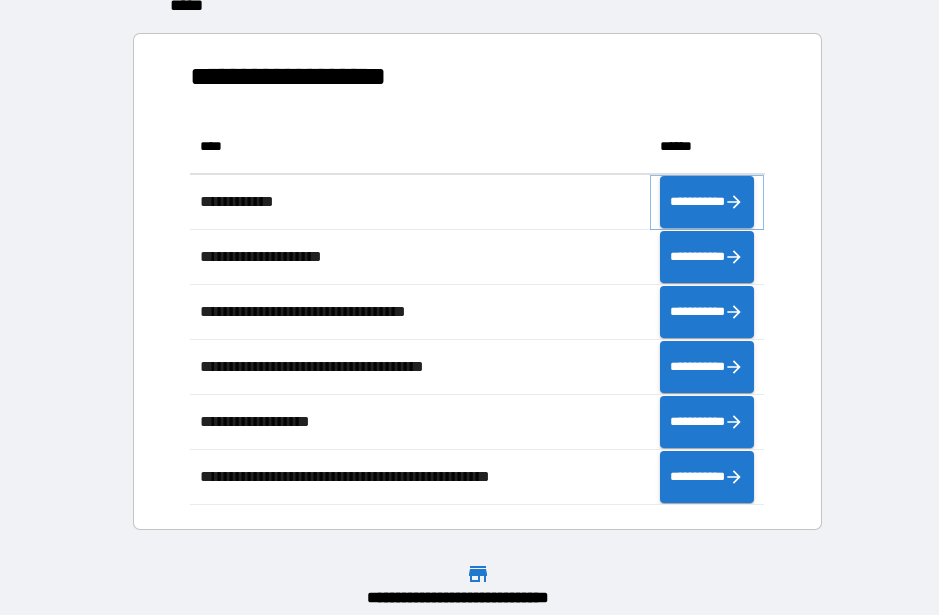 click on "**********" at bounding box center [707, 202] 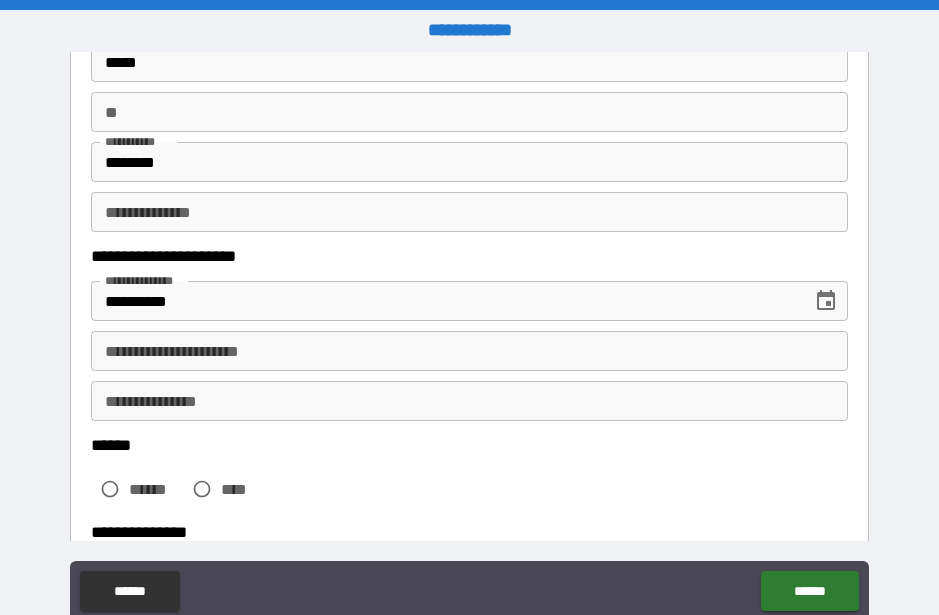 scroll, scrollTop: 183, scrollLeft: 0, axis: vertical 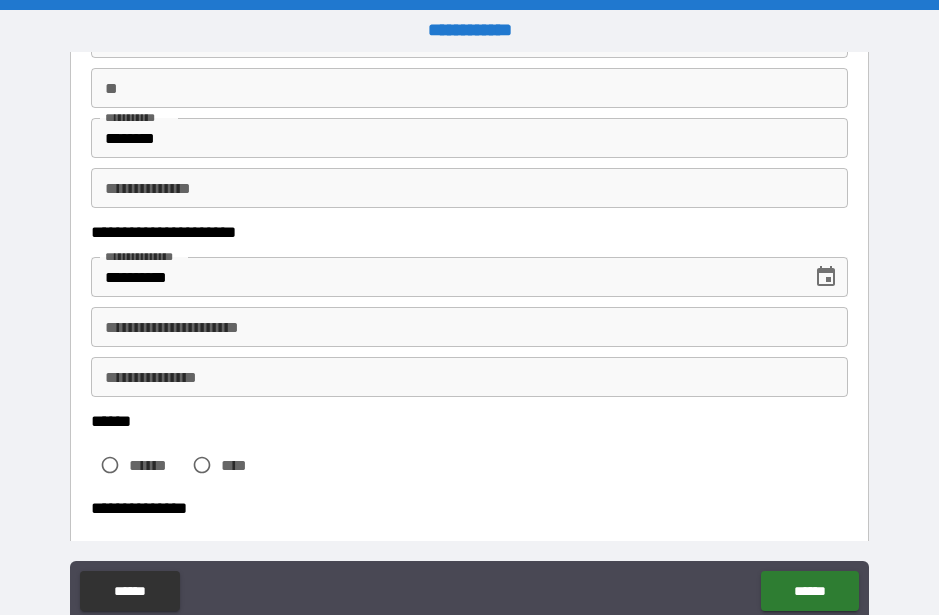 click on "**********" at bounding box center (469, 327) 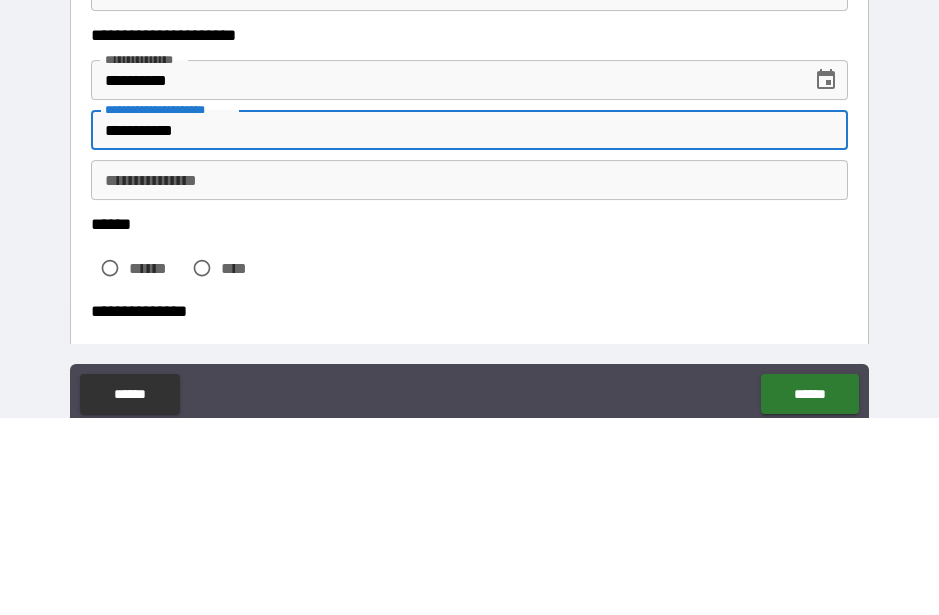 type on "**********" 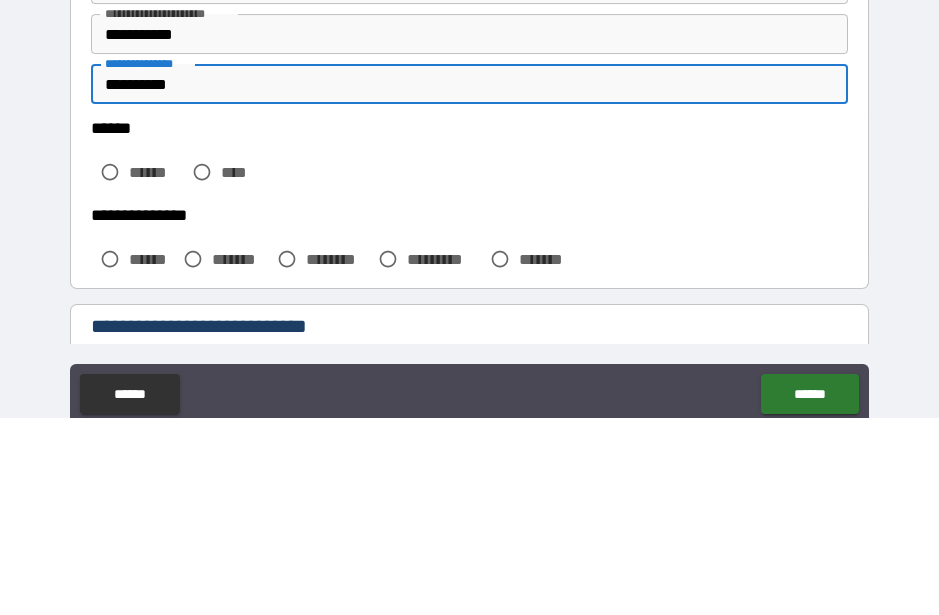scroll, scrollTop: 309, scrollLeft: 0, axis: vertical 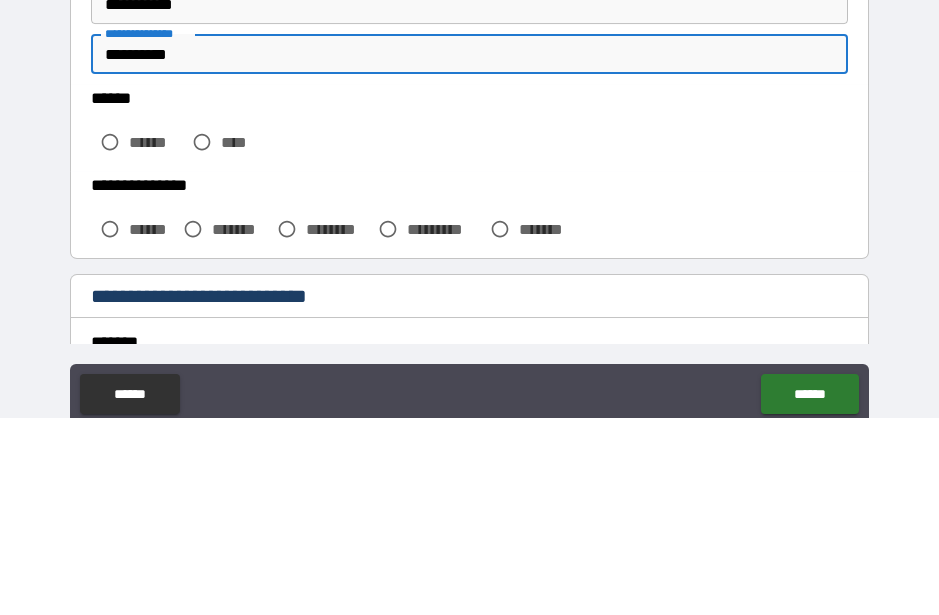 type on "**********" 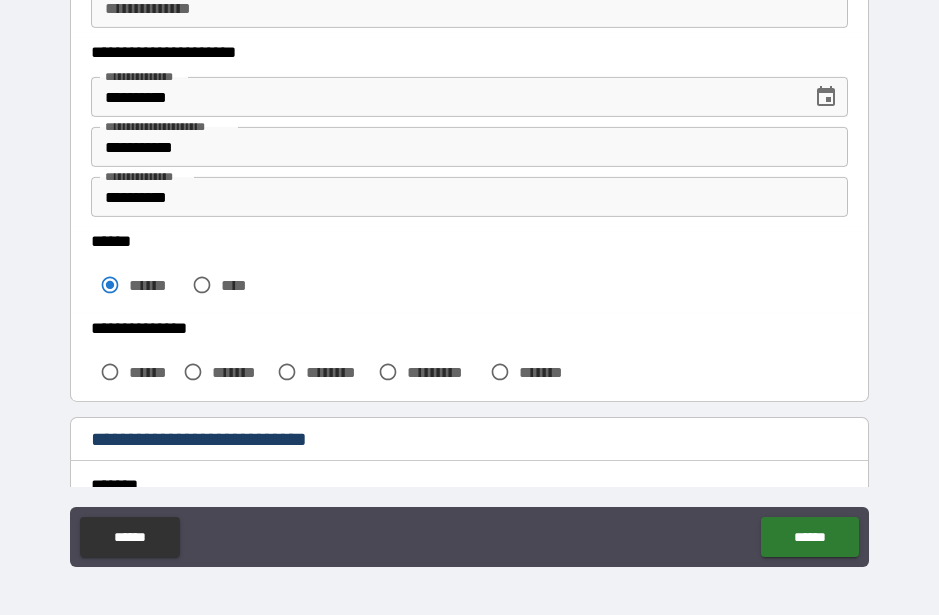 scroll, scrollTop: 55, scrollLeft: 0, axis: vertical 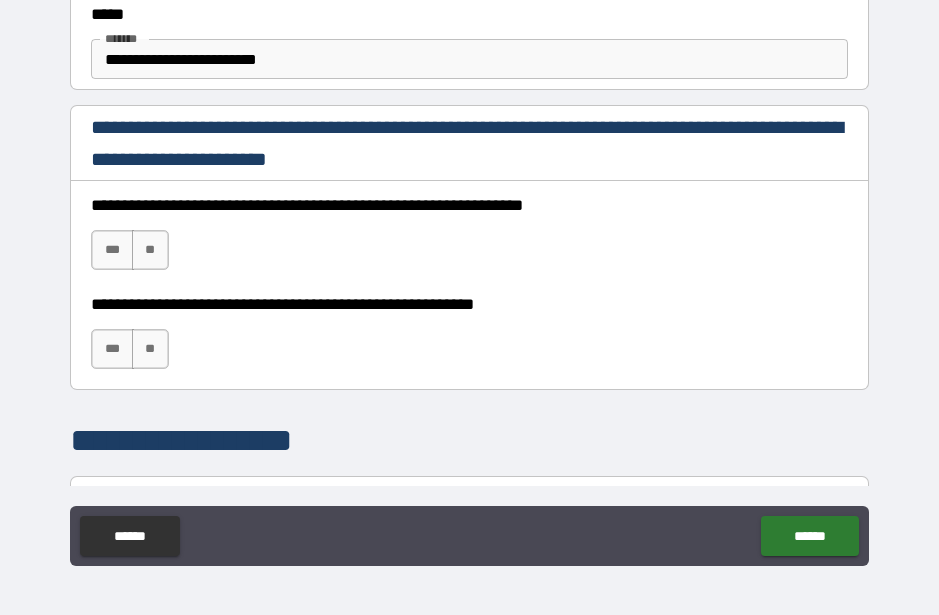 click on "***" at bounding box center [112, 250] 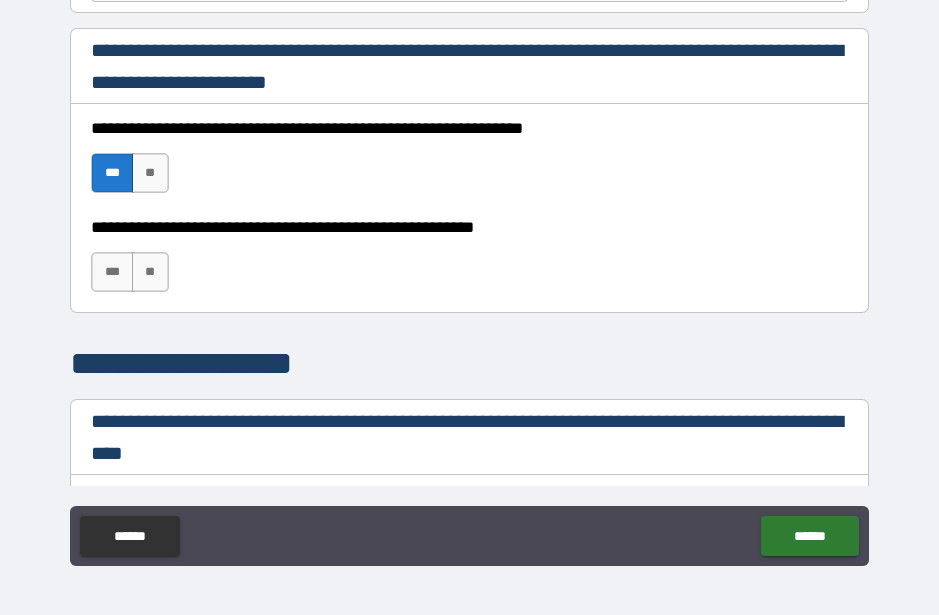 click on "***" at bounding box center (112, 272) 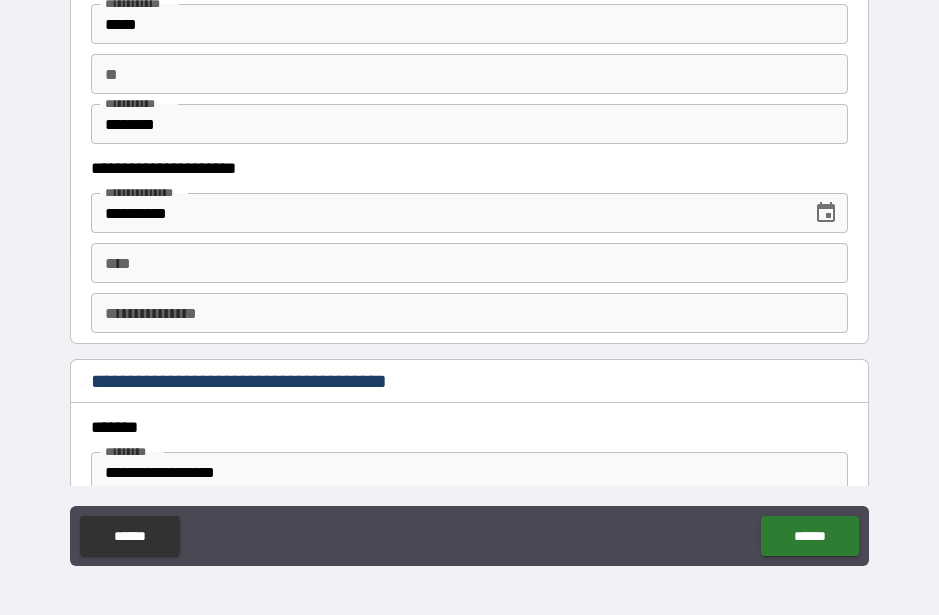 scroll, scrollTop: 2011, scrollLeft: 0, axis: vertical 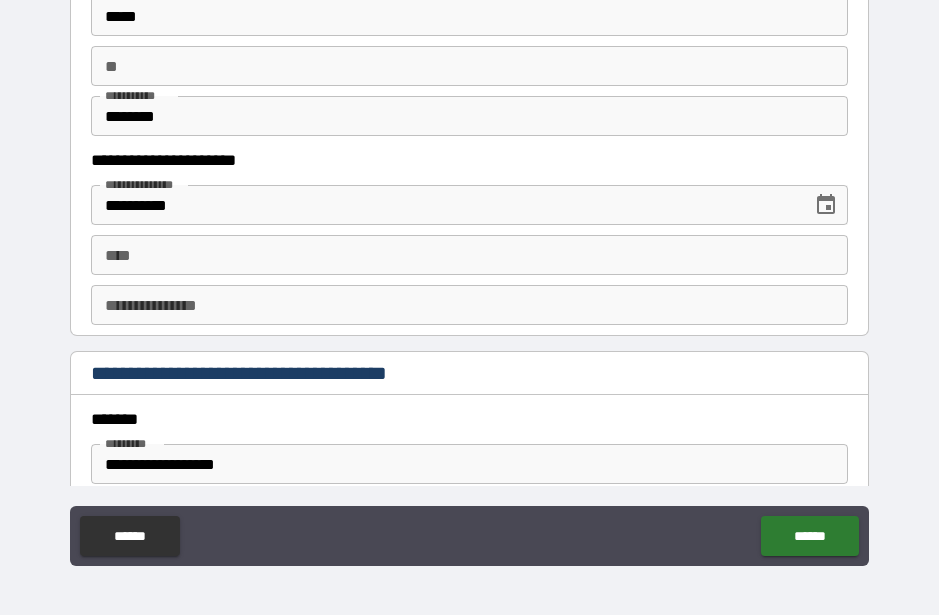 click on "****" at bounding box center (469, 255) 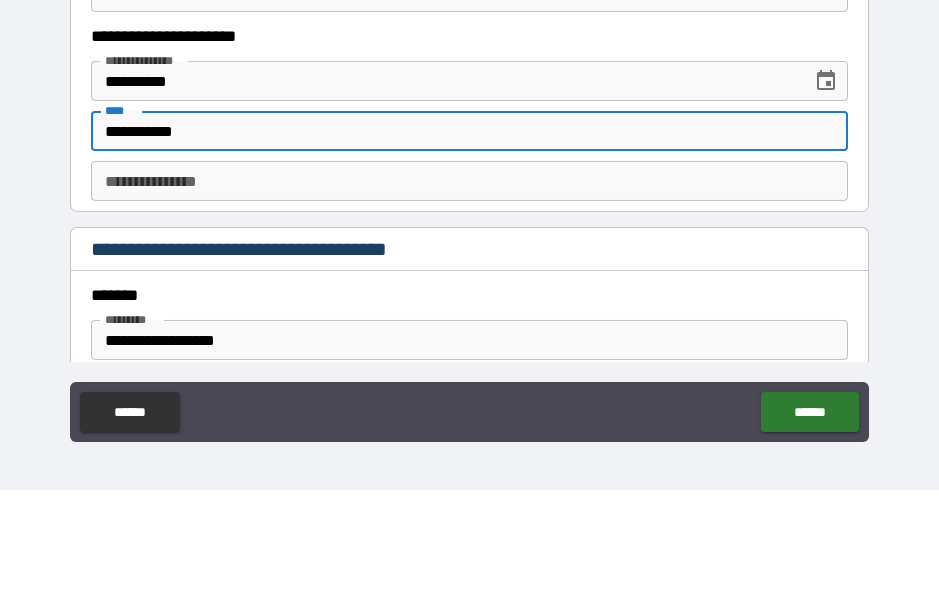 type on "**********" 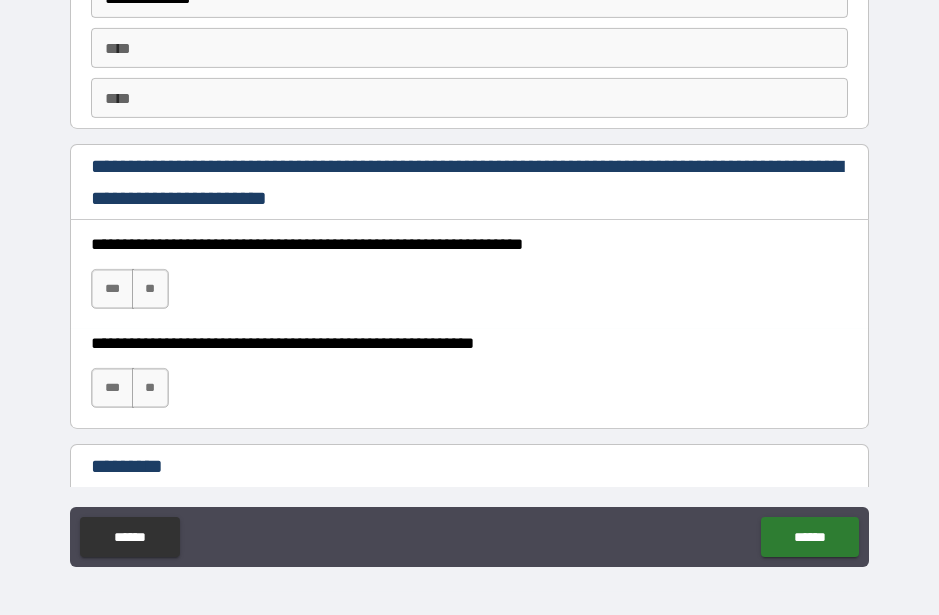 scroll, scrollTop: 2853, scrollLeft: 0, axis: vertical 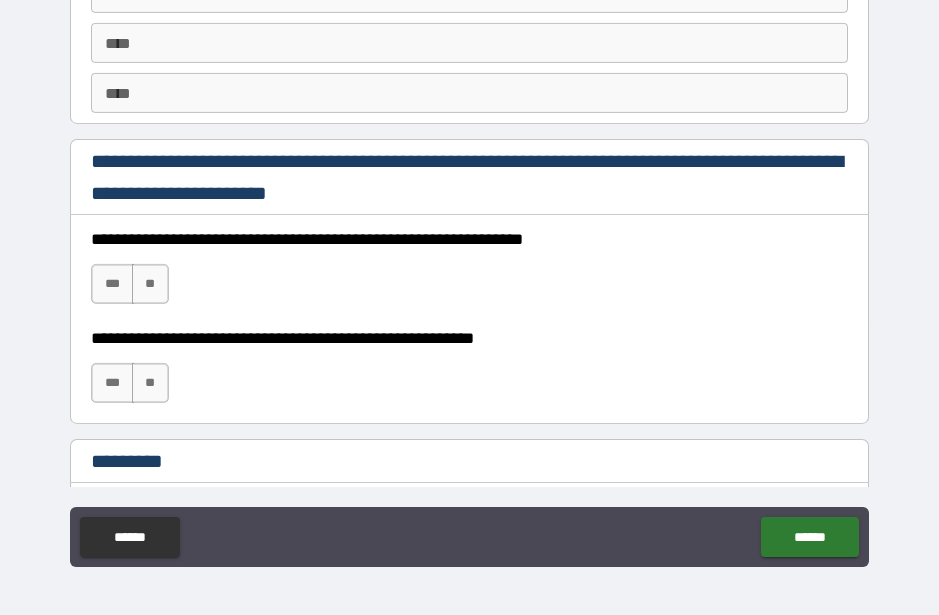 type on "**********" 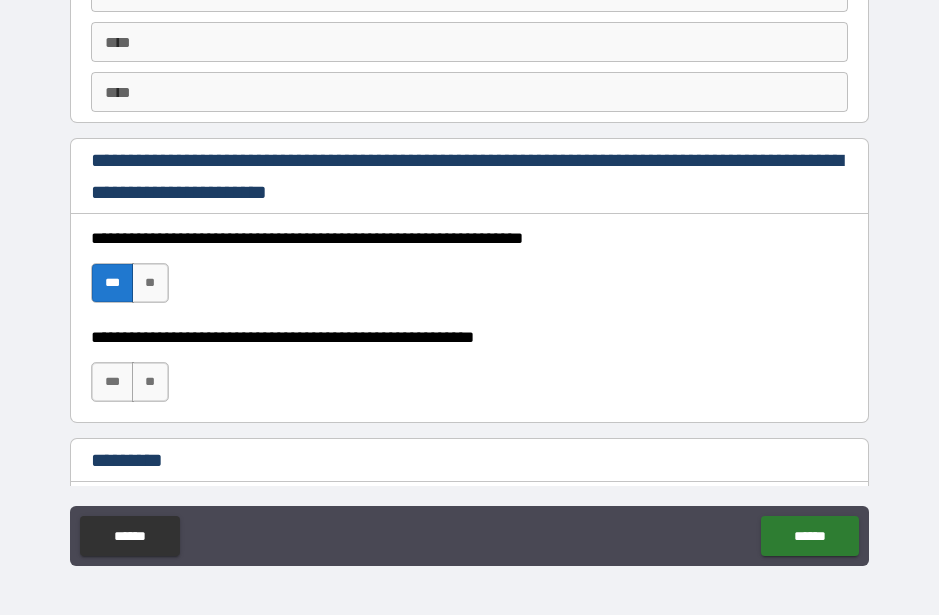 click on "***" at bounding box center (112, 382) 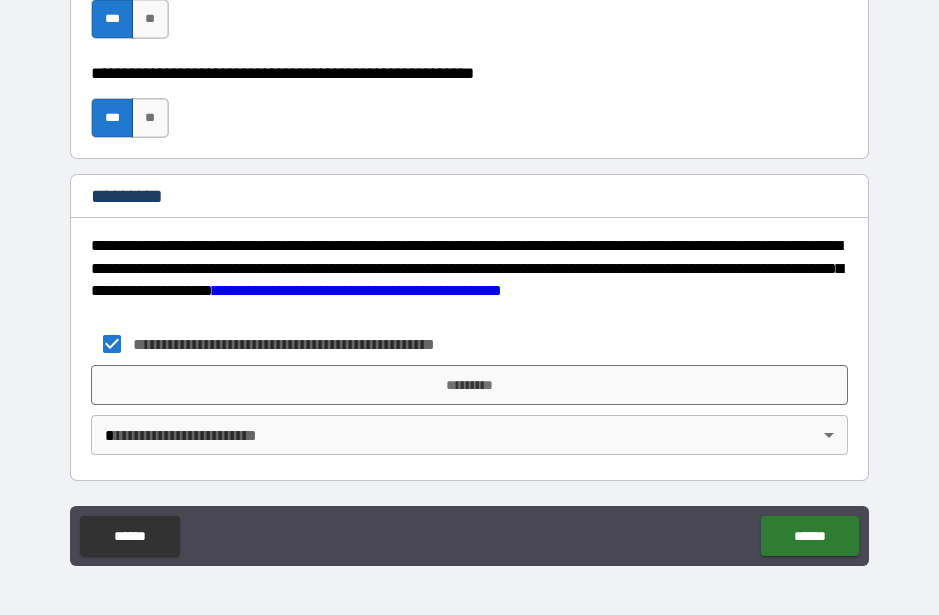 scroll, scrollTop: 3117, scrollLeft: 0, axis: vertical 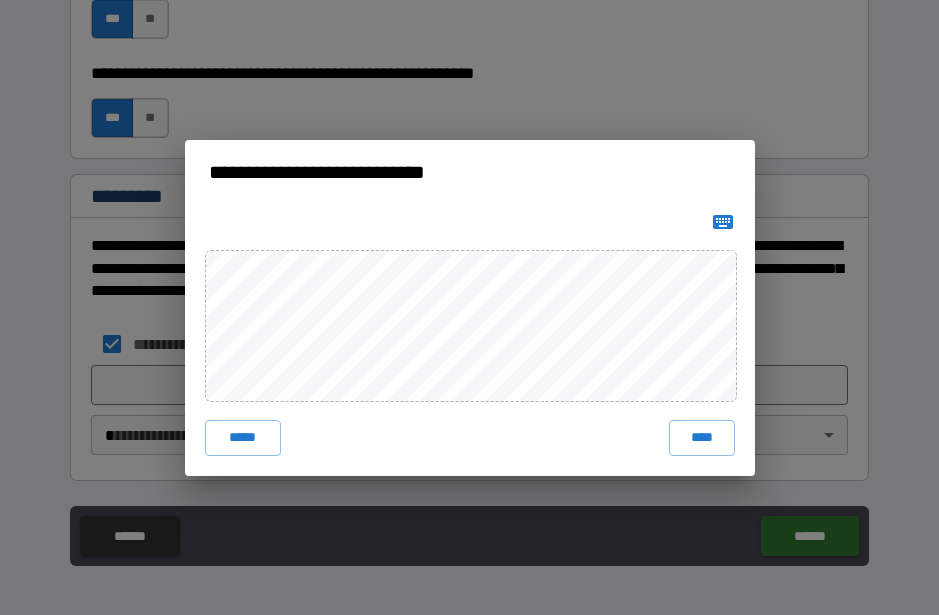 click on "****" at bounding box center (702, 438) 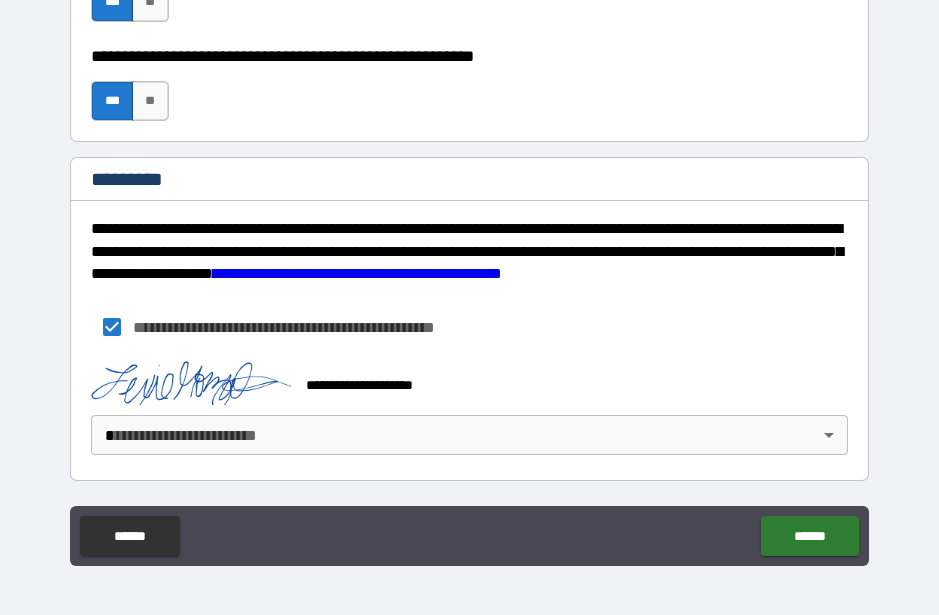 scroll, scrollTop: 3134, scrollLeft: 0, axis: vertical 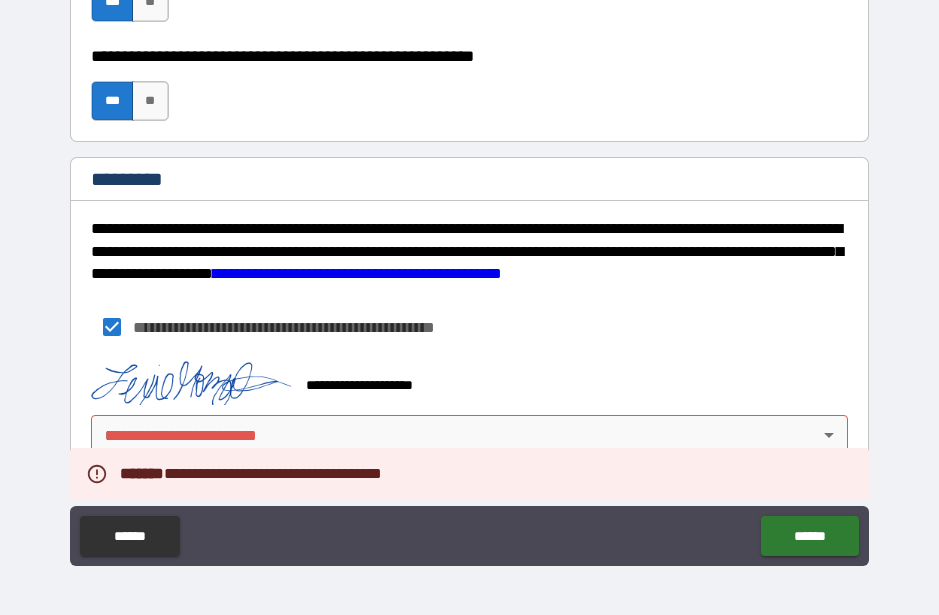 click on "**********" at bounding box center [469, 280] 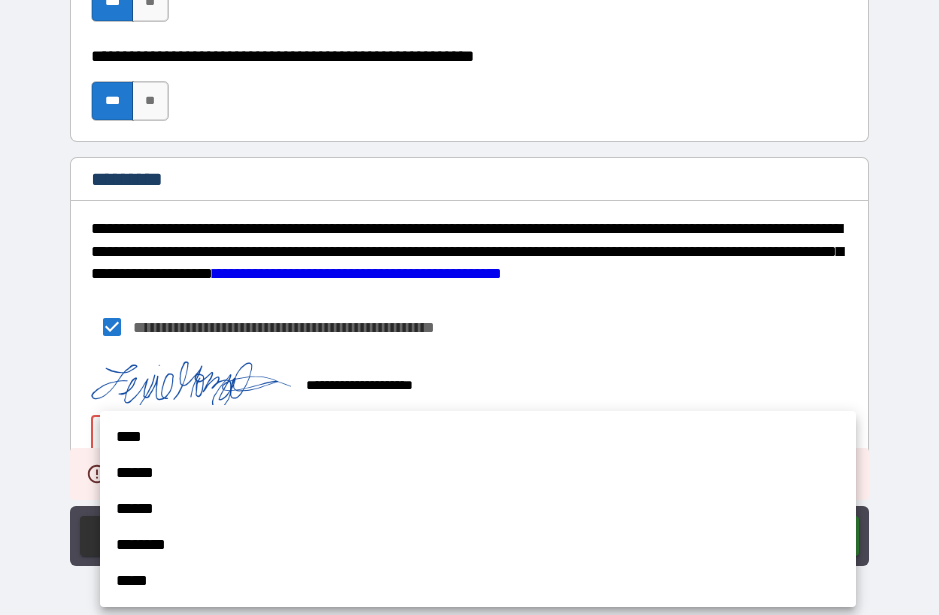 click on "****" at bounding box center [478, 437] 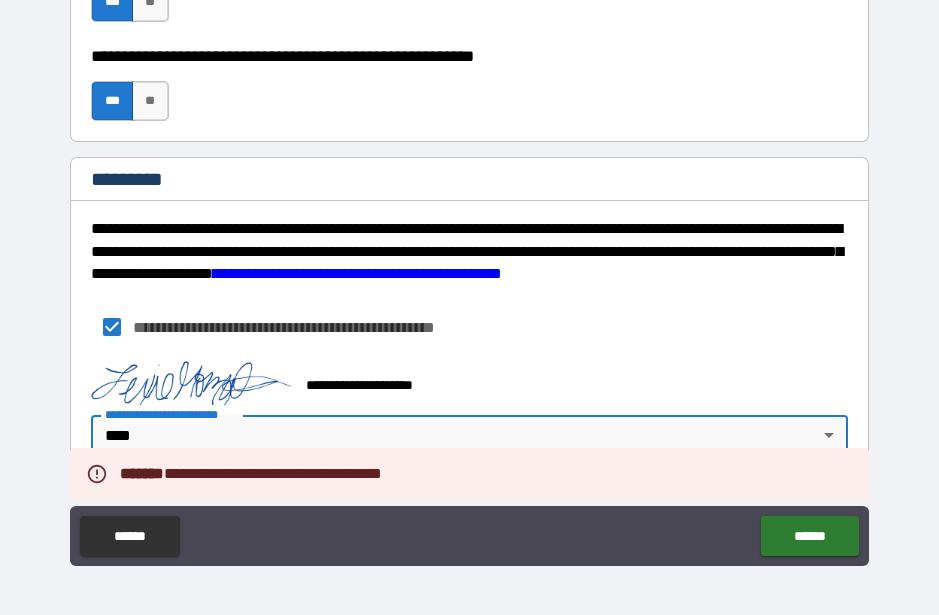 click on "******" at bounding box center (809, 536) 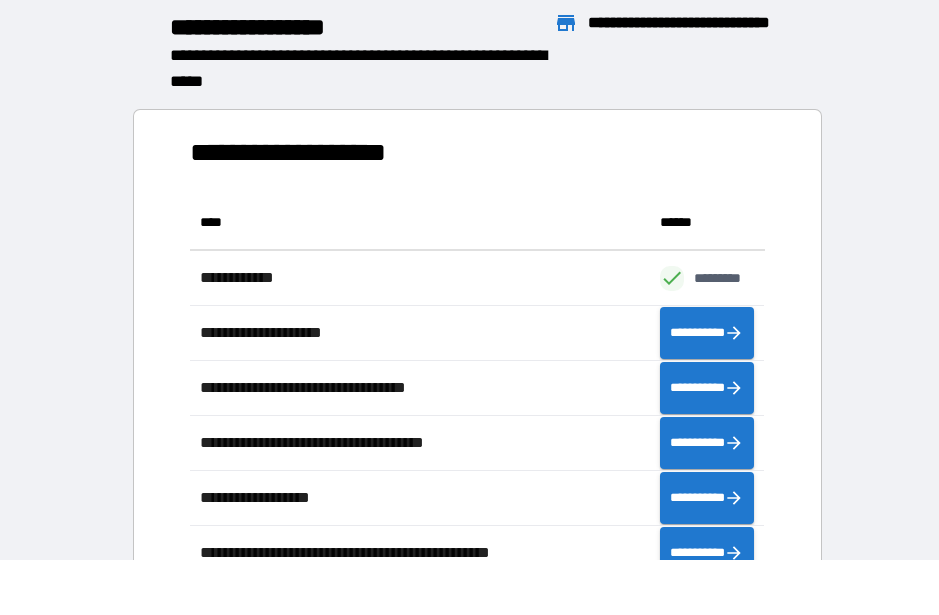 scroll, scrollTop: 1, scrollLeft: 1, axis: both 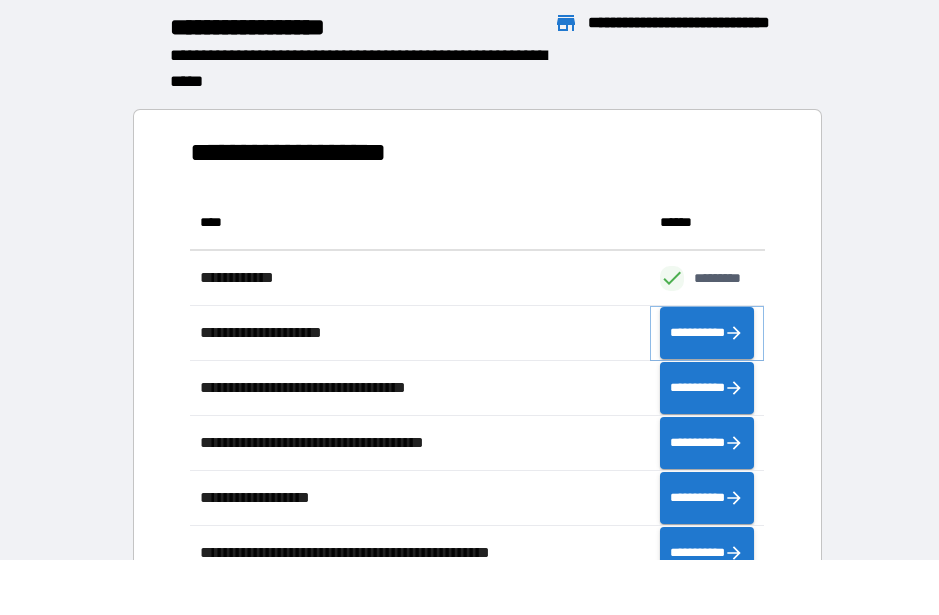 click on "**********" at bounding box center (707, 333) 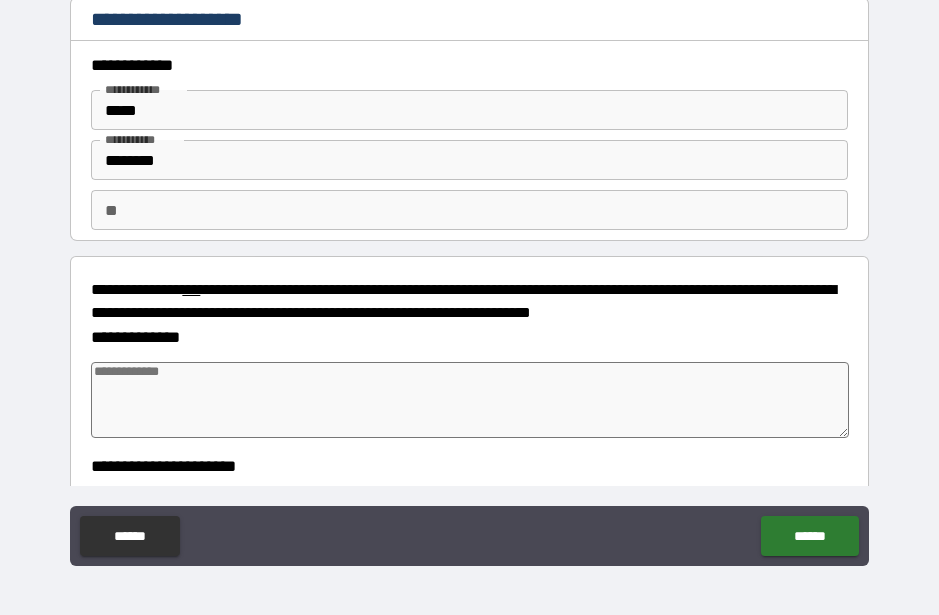 type on "*" 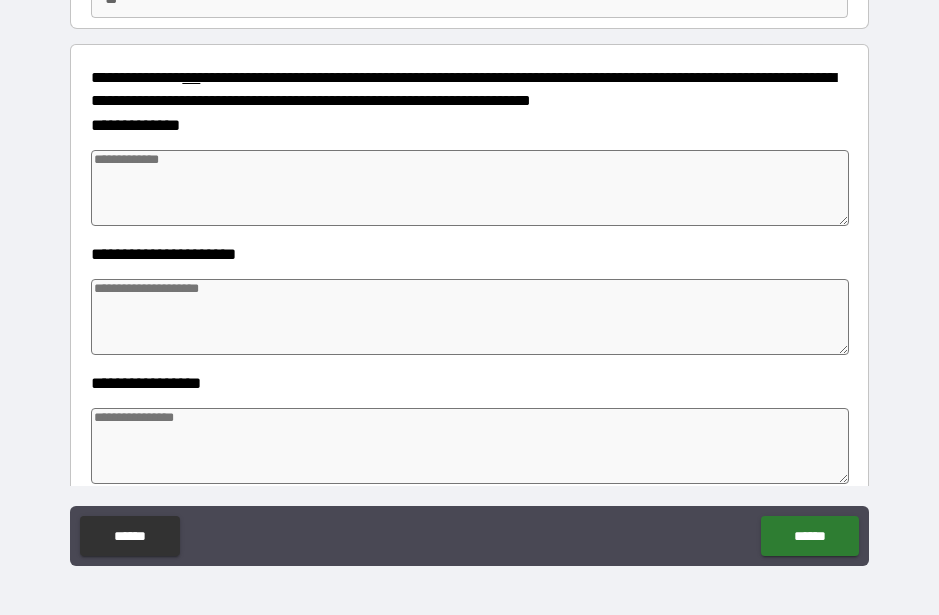 scroll, scrollTop: 211, scrollLeft: 0, axis: vertical 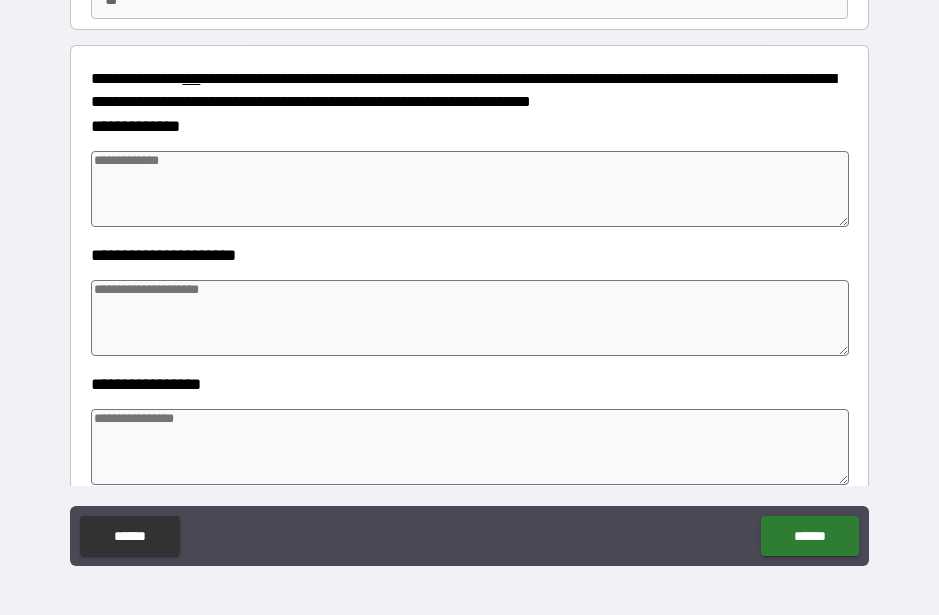 click at bounding box center (469, 189) 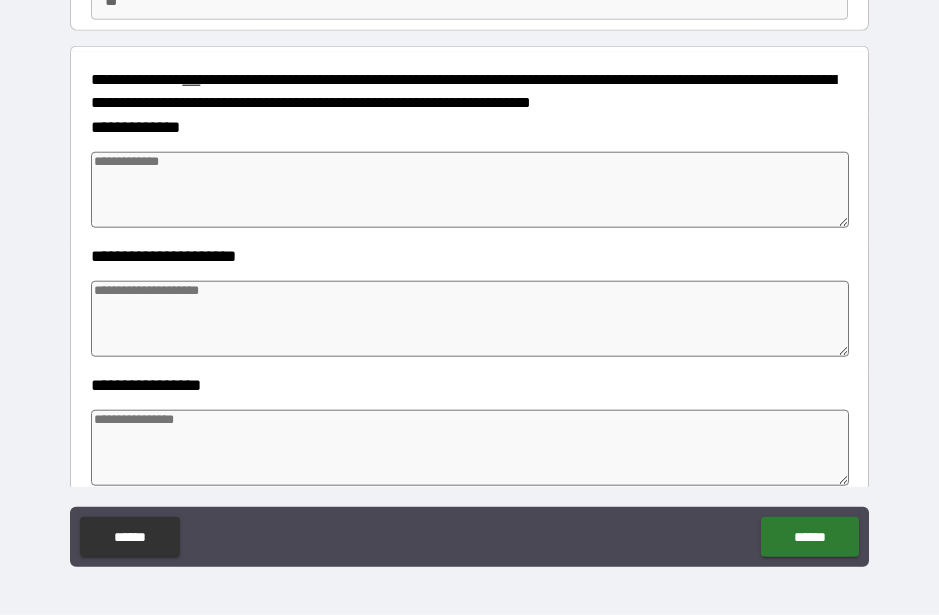 type on "*" 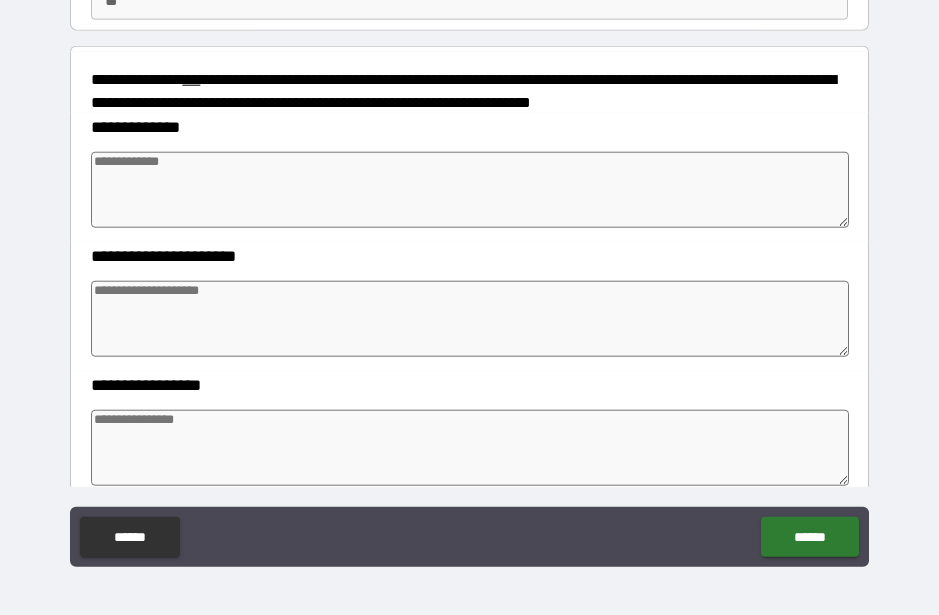 type on "*" 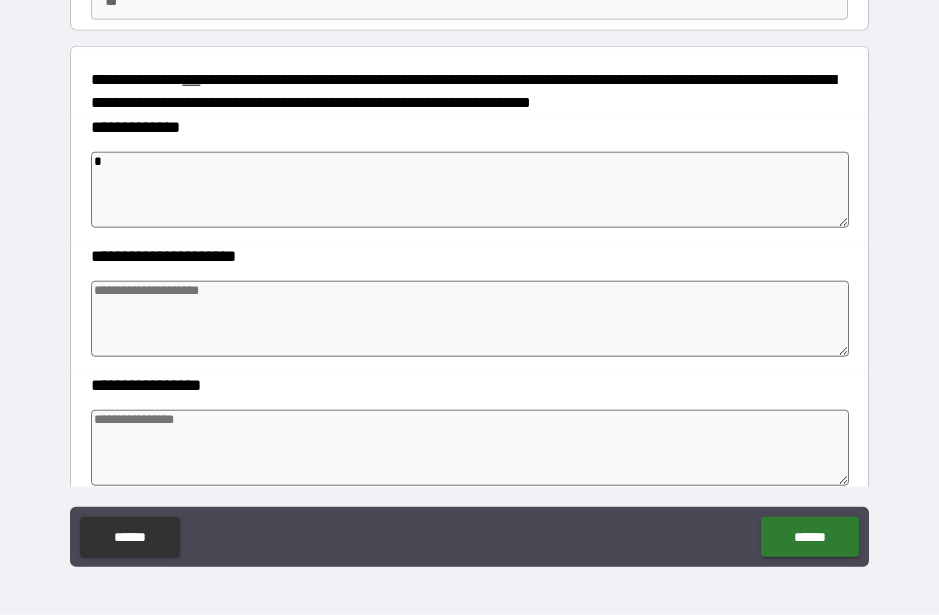 type on "*" 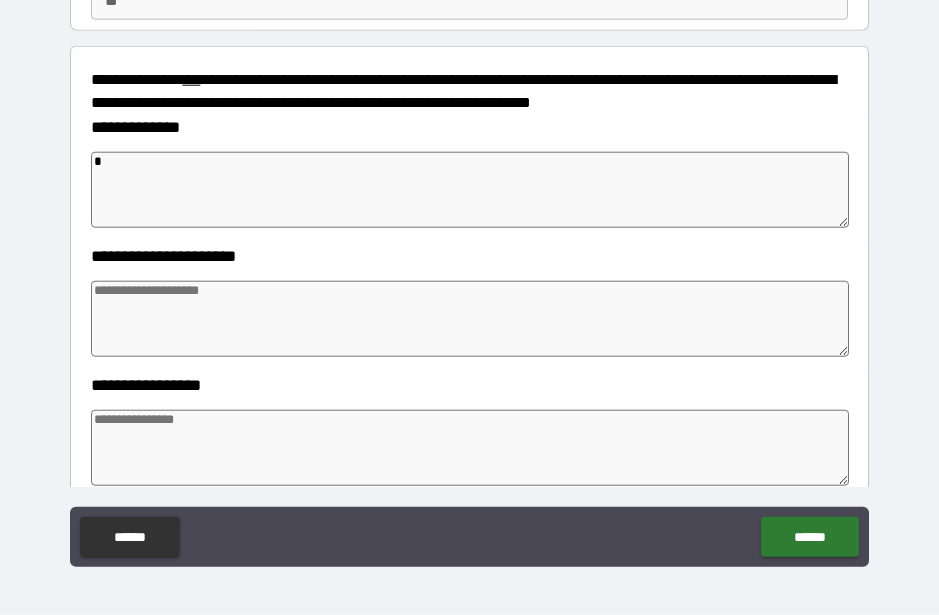 type on "*" 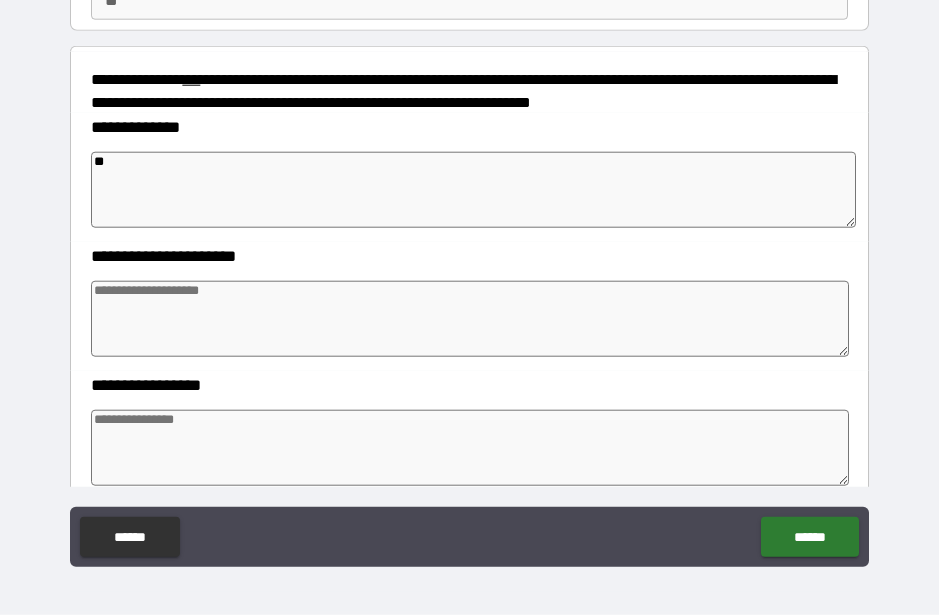 type on "*" 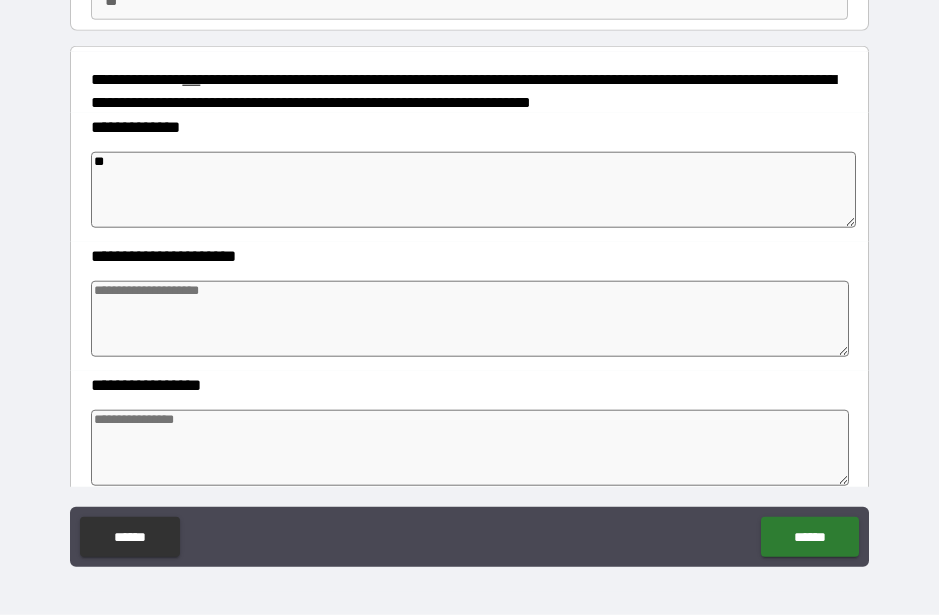 type on "*" 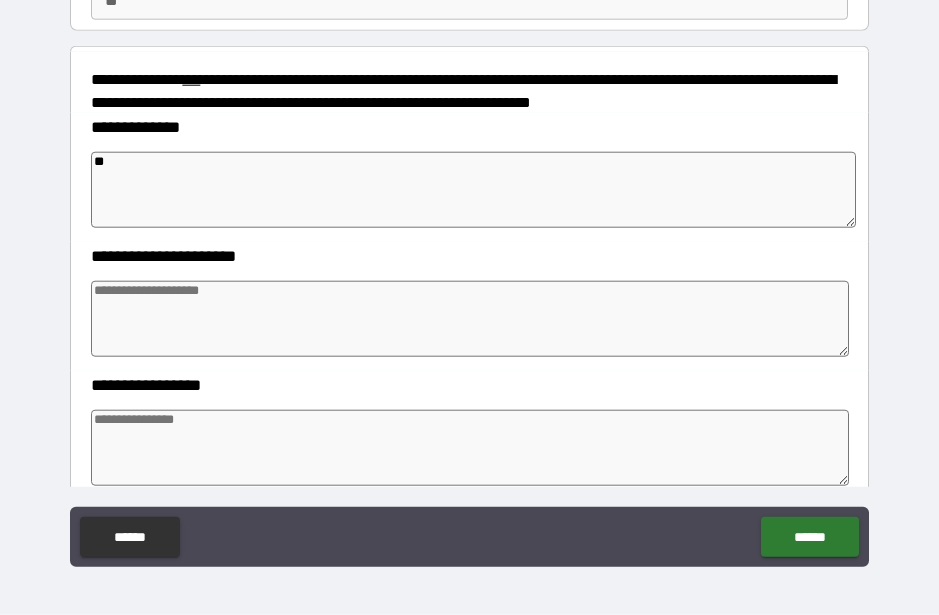 type on "***" 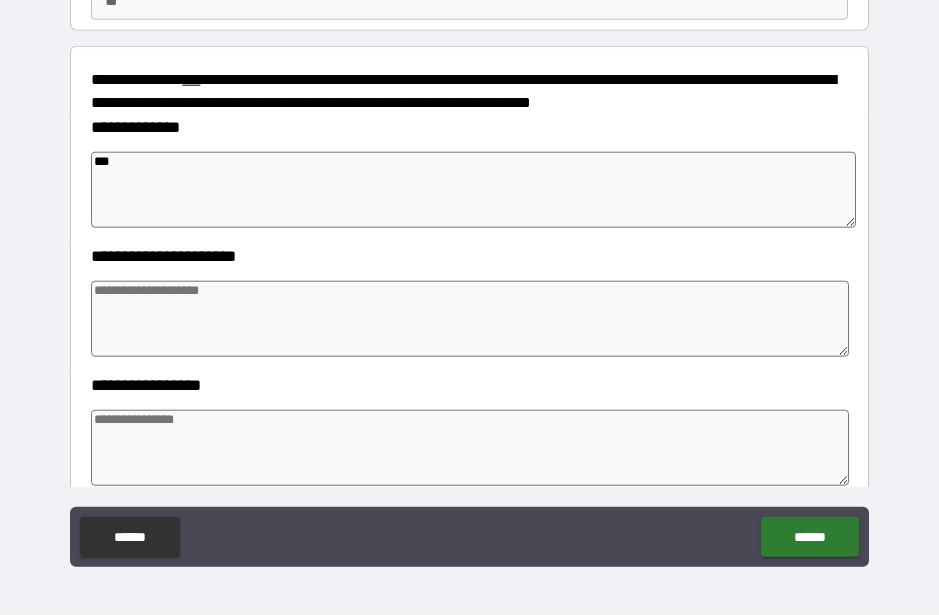 type on "*" 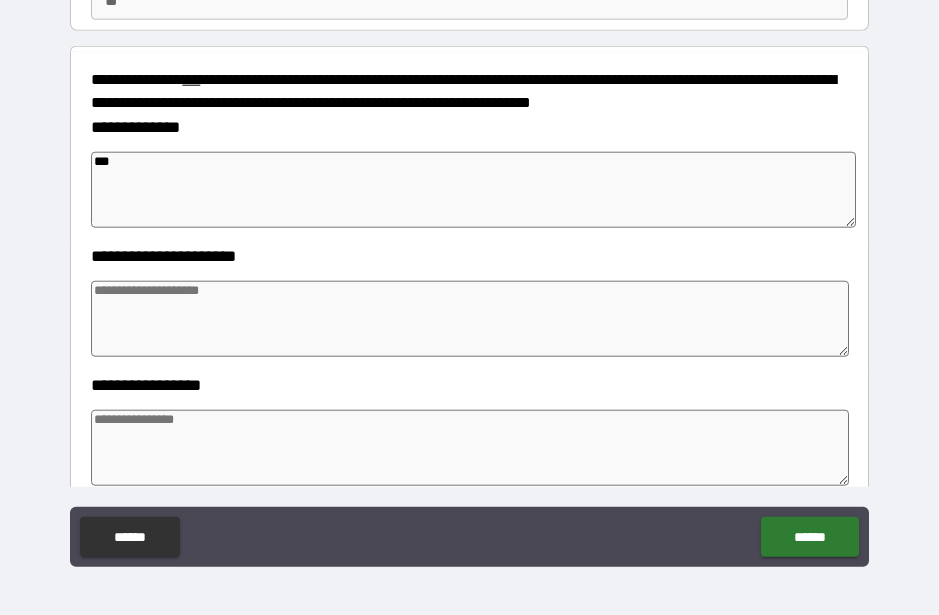 type on "*" 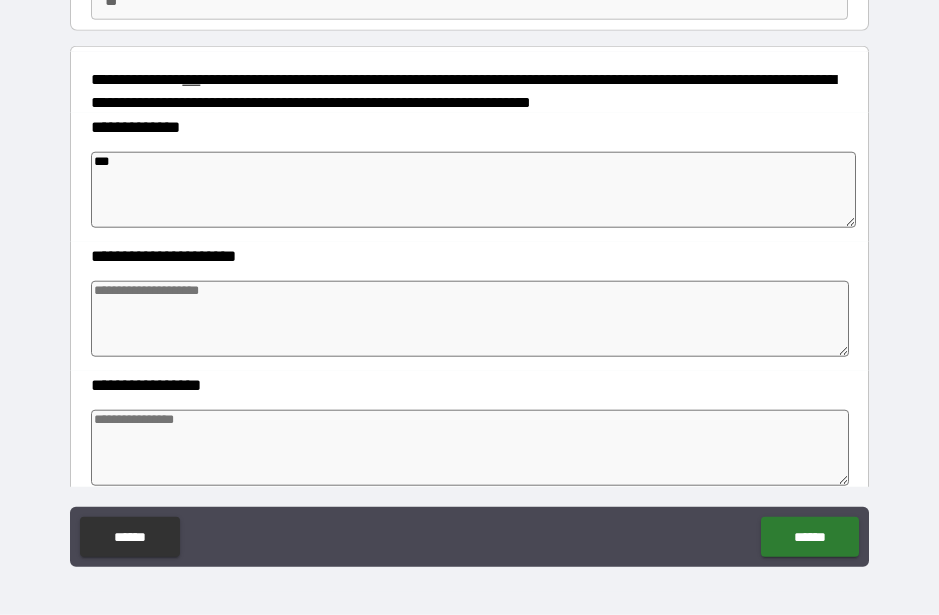 type on "*" 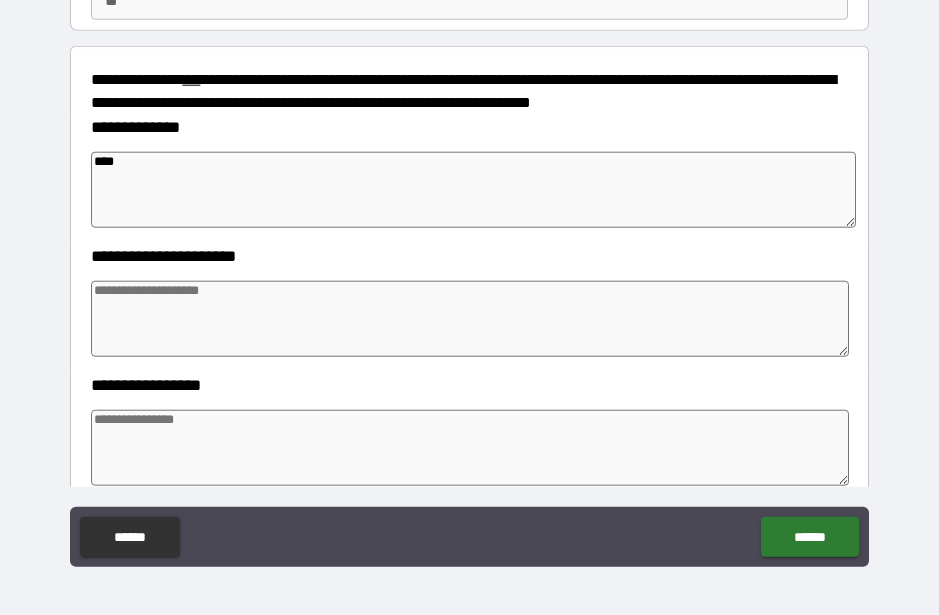 type on "*" 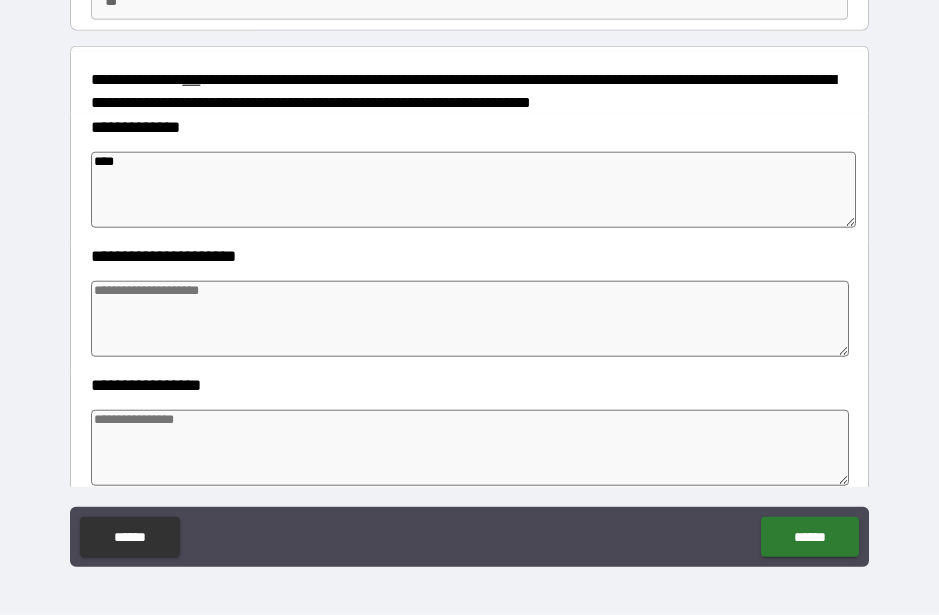 type on "*" 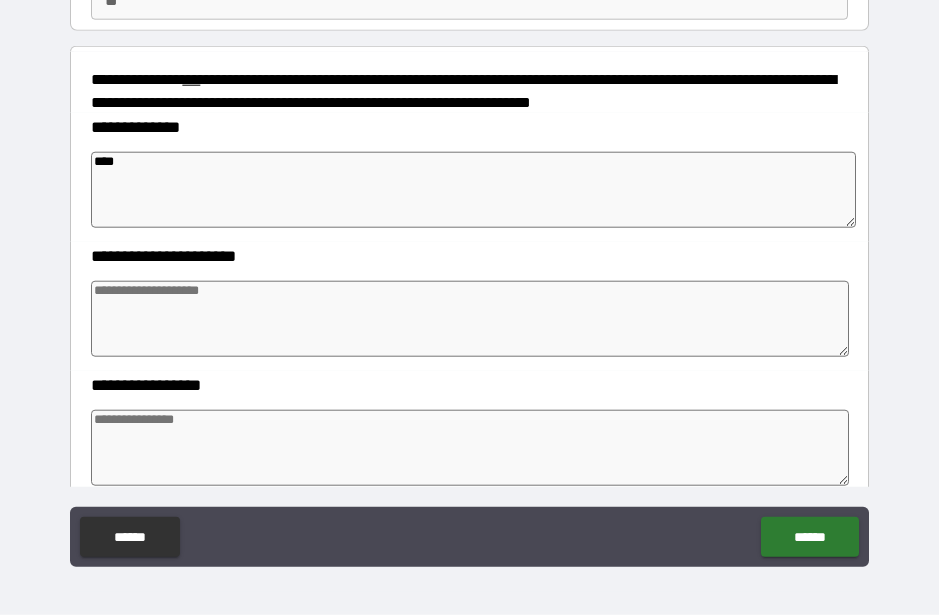 type on "*" 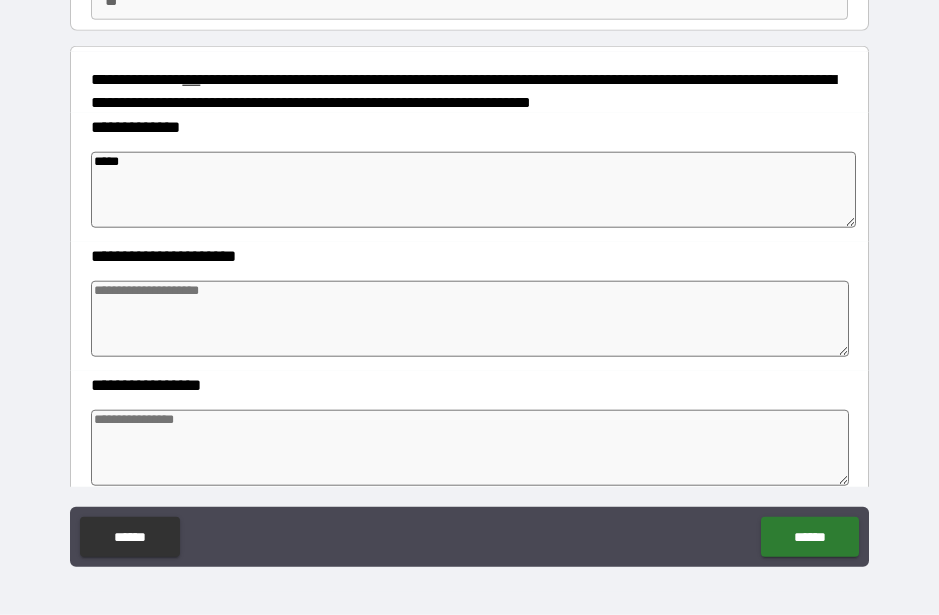 type on "*" 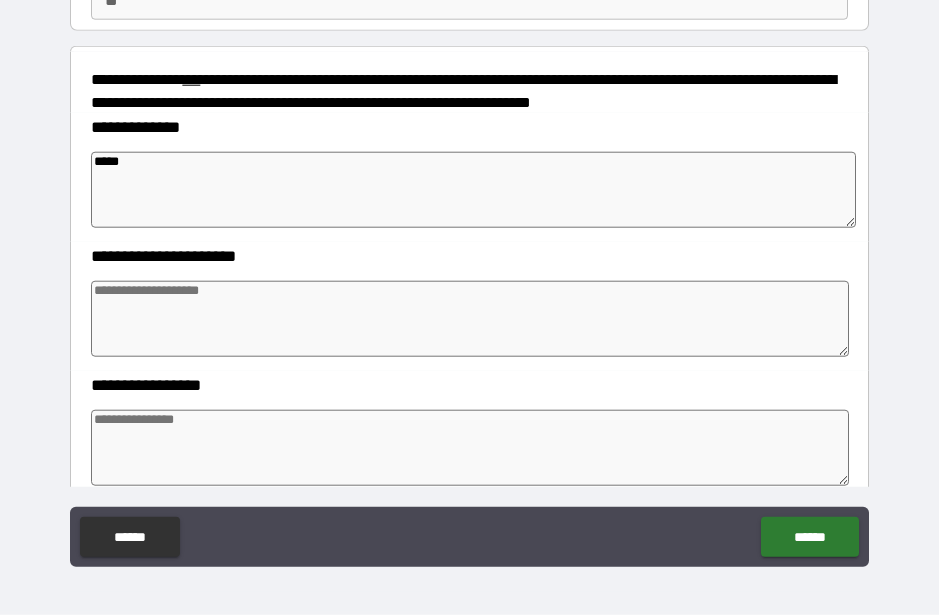 type on "*" 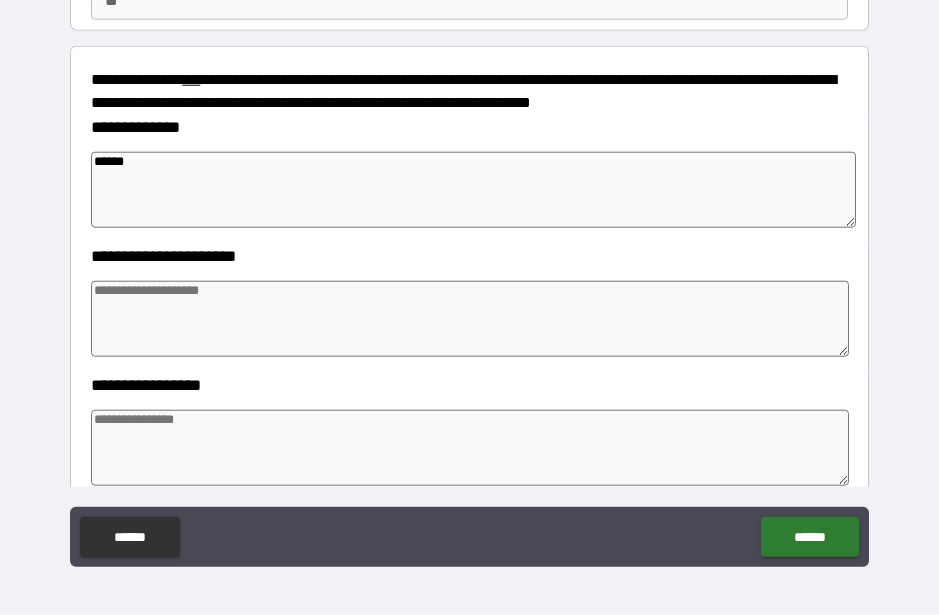 type on "*" 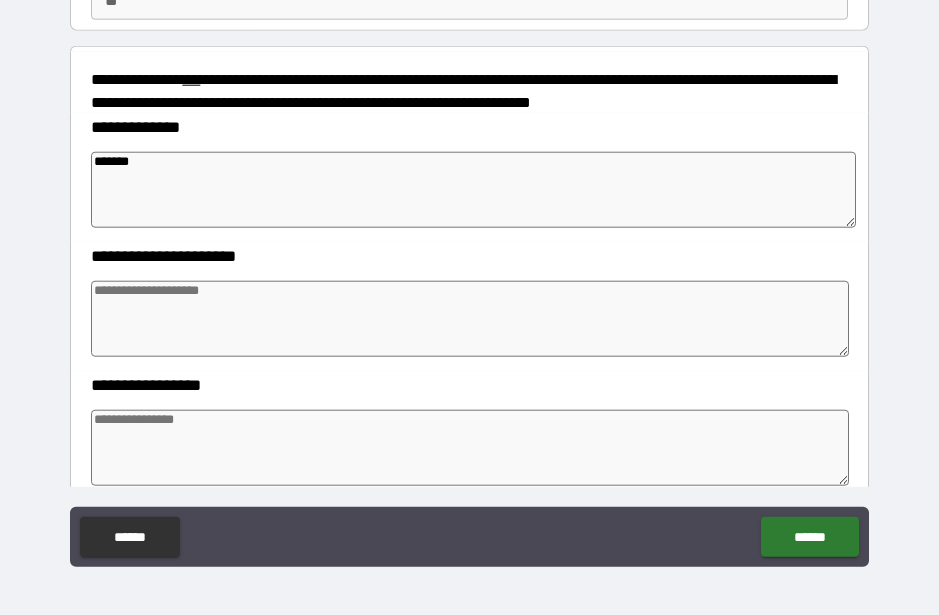 type on "*" 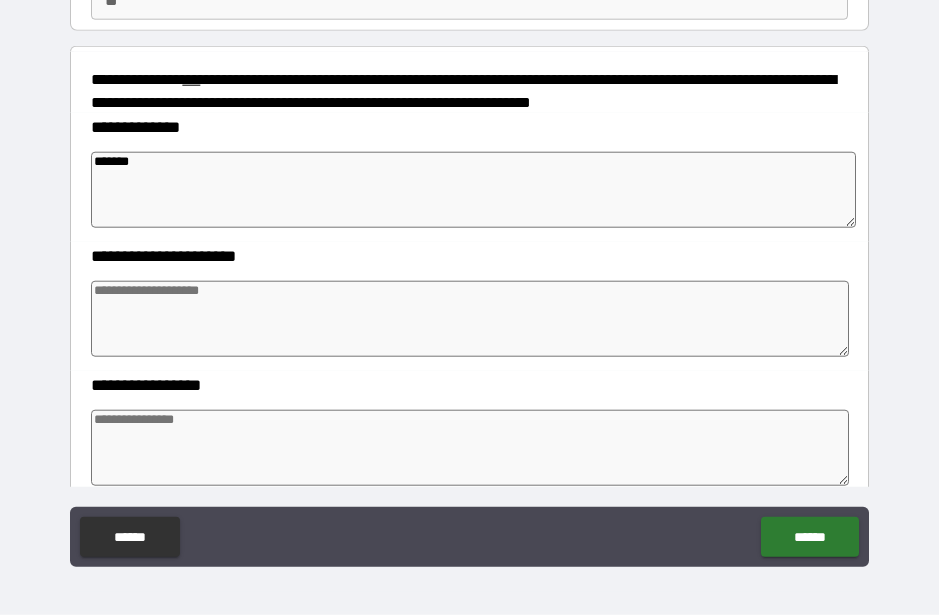 type on "*" 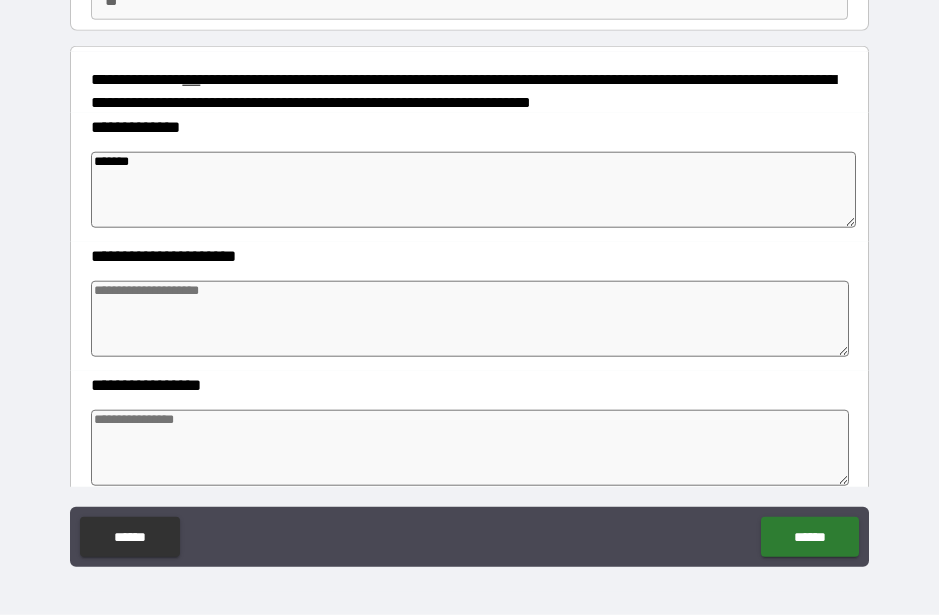 type on "*" 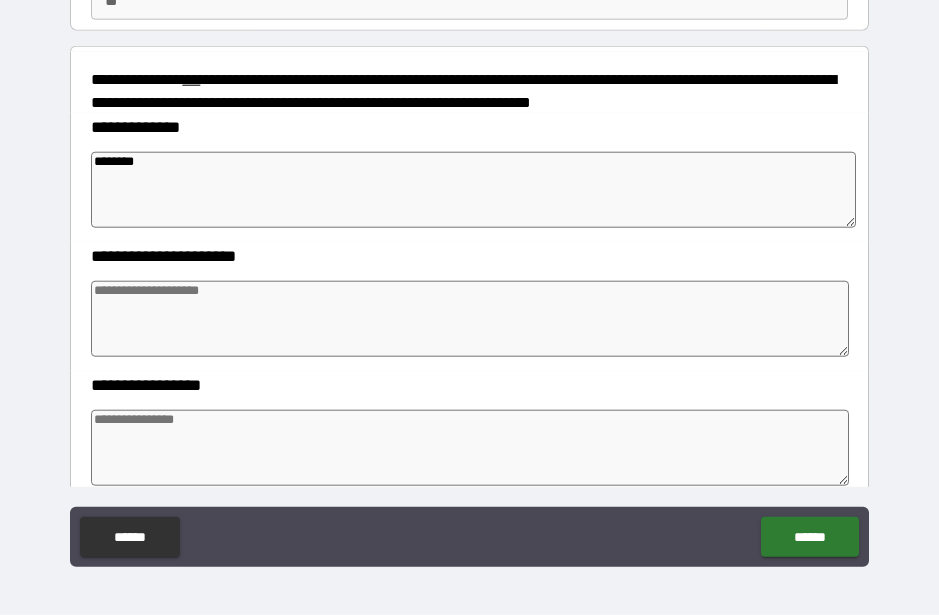 type on "*" 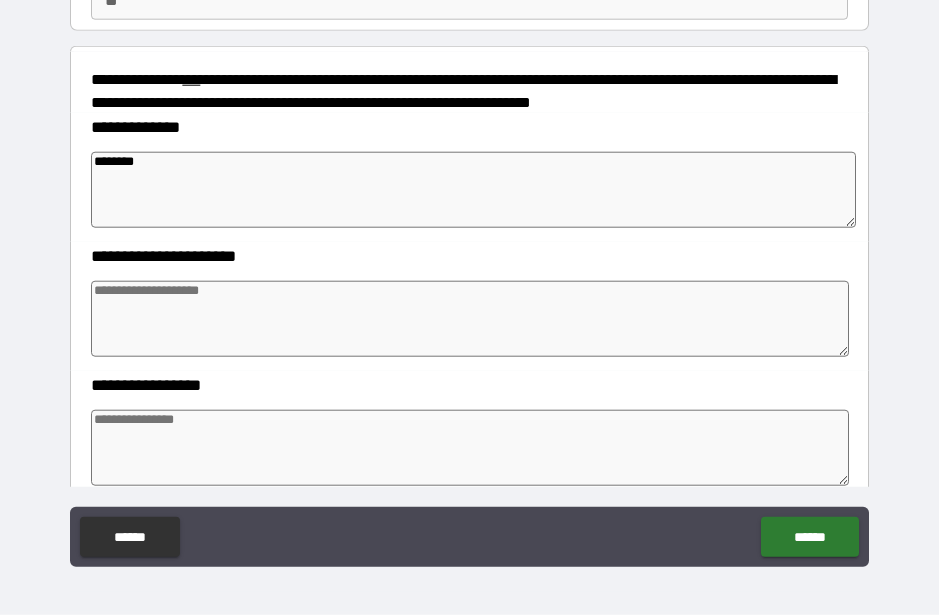type on "*" 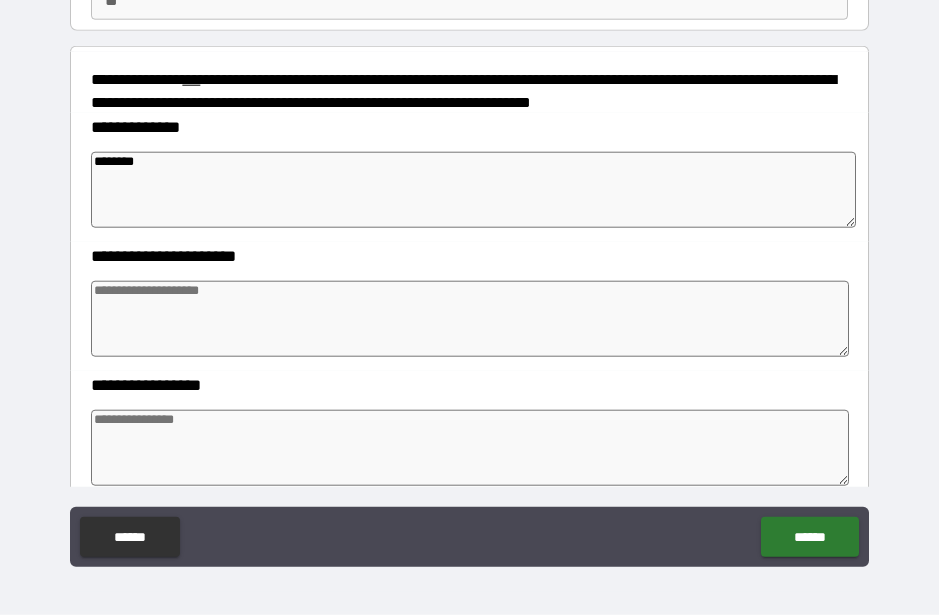 type on "*" 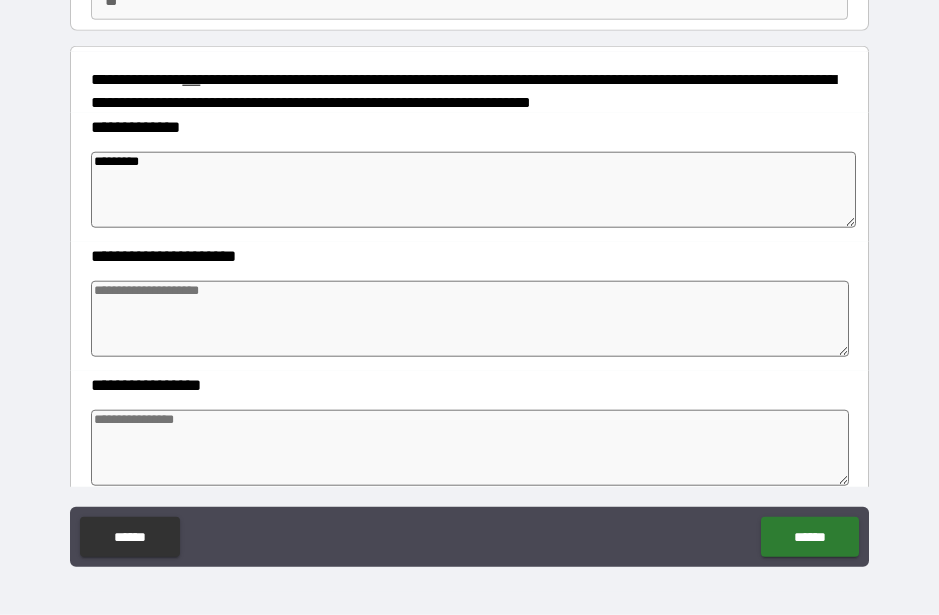 type on "*" 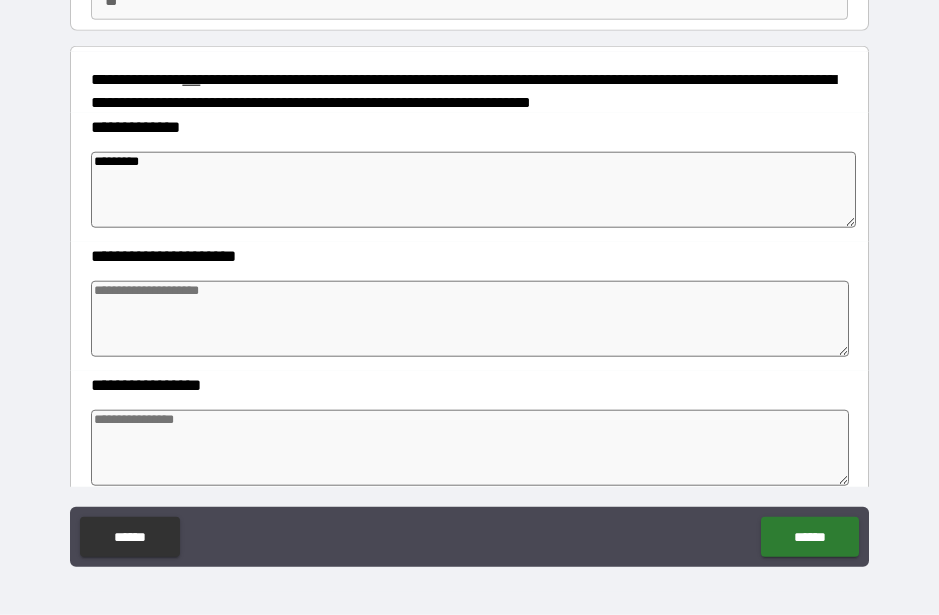type on "*********" 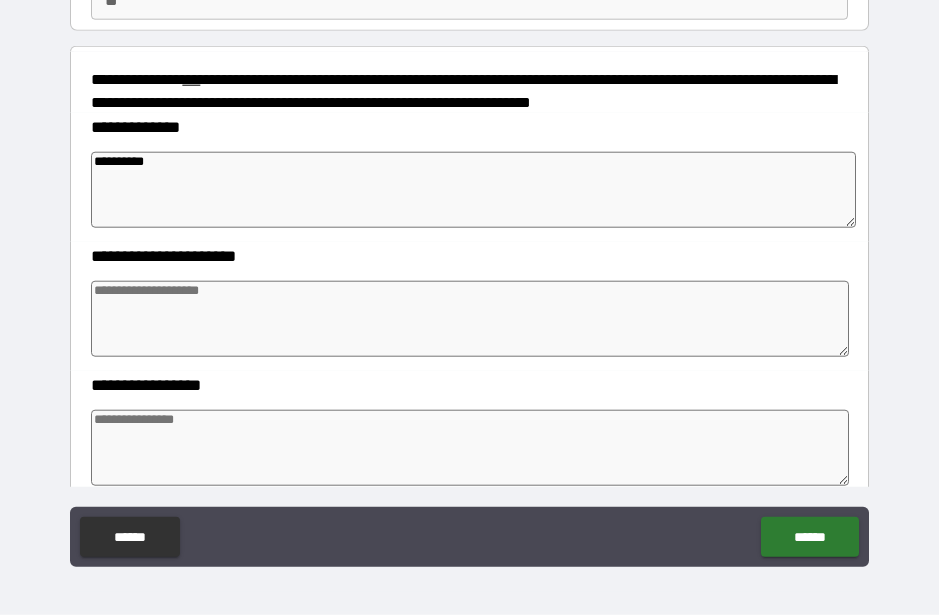 type on "*" 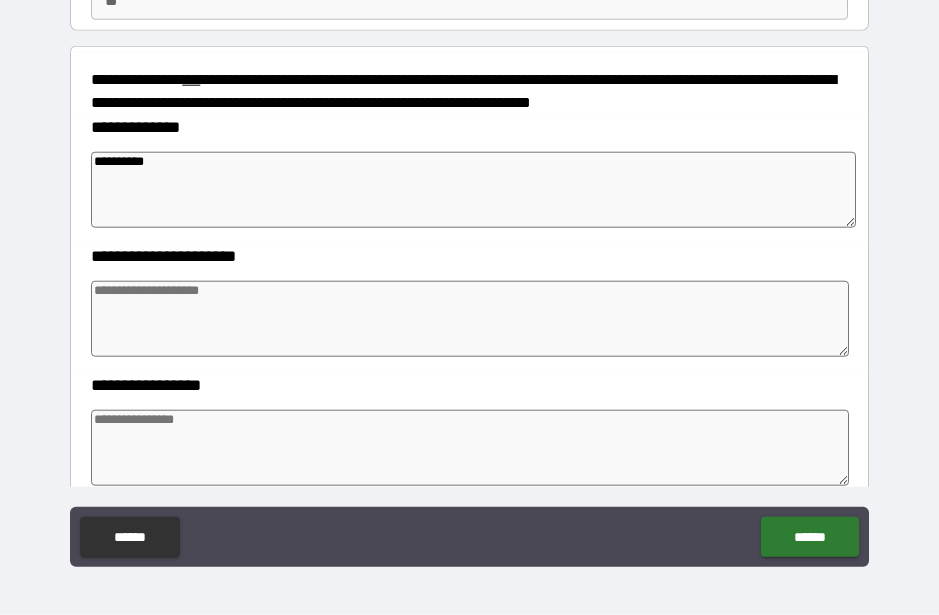 type on "**********" 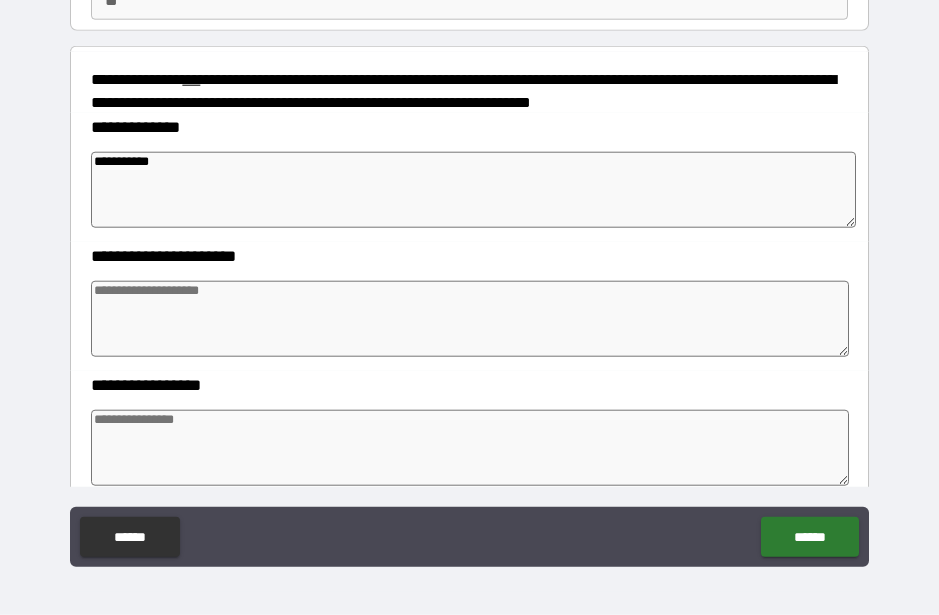 type on "*" 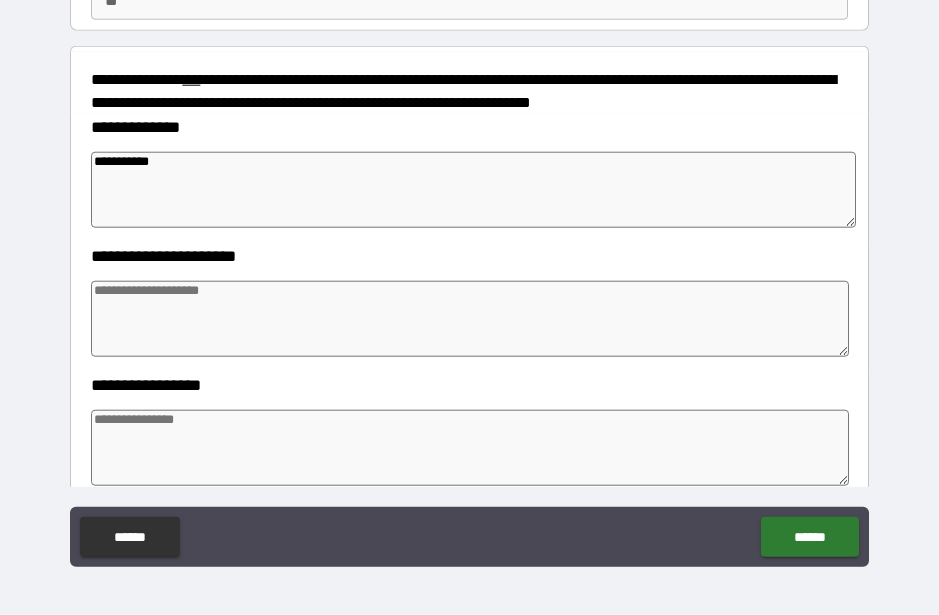 type on "*" 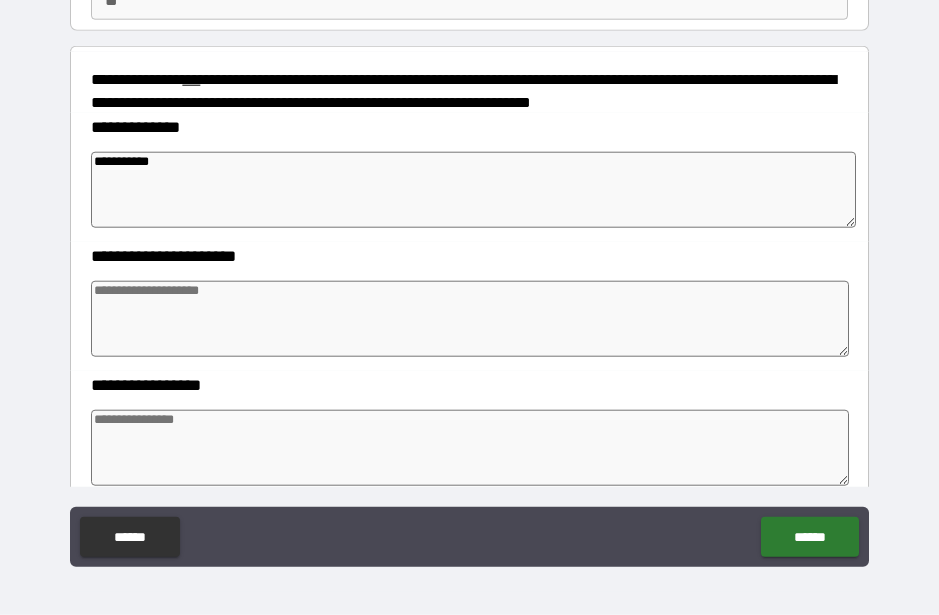 type on "*" 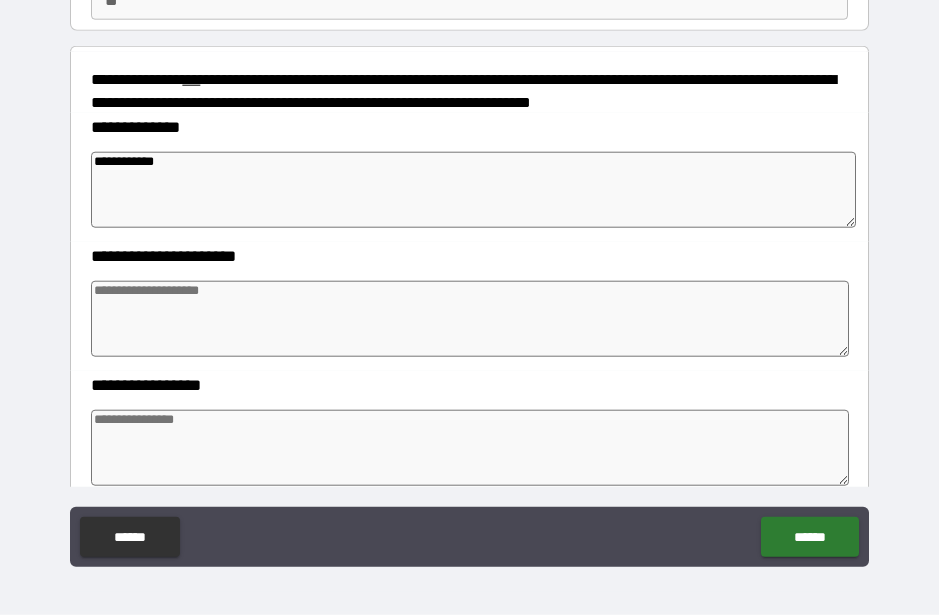 type on "*" 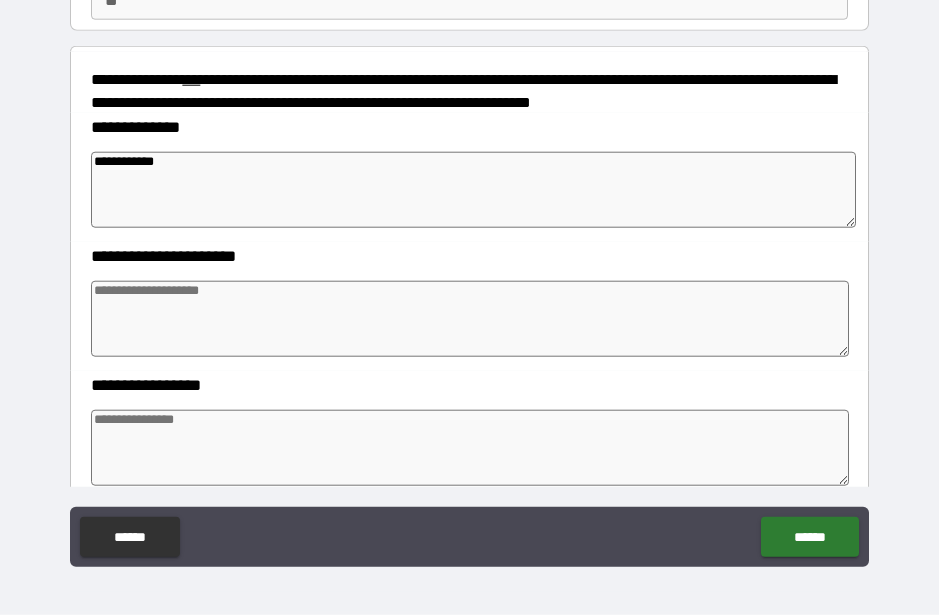type on "*" 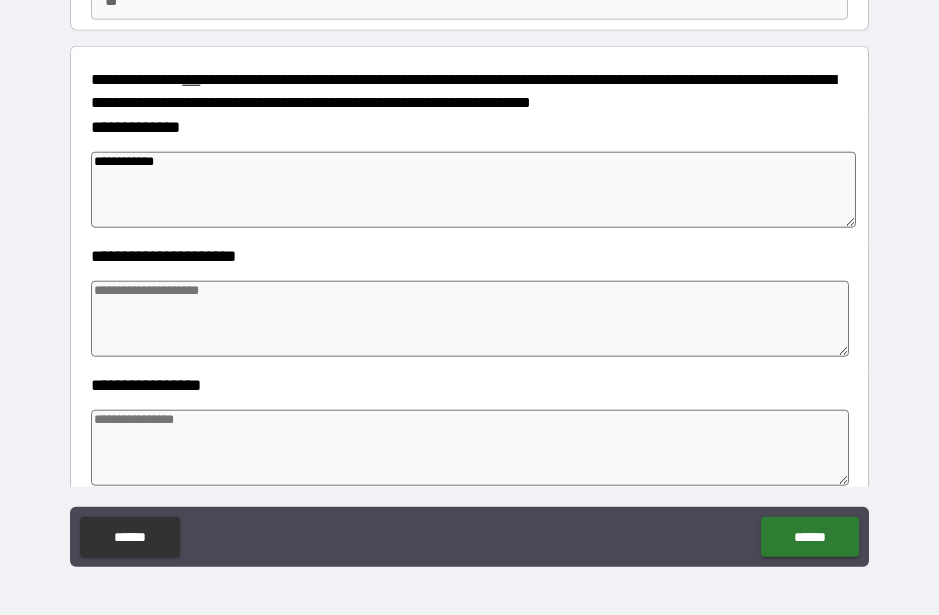 type on "*" 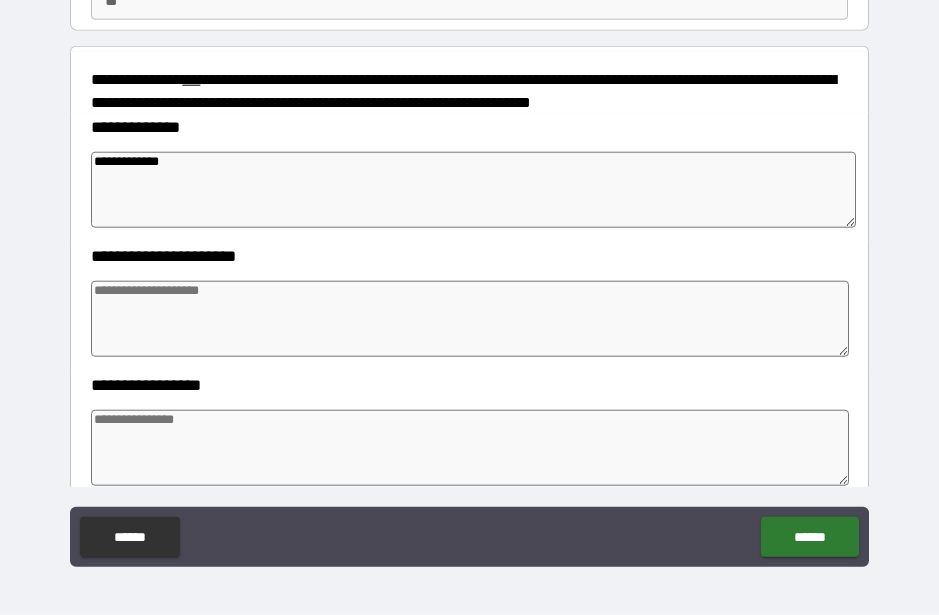 type on "*" 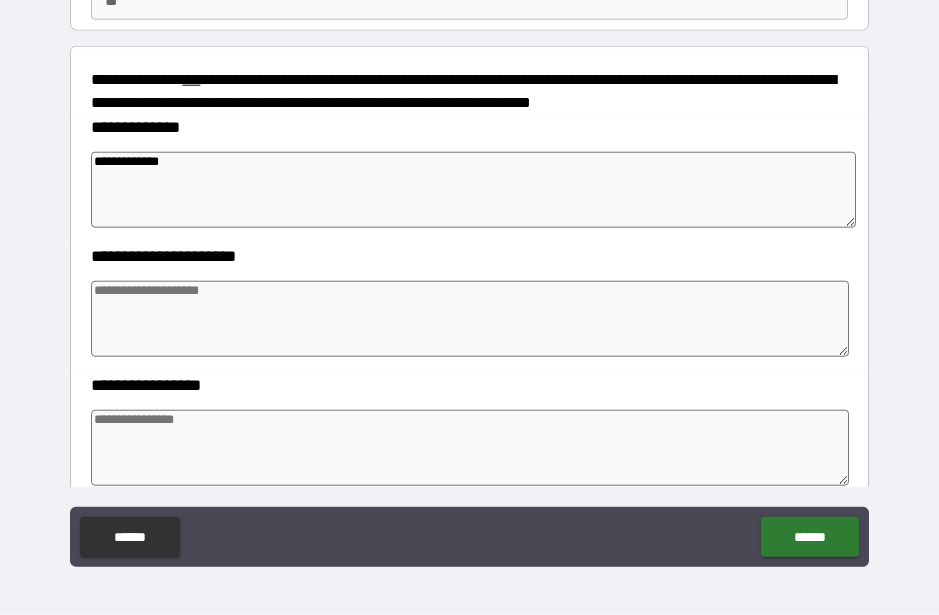 type on "**********" 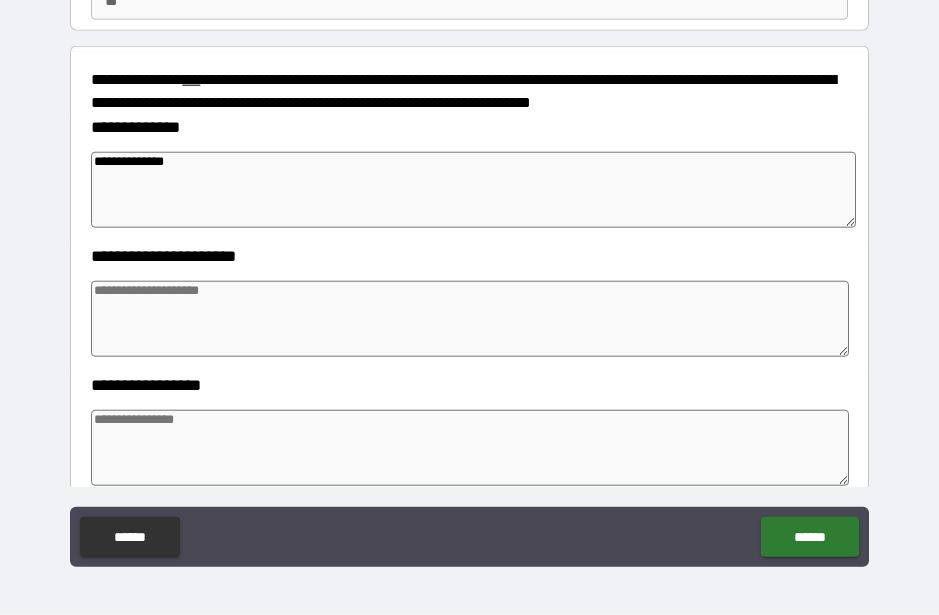 type on "*" 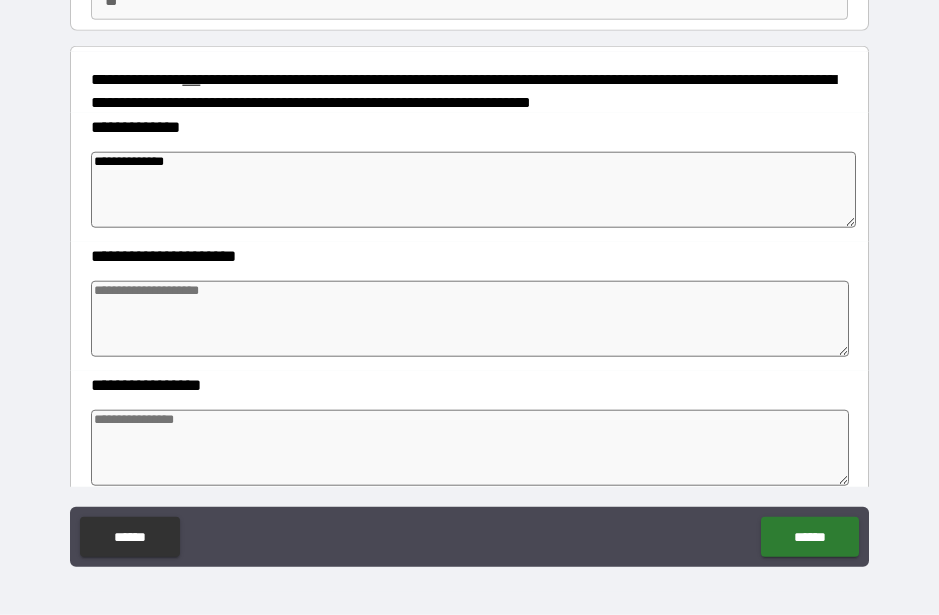 type on "*" 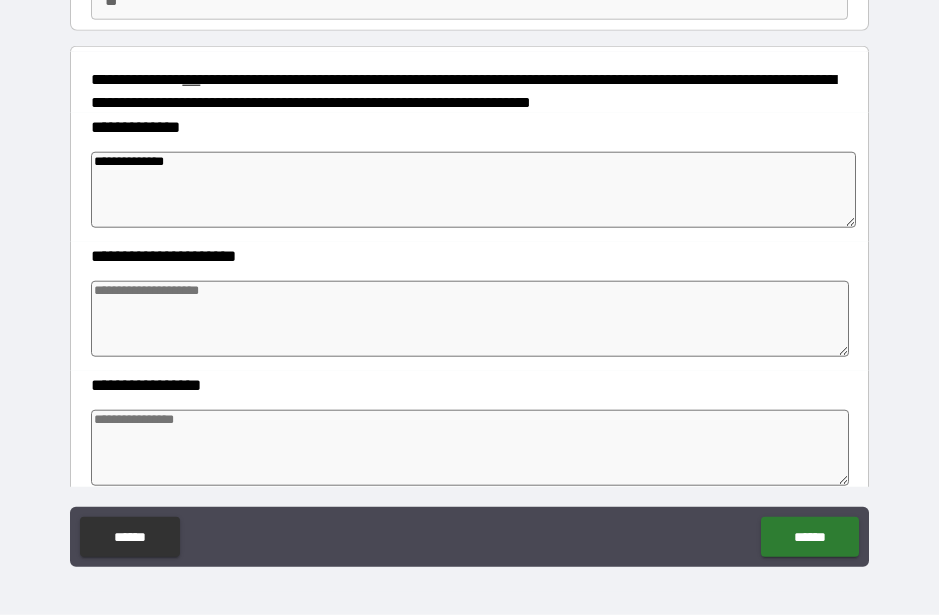 type on "*" 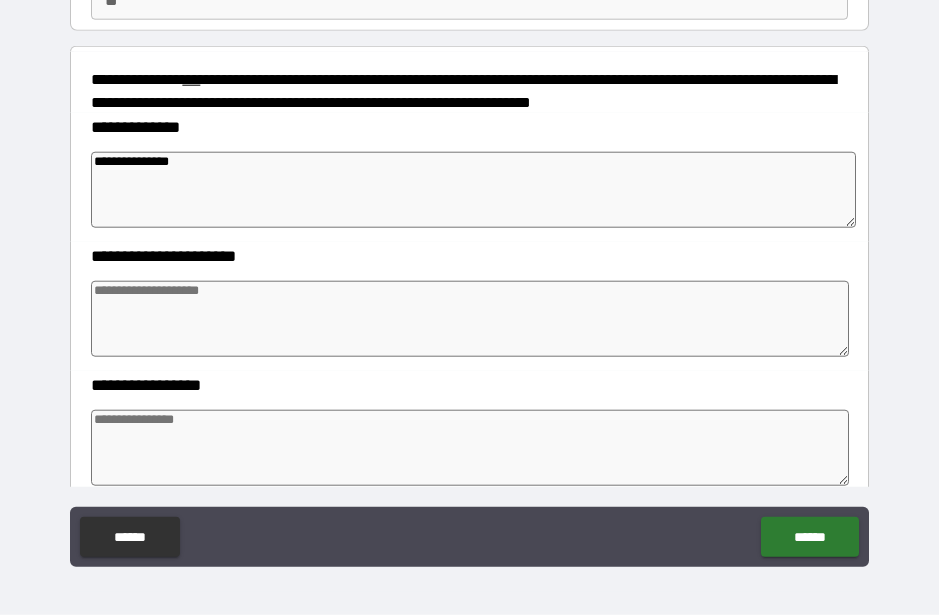 type on "*" 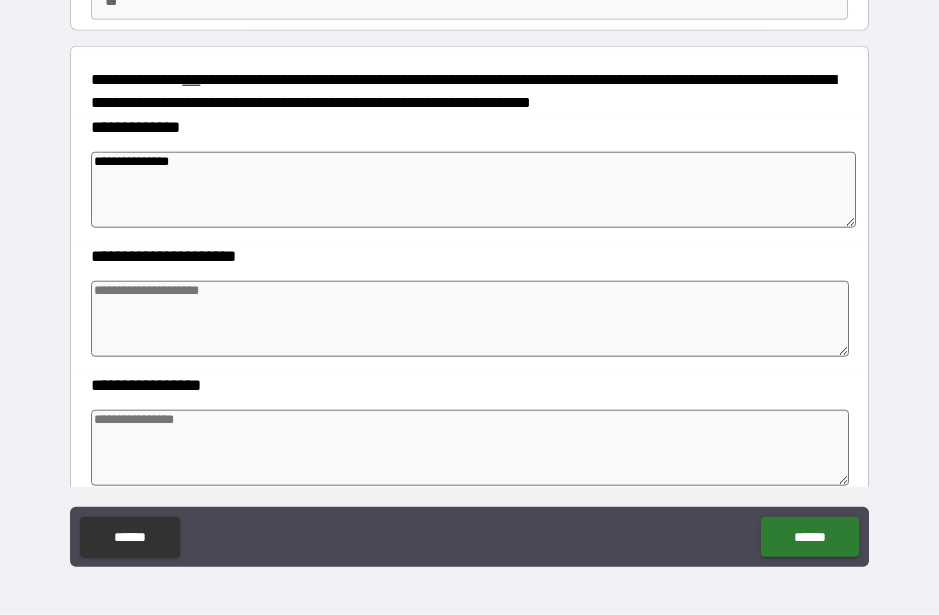 type on "**********" 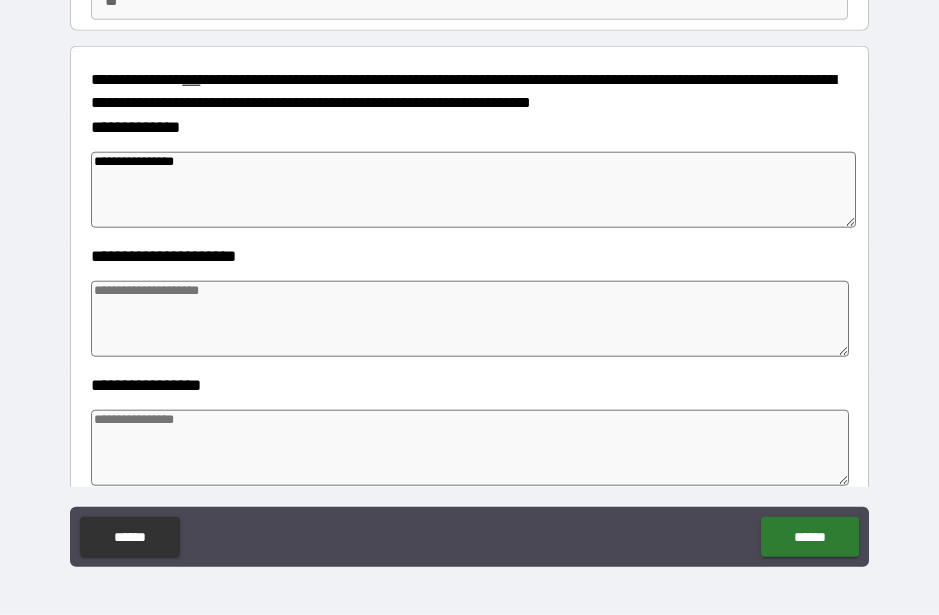 type on "*" 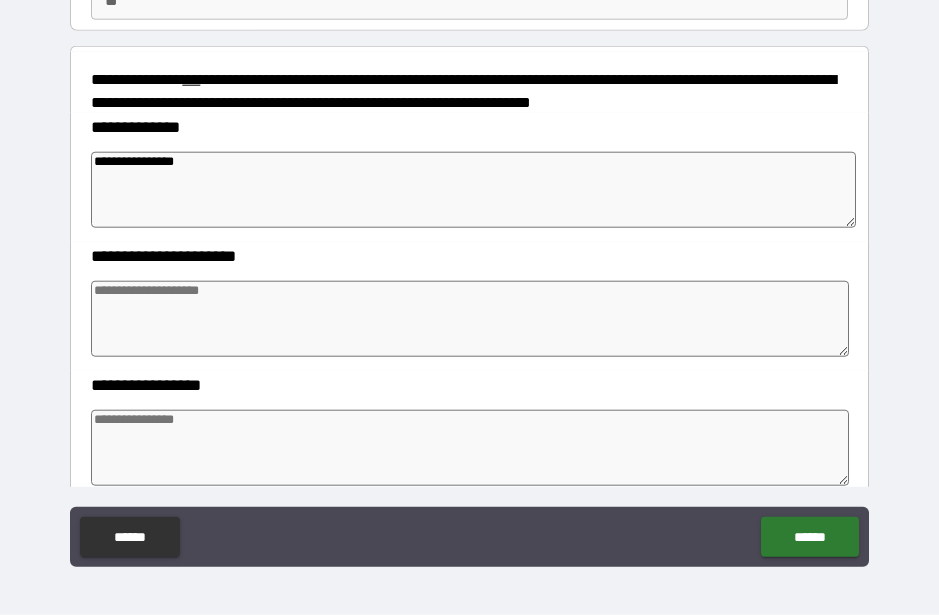 type on "*" 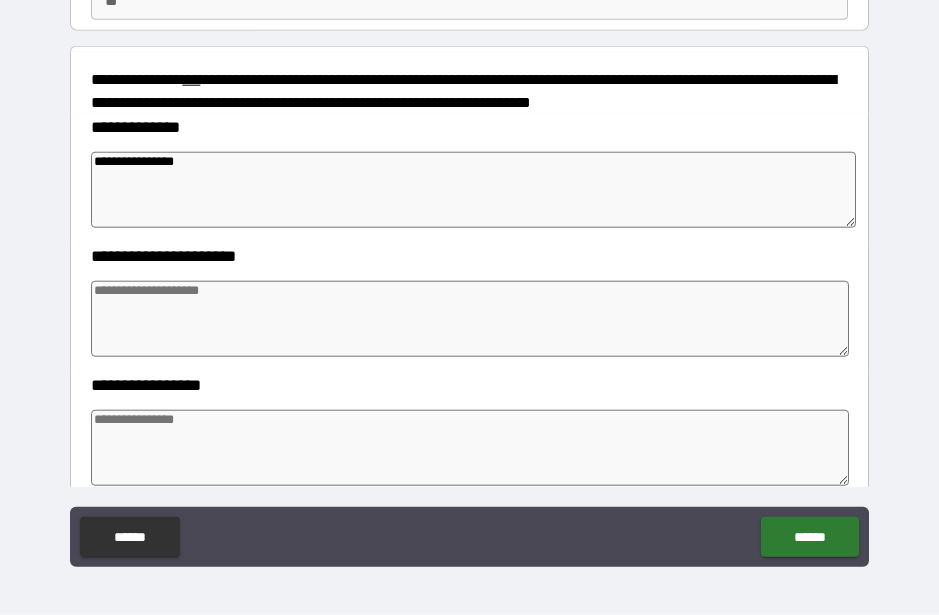 type on "*" 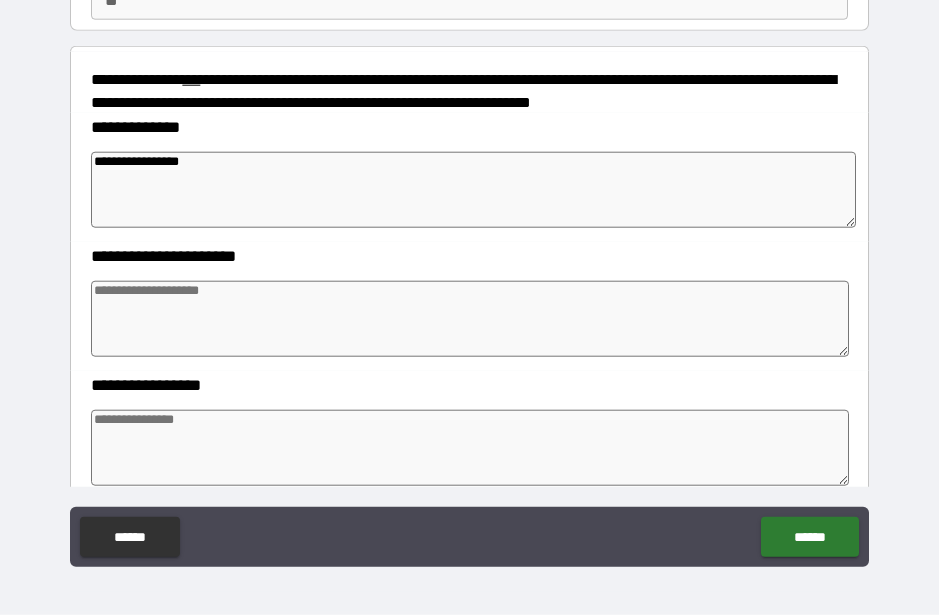 type on "*" 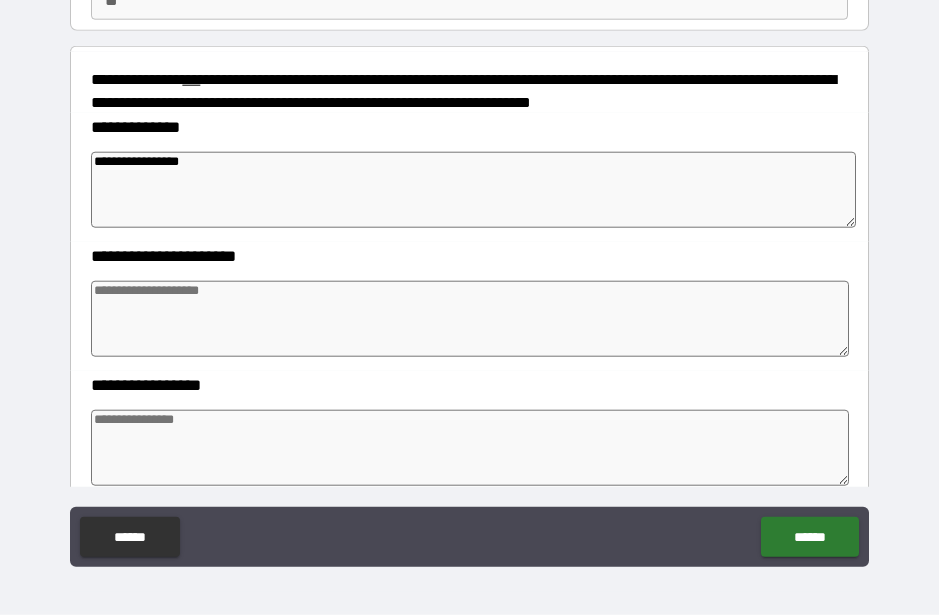 type on "*" 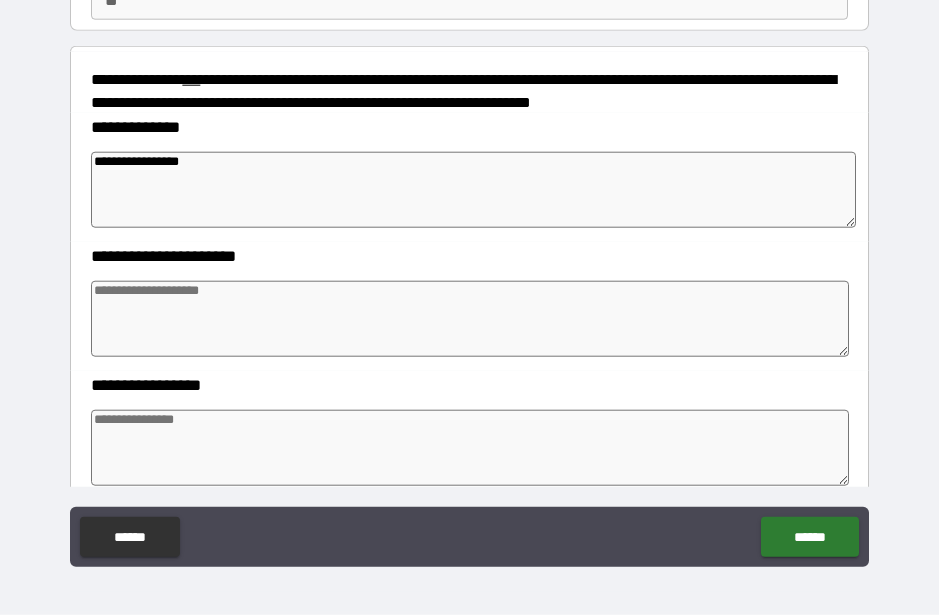 type on "*" 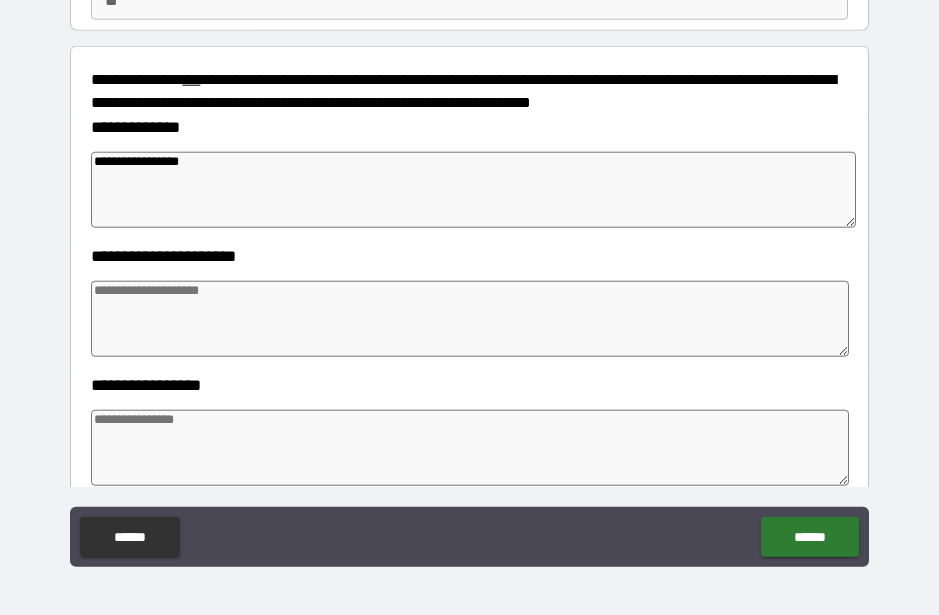 type on "**********" 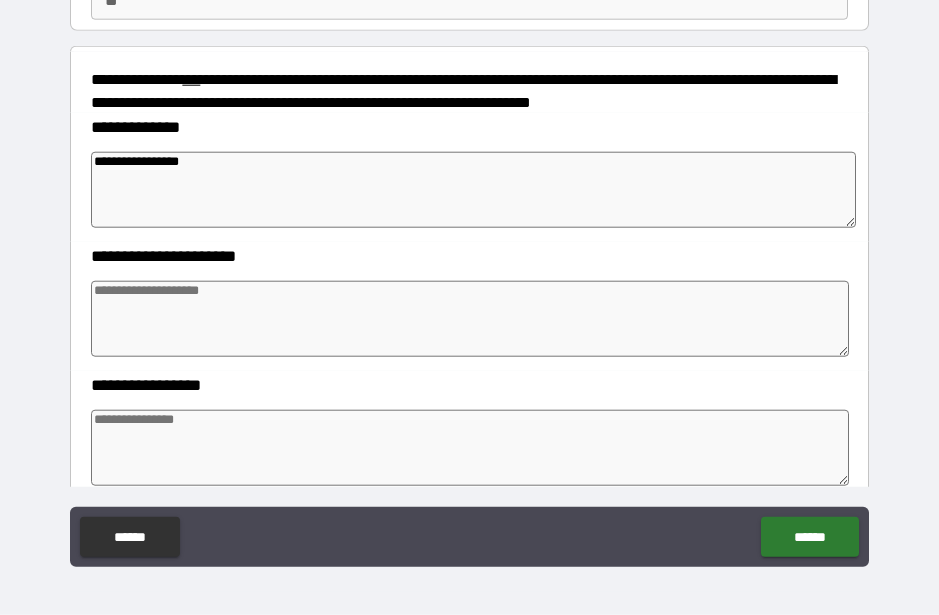 type on "*" 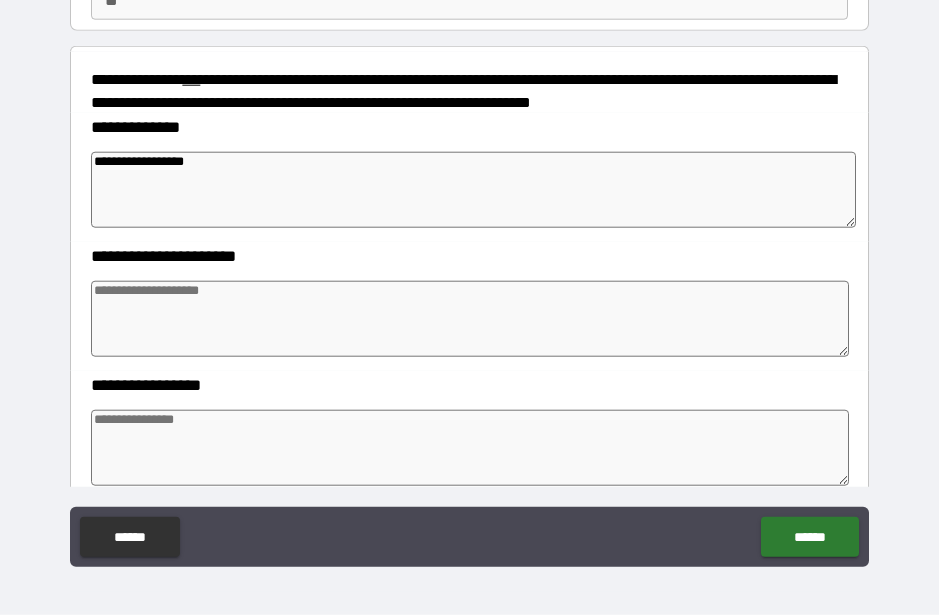 type on "**********" 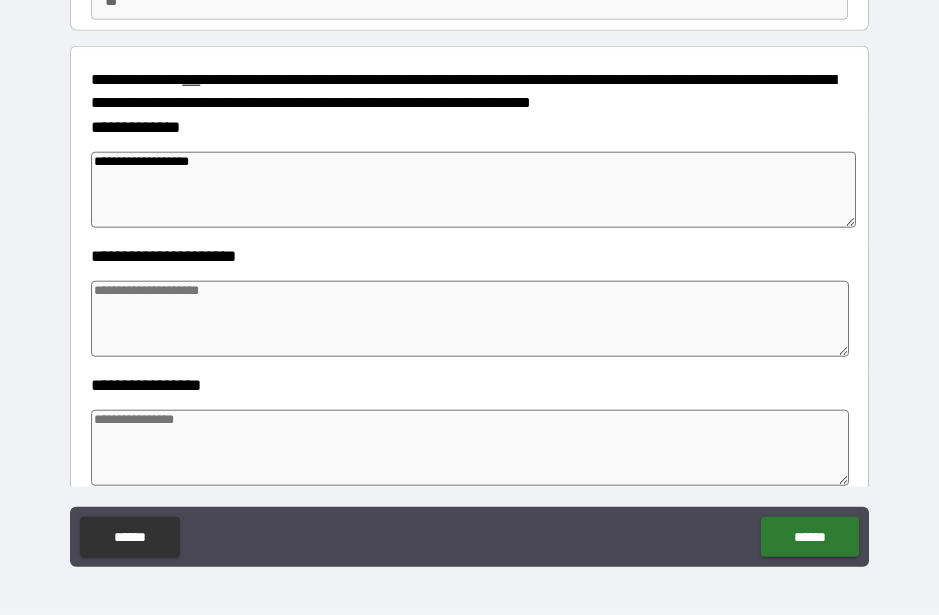 type on "*" 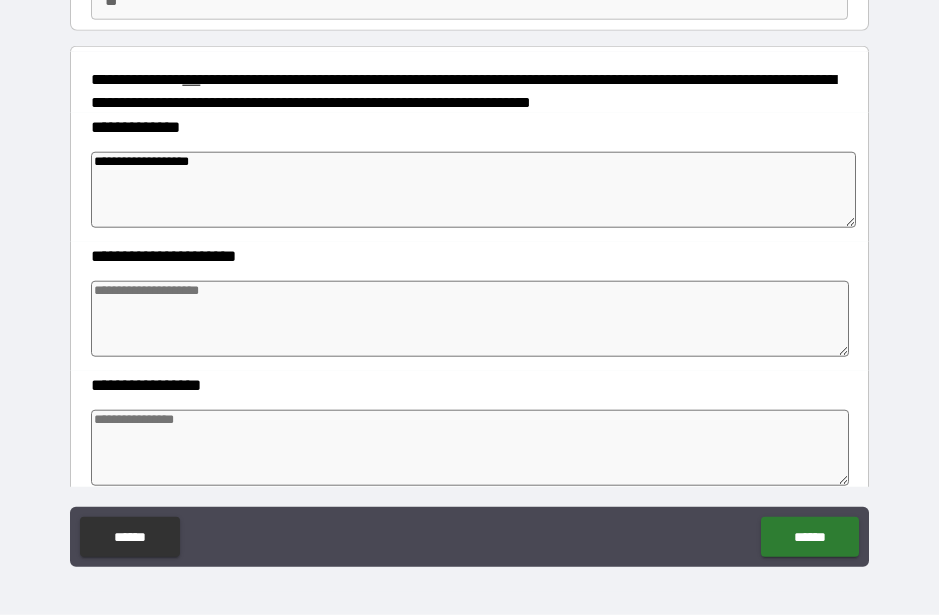 type on "*" 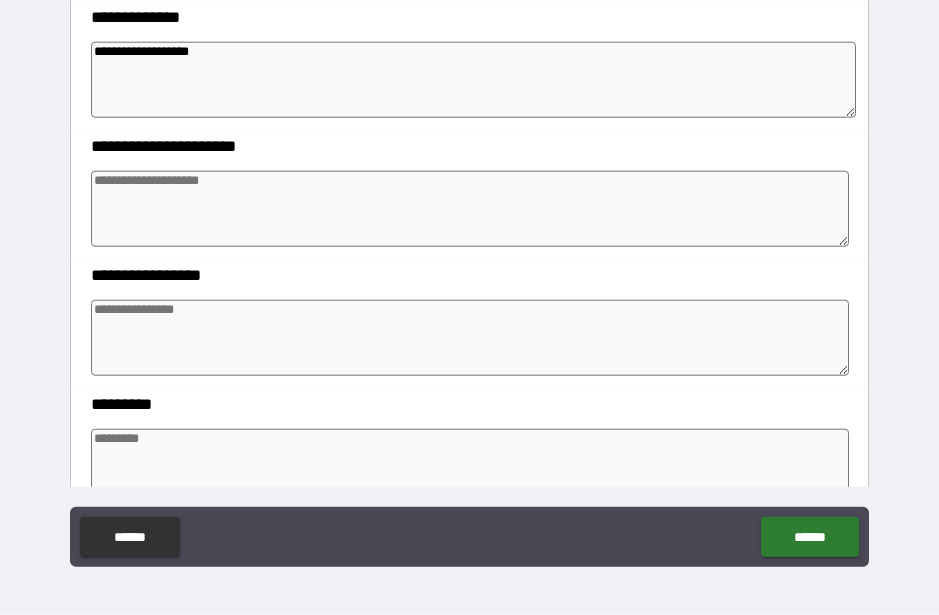 scroll, scrollTop: 318, scrollLeft: 0, axis: vertical 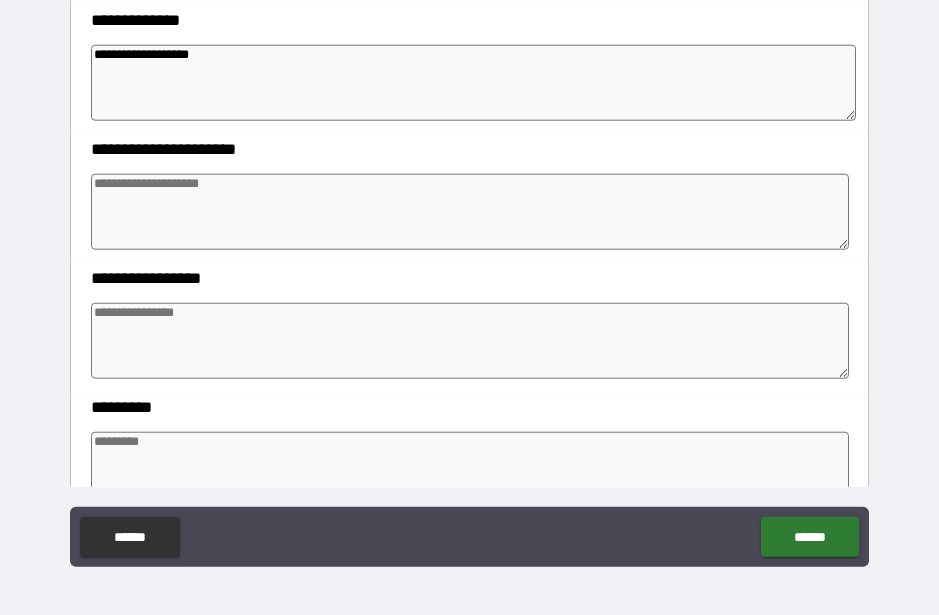 type on "**********" 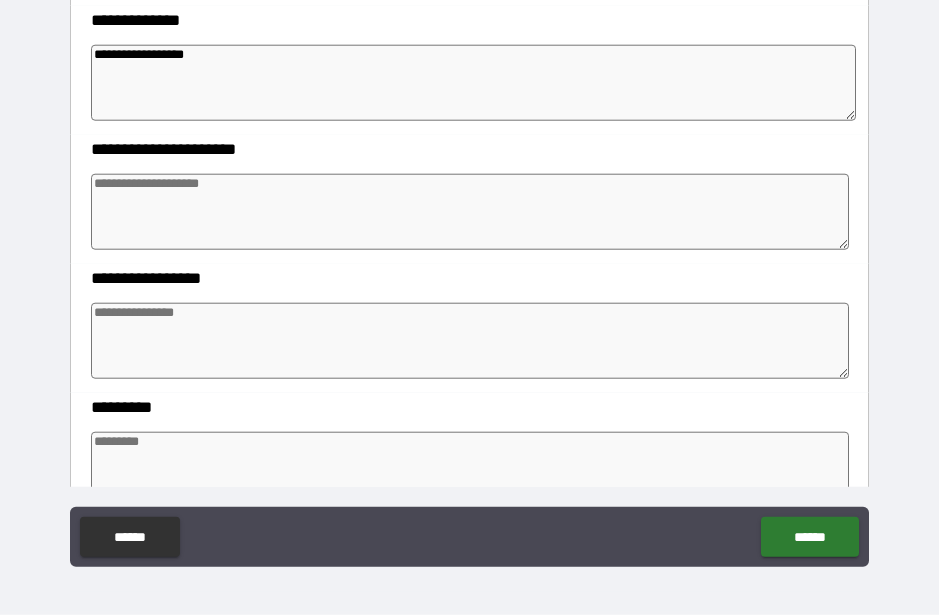 type on "*" 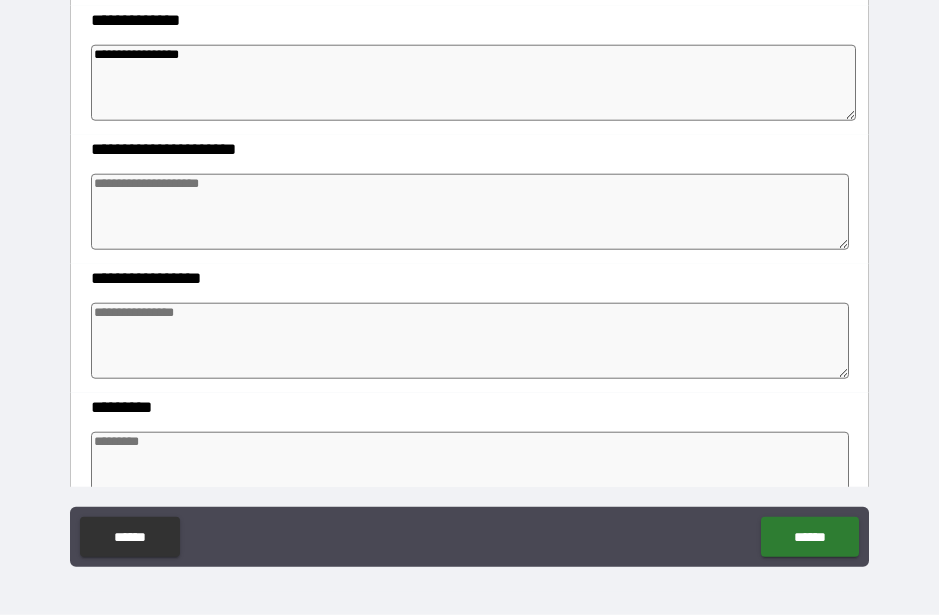 type on "*" 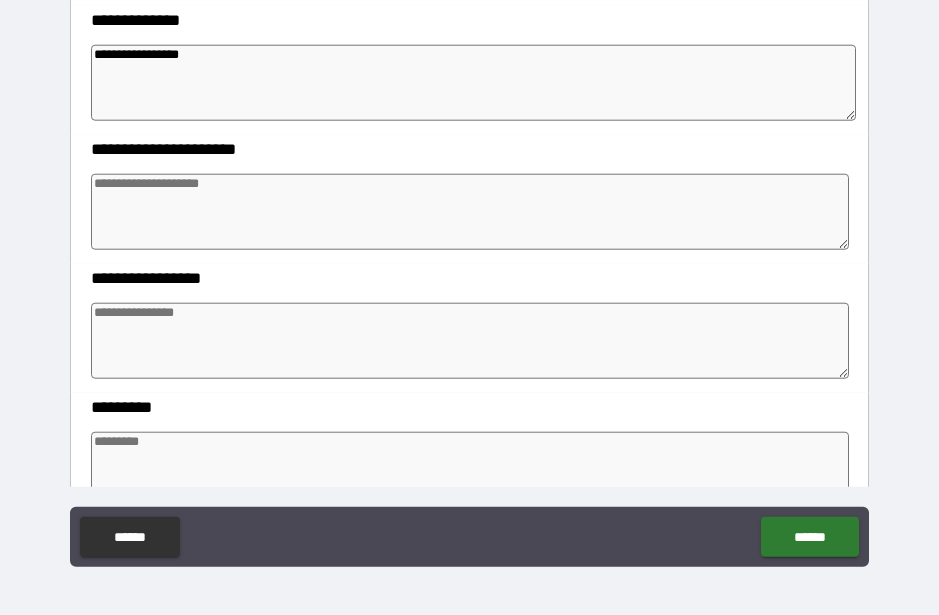 type on "**********" 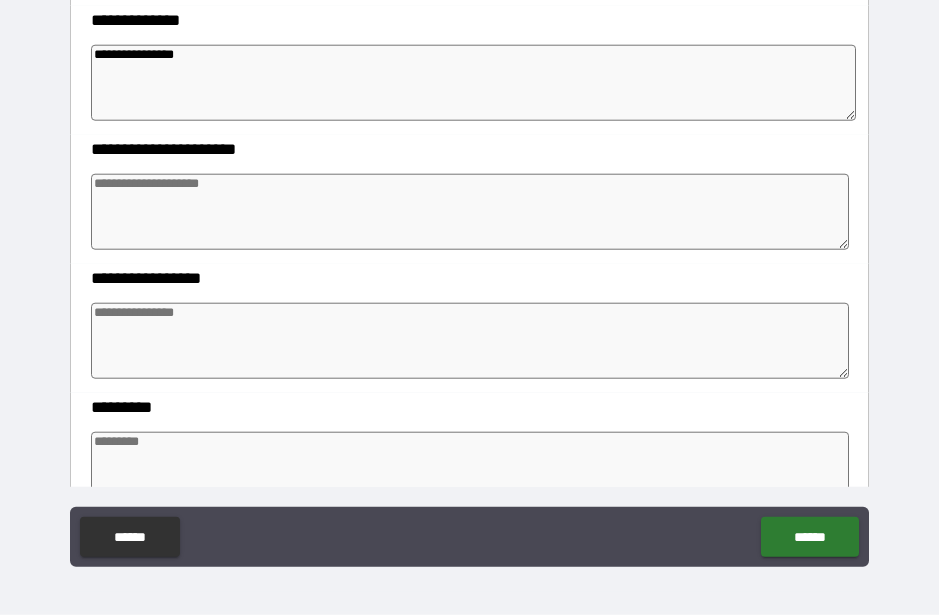 type on "*" 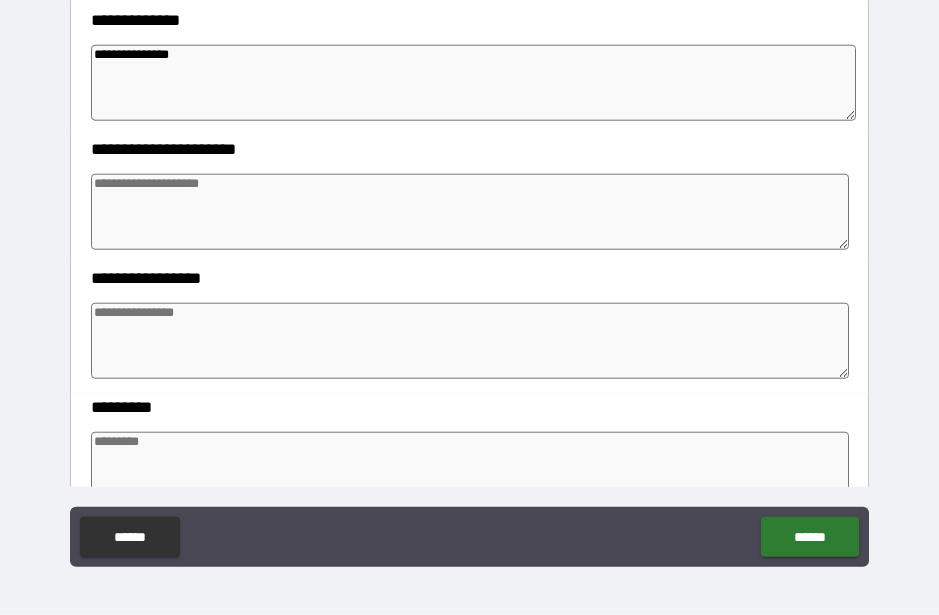 type on "*" 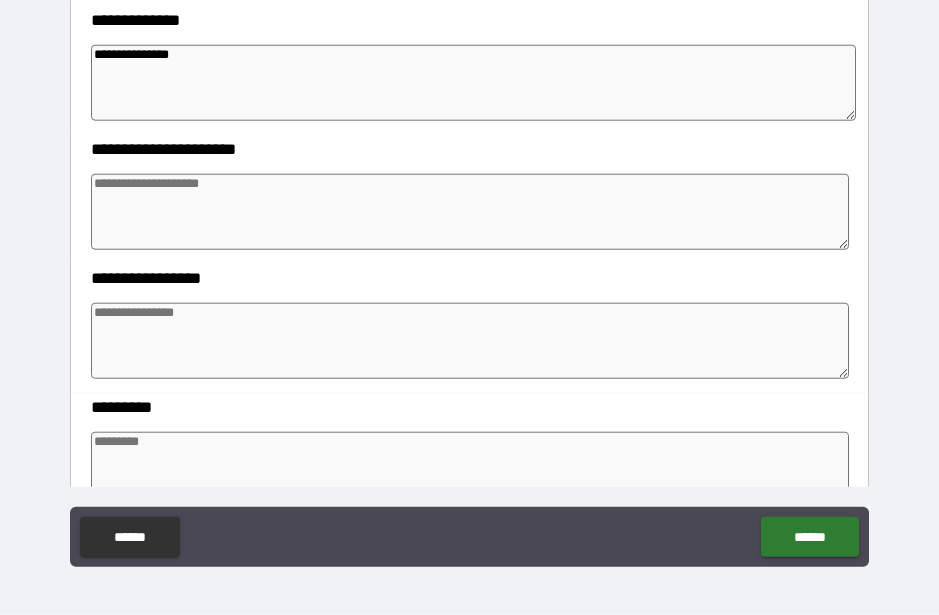 type on "**********" 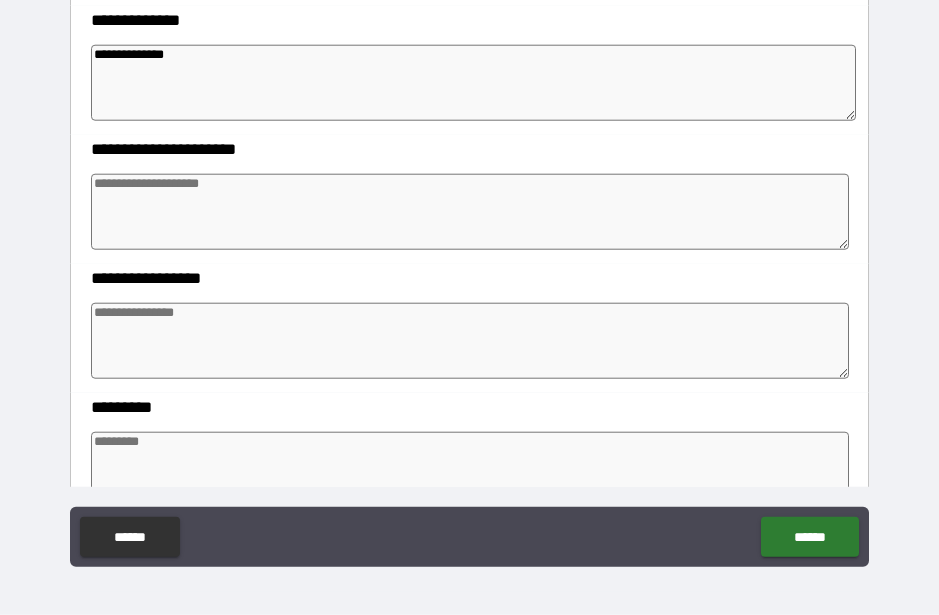 type on "*" 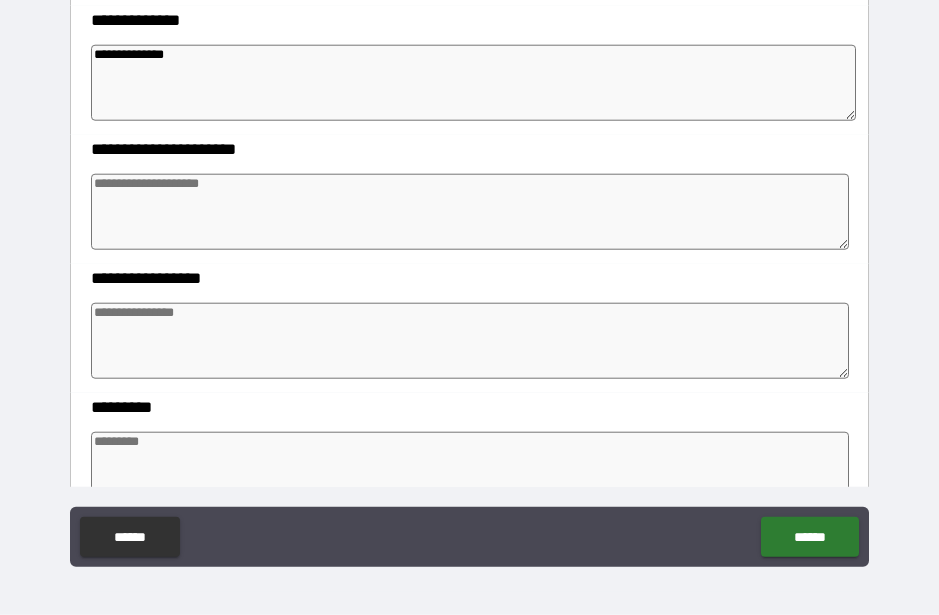 type on "**********" 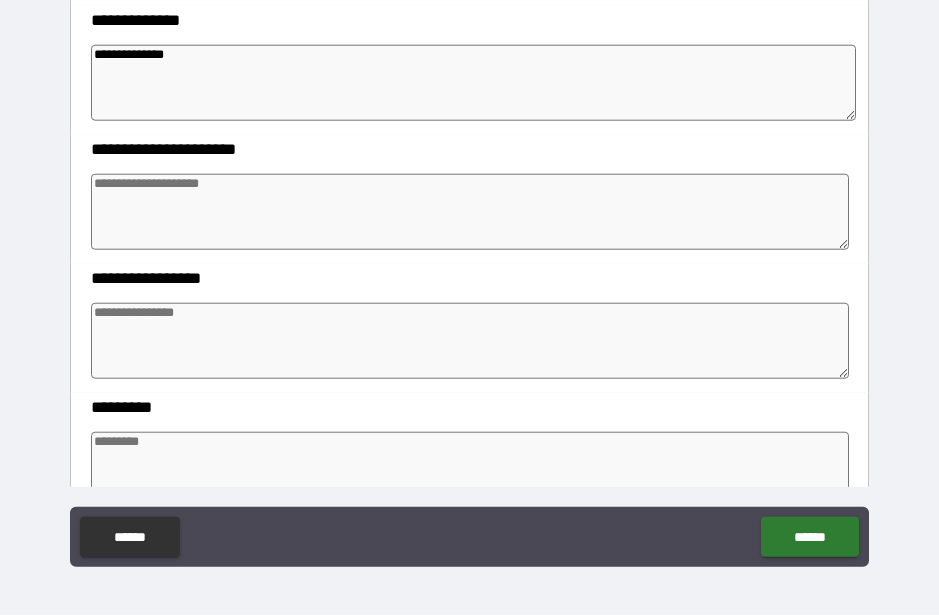 type on "*" 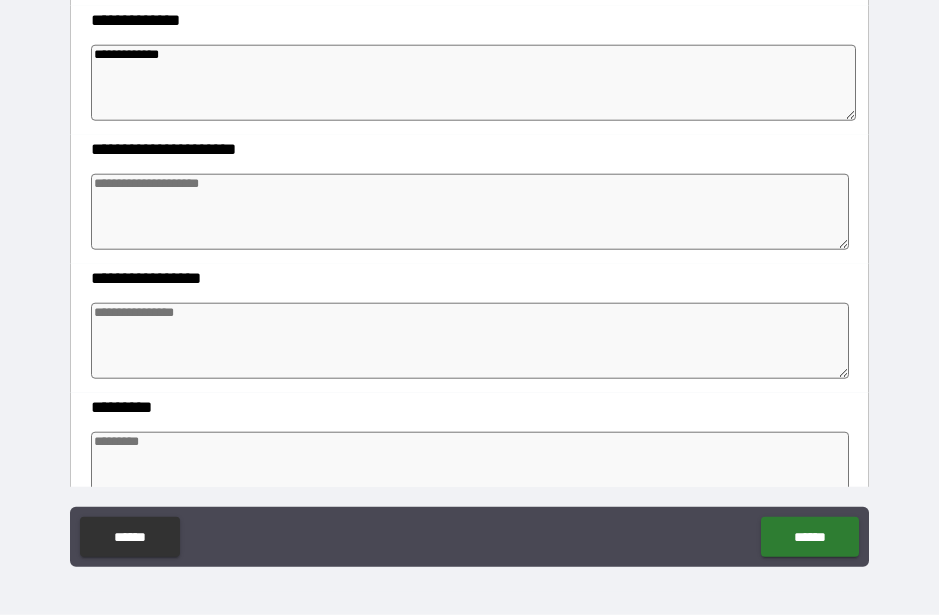 type on "**********" 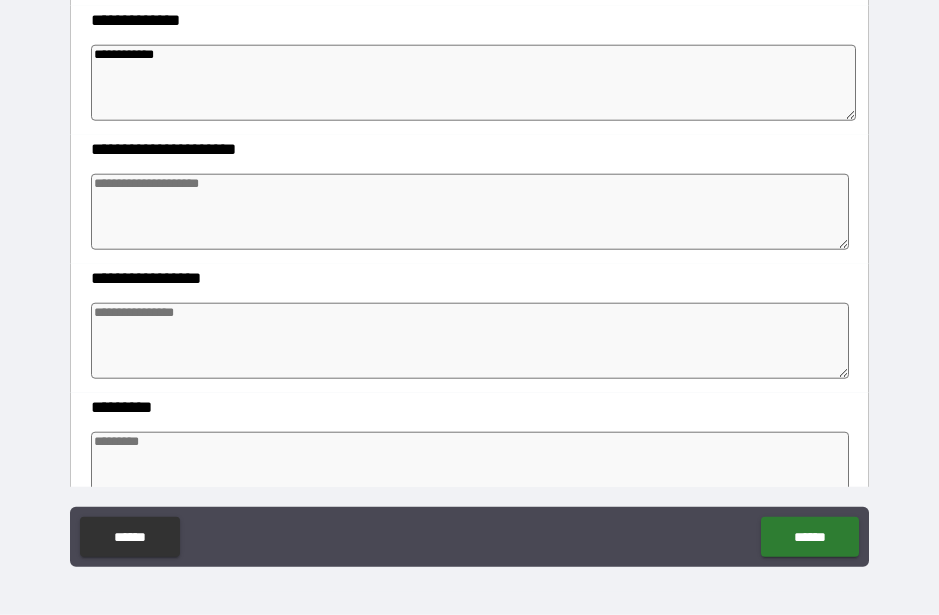 type on "*" 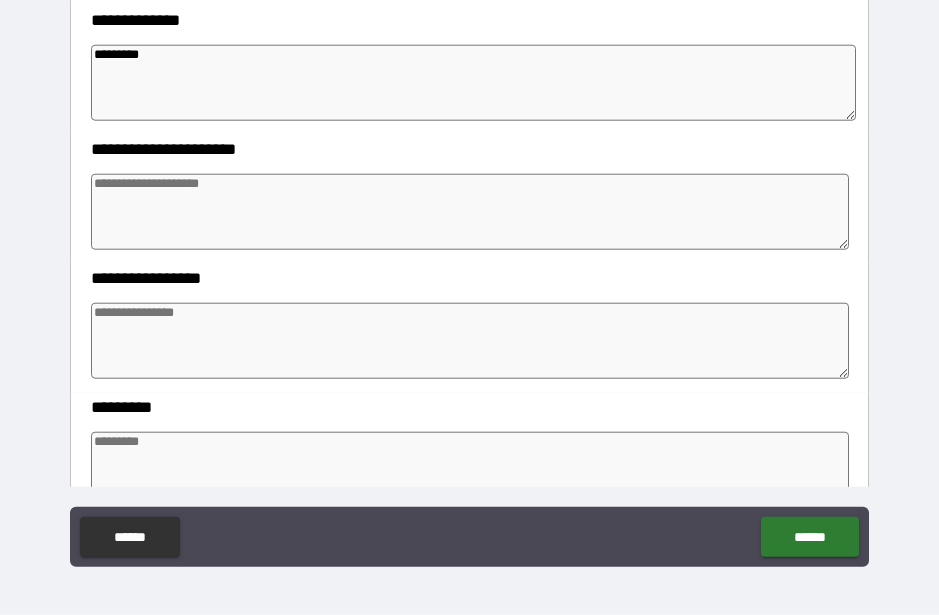 click at bounding box center (469, 212) 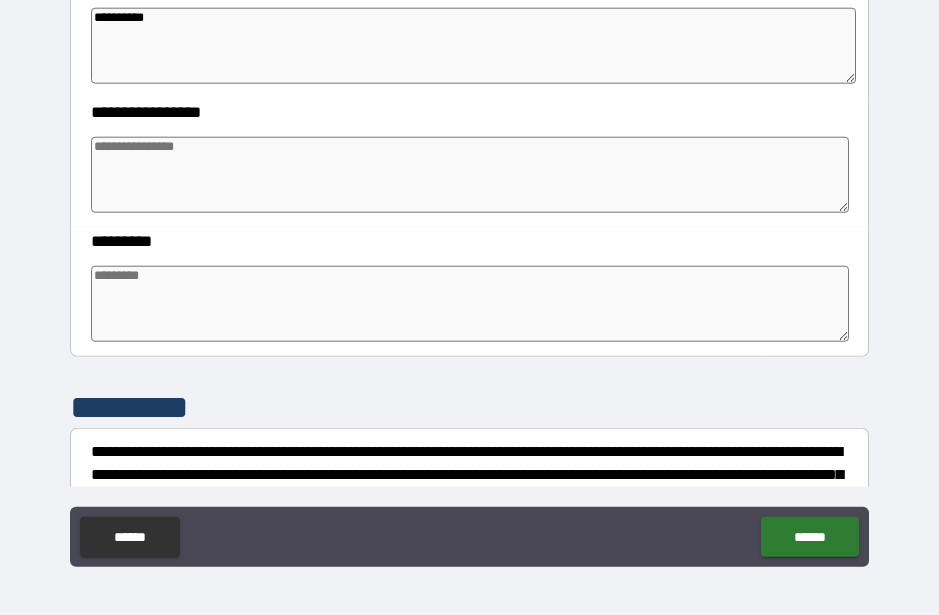 scroll, scrollTop: 485, scrollLeft: 0, axis: vertical 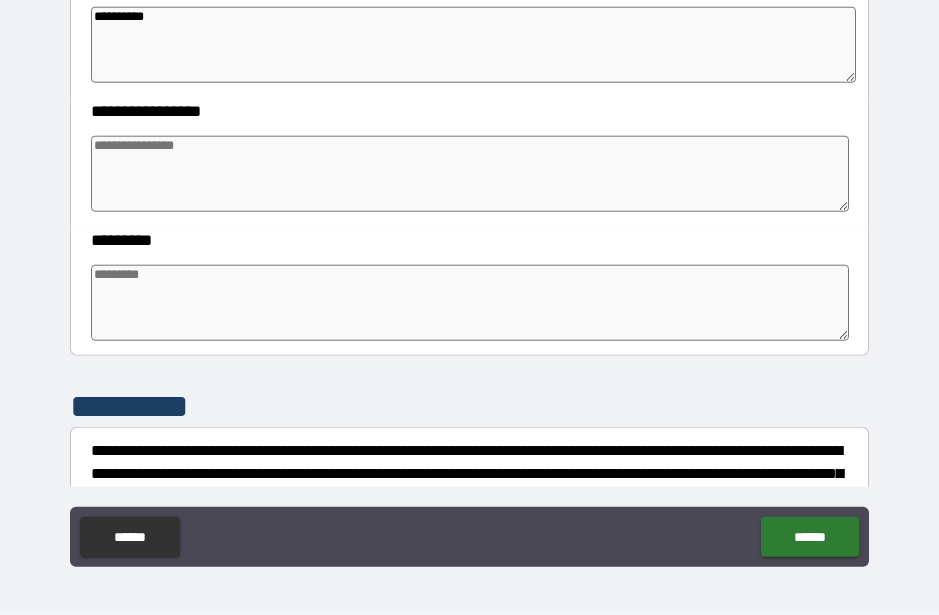 click at bounding box center (469, 174) 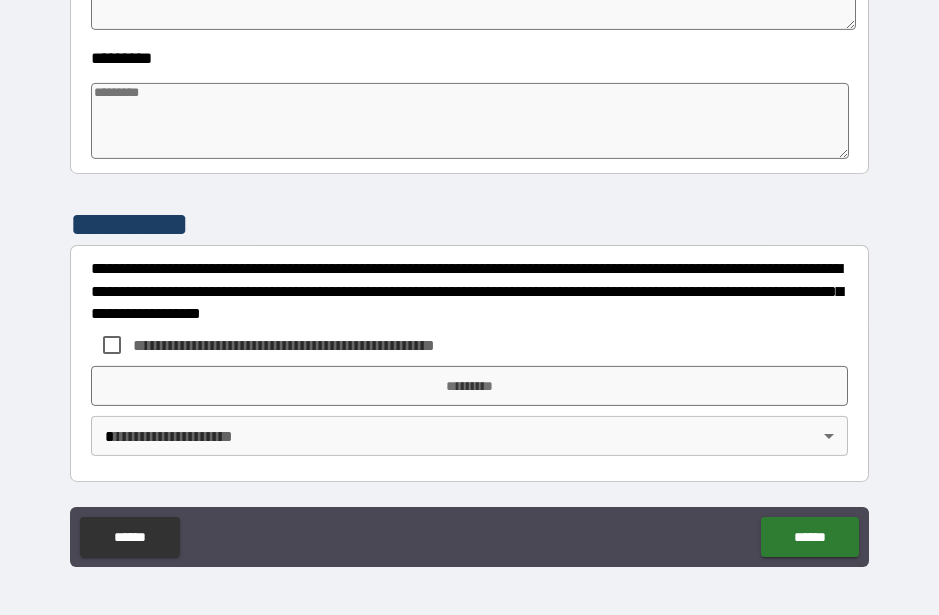 scroll, scrollTop: 667, scrollLeft: 0, axis: vertical 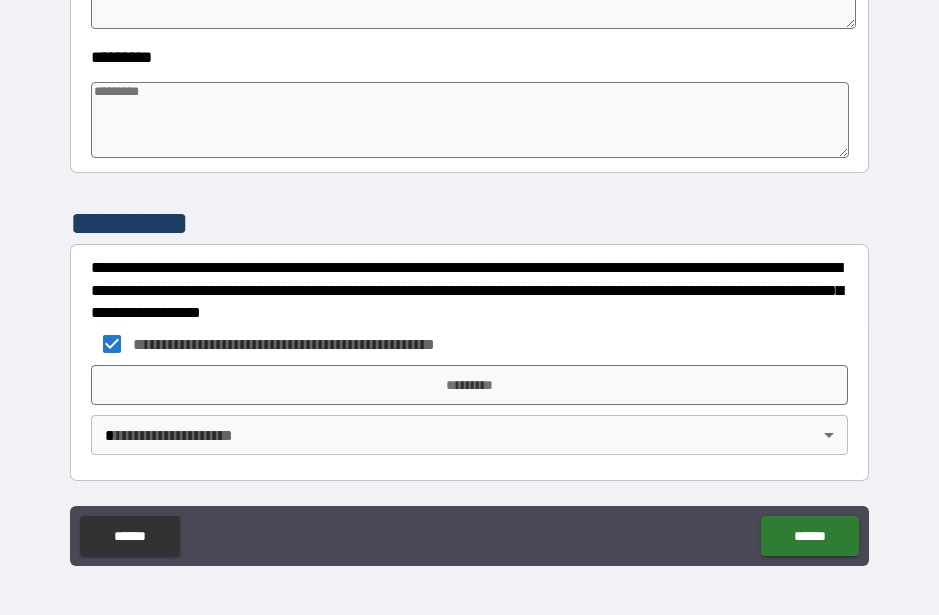 click on "*********" at bounding box center [469, 385] 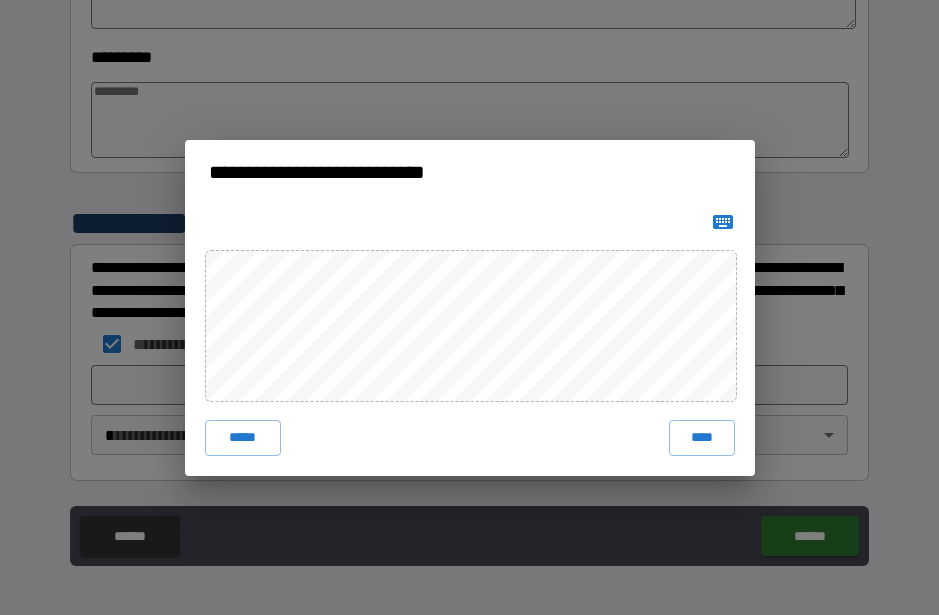 click on "****" at bounding box center (702, 438) 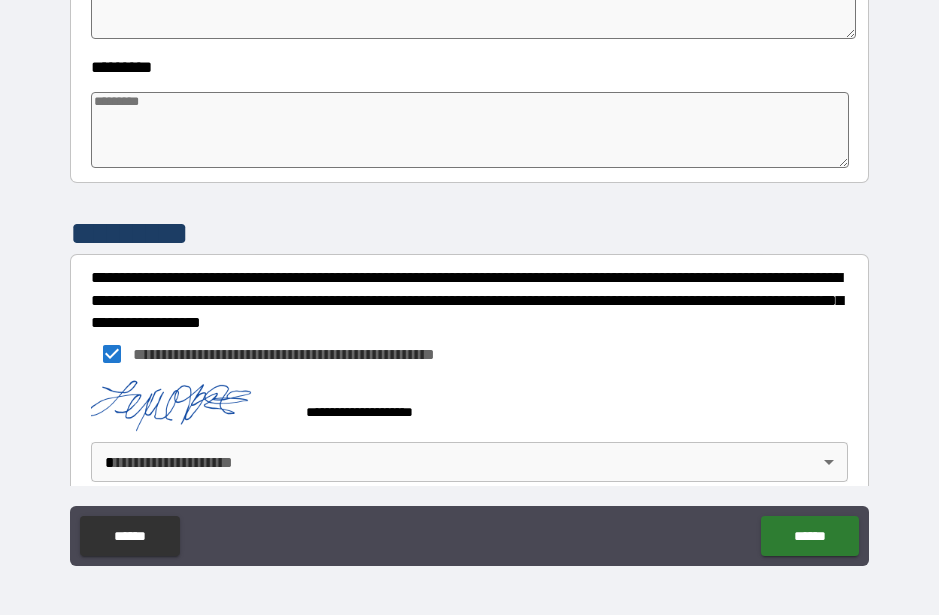 click on "**********" at bounding box center (469, 280) 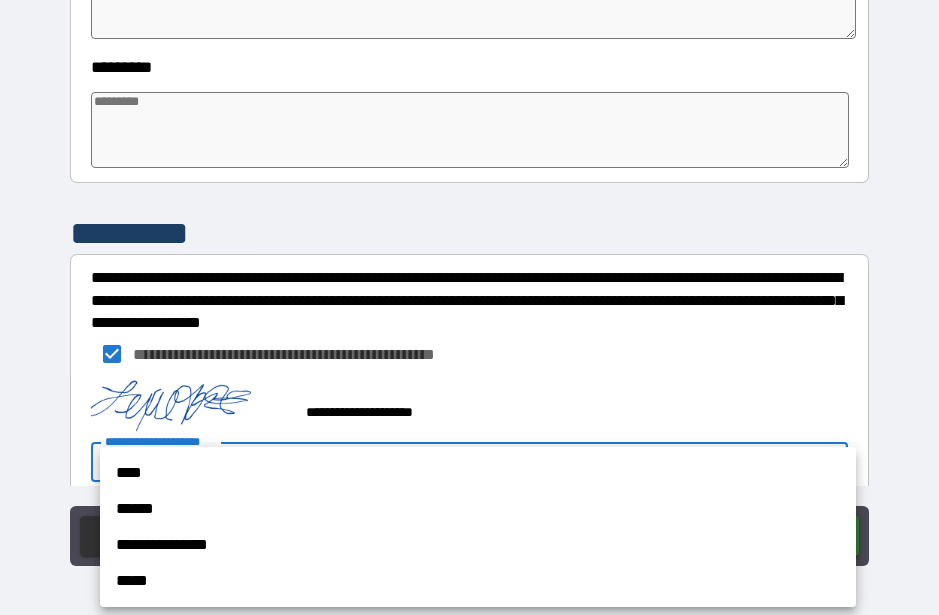 click on "****" at bounding box center [478, 473] 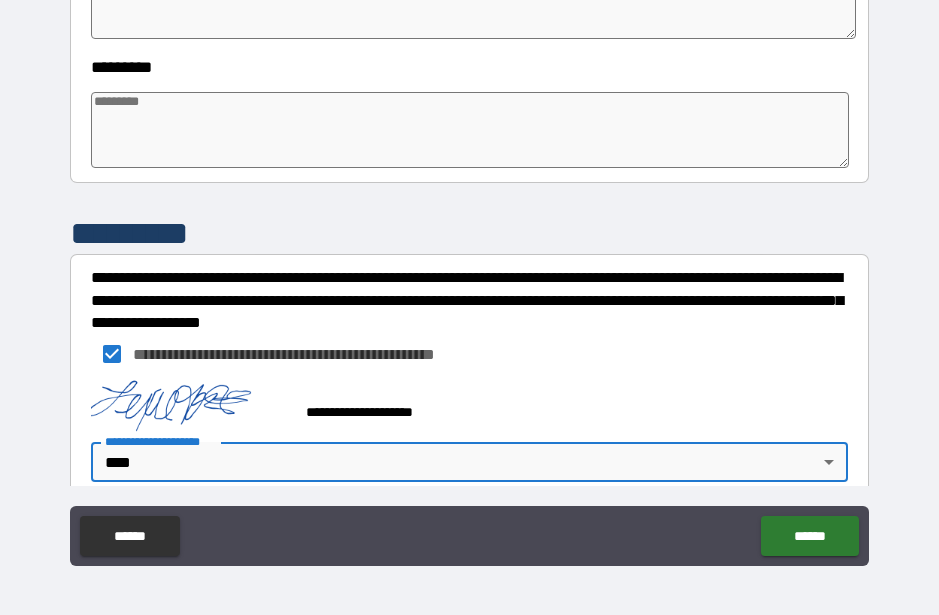 click on "******" at bounding box center [809, 536] 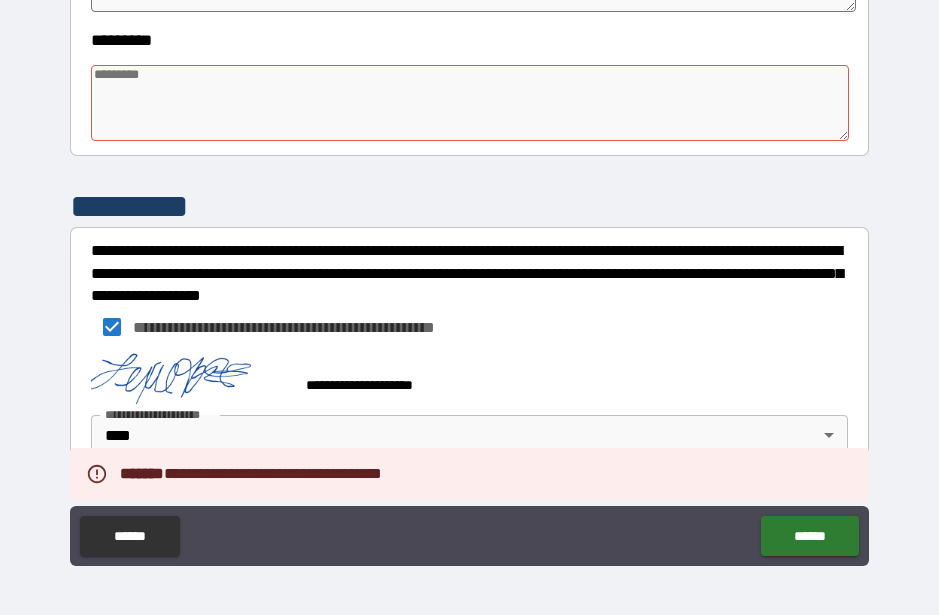 scroll, scrollTop: 586, scrollLeft: 0, axis: vertical 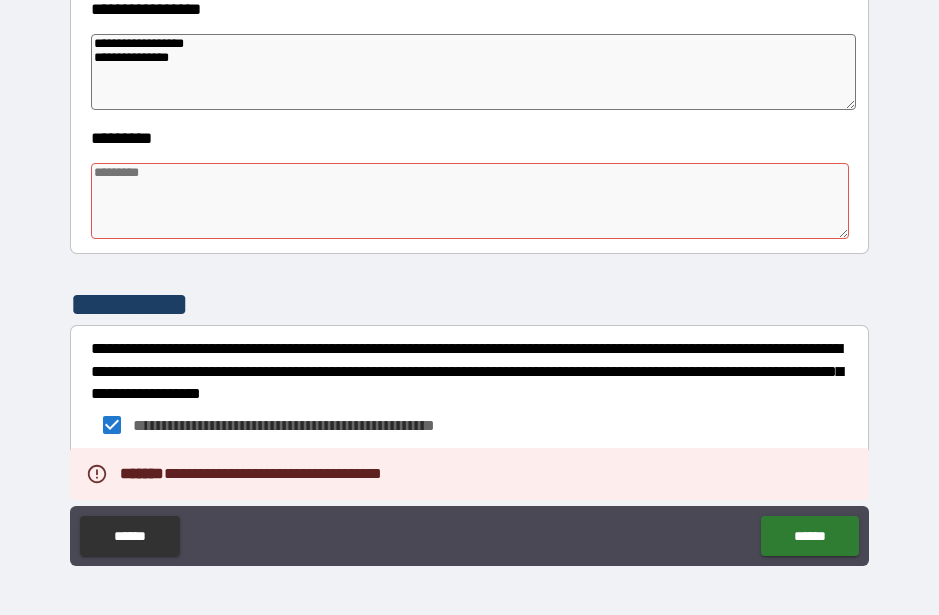 click at bounding box center (469, 201) 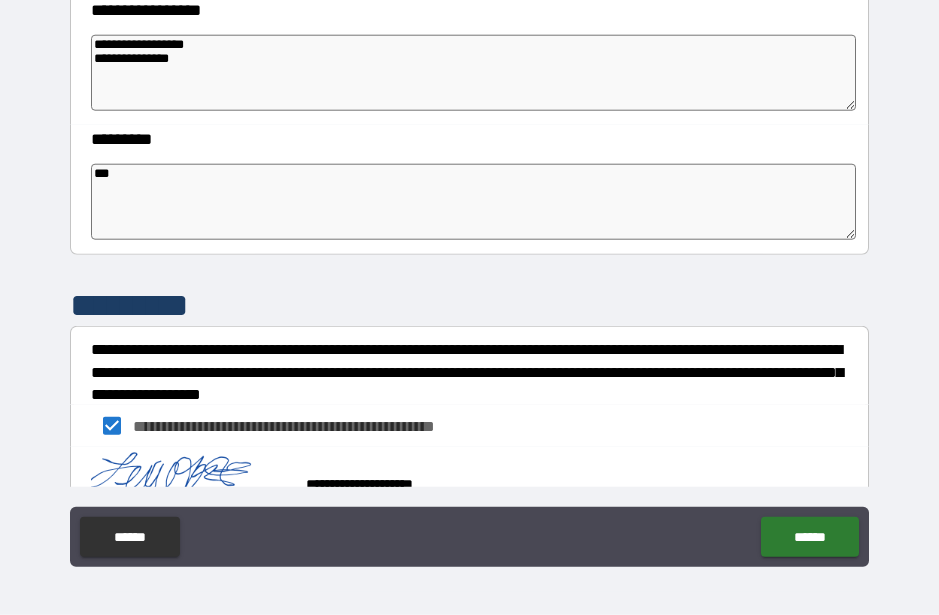 scroll, scrollTop: 55, scrollLeft: 0, axis: vertical 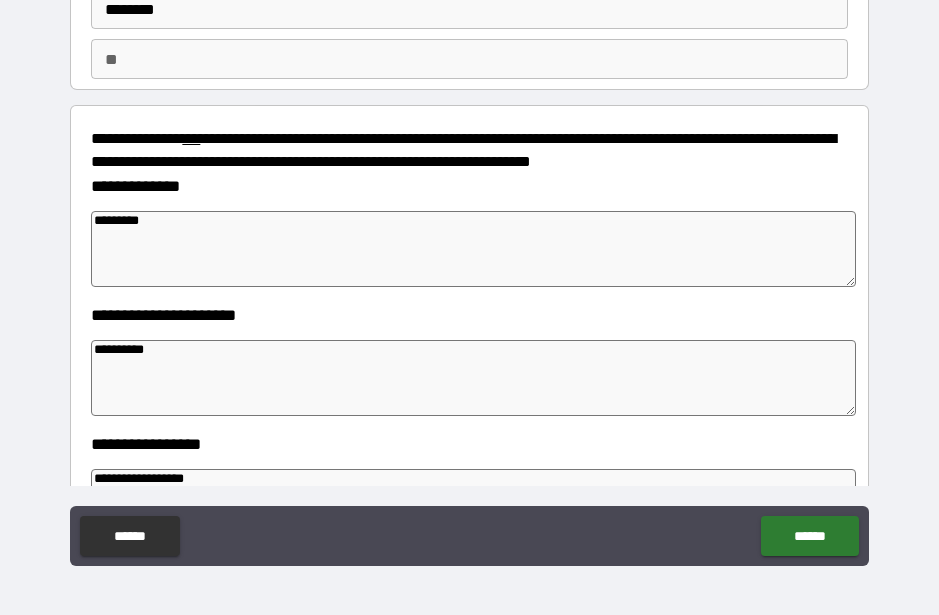 click on "******" at bounding box center (809, 536) 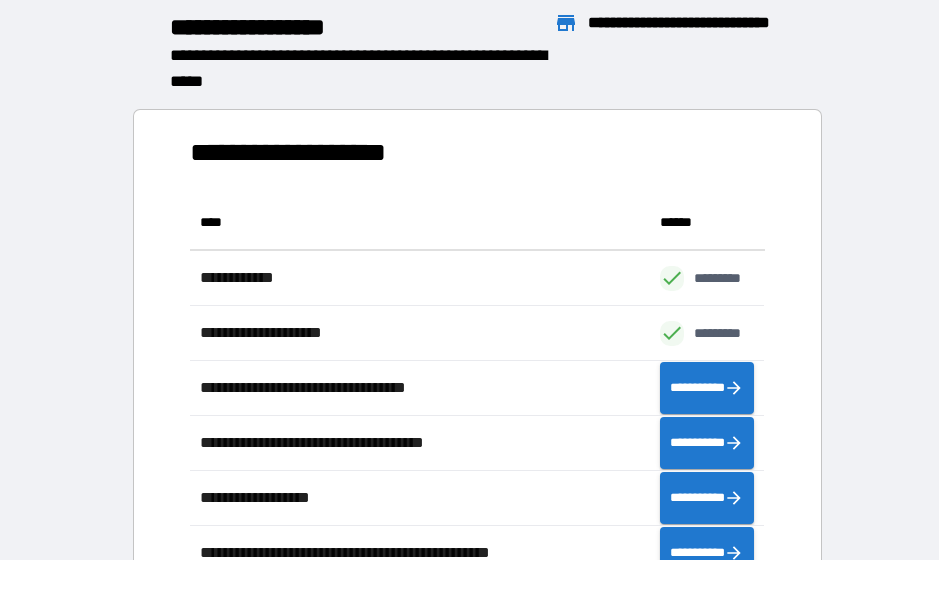 scroll, scrollTop: 1, scrollLeft: 1, axis: both 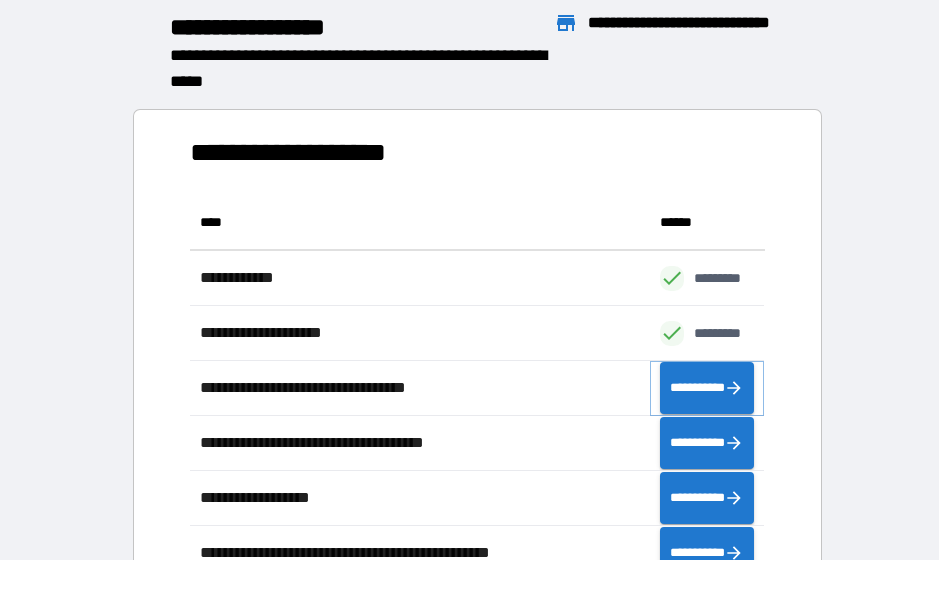click on "**********" at bounding box center [707, 388] 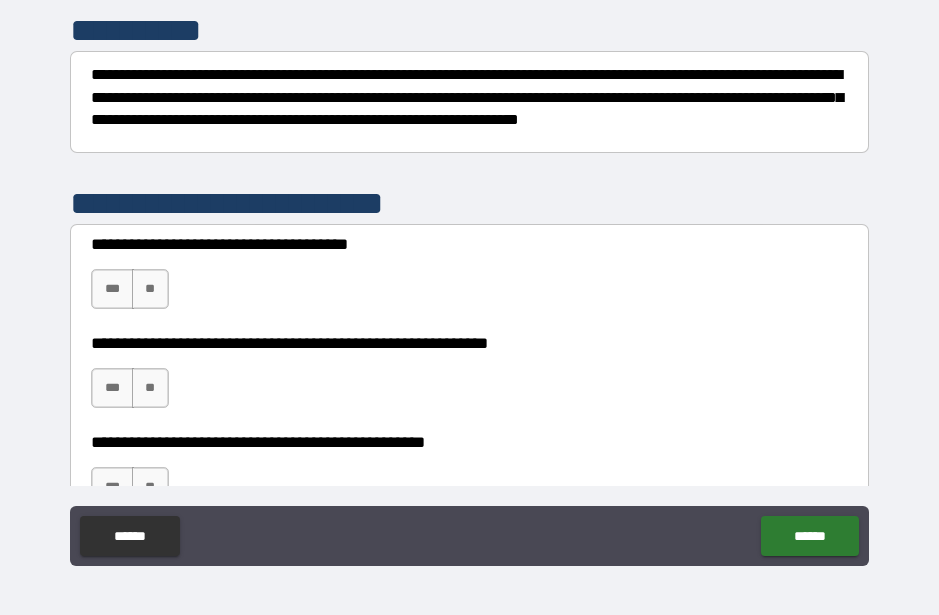 scroll, scrollTop: 273, scrollLeft: 0, axis: vertical 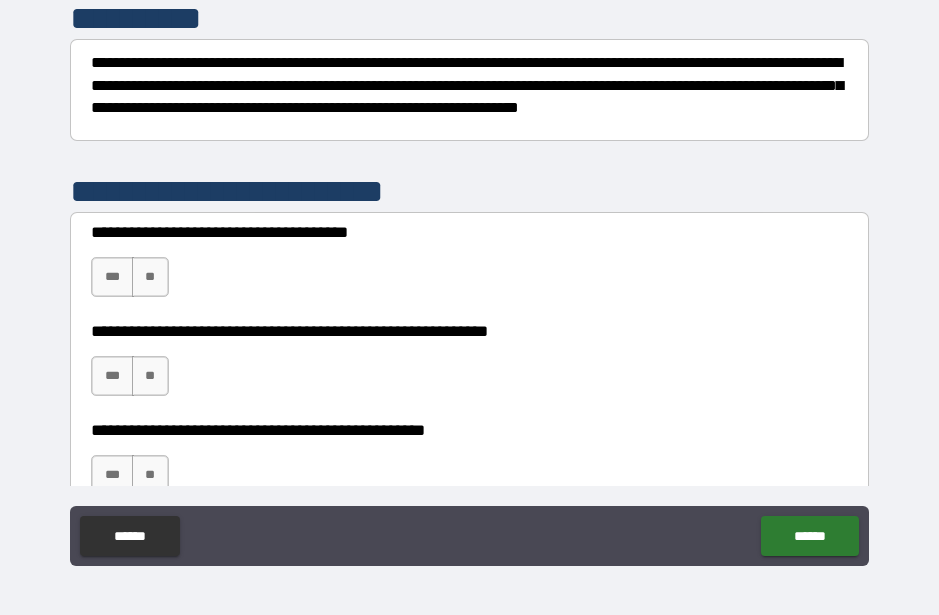 click on "**" at bounding box center [150, 277] 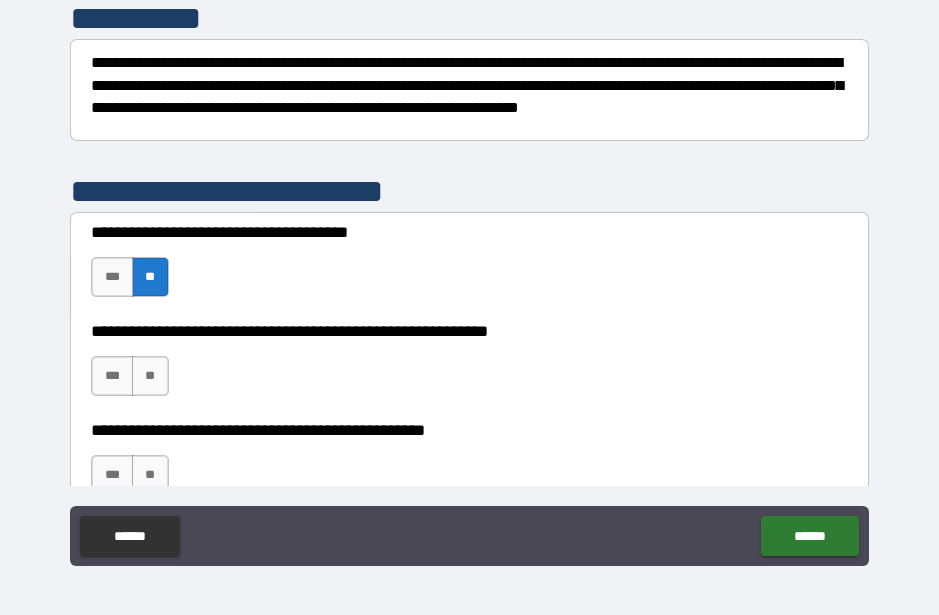 click on "**" at bounding box center [150, 376] 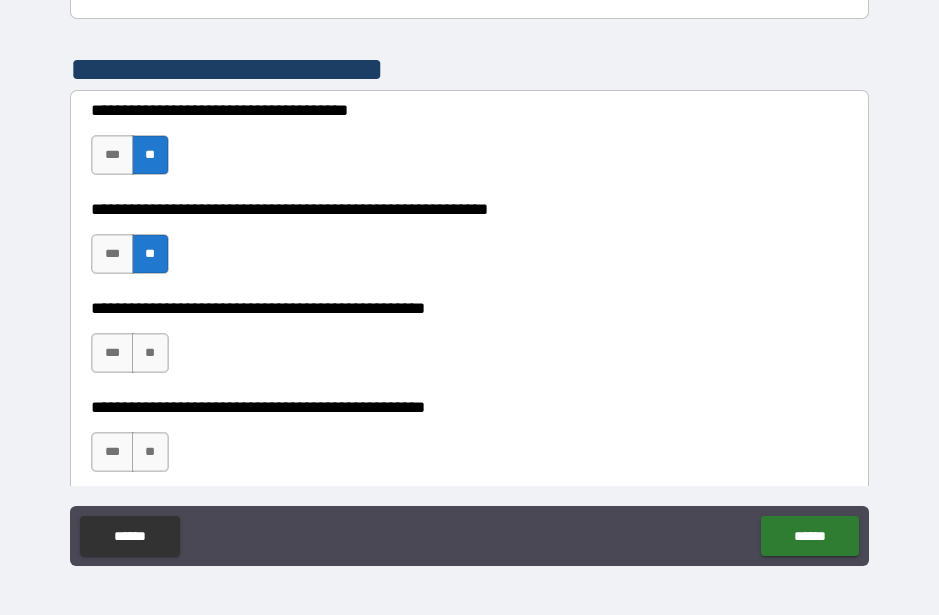 scroll, scrollTop: 416, scrollLeft: 0, axis: vertical 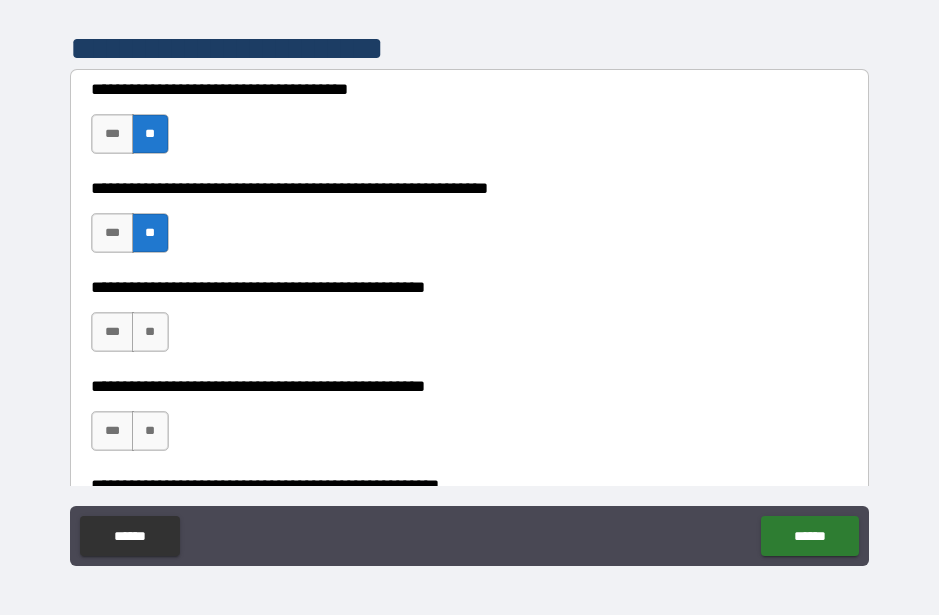 click on "**" at bounding box center (150, 332) 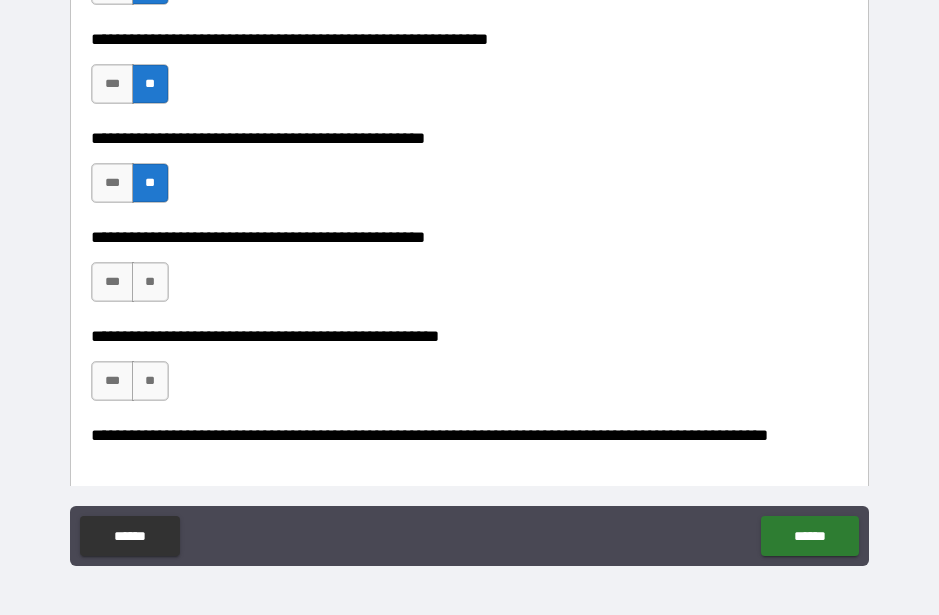 scroll, scrollTop: 596, scrollLeft: 0, axis: vertical 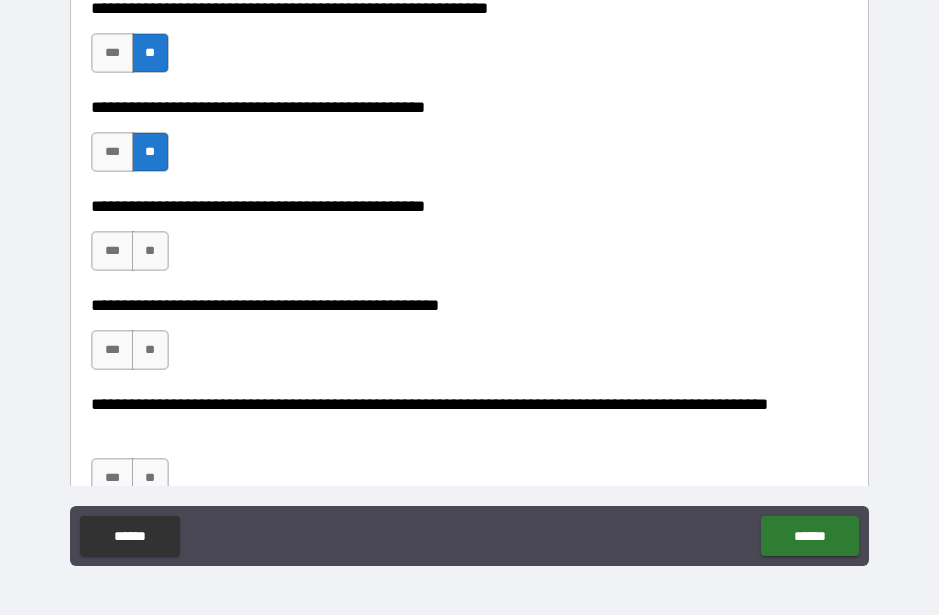 click on "***" at bounding box center [112, 251] 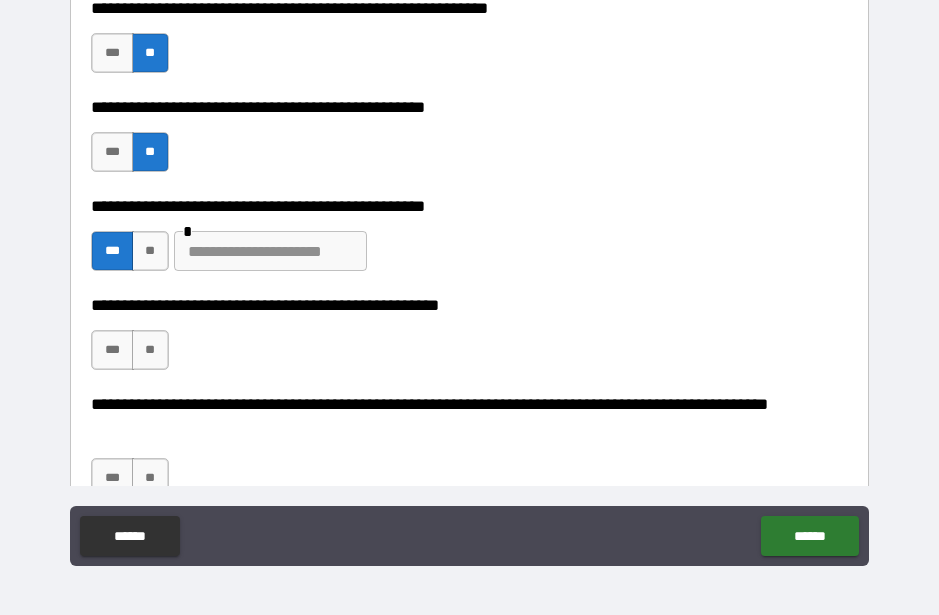 click at bounding box center [270, 251] 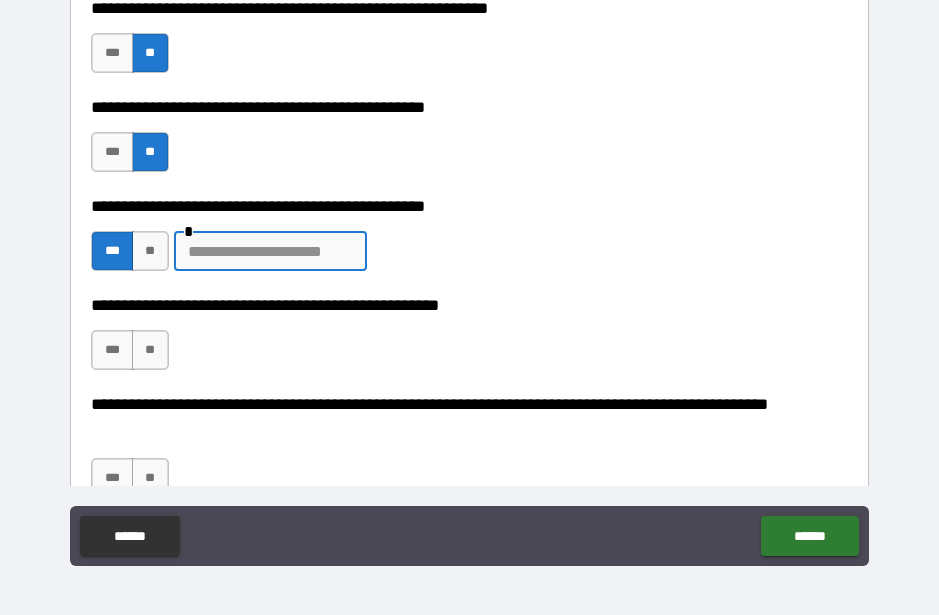 scroll, scrollTop: 54, scrollLeft: 0, axis: vertical 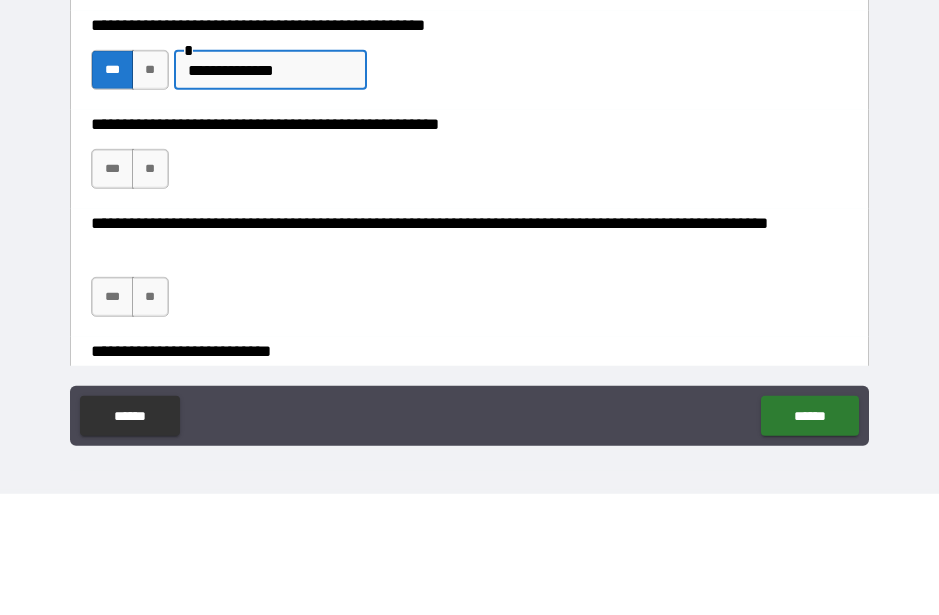click on "**" at bounding box center [150, 290] 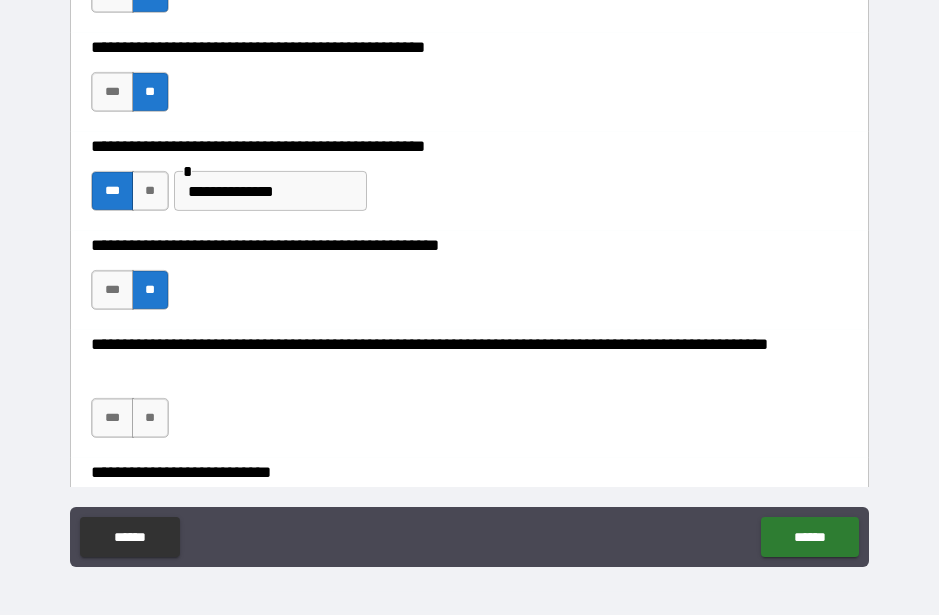 scroll, scrollTop: 55, scrollLeft: 0, axis: vertical 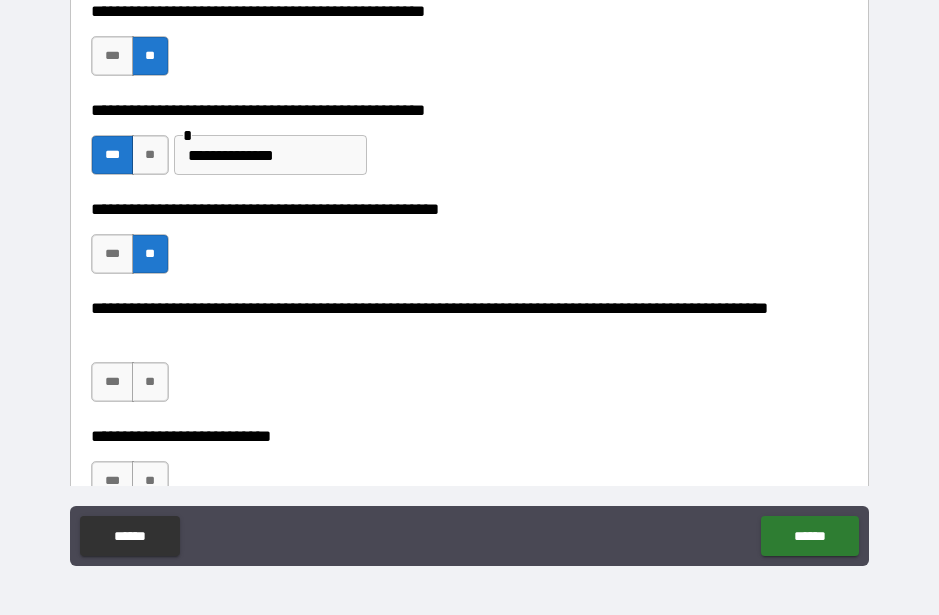 click on "**" at bounding box center [150, 382] 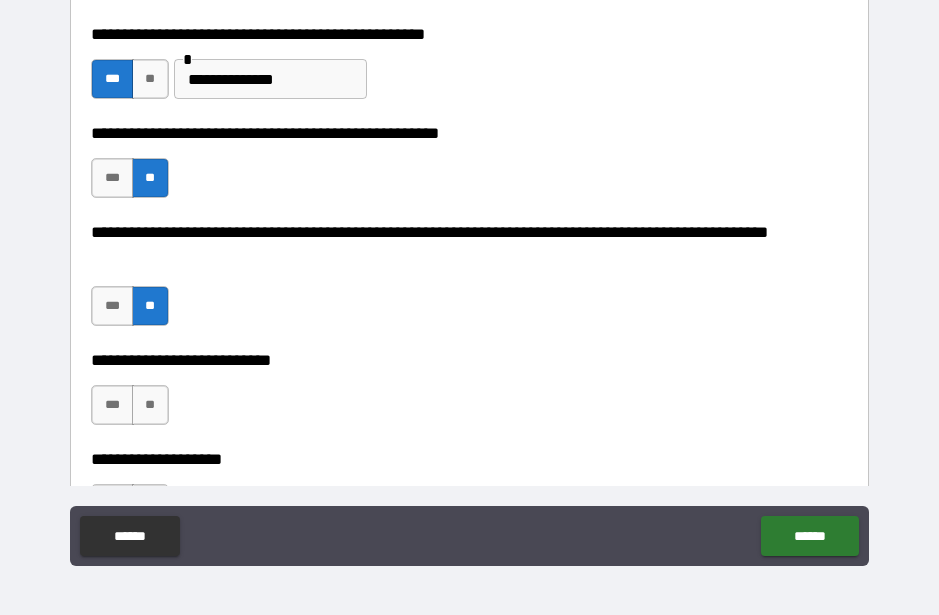 scroll, scrollTop: 836, scrollLeft: 0, axis: vertical 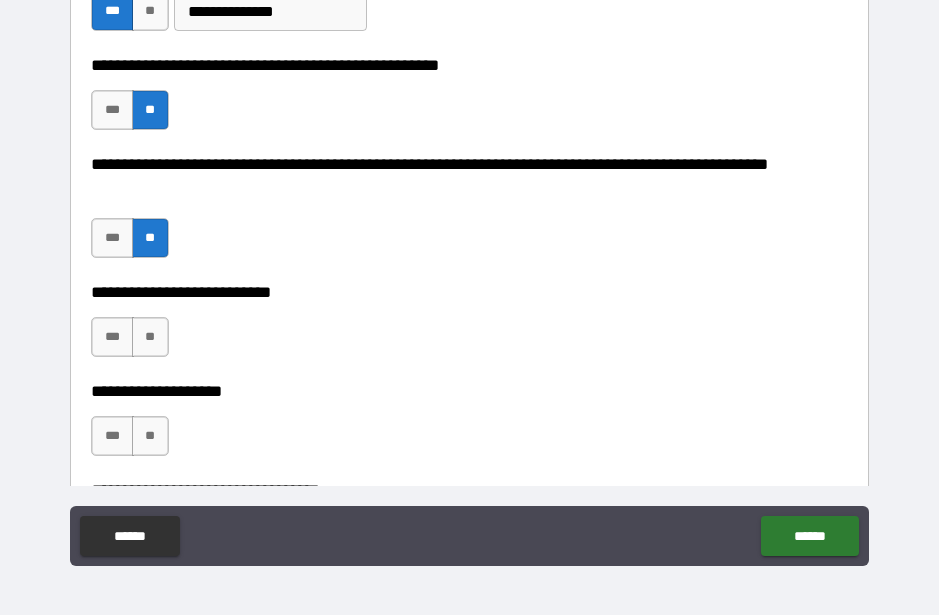click on "**" at bounding box center [150, 337] 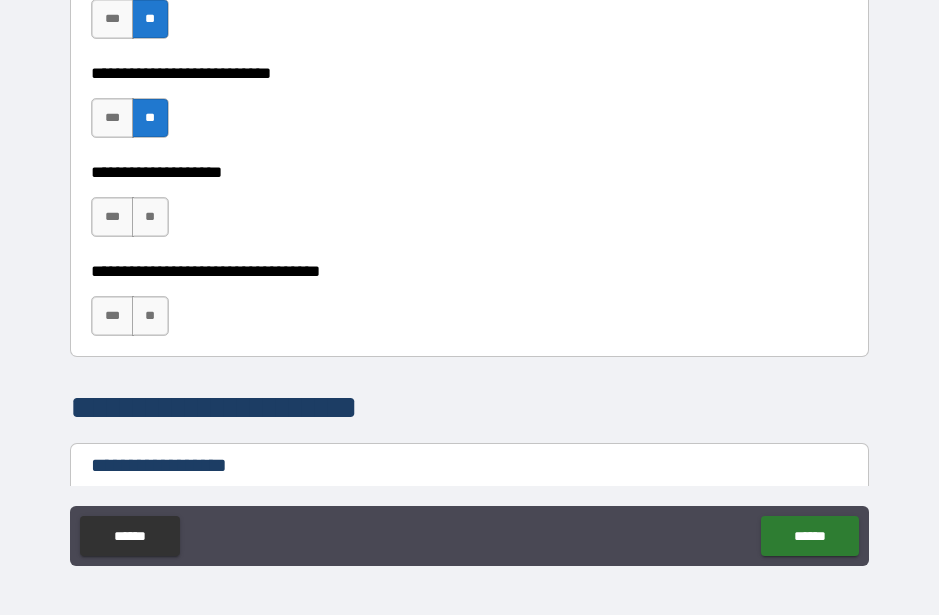 scroll, scrollTop: 1057, scrollLeft: 0, axis: vertical 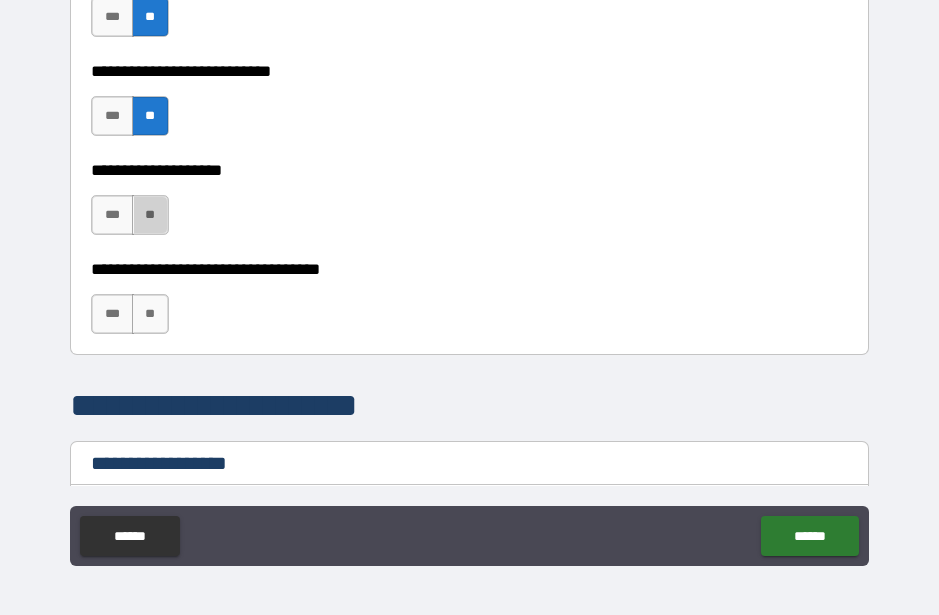 click on "**" at bounding box center [150, 215] 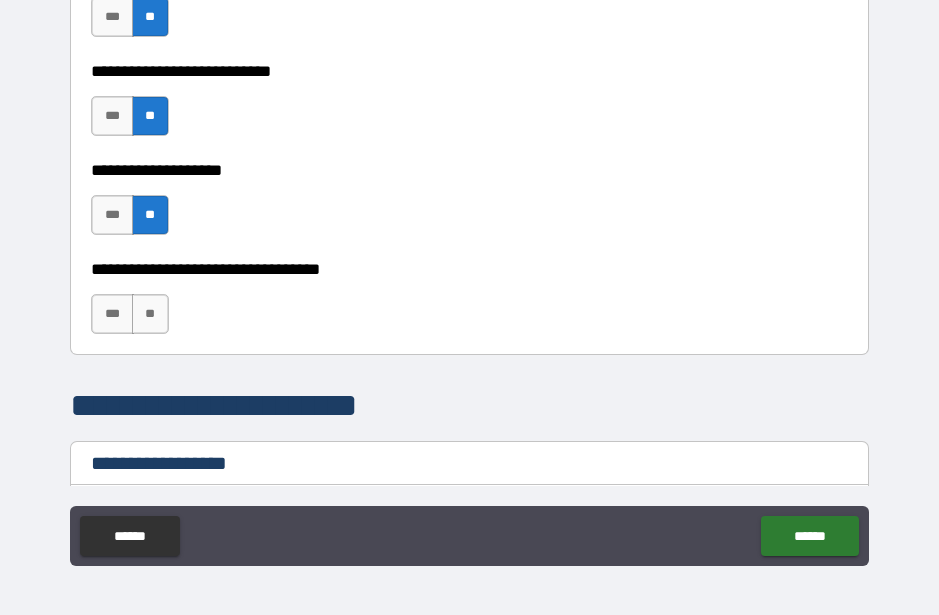 click on "**" at bounding box center (150, 314) 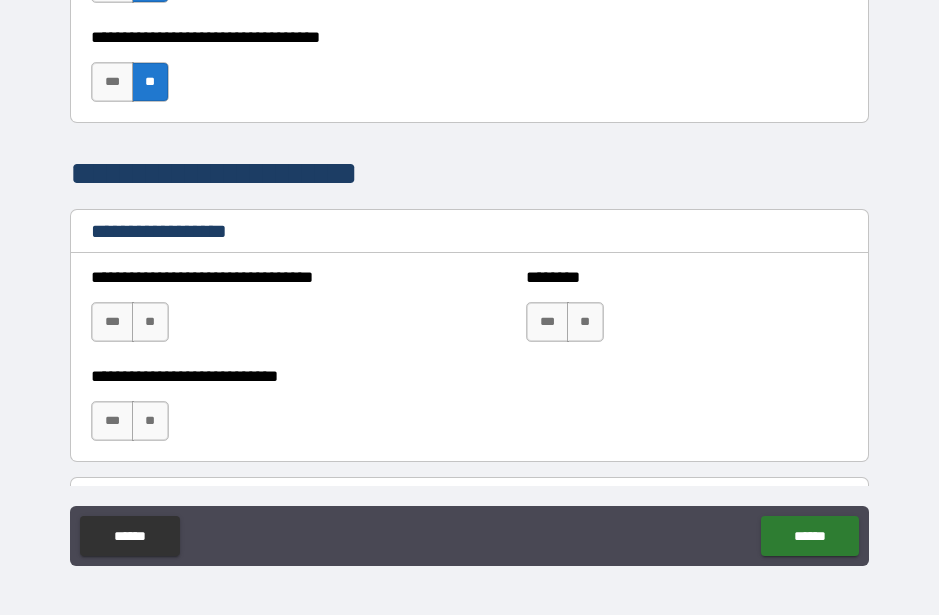 scroll, scrollTop: 1290, scrollLeft: 0, axis: vertical 